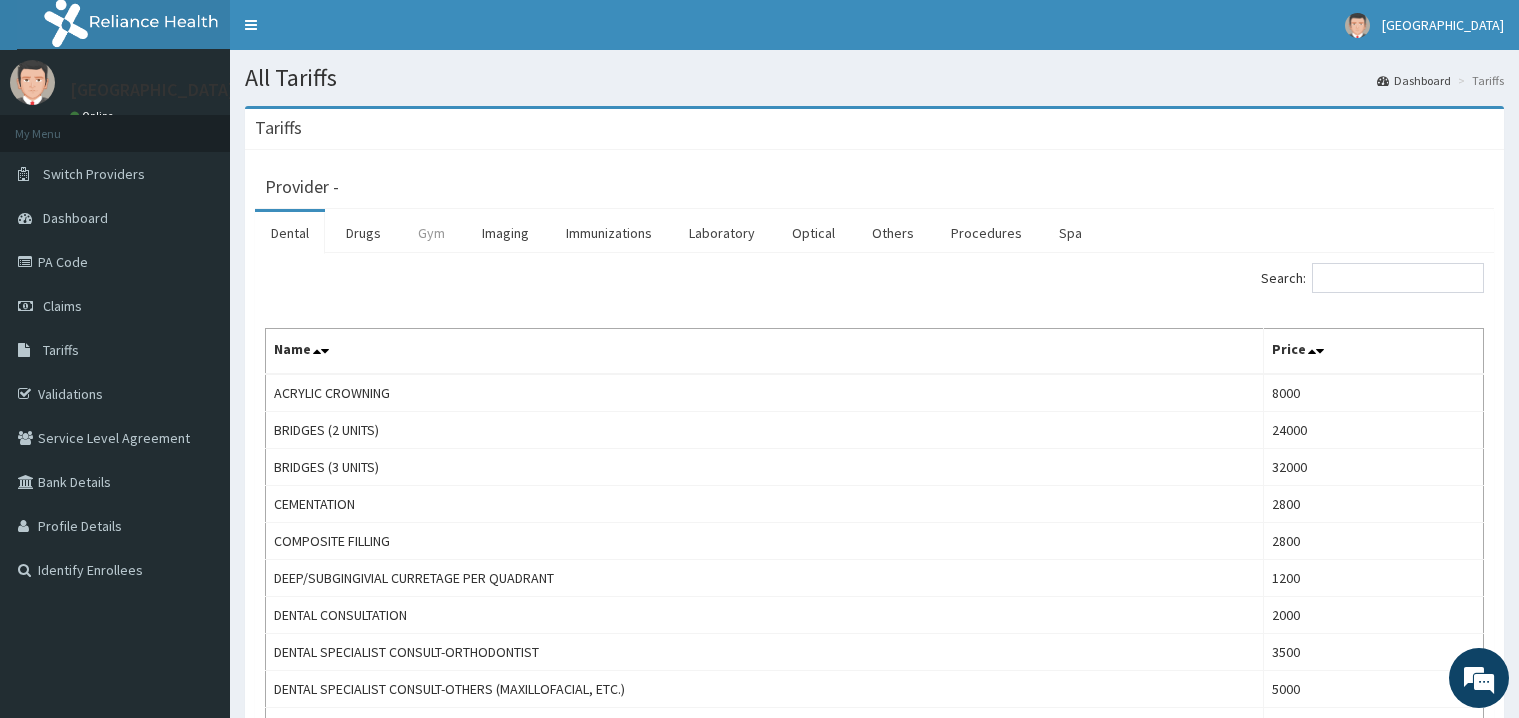 scroll, scrollTop: 0, scrollLeft: 0, axis: both 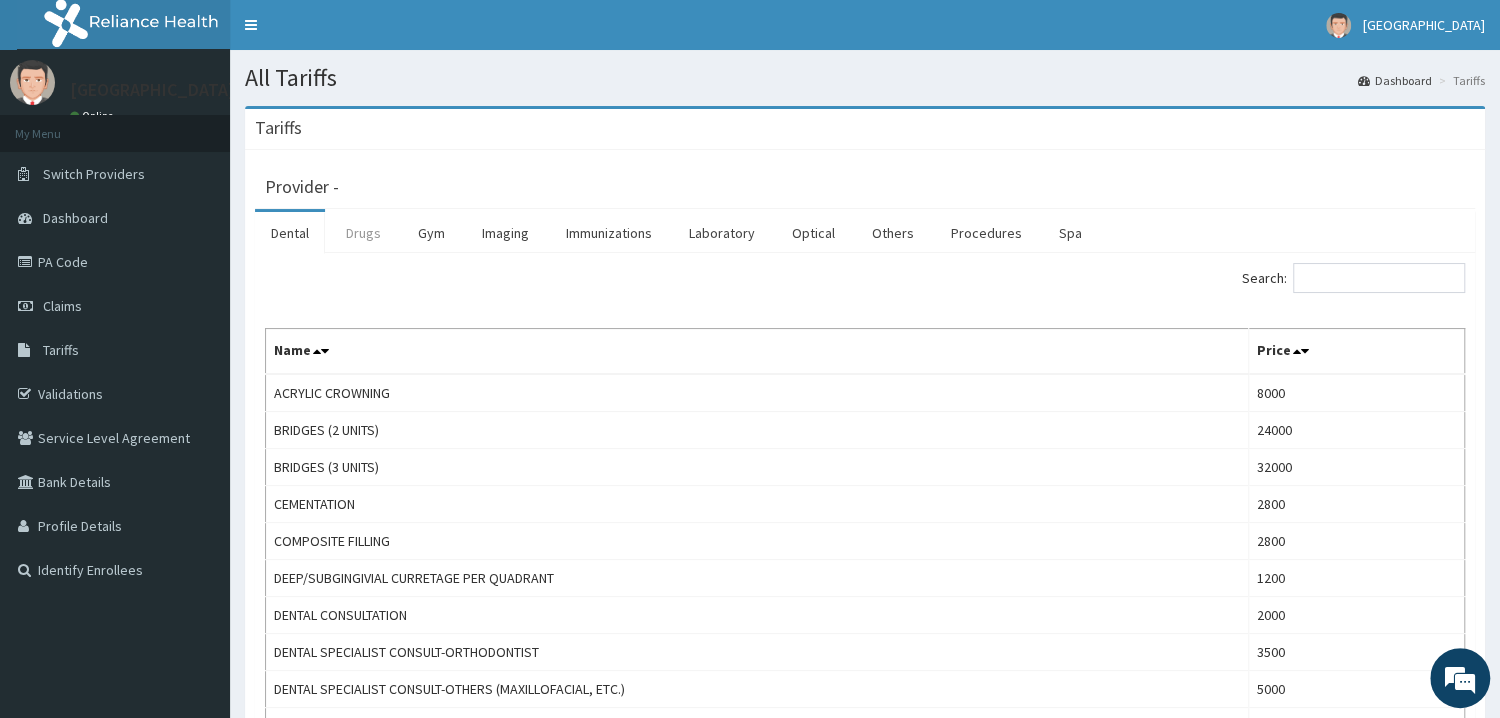 click on "Drugs" at bounding box center (363, 233) 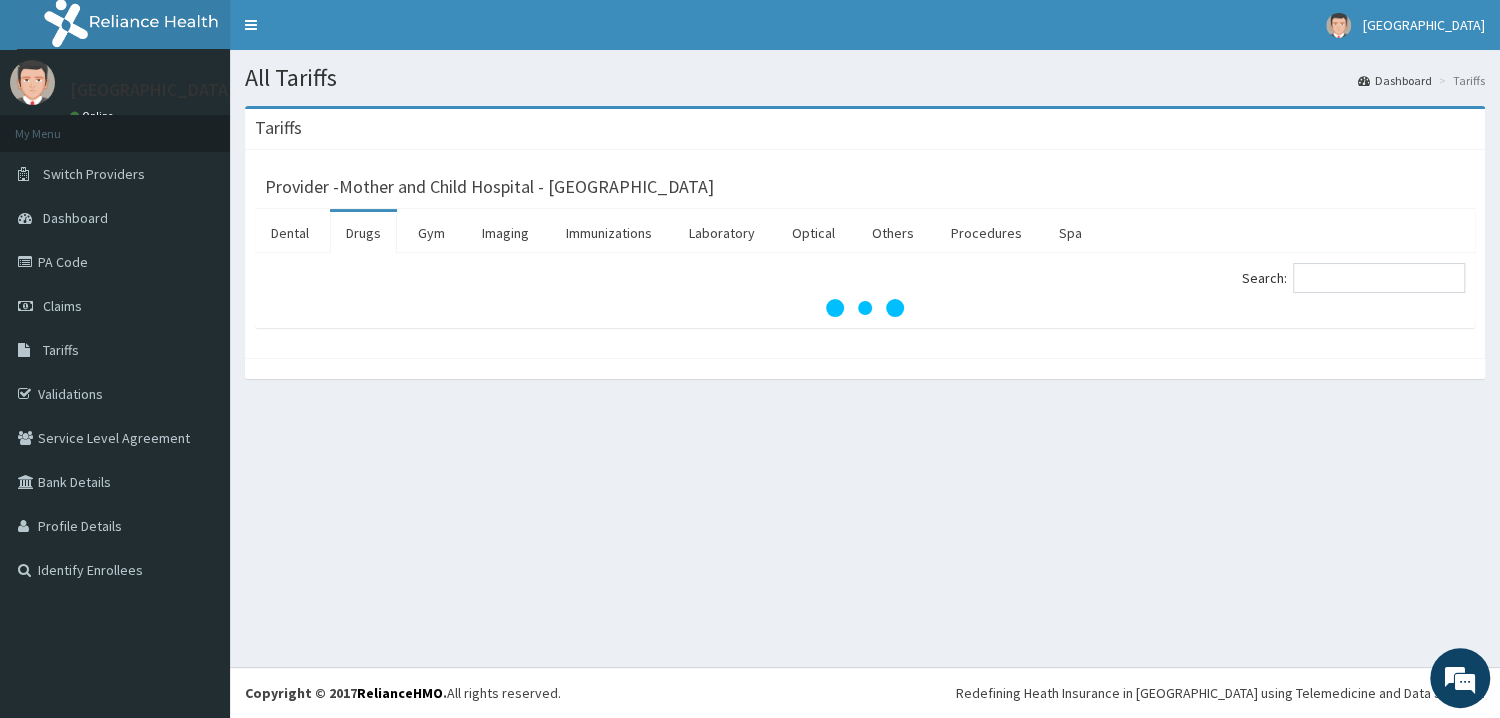 click on "Drugs" at bounding box center (363, 233) 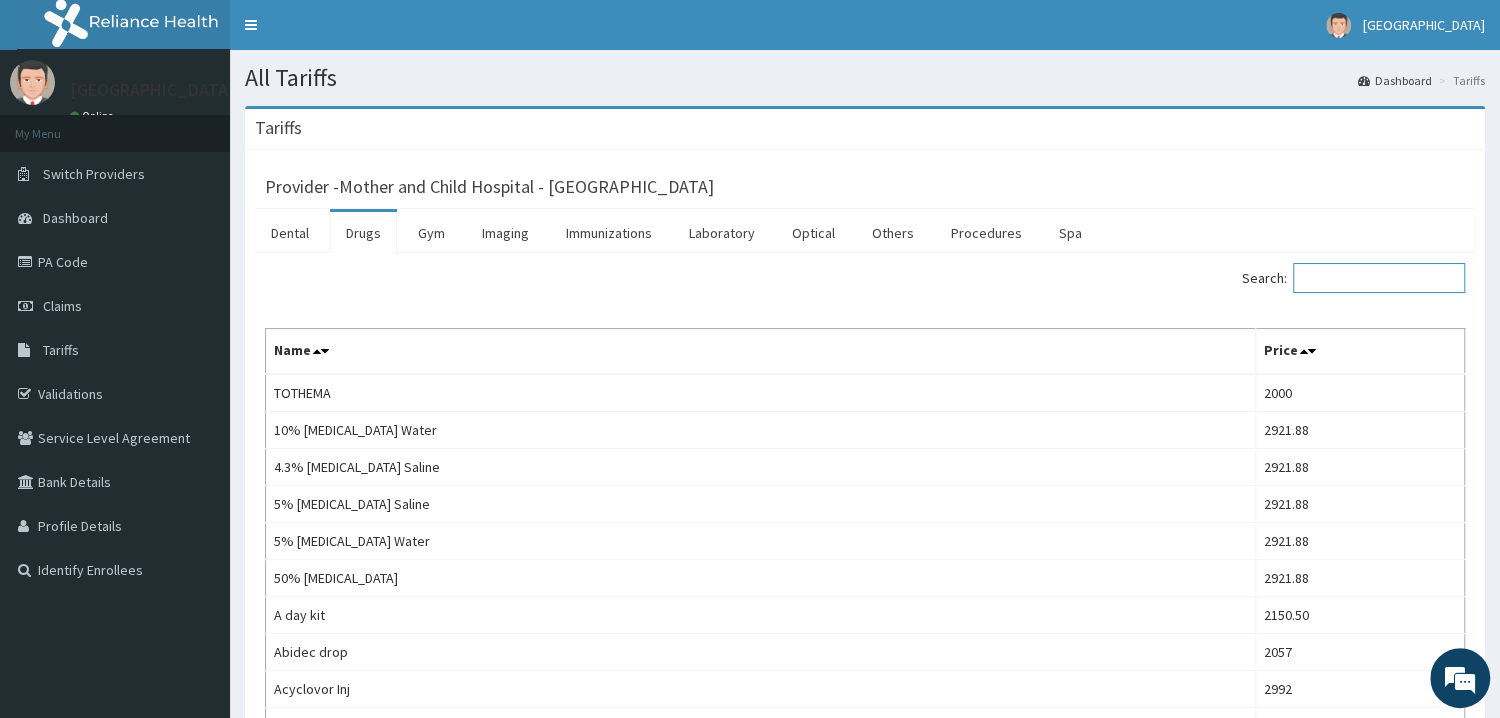 click on "Search:" at bounding box center (1379, 278) 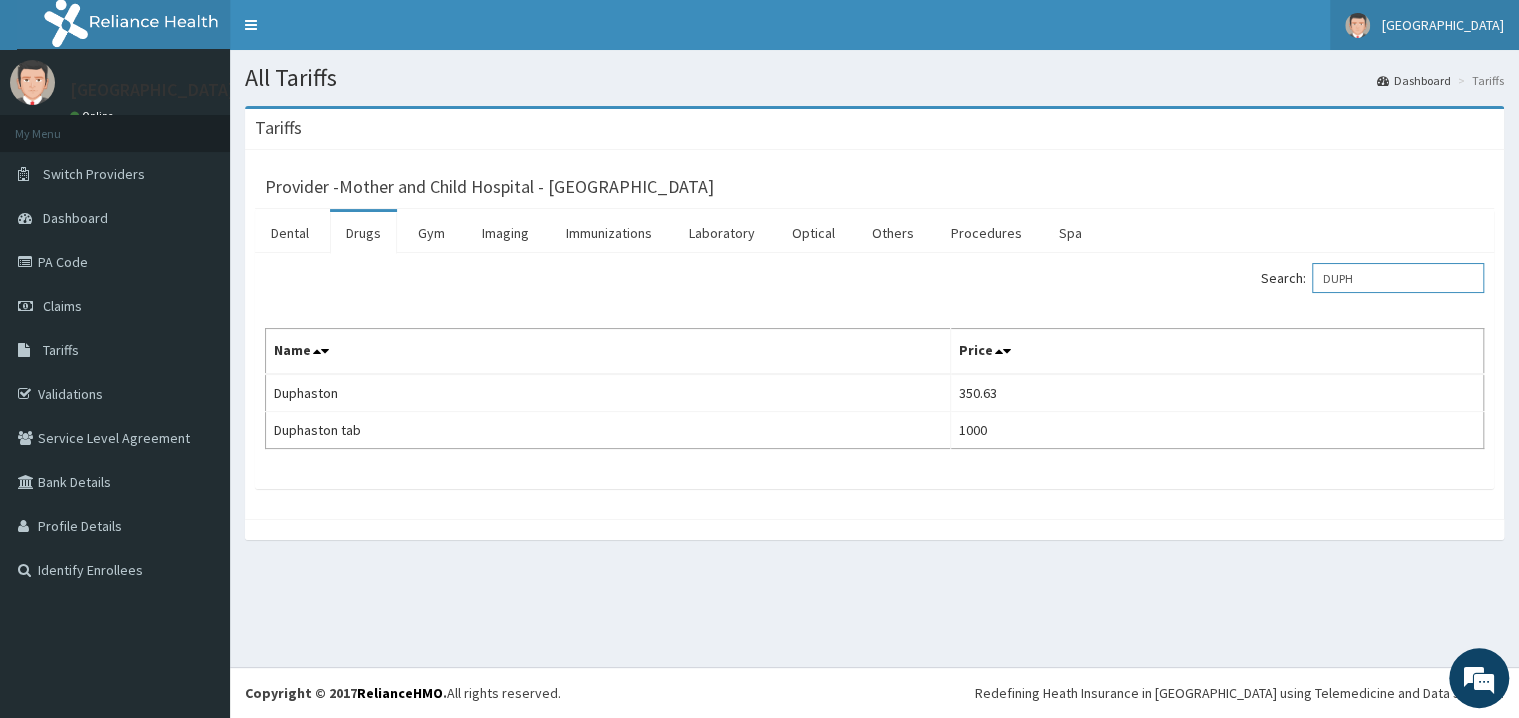 type on "DUPH" 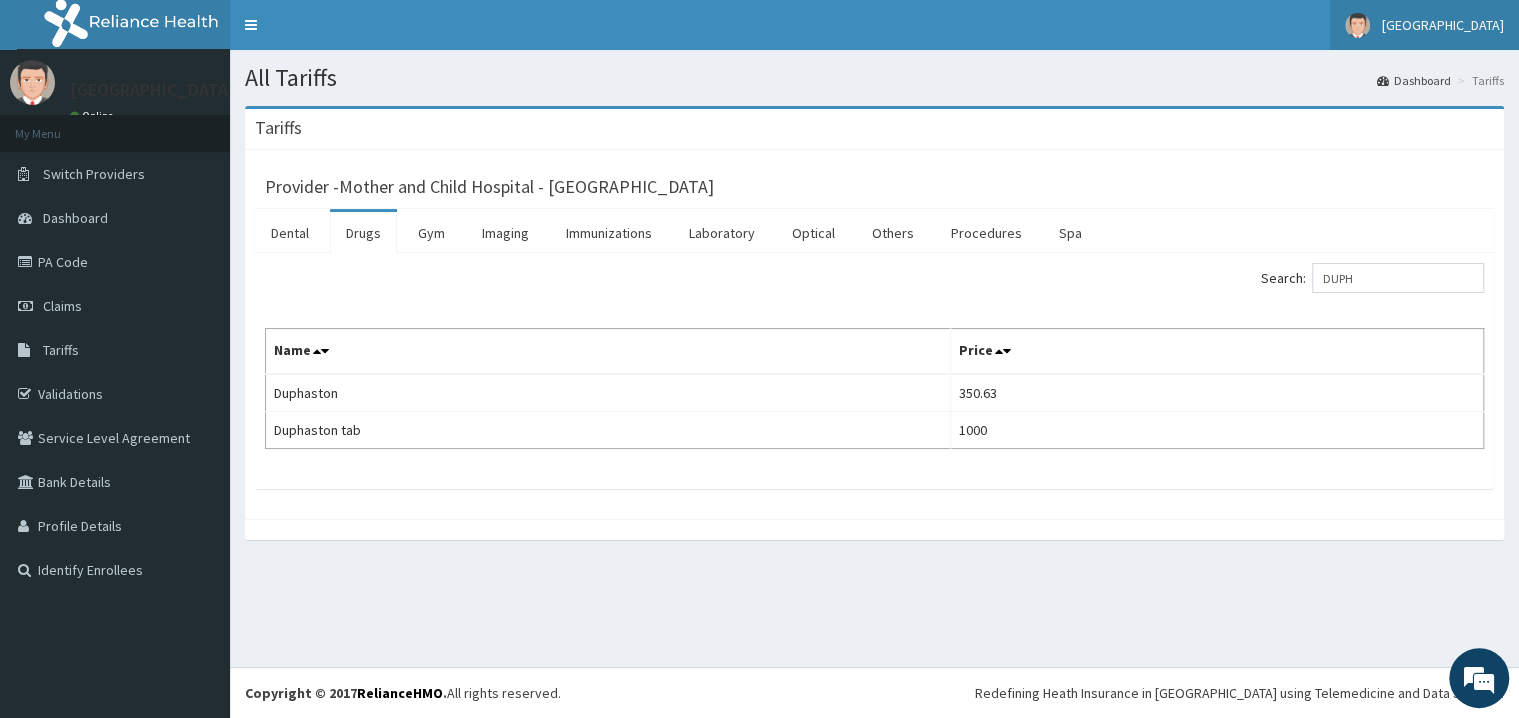 scroll, scrollTop: 0, scrollLeft: 0, axis: both 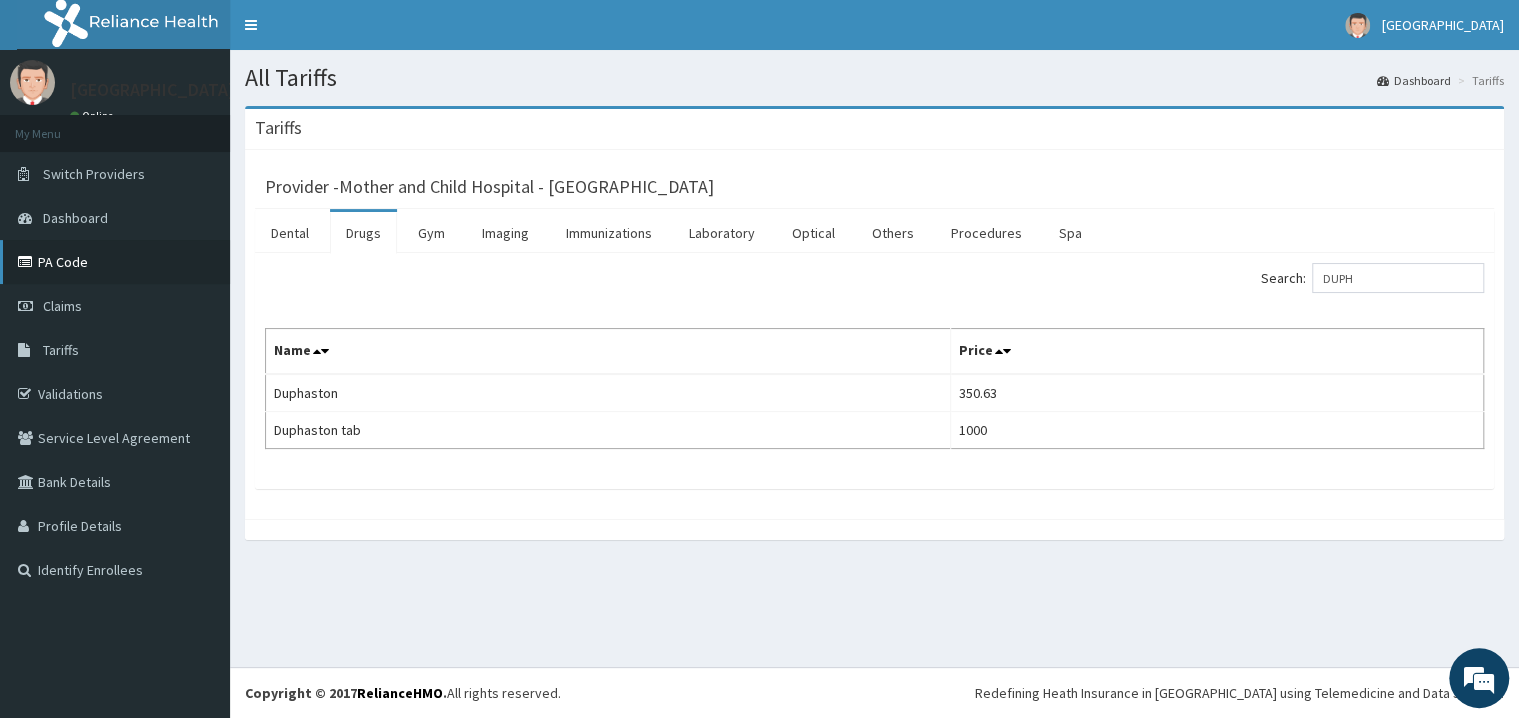 click on "PA Code" at bounding box center [115, 262] 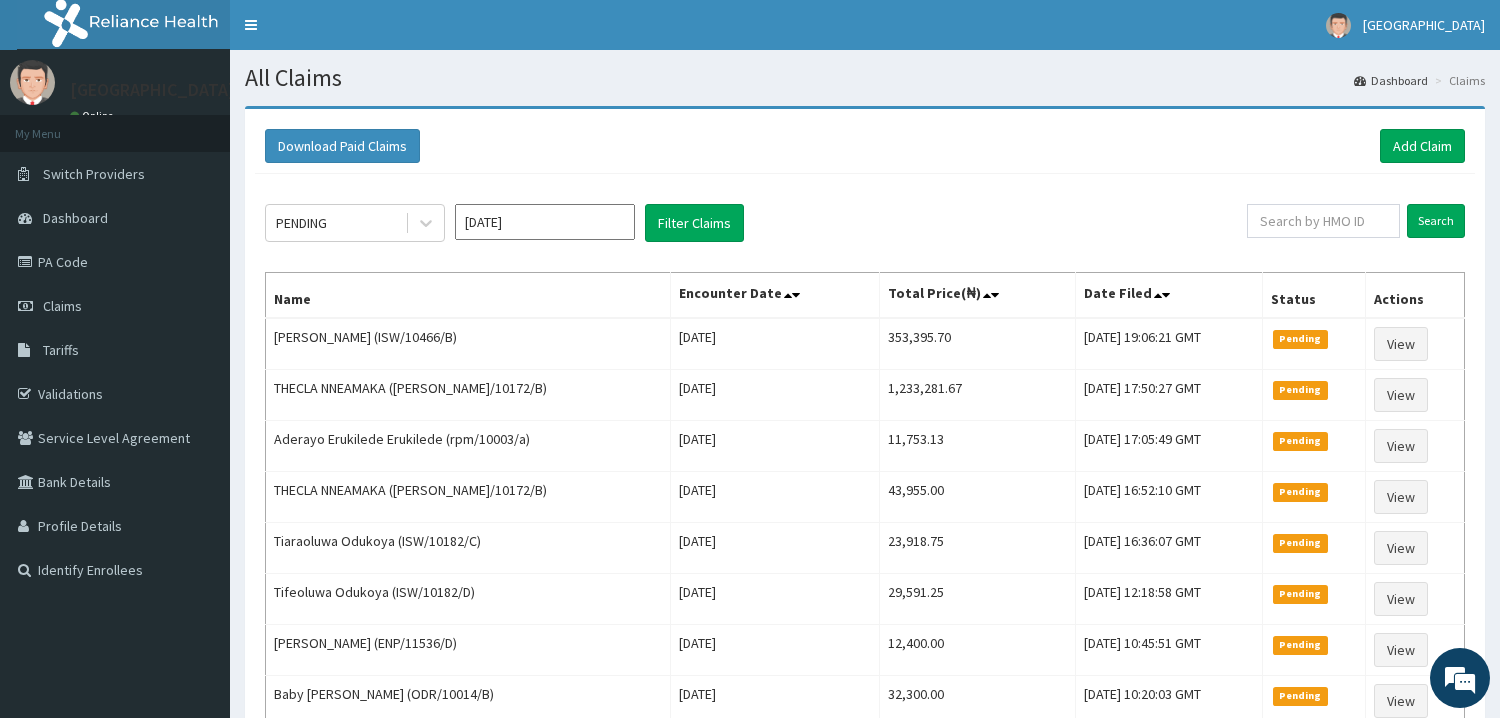 scroll, scrollTop: 0, scrollLeft: 0, axis: both 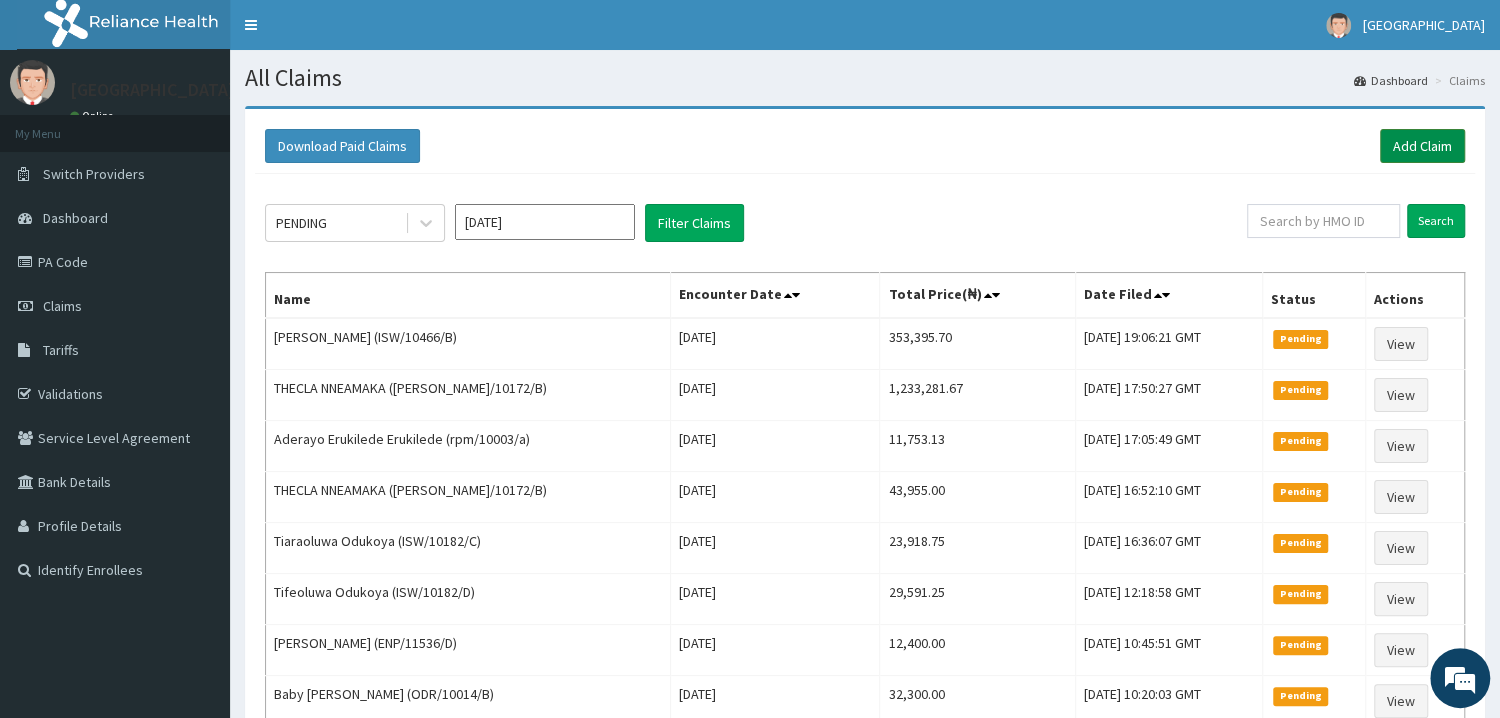 click on "Add Claim" at bounding box center [1422, 146] 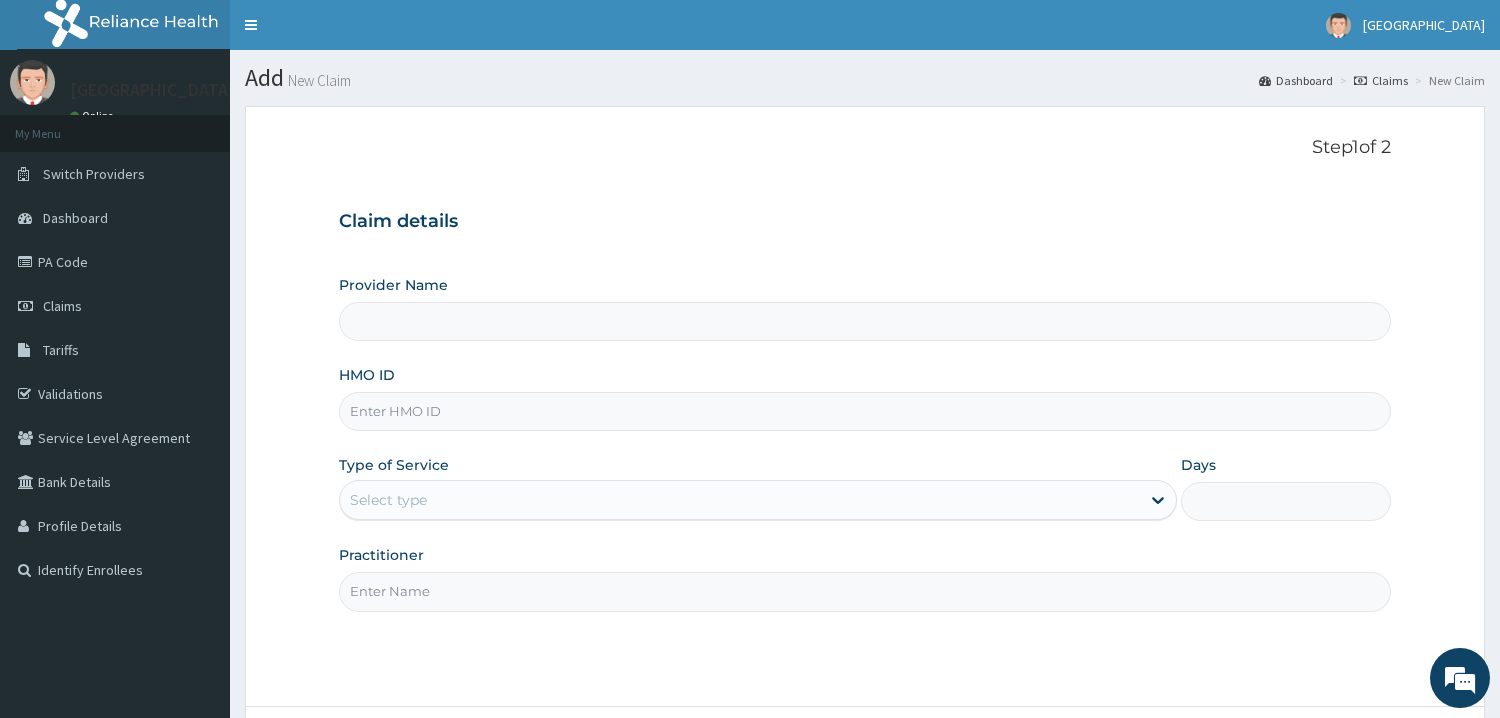scroll, scrollTop: 0, scrollLeft: 0, axis: both 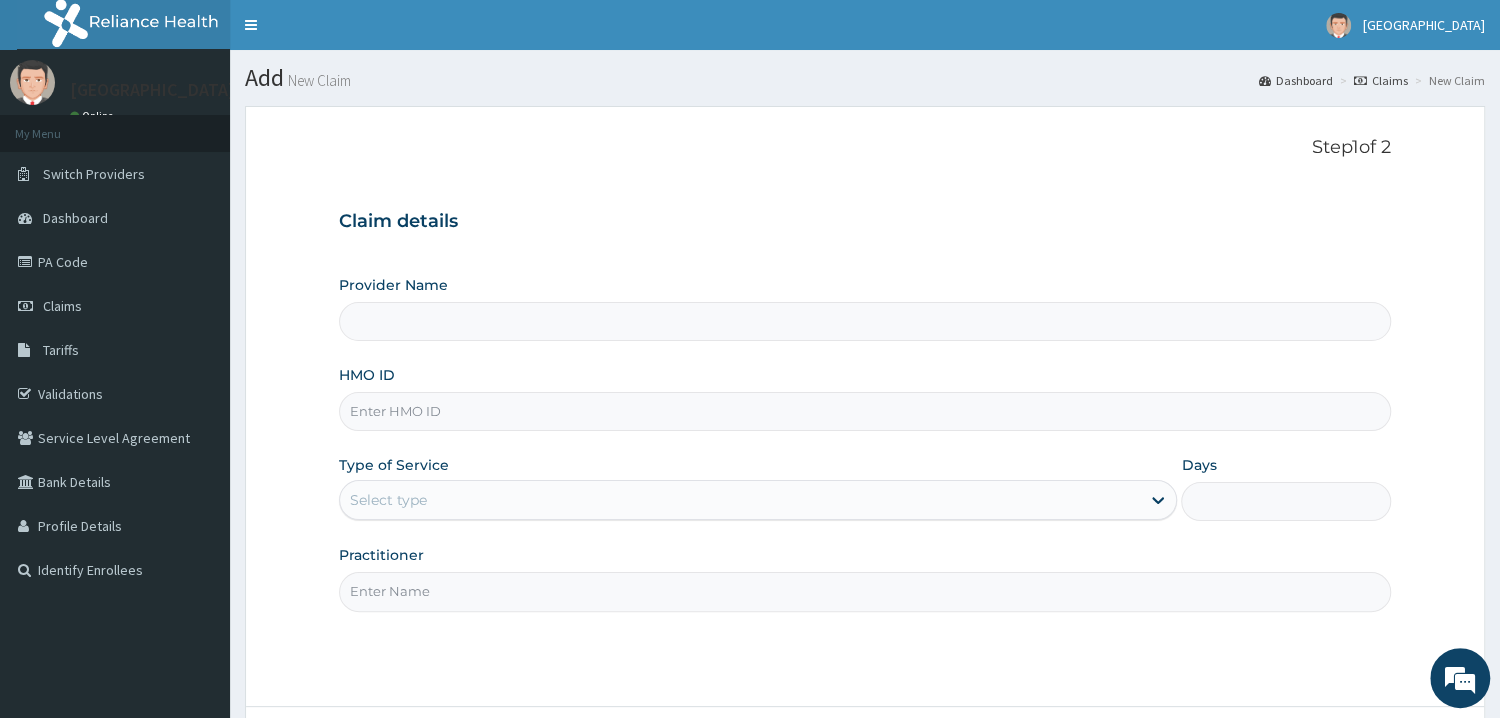 type on "Mother and Child Hospital - [GEOGRAPHIC_DATA]" 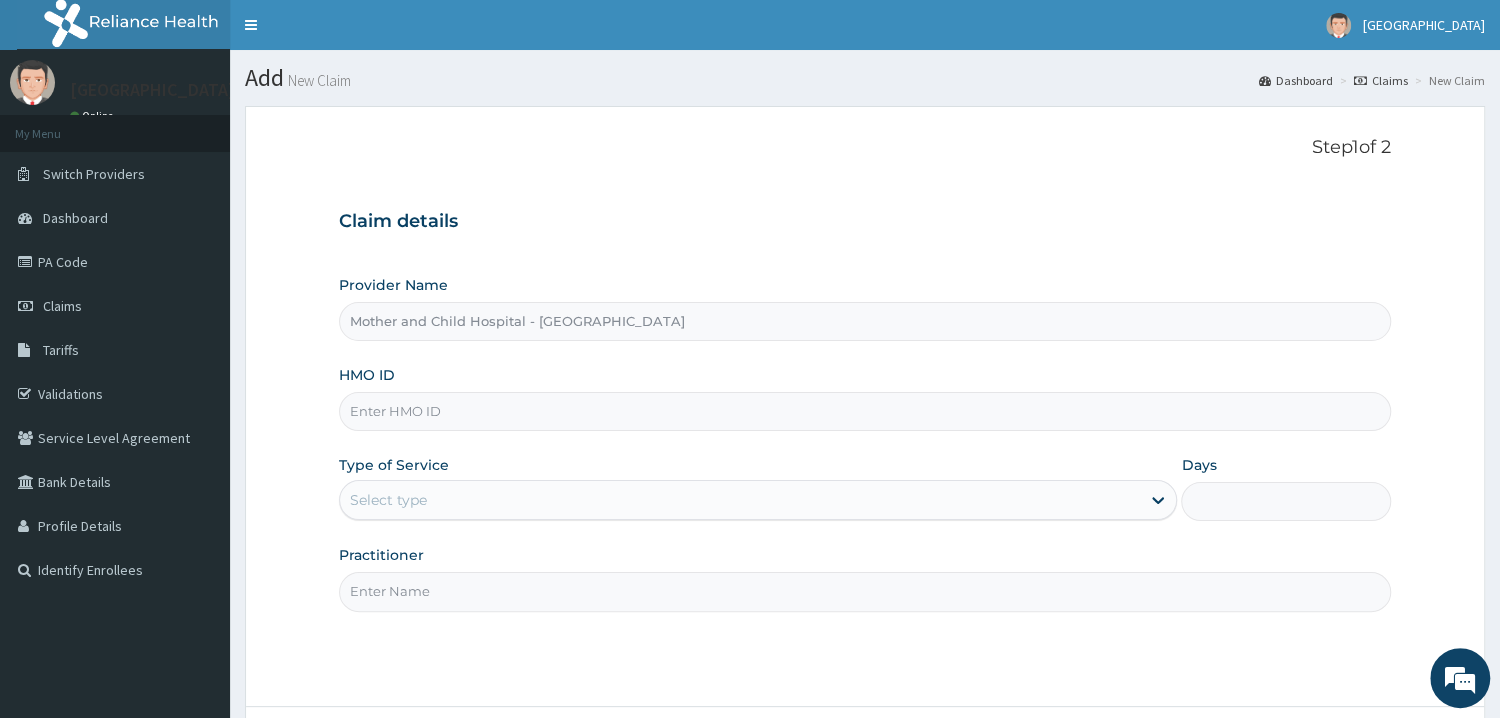 scroll, scrollTop: 0, scrollLeft: 0, axis: both 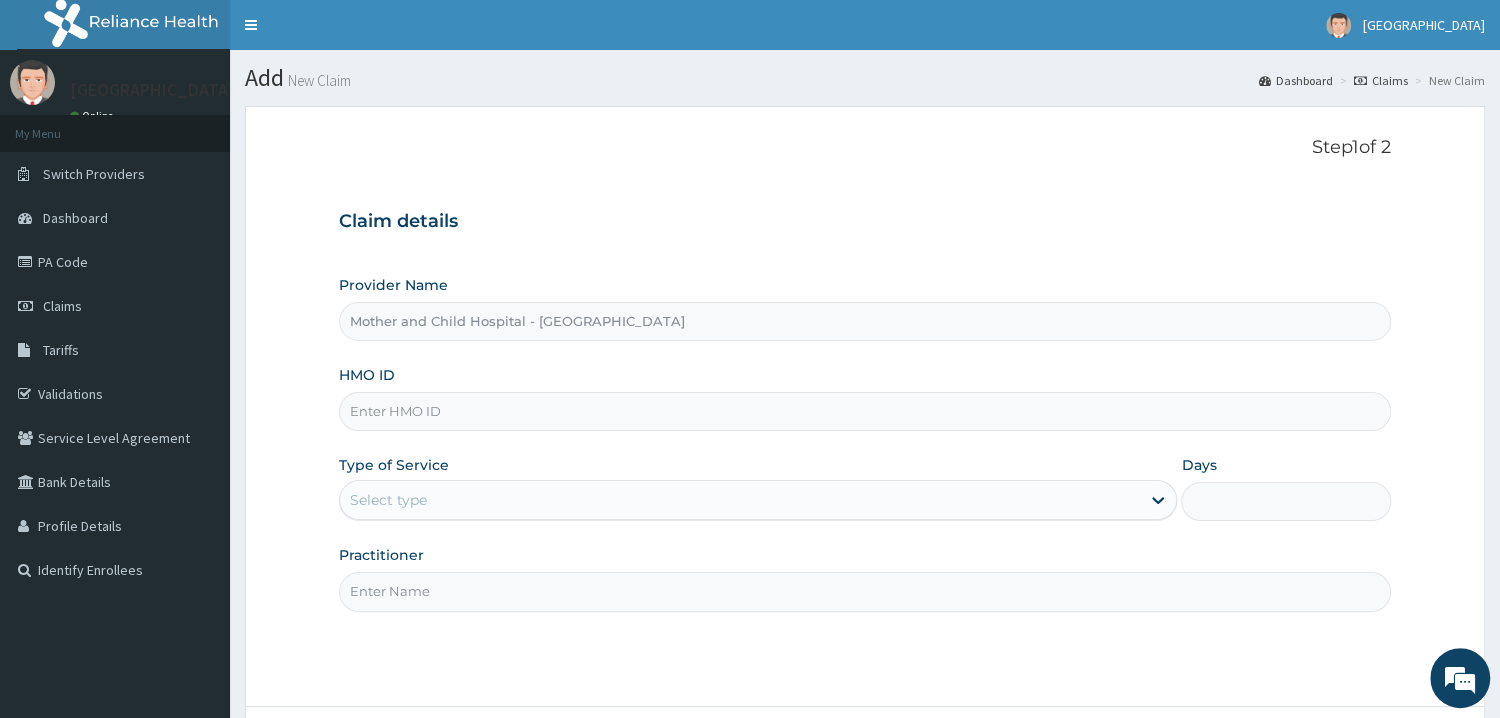click on "HMO ID" at bounding box center [865, 411] 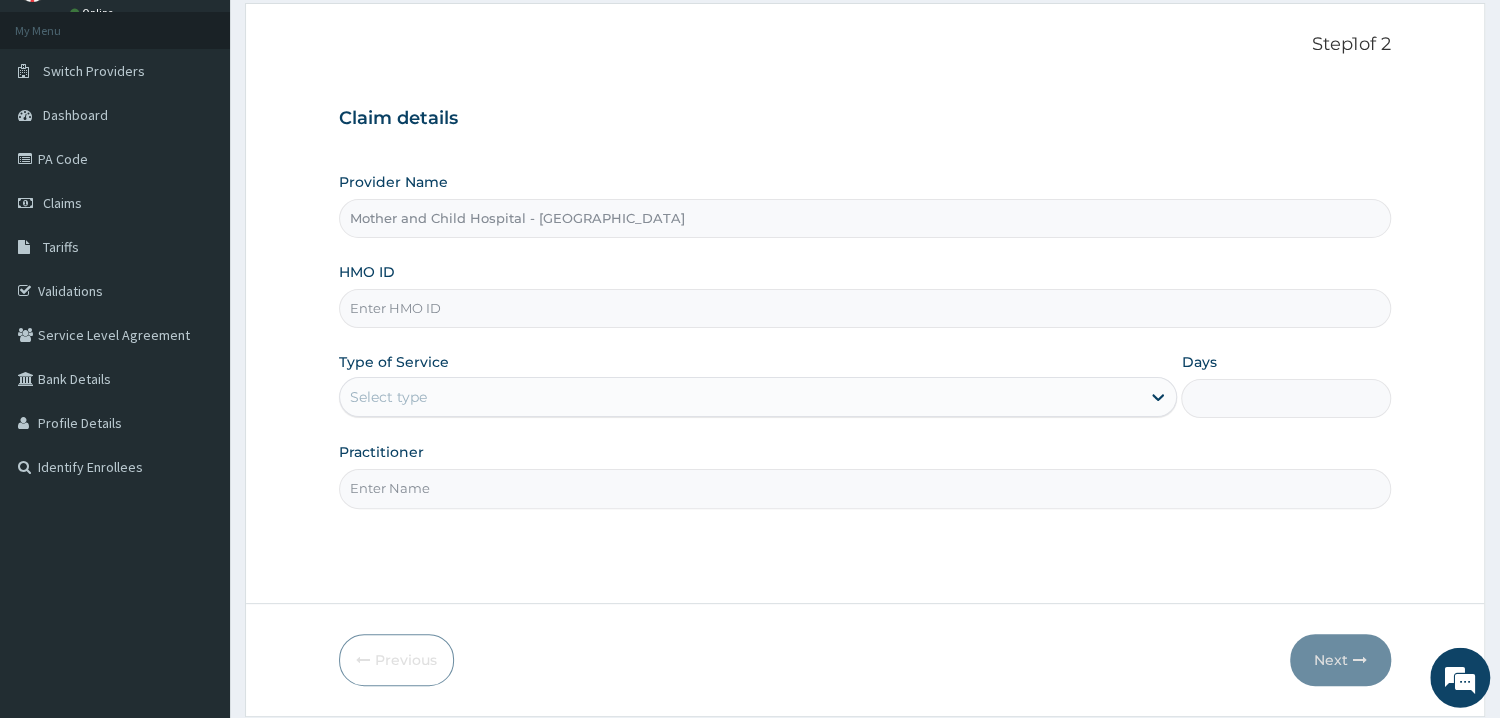 scroll, scrollTop: 168, scrollLeft: 0, axis: vertical 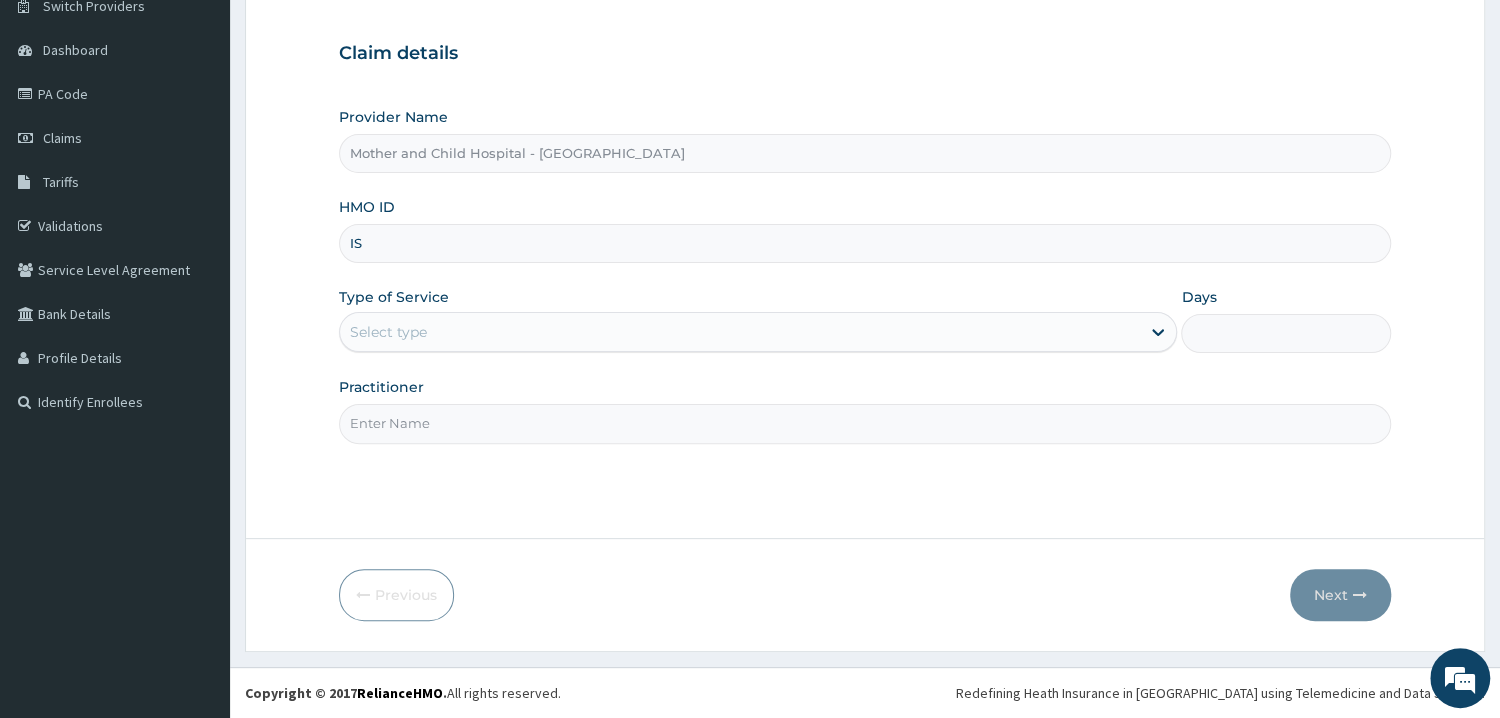 type on "I" 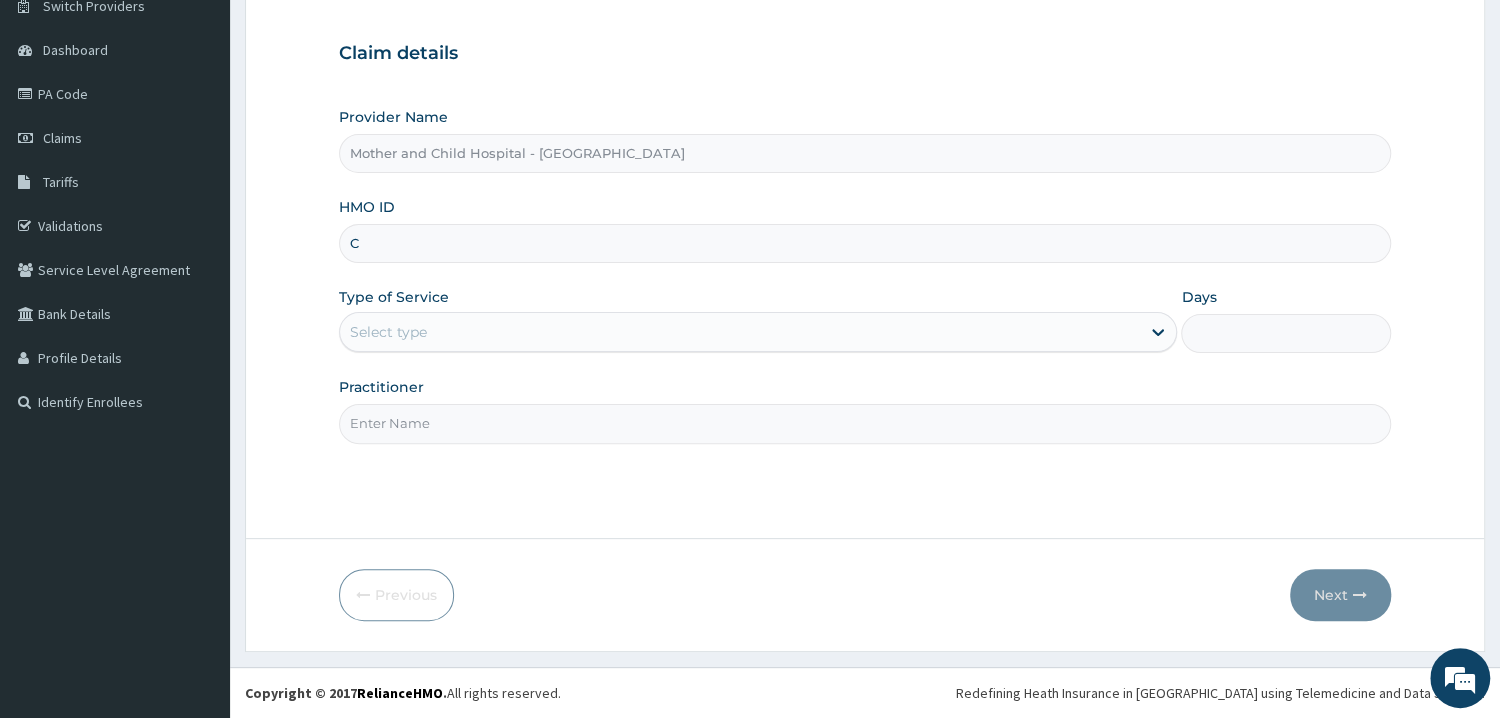 click on "C" at bounding box center (865, 243) 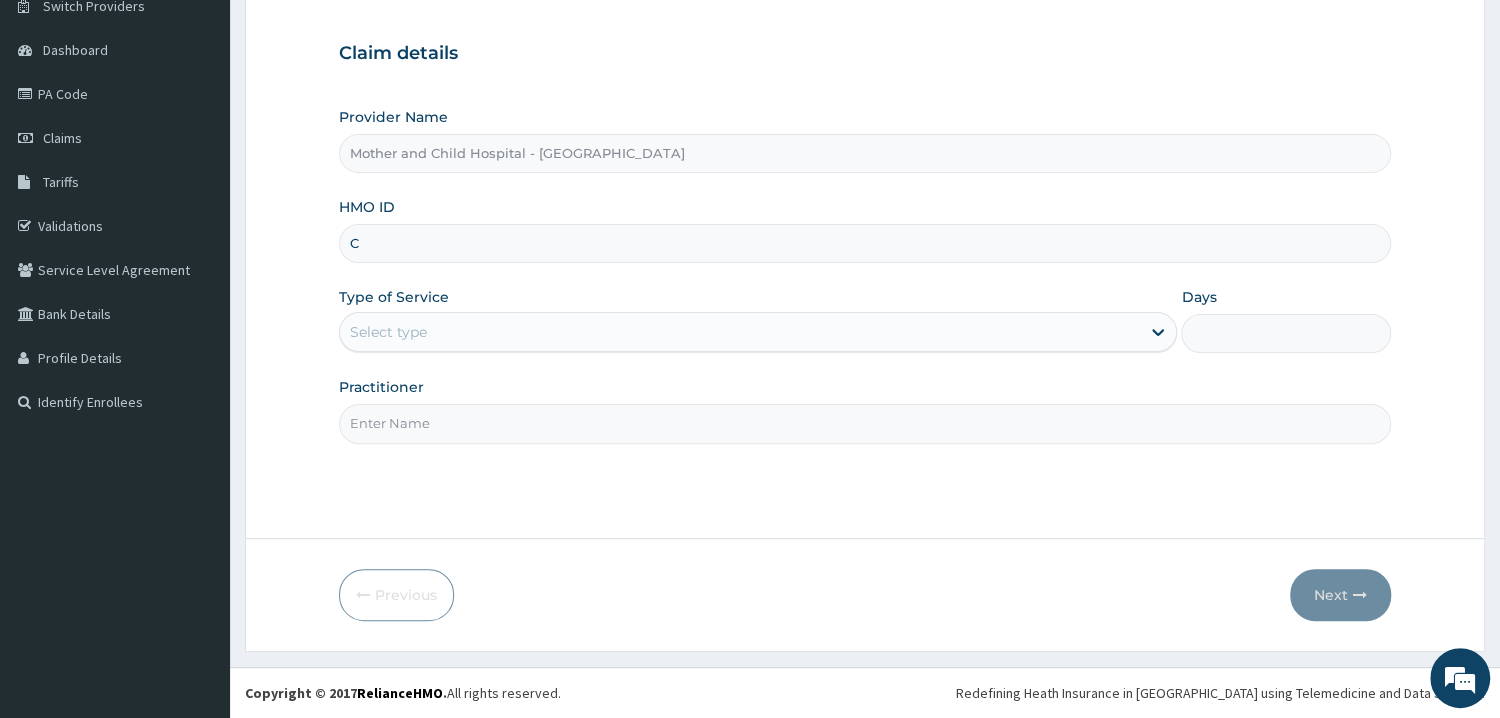 paste on "PW/10090/B" 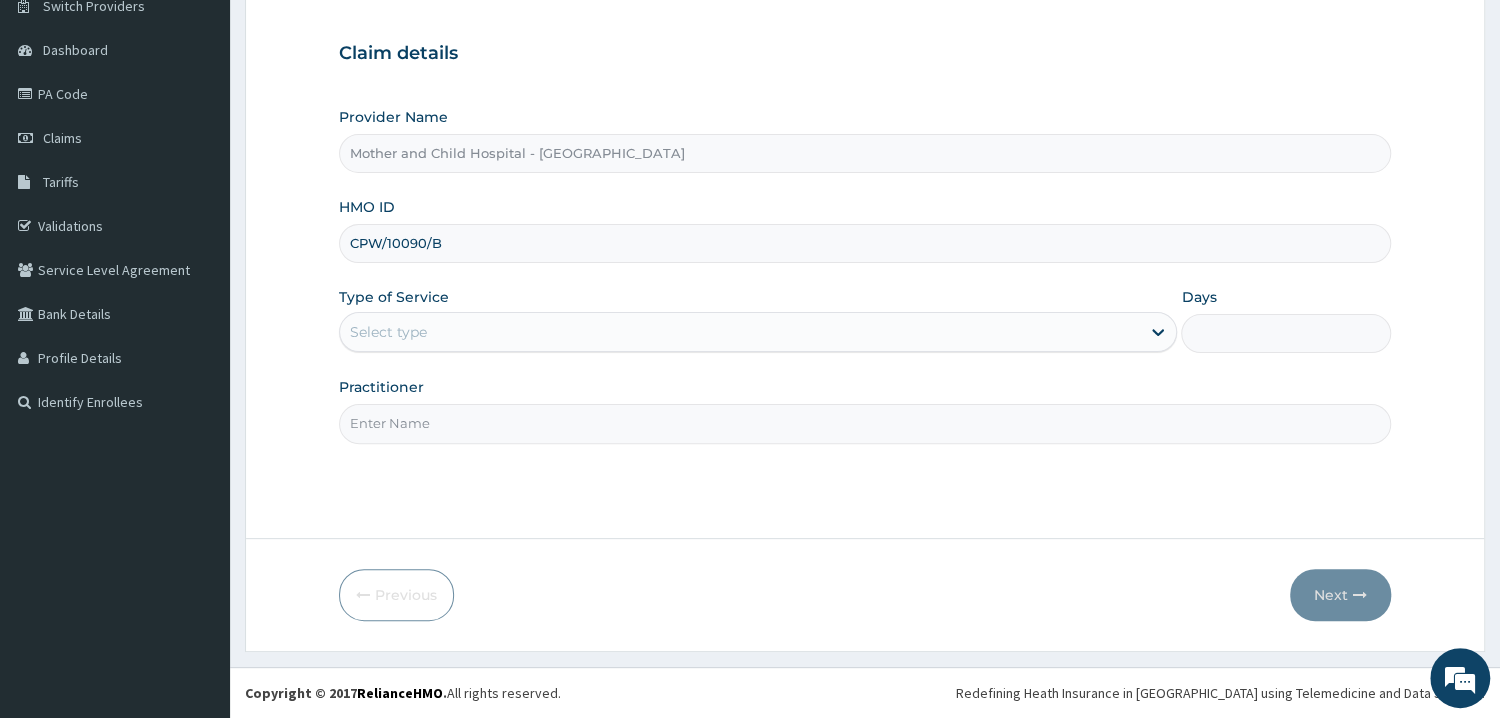 type on "CPW/10090/B" 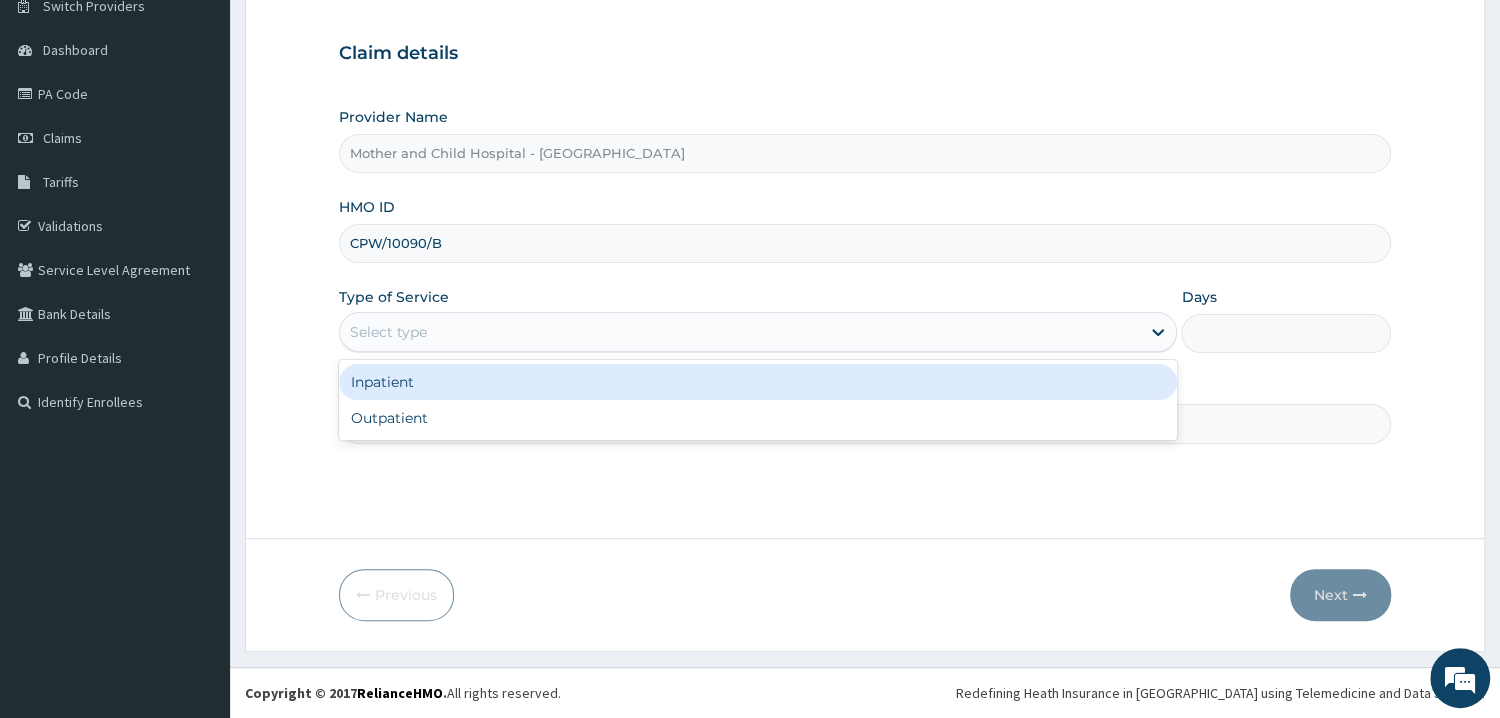 click on "Select type" at bounding box center (758, 332) 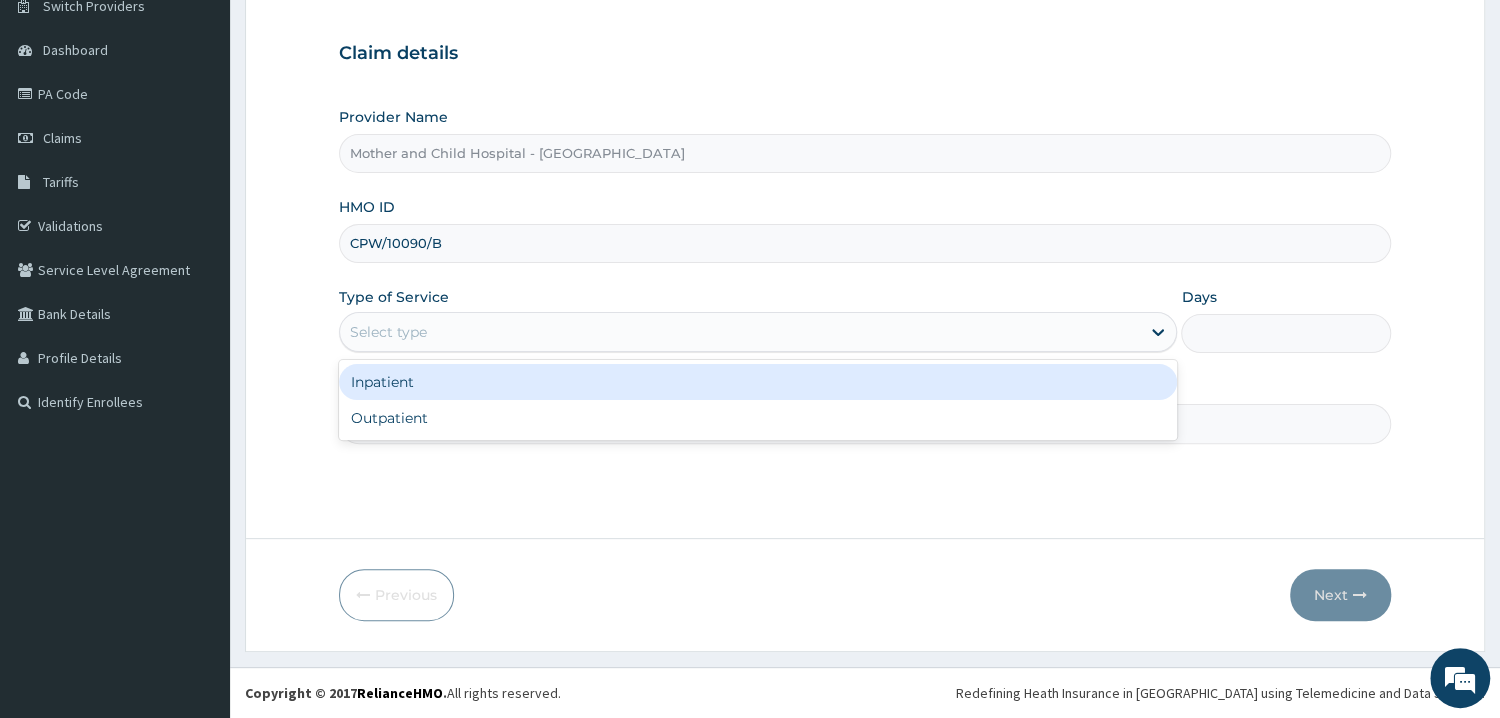 click on "Inpatient" at bounding box center (758, 382) 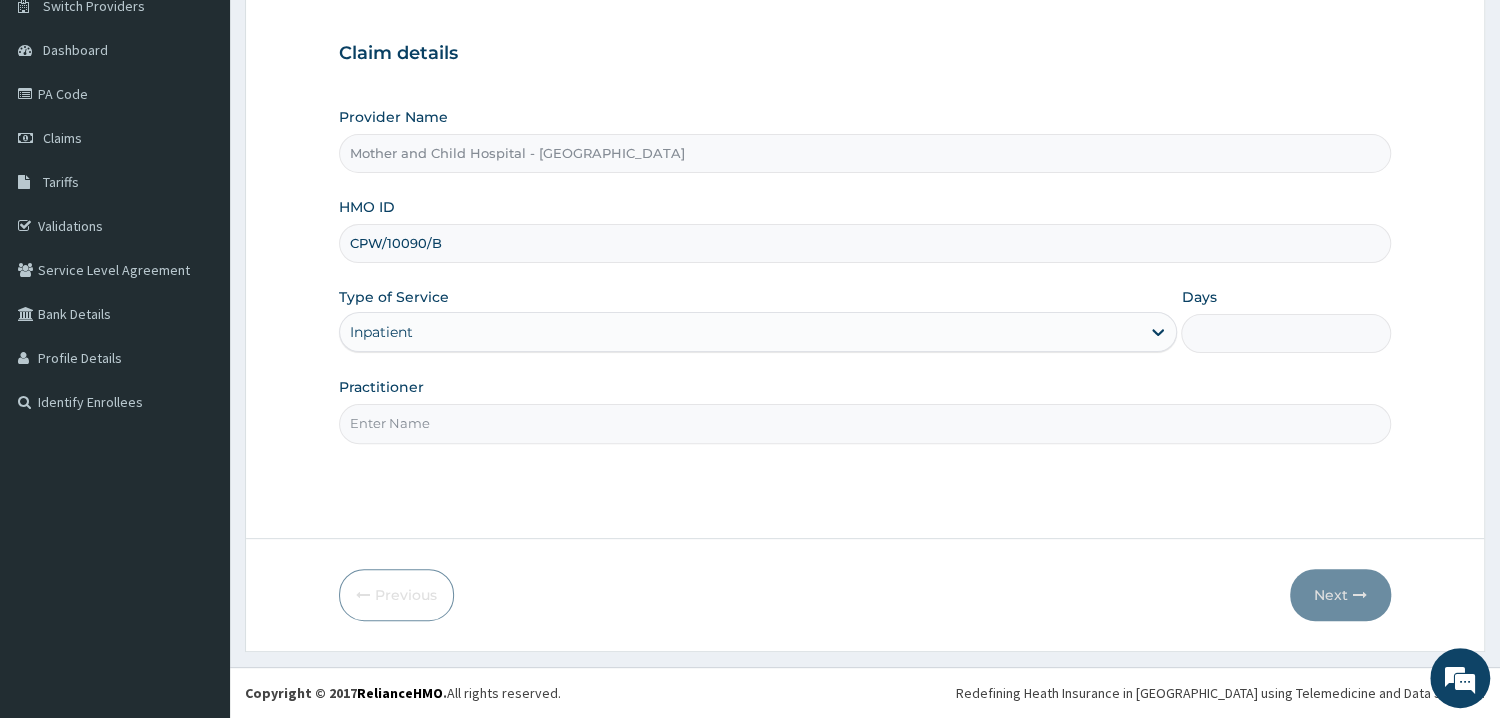 click on "Days" at bounding box center [1286, 333] 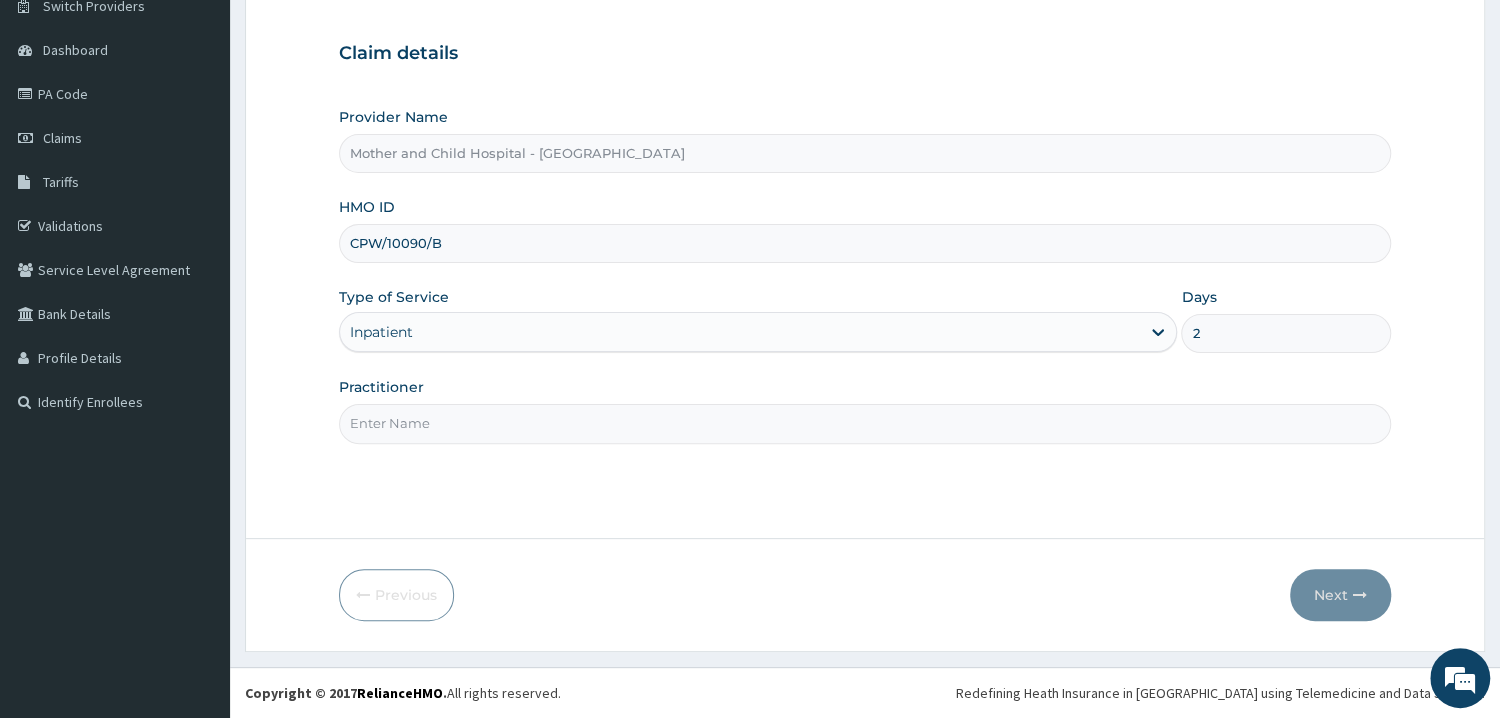 type on "2" 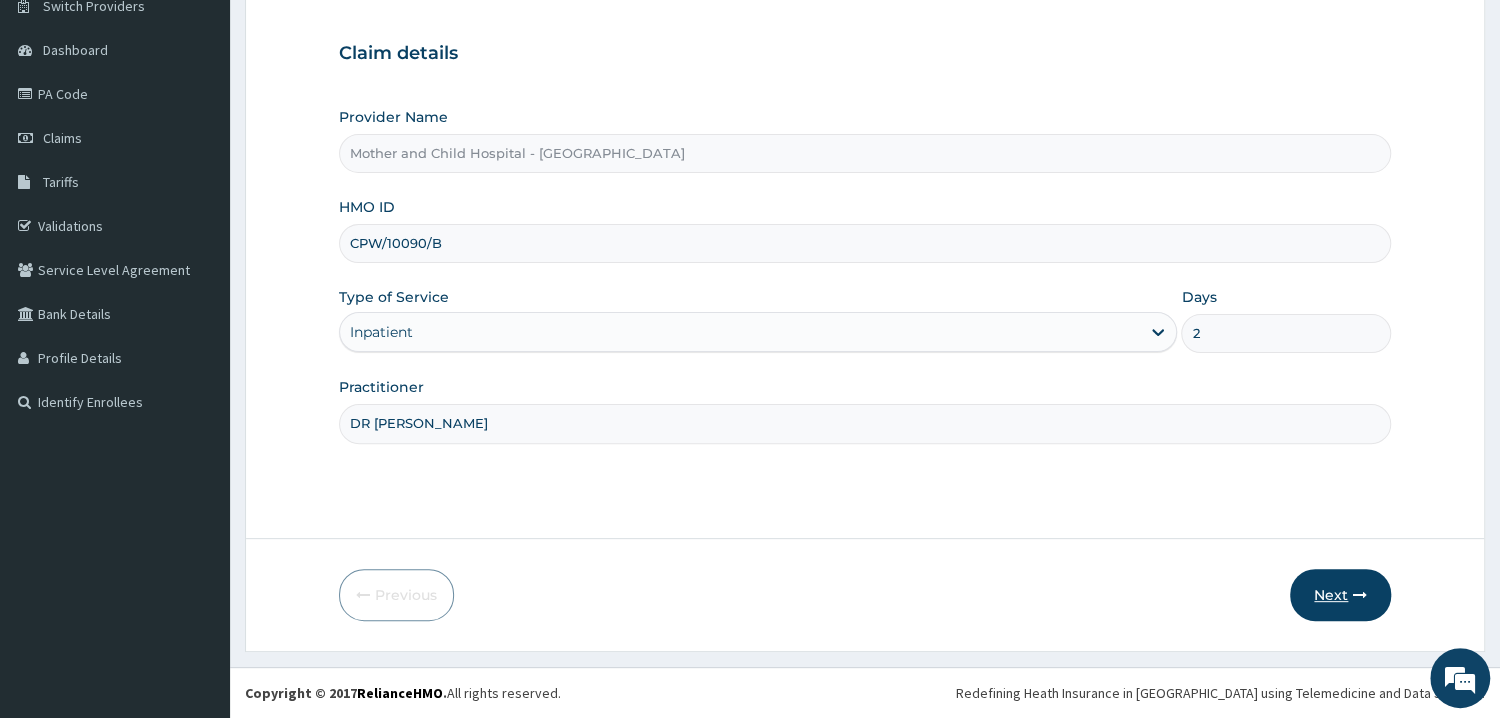 type on "DR JEJE" 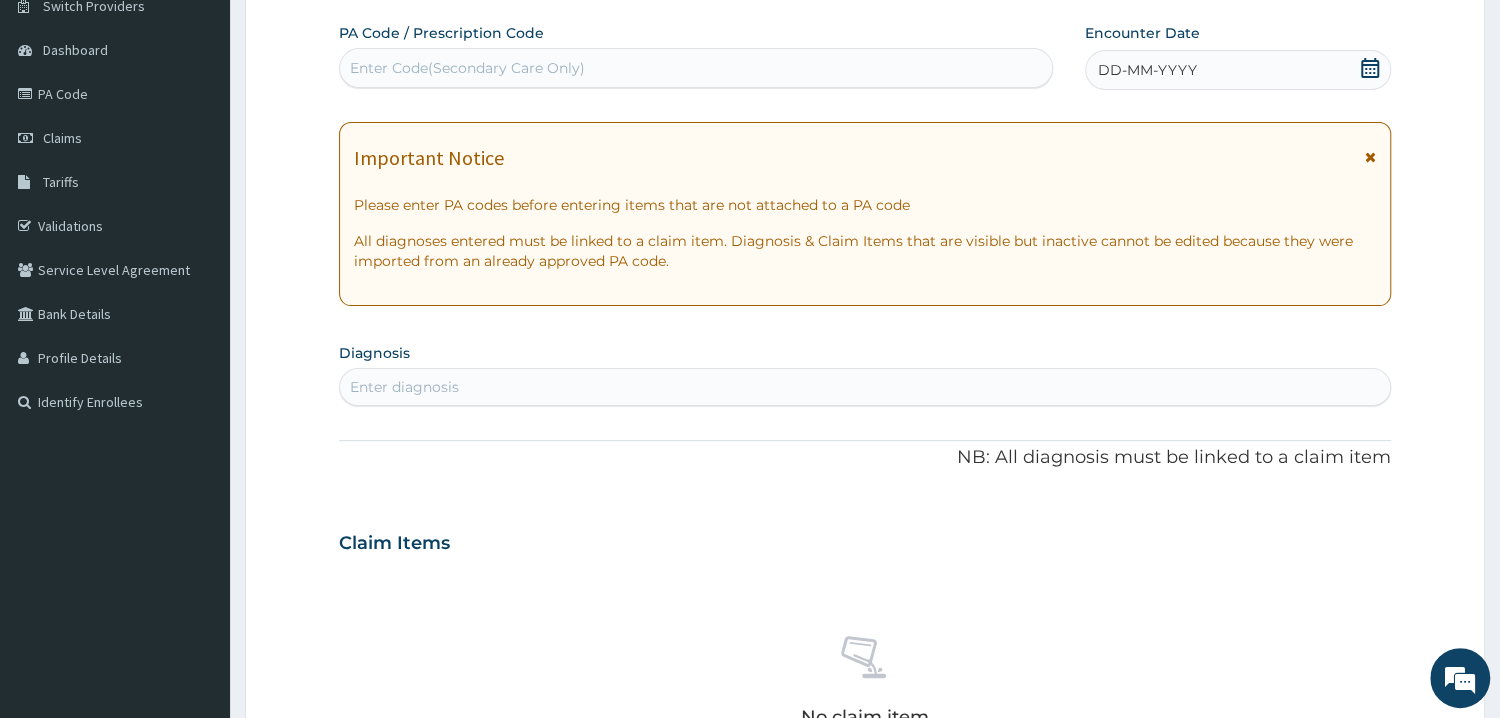 click on "Enter Code(Secondary Care Only)" at bounding box center (696, 68) 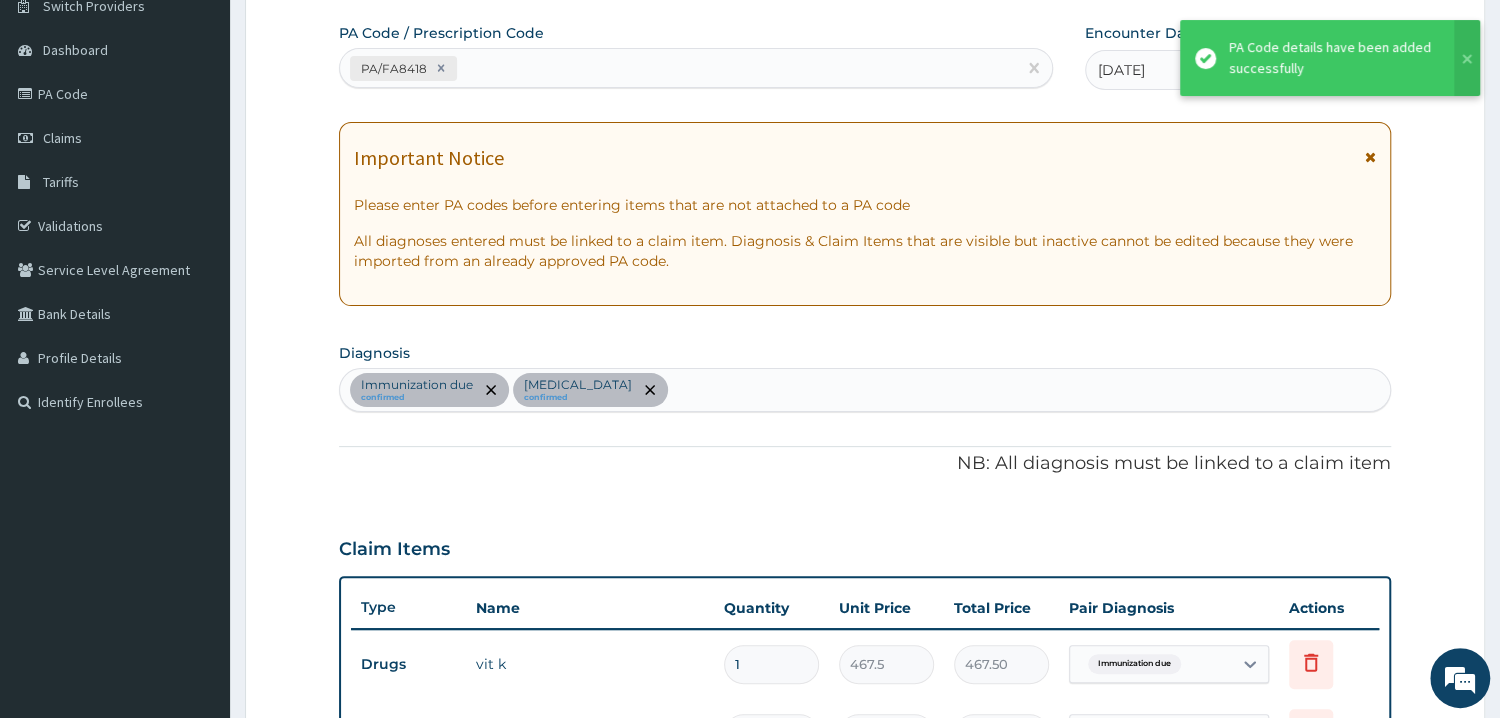 scroll, scrollTop: 885, scrollLeft: 0, axis: vertical 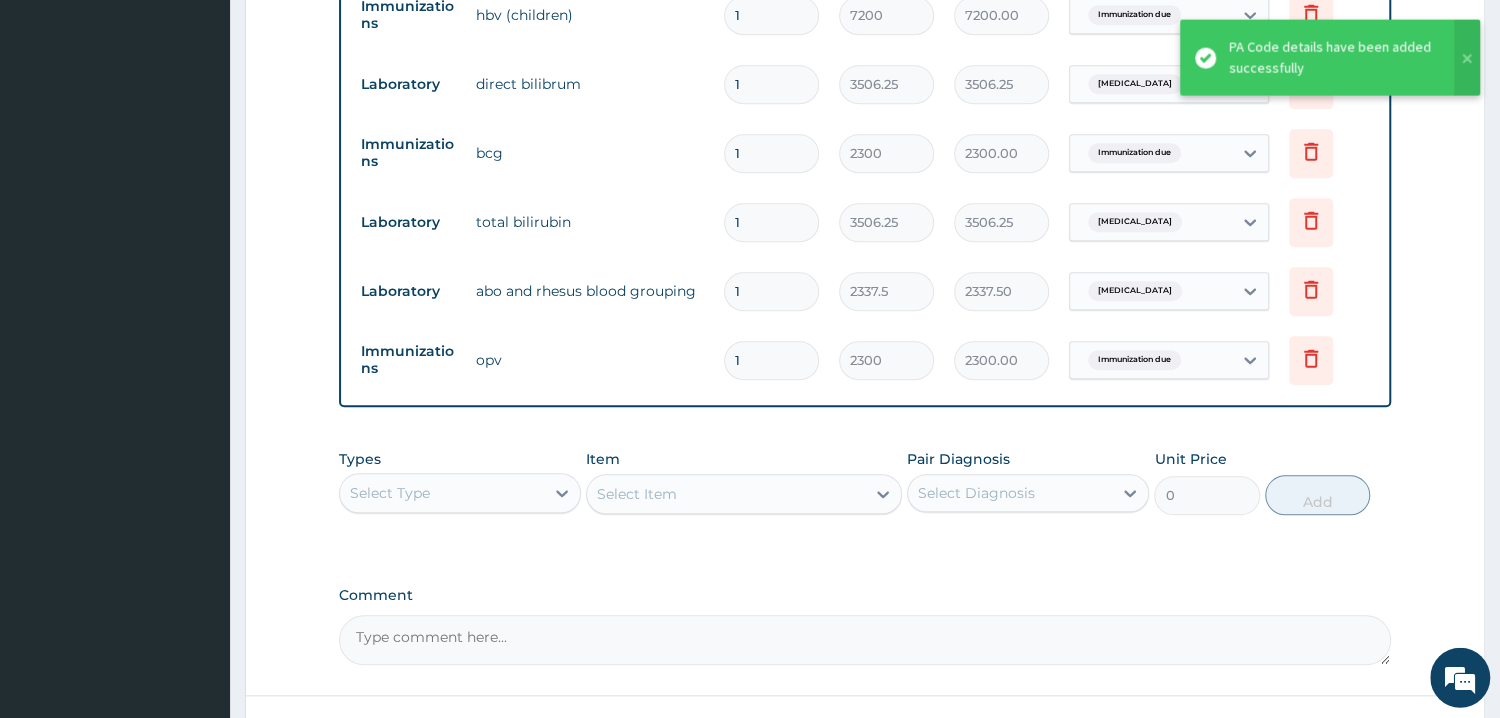 click on "Type Name Quantity Unit Price Total Price Pair Diagnosis Actions Drugs vit k 1 467.5 467.50 Immunization due Delete Immunizations hbv (children) 1 7200 7200.00 Immunization due Delete Laboratory direct bilibrum 1 3506.25 3506.25 Neonatal jaundice Delete Immunizations bcg 1 2300 2300.00 Immunization due Delete Laboratory total bilirubin 1 3506.25 3506.25 Neonatal jaundice Delete Laboratory abo and rhesus blood grouping 1 2337.5 2337.50 Neonatal jaundice Delete Immunizations opv 1 2300 2300.00 Immunization due Delete" at bounding box center [865, 133] 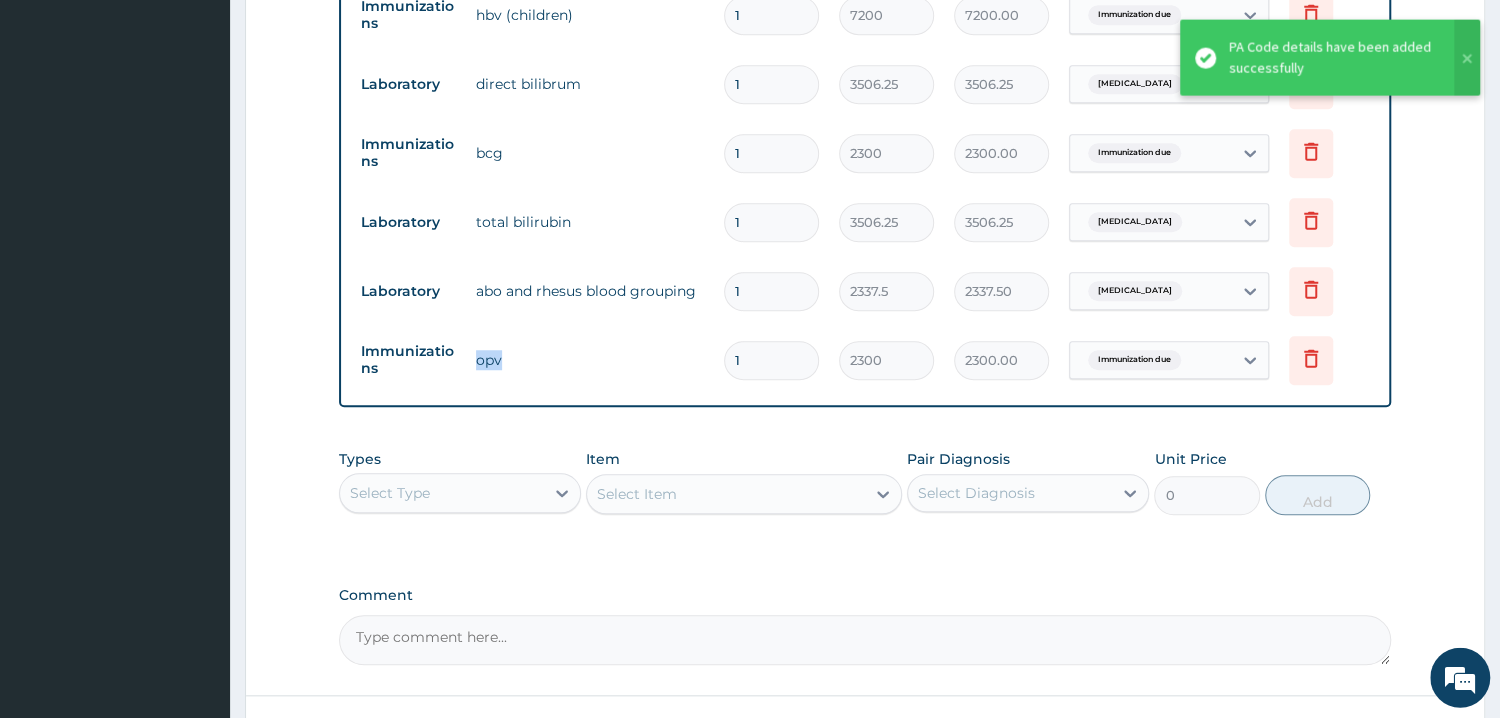 click on "Type Name Quantity Unit Price Total Price Pair Diagnosis Actions Drugs vit k 1 467.5 467.50 Immunization due Delete Immunizations hbv (children) 1 7200 7200.00 Immunization due Delete Laboratory direct bilibrum 1 3506.25 3506.25 Neonatal jaundice Delete Immunizations bcg 1 2300 2300.00 Immunization due Delete Laboratory total bilirubin 1 3506.25 3506.25 Neonatal jaundice Delete Laboratory abo and rhesus blood grouping 1 2337.5 2337.50 Neonatal jaundice Delete Immunizations opv 1 2300 2300.00 Immunization due Delete" at bounding box center (865, 133) 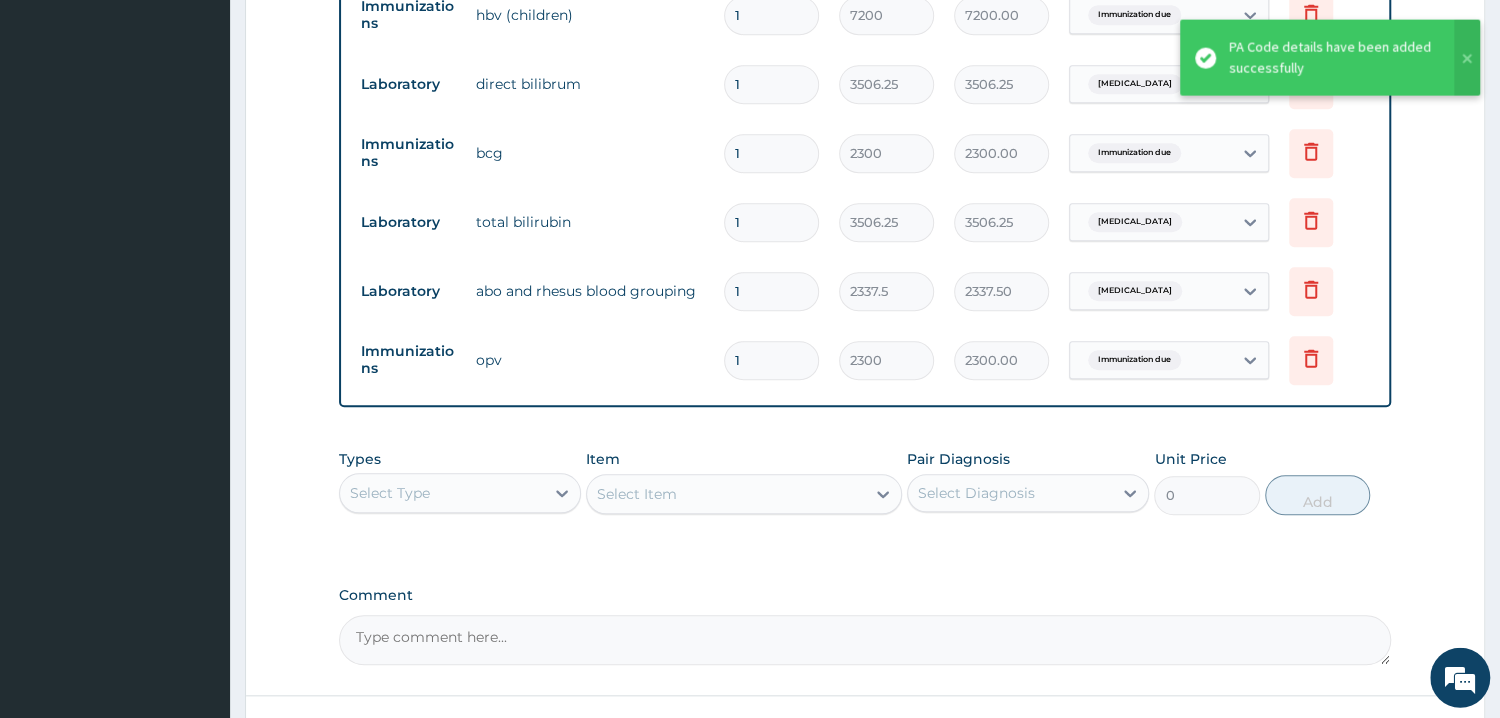 click on "PA Code / Prescription Code PA/FA8418 Encounter Date 11-07-2025 Important Notice Please enter PA codes before entering items that are not attached to a PA code   All diagnoses entered must be linked to a claim item. Diagnosis & Claim Items that are visible but inactive cannot be edited because they were imported from an already approved PA code. Diagnosis Immunization due confirmed Neonatal jaundice confirmed NB: All diagnosis must be linked to a claim item Claim Items Type Name Quantity Unit Price Total Price Pair Diagnosis Actions Drugs vit k 1 467.5 467.50 Immunization due Delete Immunizations hbv (children) 1 7200 7200.00 Immunization due Delete Laboratory direct bilibrum 1 3506.25 3506.25 Neonatal jaundice Delete Immunizations bcg 1 2300 2300.00 Immunization due Delete Laboratory total bilirubin 1 3506.25 3506.25 Neonatal jaundice Delete Laboratory abo and rhesus blood grouping 1 2337.5 2337.50 Neonatal jaundice Delete Immunizations opv 1 2300 2300.00 Immunization due Delete Types Select Type Item 0 Add" at bounding box center (865, -14) 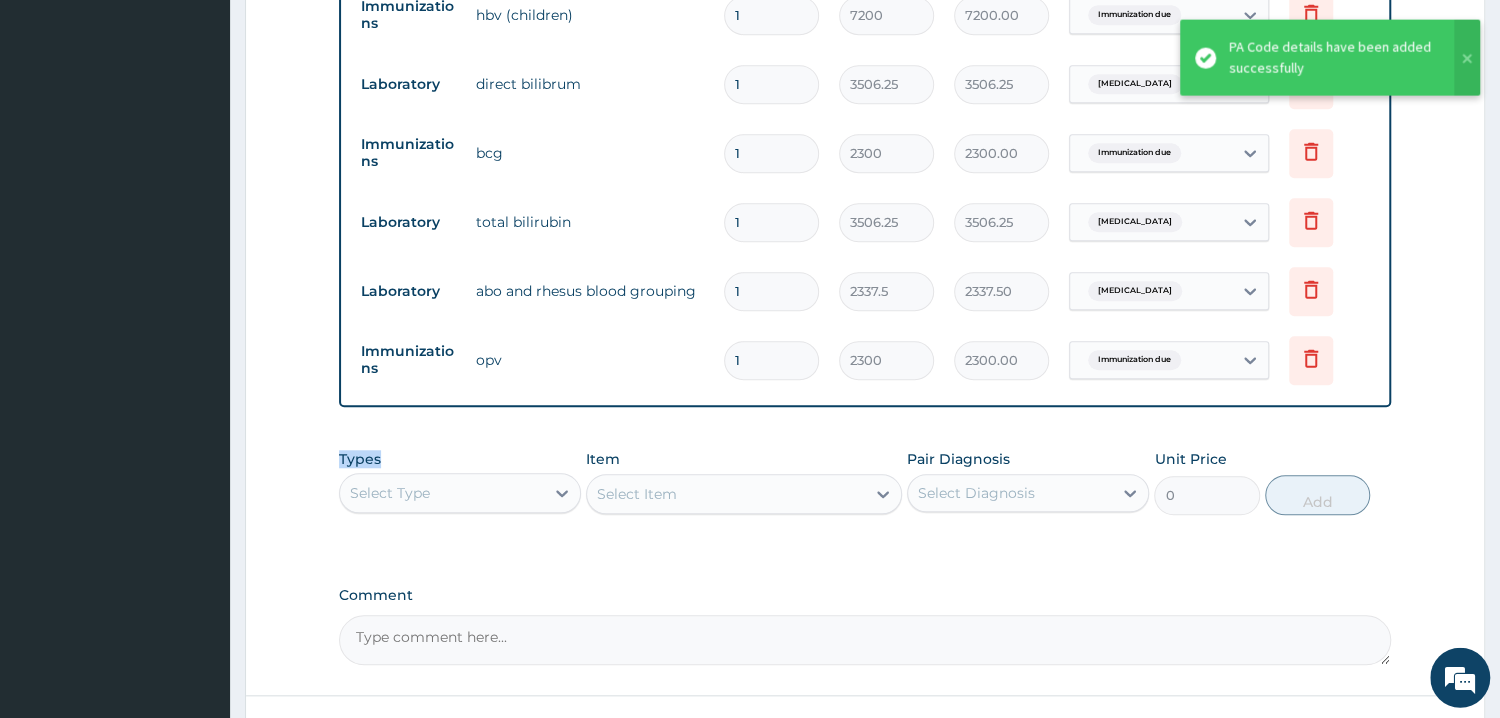 click on "PA Code / Prescription Code PA/FA8418 Encounter Date 11-07-2025 Important Notice Please enter PA codes before entering items that are not attached to a PA code   All diagnoses entered must be linked to a claim item. Diagnosis & Claim Items that are visible but inactive cannot be edited because they were imported from an already approved PA code. Diagnosis Immunization due confirmed Neonatal jaundice confirmed NB: All diagnosis must be linked to a claim item Claim Items Type Name Quantity Unit Price Total Price Pair Diagnosis Actions Drugs vit k 1 467.5 467.50 Immunization due Delete Immunizations hbv (children) 1 7200 7200.00 Immunization due Delete Laboratory direct bilibrum 1 3506.25 3506.25 Neonatal jaundice Delete Immunizations bcg 1 2300 2300.00 Immunization due Delete Laboratory total bilirubin 1 3506.25 3506.25 Neonatal jaundice Delete Laboratory abo and rhesus blood grouping 1 2337.5 2337.50 Neonatal jaundice Delete Immunizations opv 1 2300 2300.00 Immunization due Delete Types Select Type Item 0 Add" at bounding box center (865, -14) 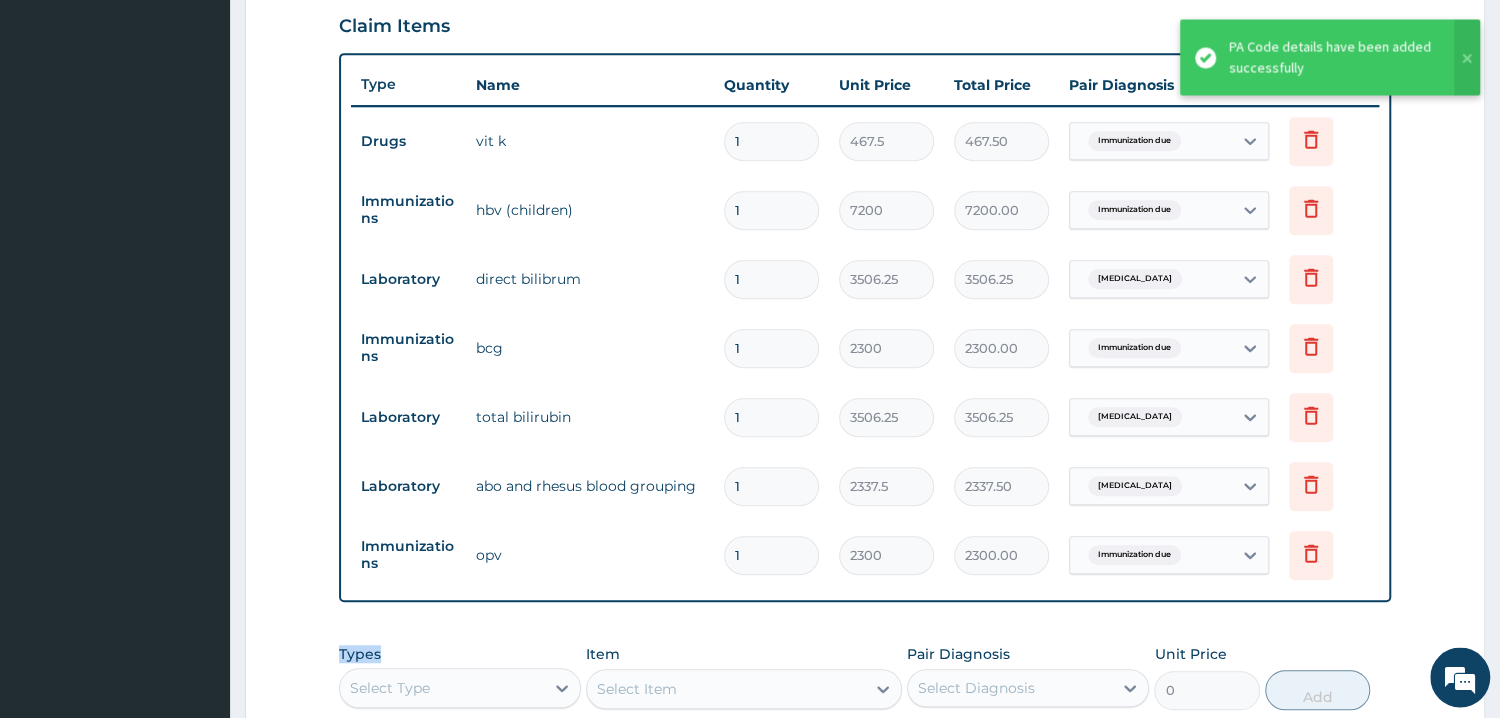 scroll, scrollTop: 671, scrollLeft: 0, axis: vertical 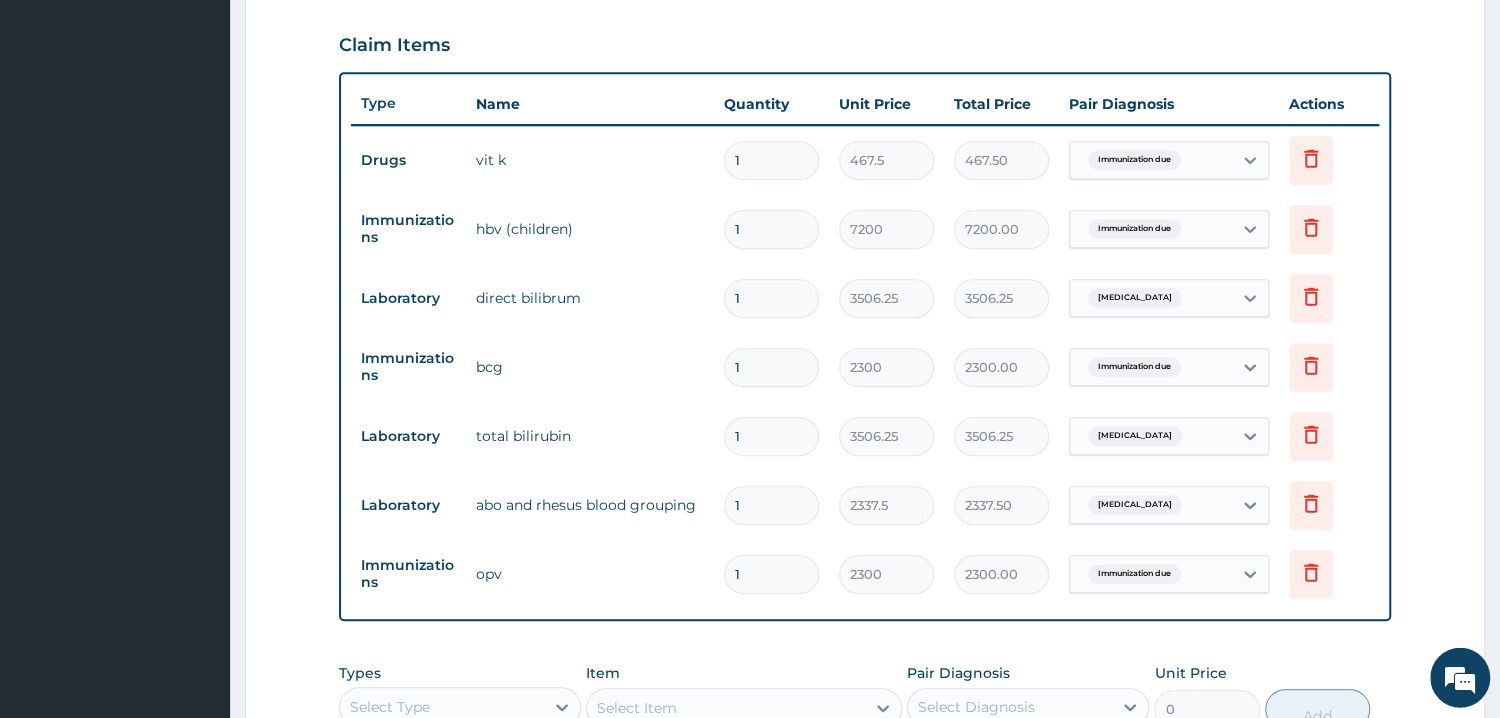 click on "PA Code / Prescription Code PA/FA8418 Encounter Date 11-07-2025 Important Notice Please enter PA codes before entering items that are not attached to a PA code   All diagnoses entered must be linked to a claim item. Diagnosis & Claim Items that are visible but inactive cannot be edited because they were imported from an already approved PA code. Diagnosis Immunization due confirmed Neonatal jaundice confirmed NB: All diagnosis must be linked to a claim item Claim Items Type Name Quantity Unit Price Total Price Pair Diagnosis Actions Drugs vit k 1 467.5 467.50 Immunization due Delete Immunizations hbv (children) 1 7200 7200.00 Immunization due Delete Laboratory direct bilibrum 1 3506.25 3506.25 Neonatal jaundice Delete Immunizations bcg 1 2300 2300.00 Immunization due Delete Laboratory total bilirubin 1 3506.25 3506.25 Neonatal jaundice Delete Laboratory abo and rhesus blood grouping 1 2337.5 2337.50 Neonatal jaundice Delete Immunizations opv 1 2300 2300.00 Immunization due Delete Types Select Type Item 0 Add" at bounding box center (865, 200) 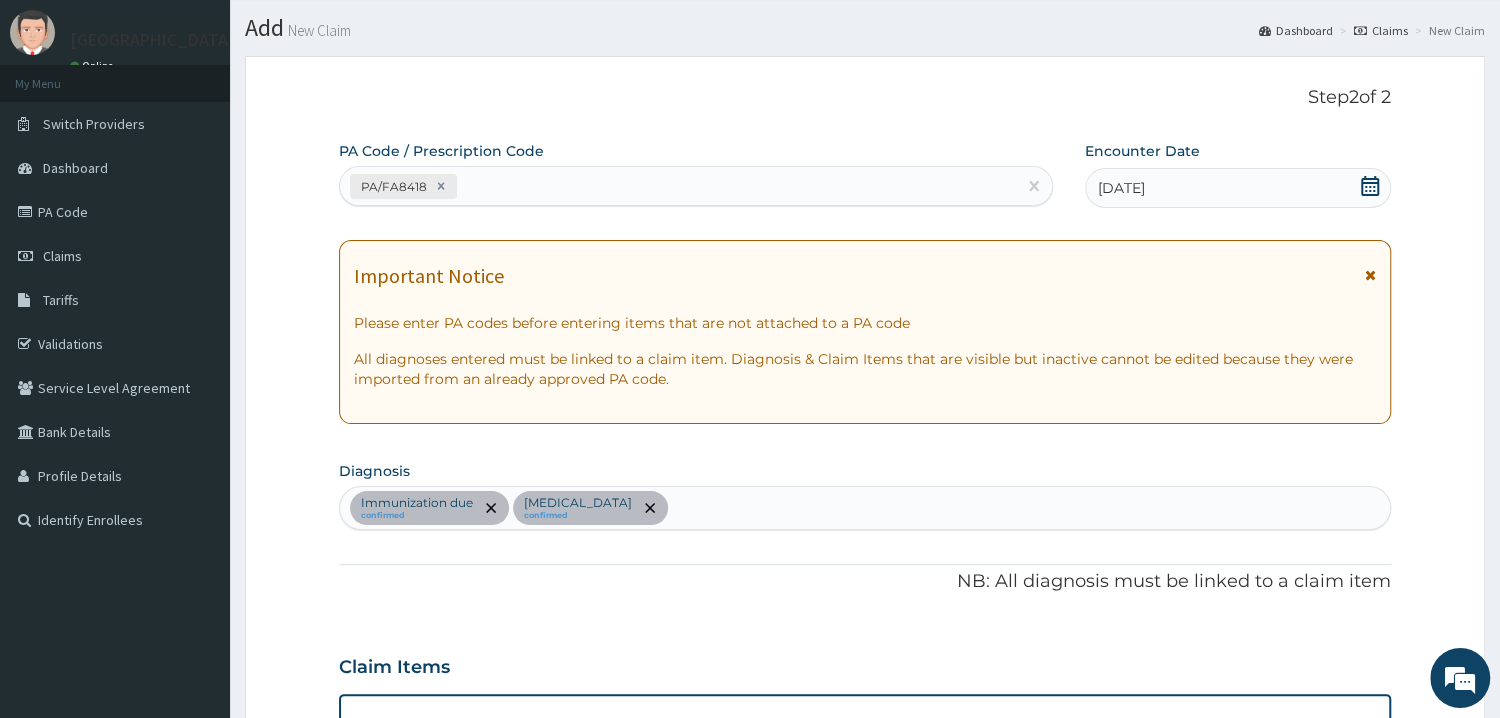 scroll, scrollTop: 0, scrollLeft: 0, axis: both 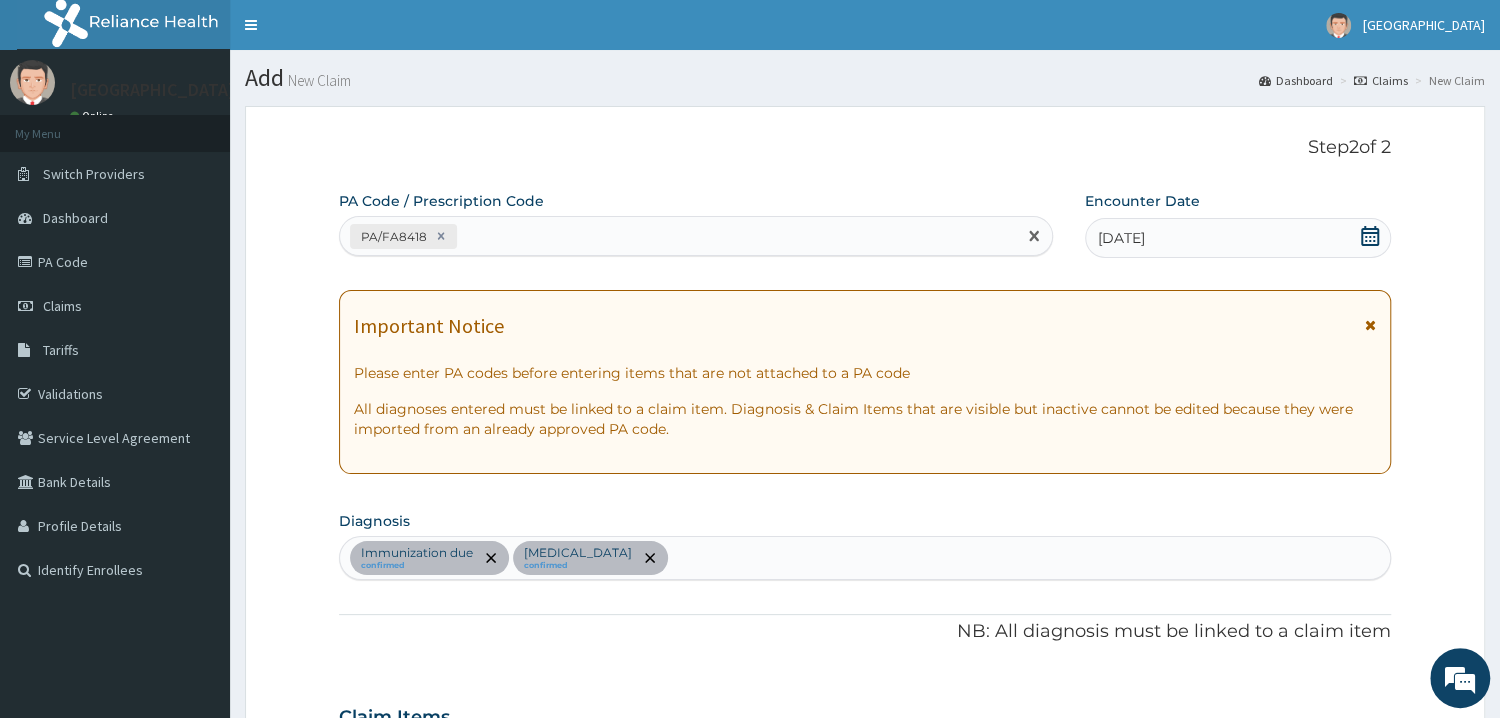 click on "PA/FA8418" at bounding box center [678, 236] 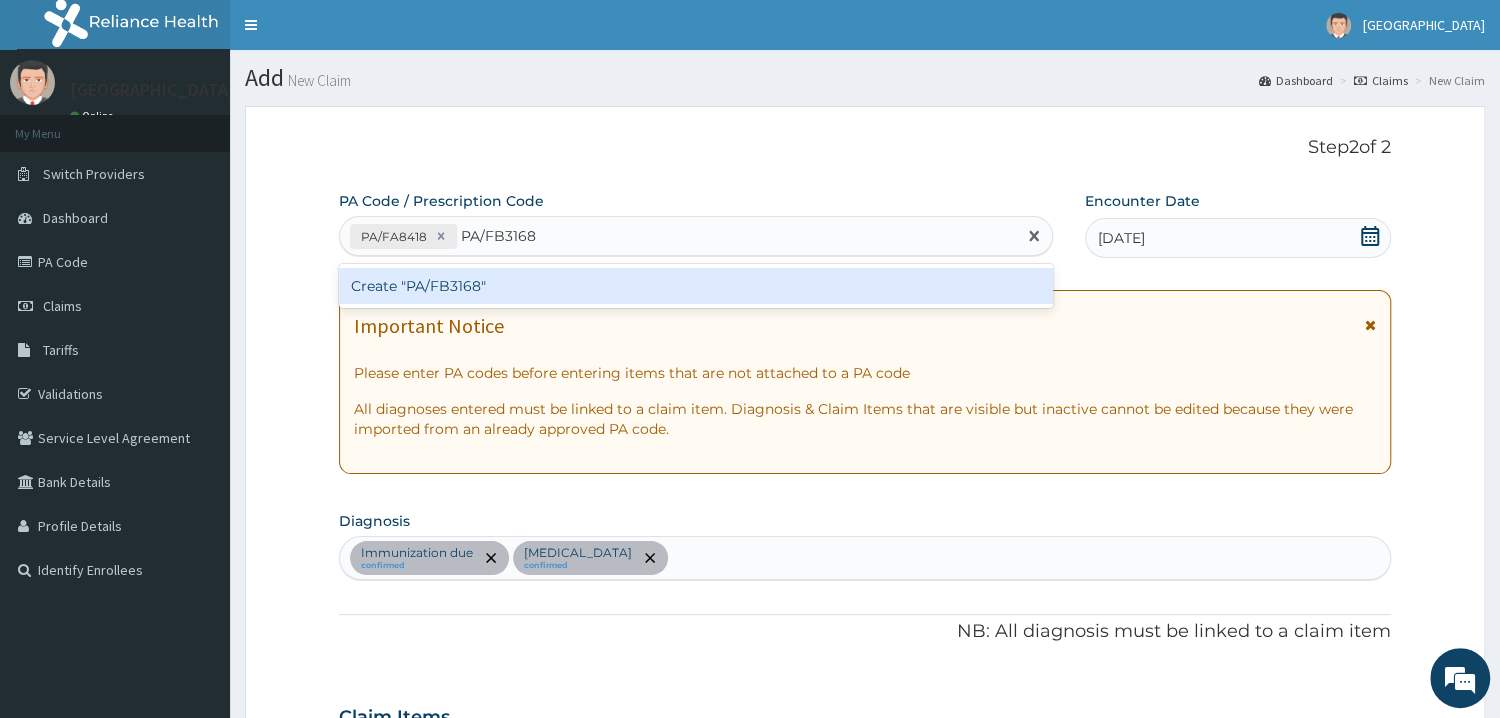 type 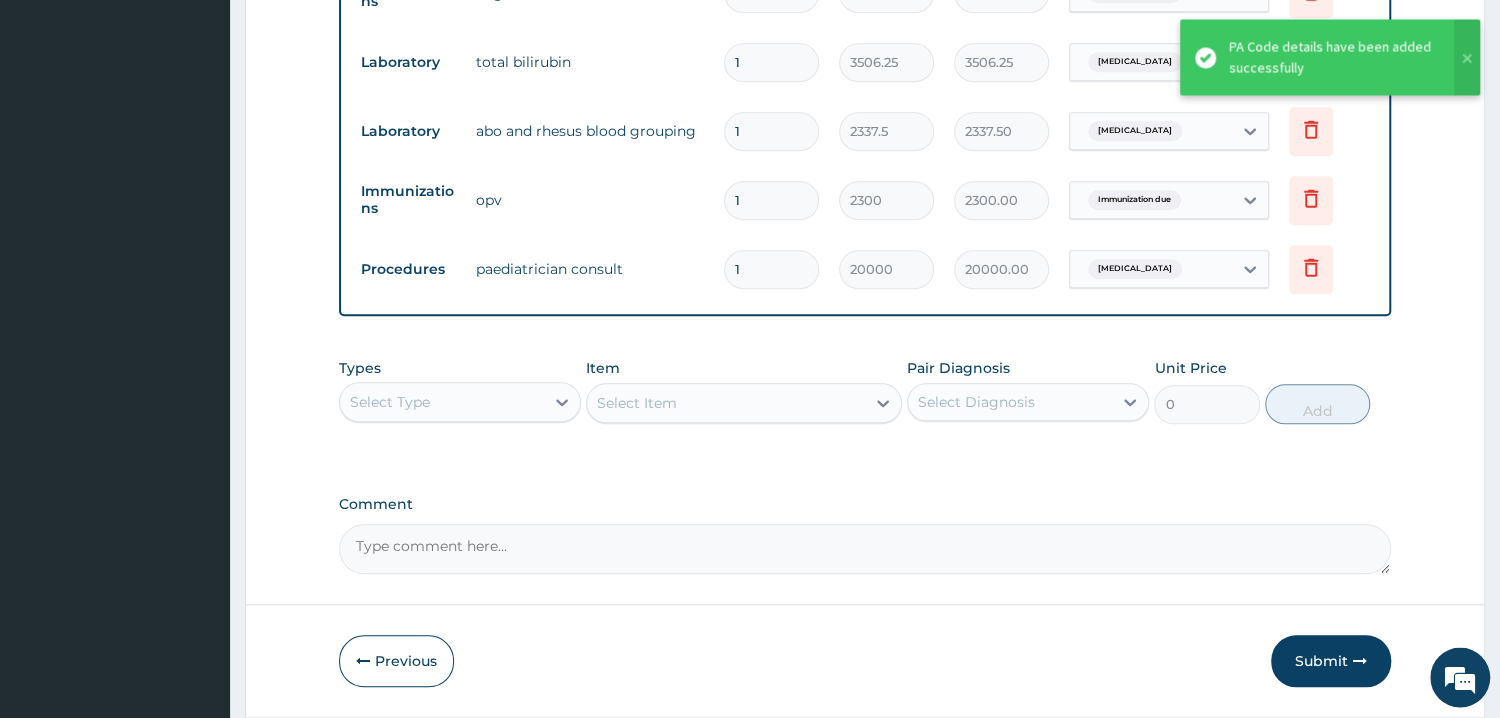scroll, scrollTop: 1109, scrollLeft: 0, axis: vertical 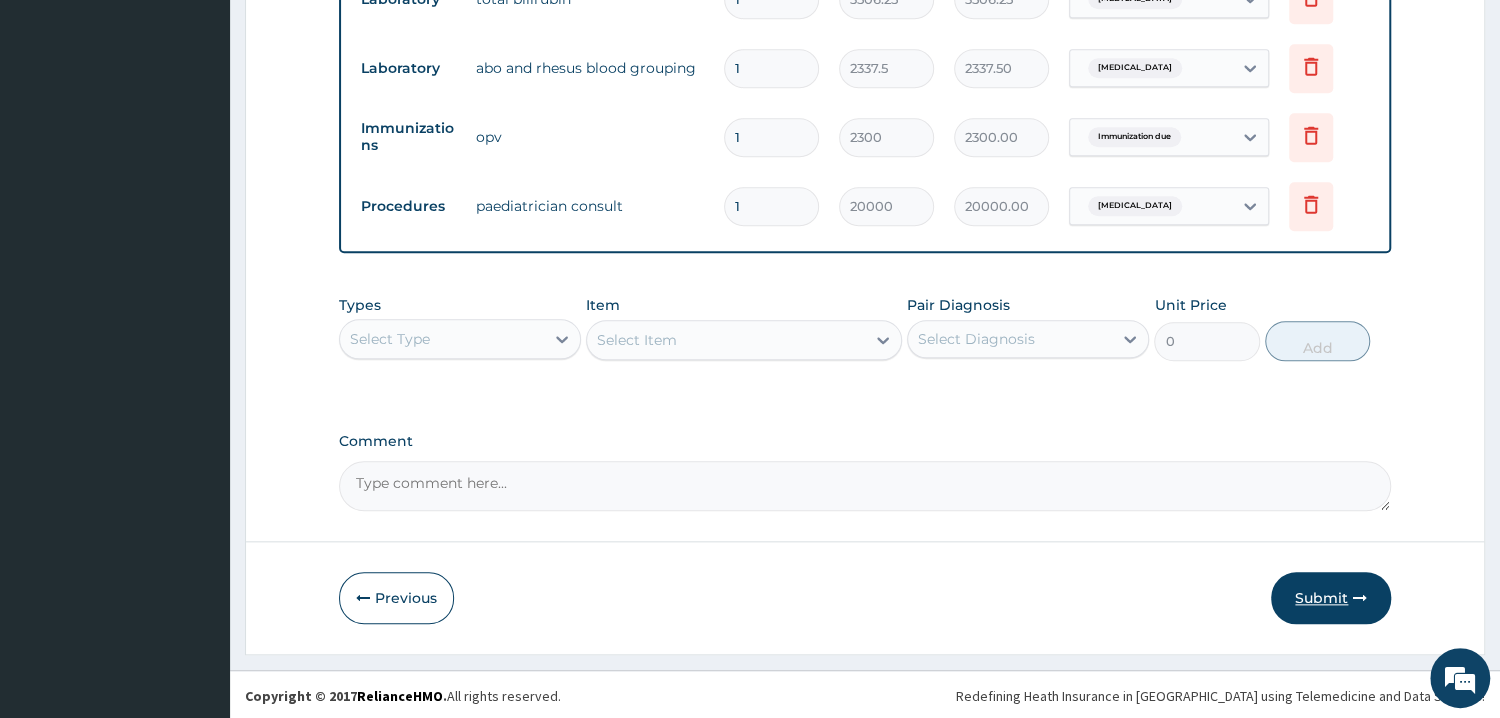click on "Submit" at bounding box center [1331, 598] 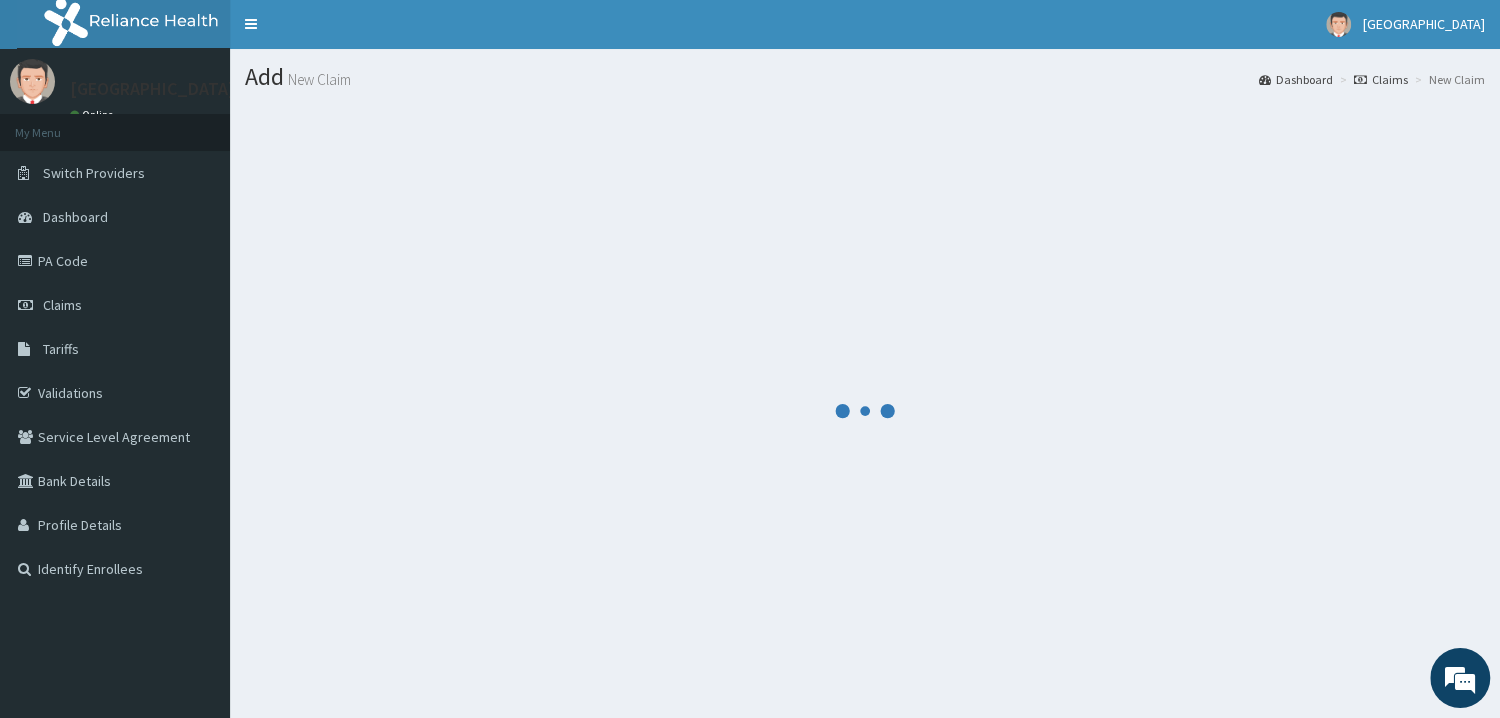 scroll, scrollTop: 0, scrollLeft: 0, axis: both 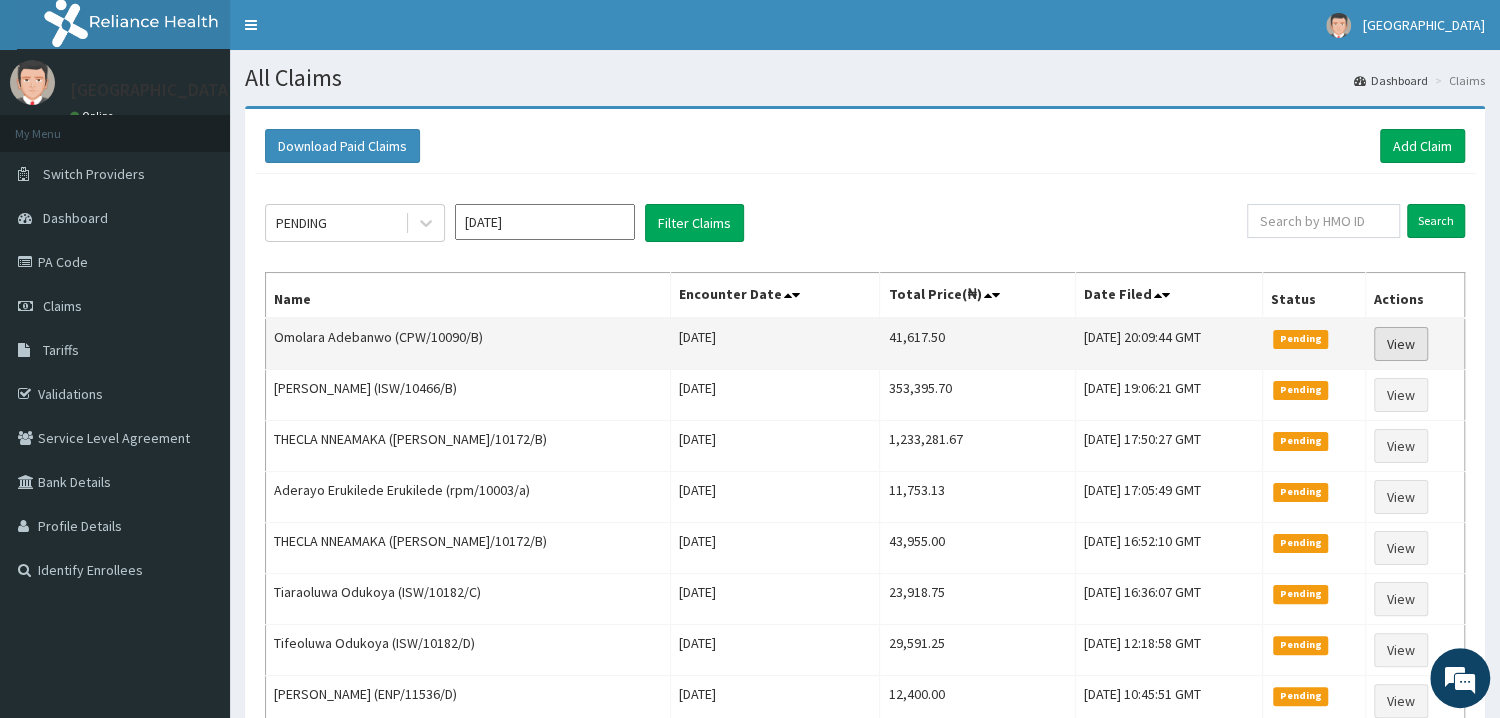 click on "View" at bounding box center (1401, 344) 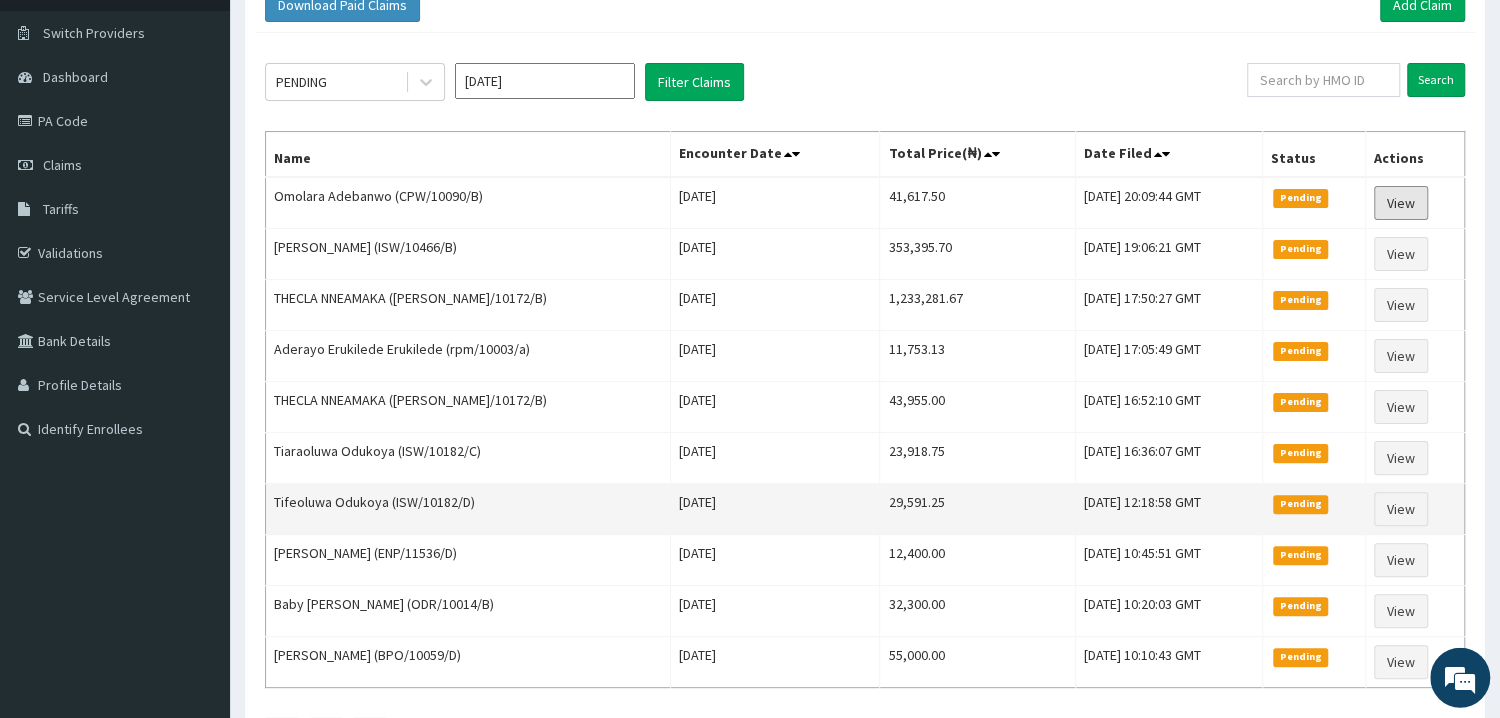 scroll, scrollTop: 214, scrollLeft: 0, axis: vertical 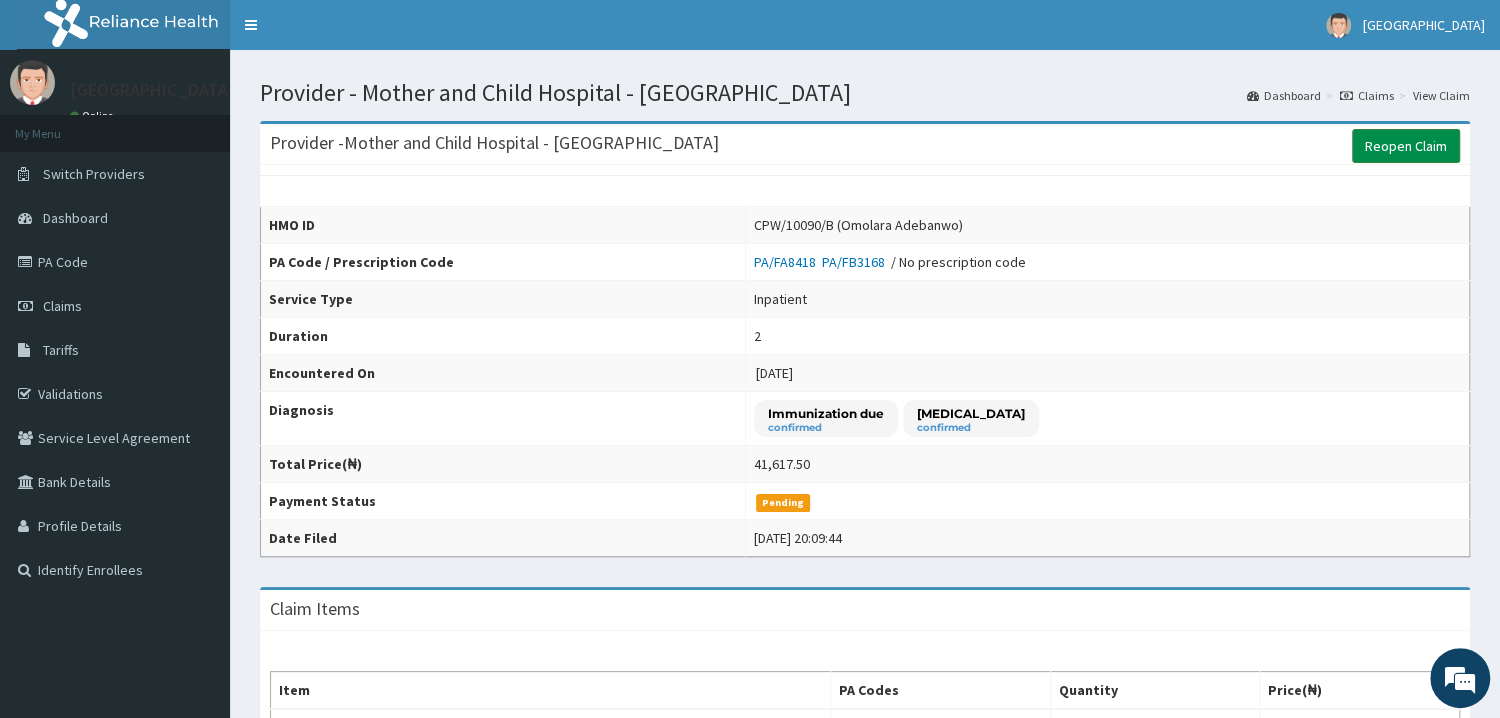 click on "Reopen Claim" at bounding box center (1406, 146) 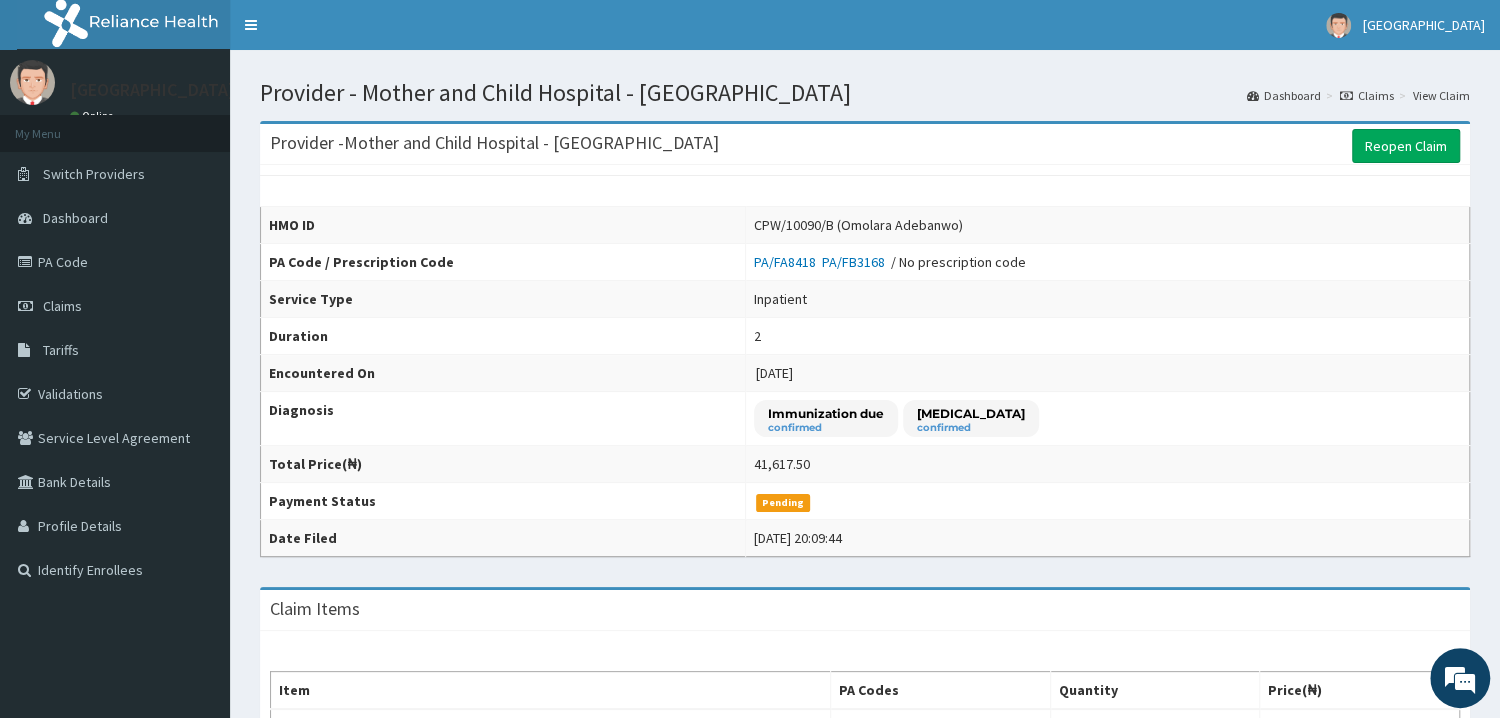 scroll, scrollTop: 31, scrollLeft: 0, axis: vertical 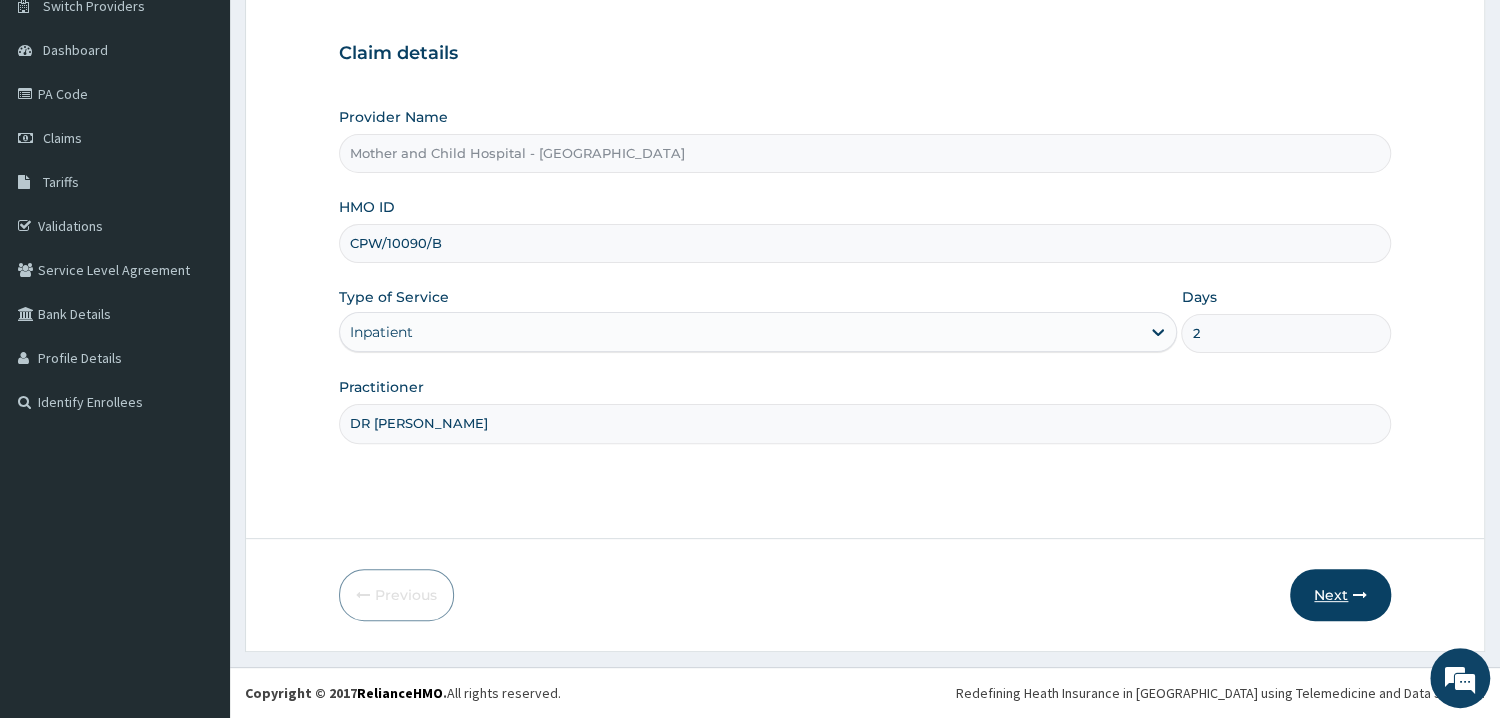 click on "Next" at bounding box center [1340, 595] 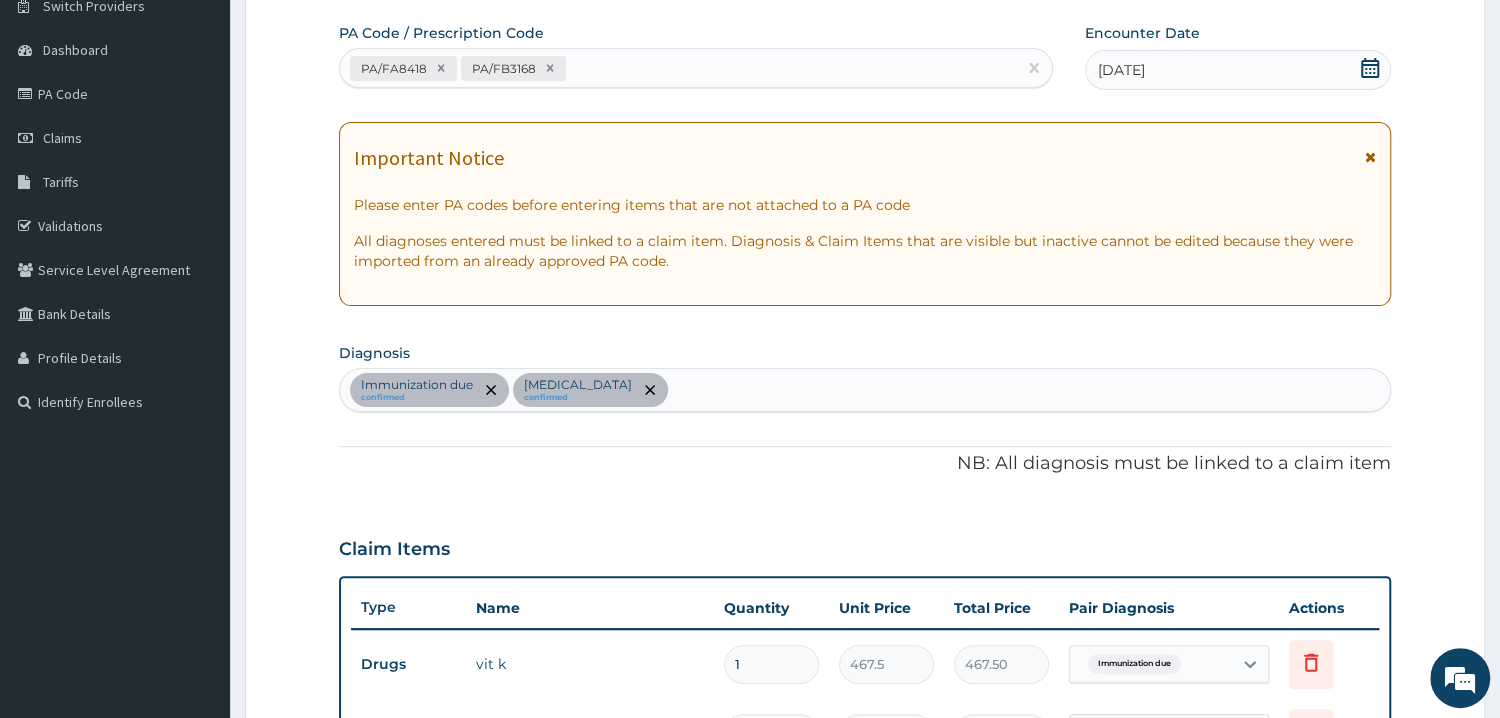 scroll, scrollTop: 0, scrollLeft: 0, axis: both 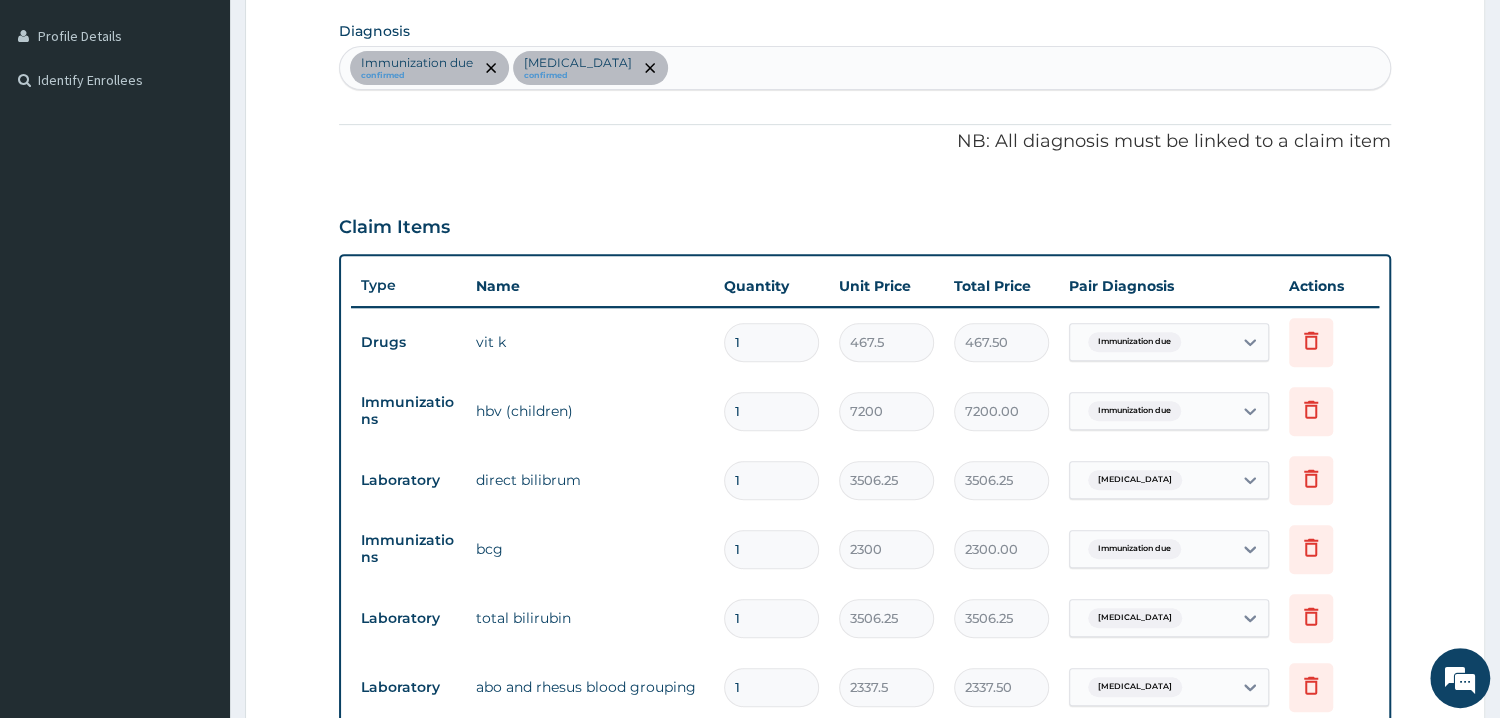 drag, startPoint x: 824, startPoint y: 83, endPoint x: 833, endPoint y: 75, distance: 12.0415945 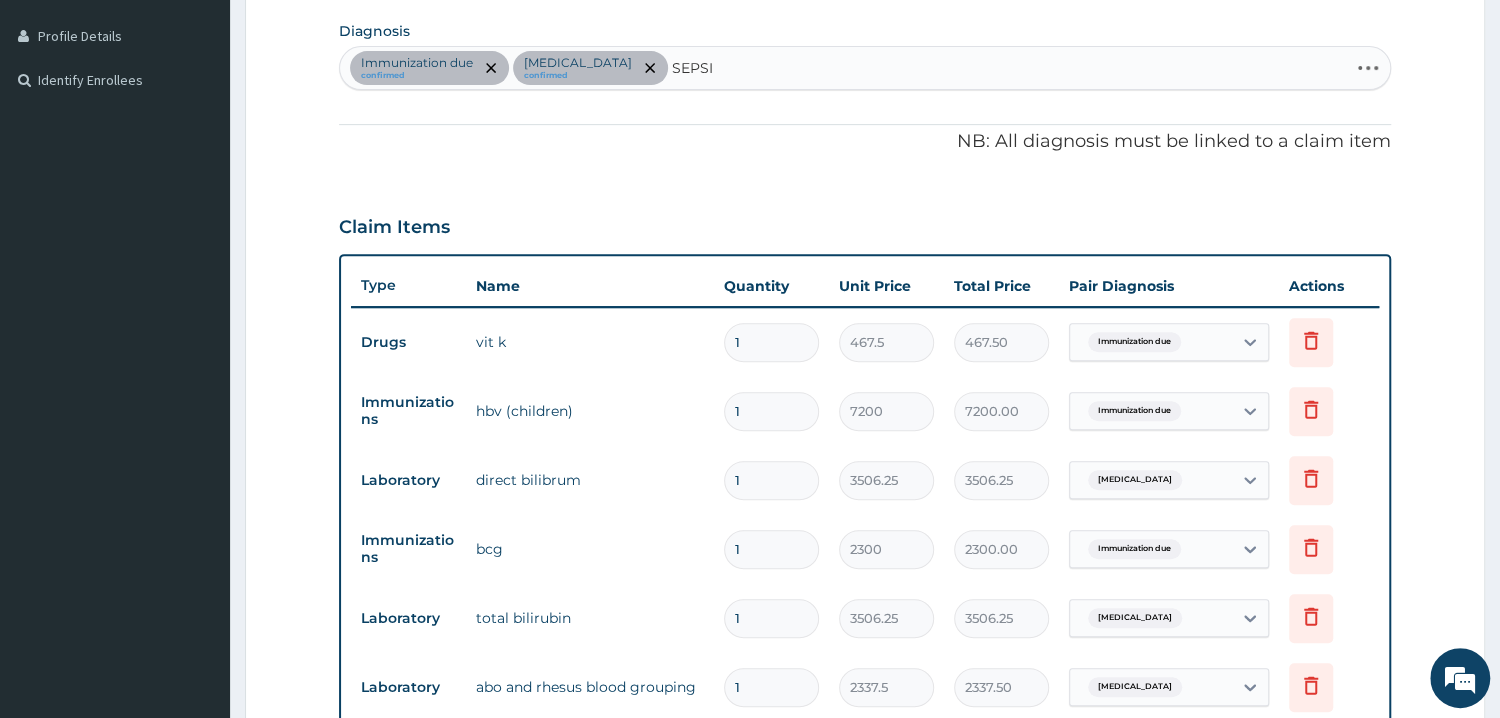 type on "SEPSIS" 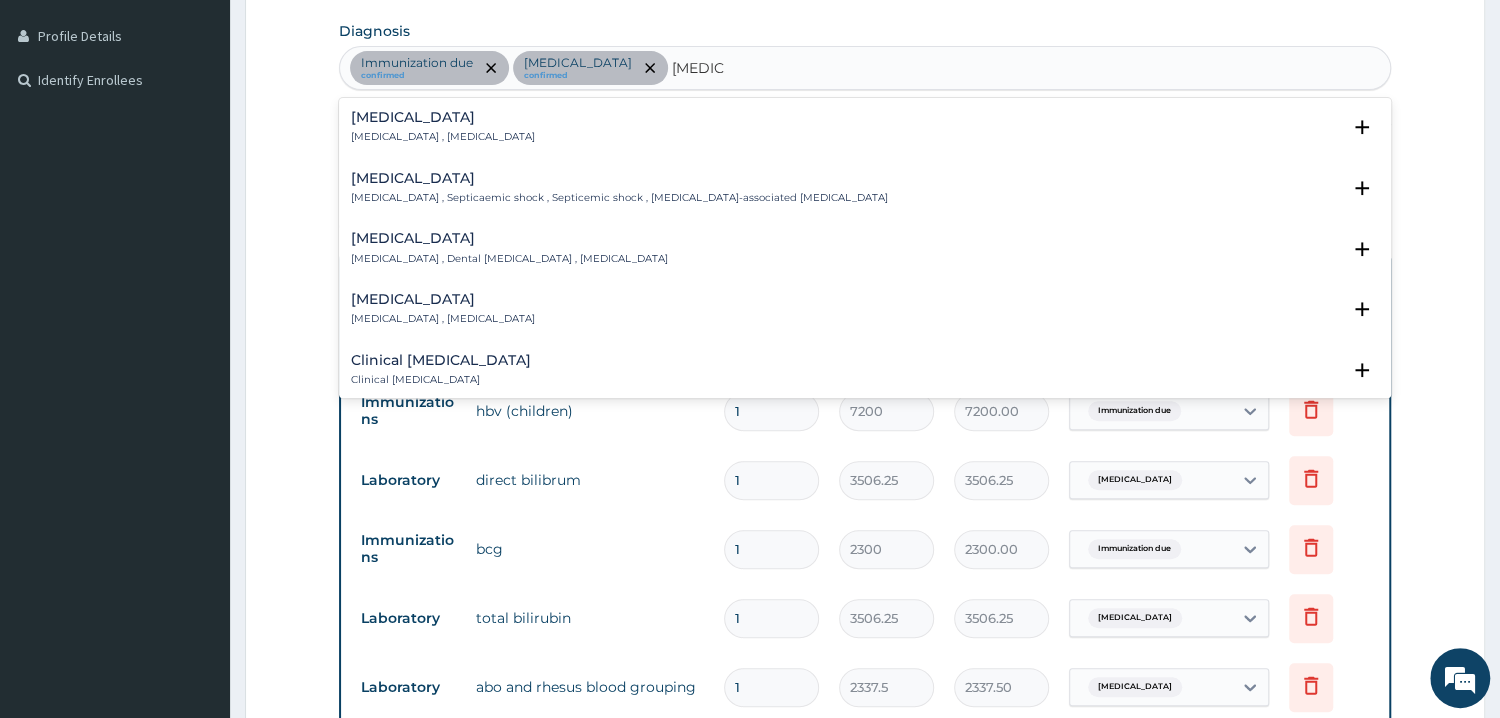 click on "Sepsis Systemic infection , Sepsis" at bounding box center [865, 127] 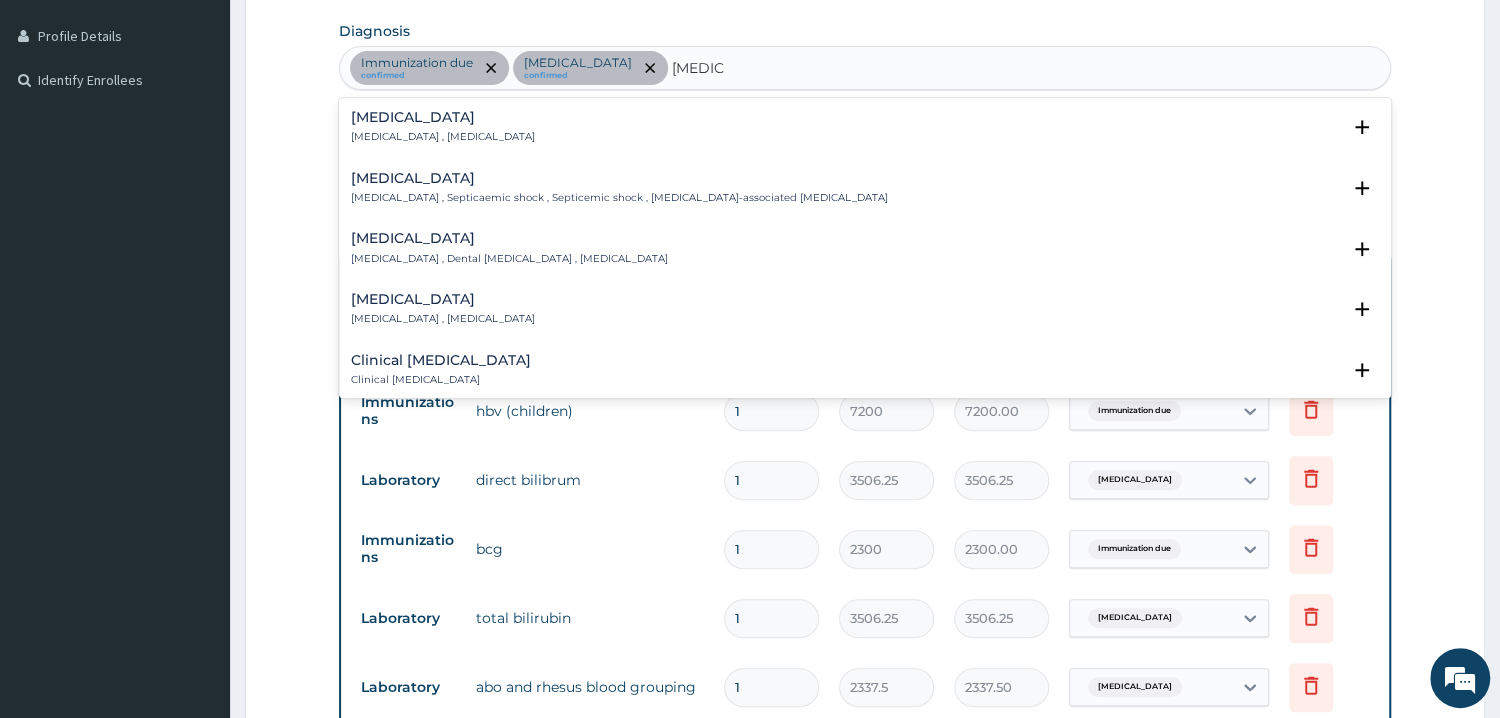 click on "Systemic infection , Sepsis" at bounding box center [443, 137] 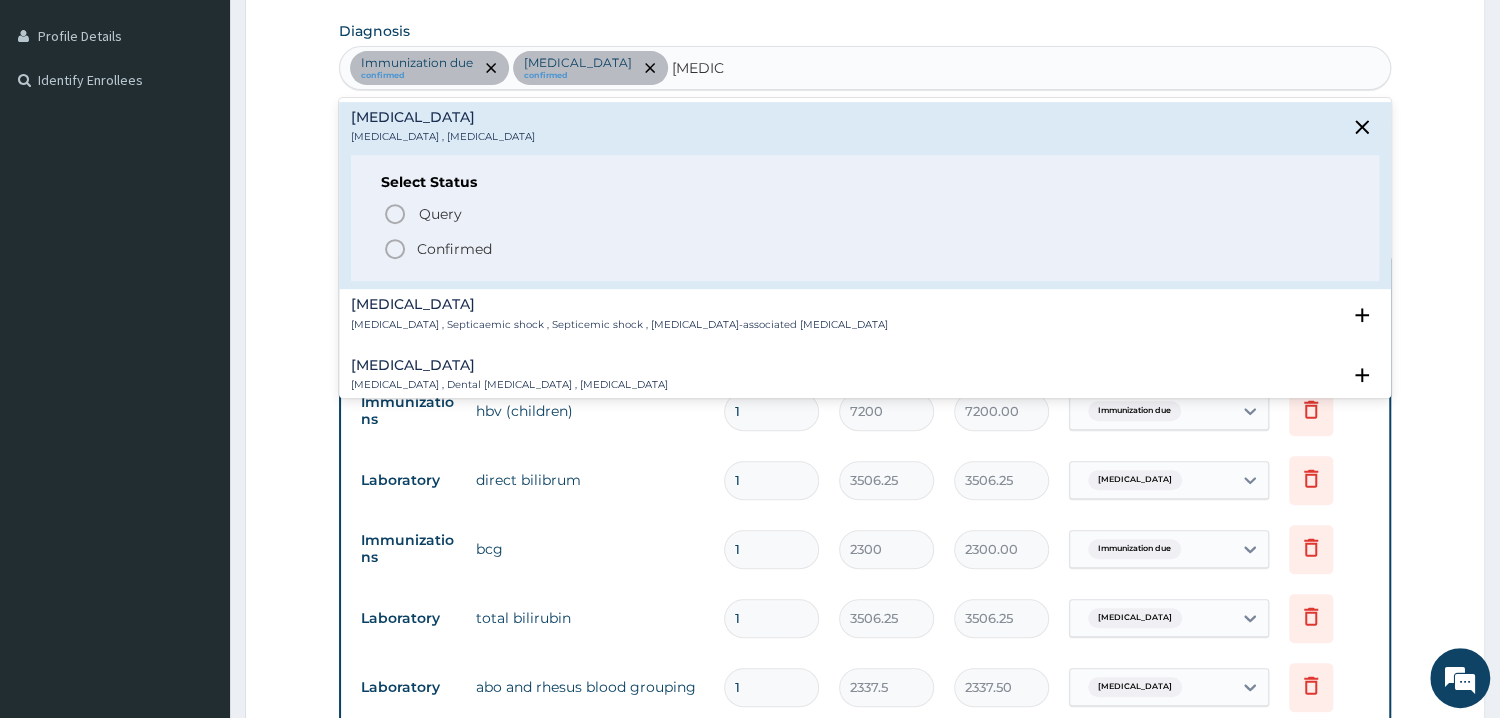 click on "Confirmed" at bounding box center (454, 249) 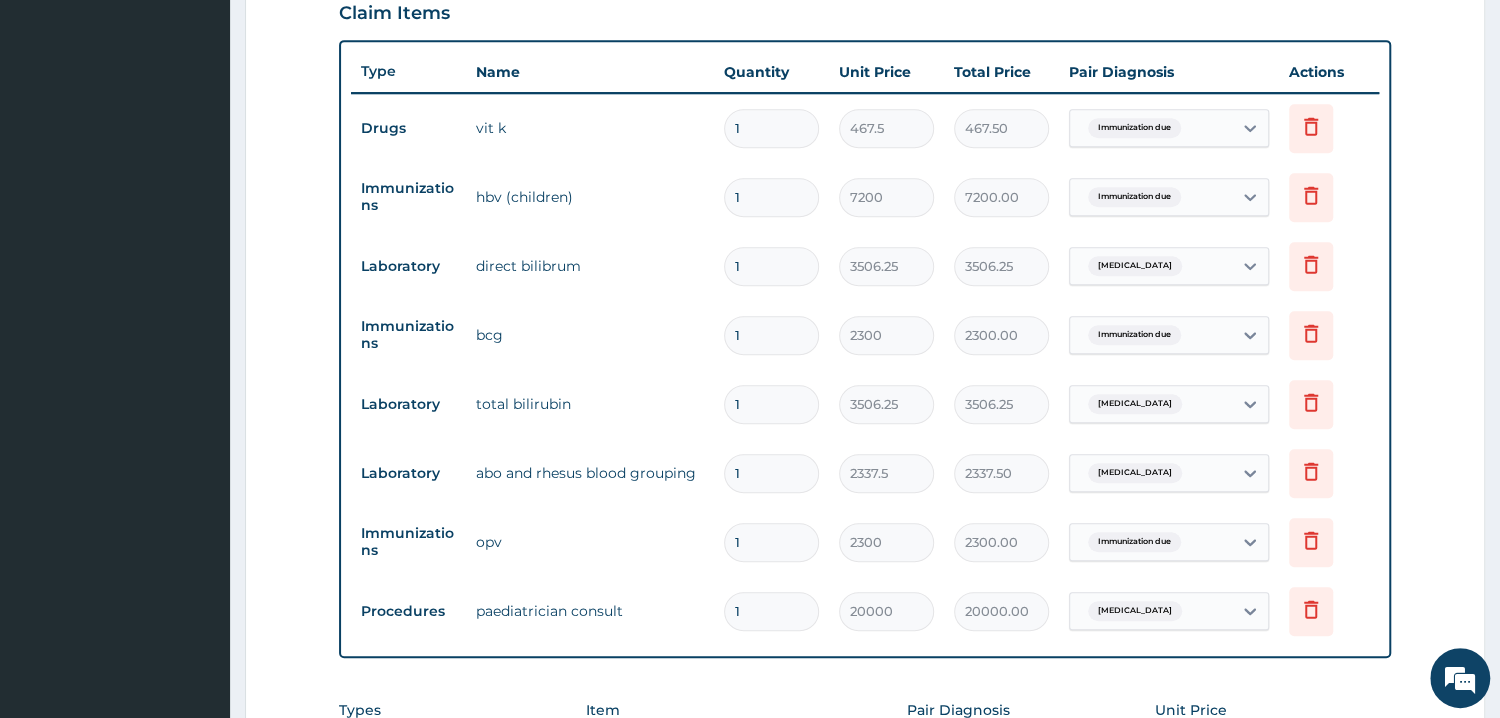 scroll, scrollTop: 1000, scrollLeft: 0, axis: vertical 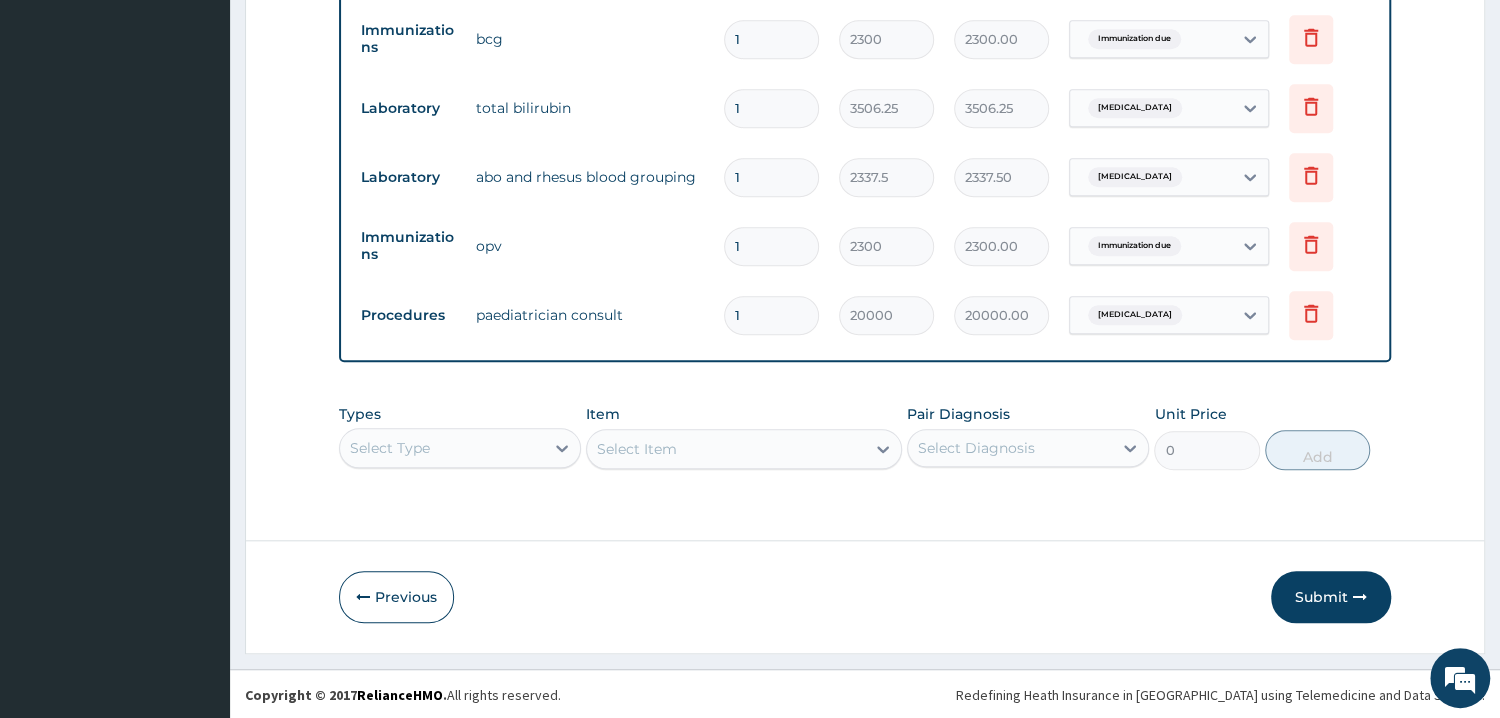 click on "Select Type" at bounding box center (460, 448) 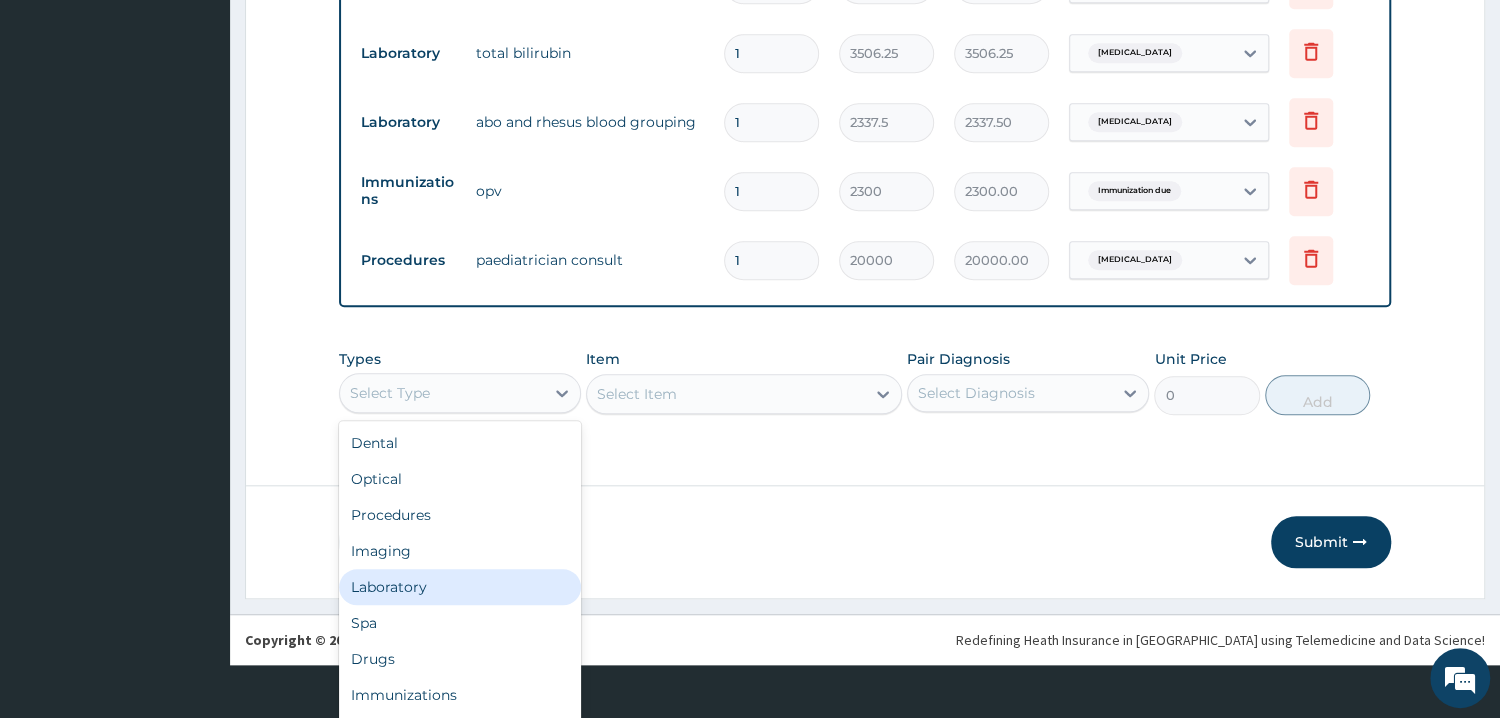 click on "Laboratory" at bounding box center [460, 587] 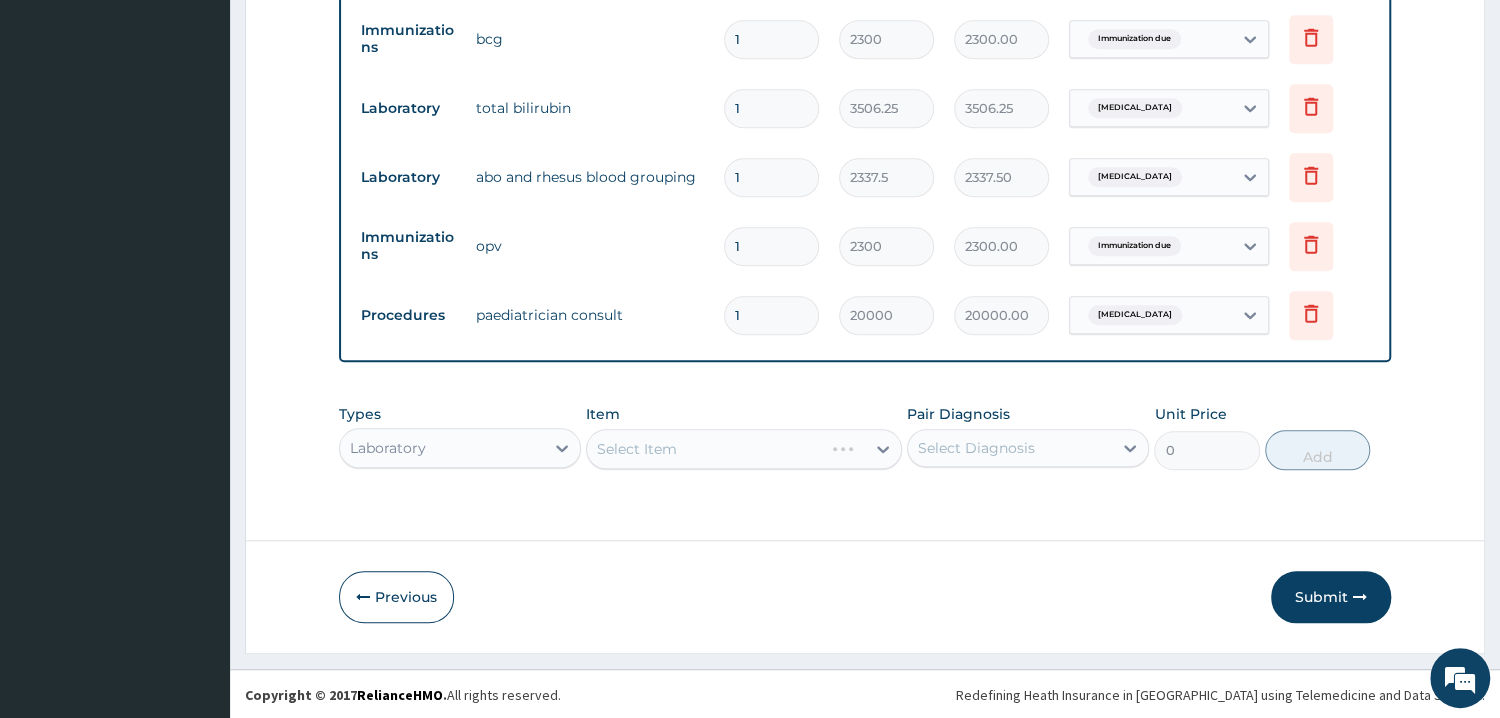 click on "Previous   Submit" at bounding box center (865, 597) 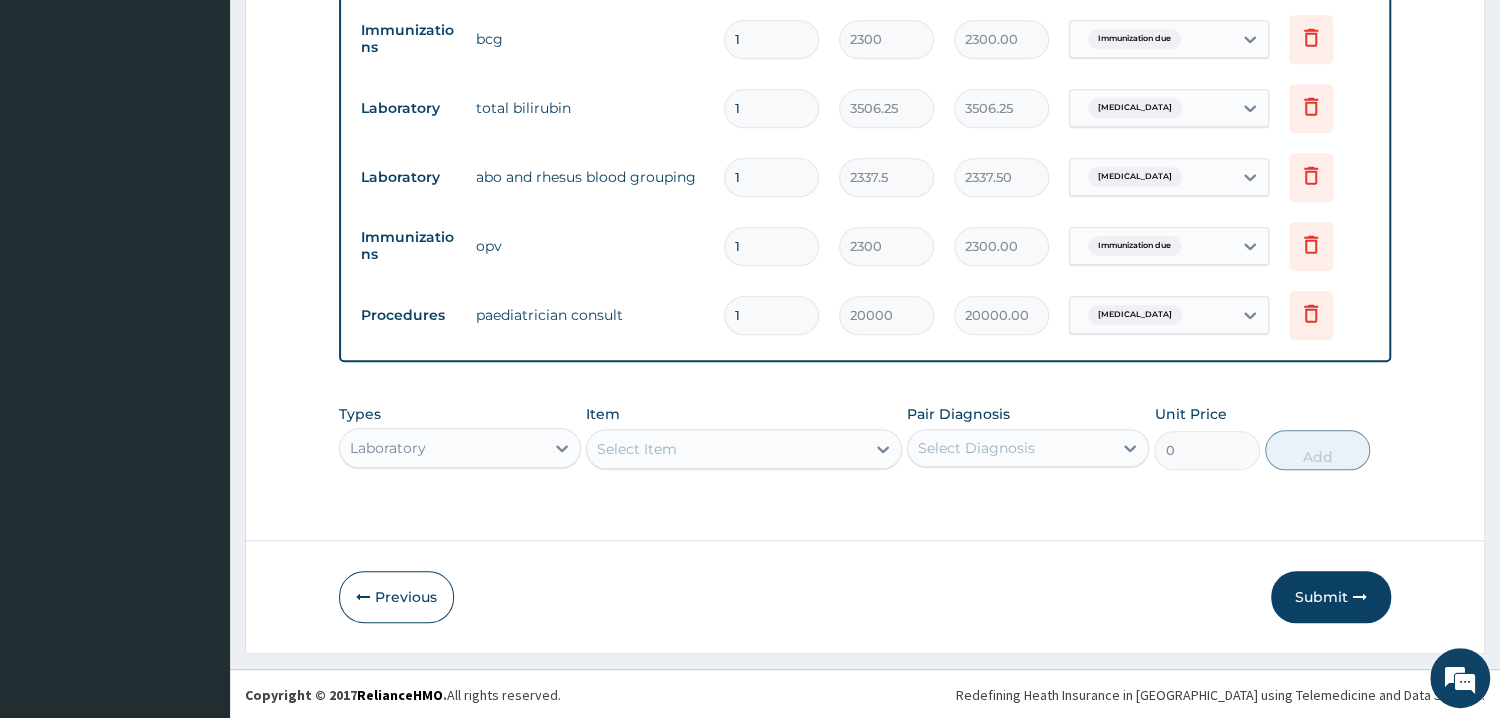 scroll, scrollTop: 56, scrollLeft: 0, axis: vertical 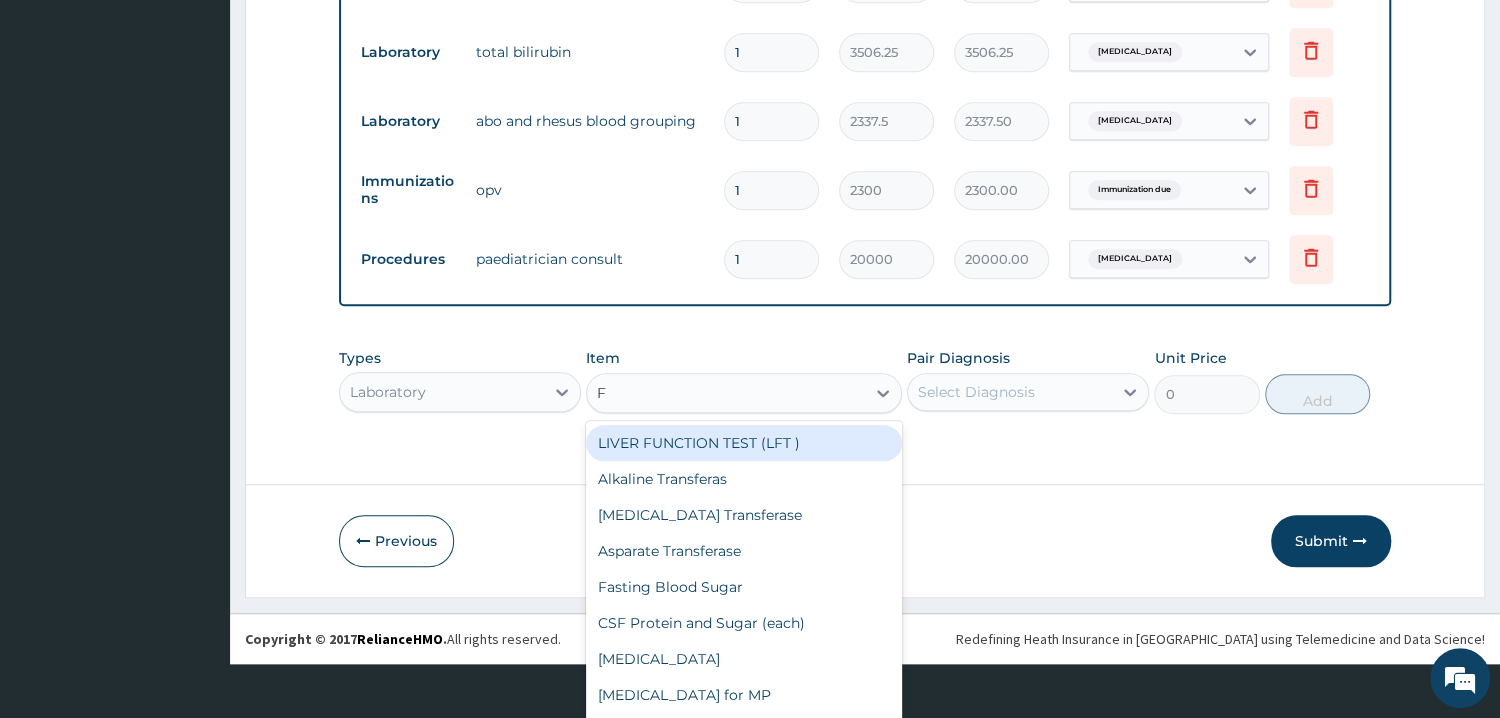 type on "FB" 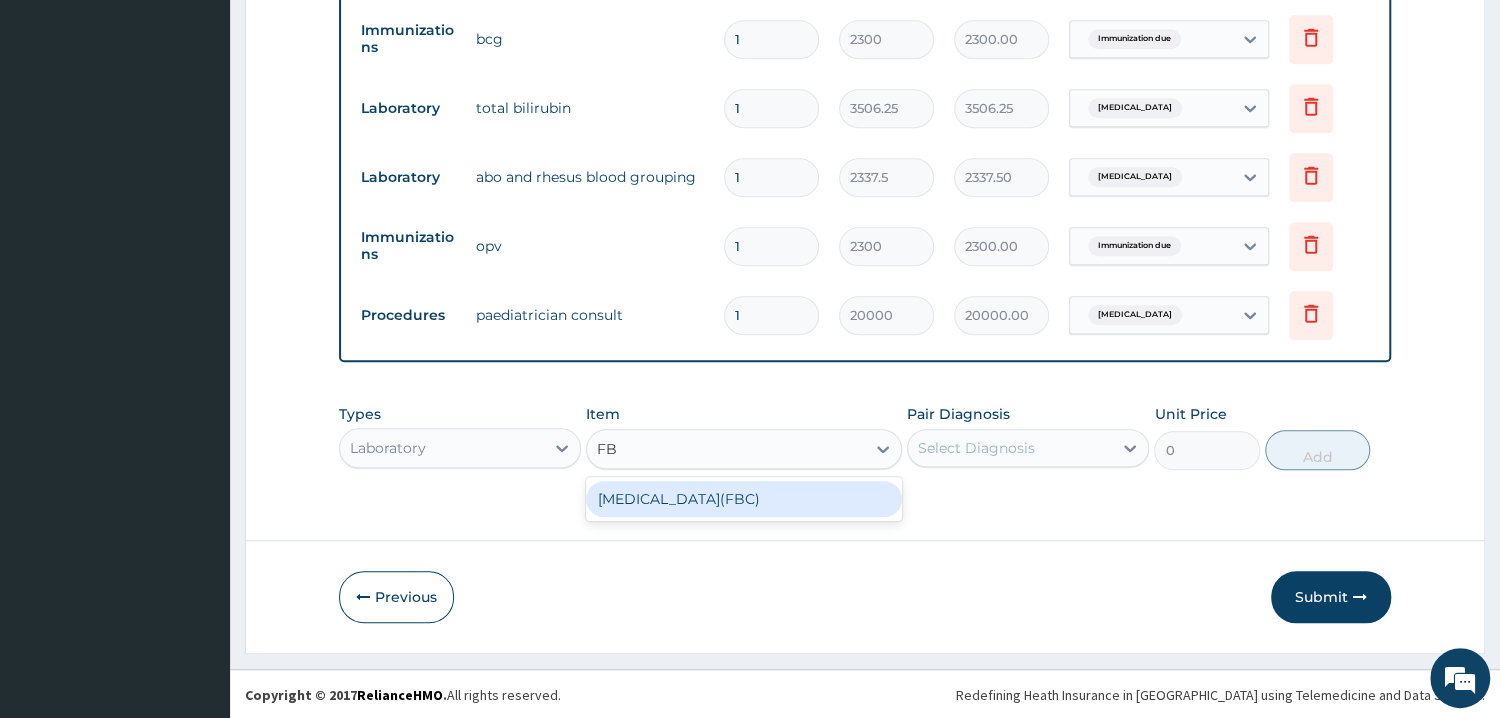 scroll, scrollTop: 0, scrollLeft: 0, axis: both 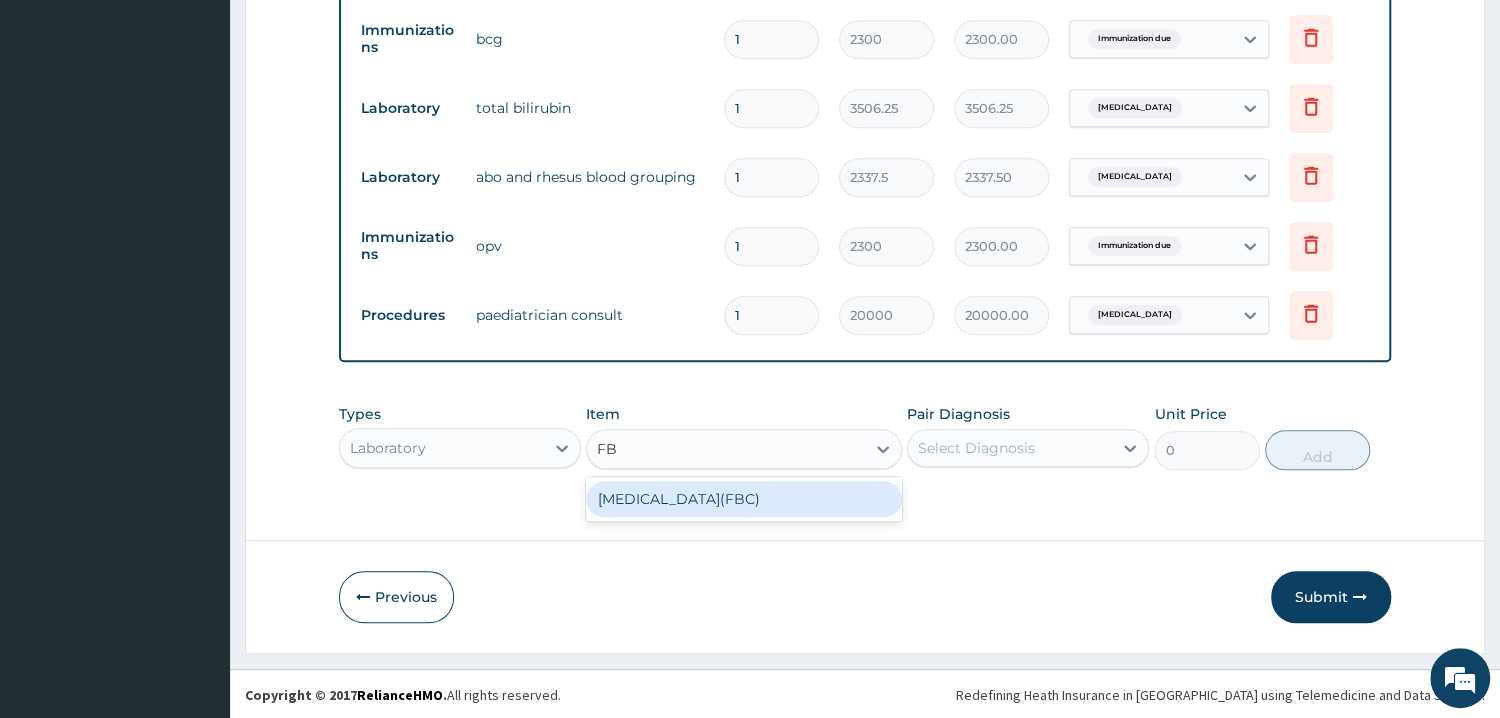 click on "Full Blood Count(FBC)" at bounding box center (744, 499) 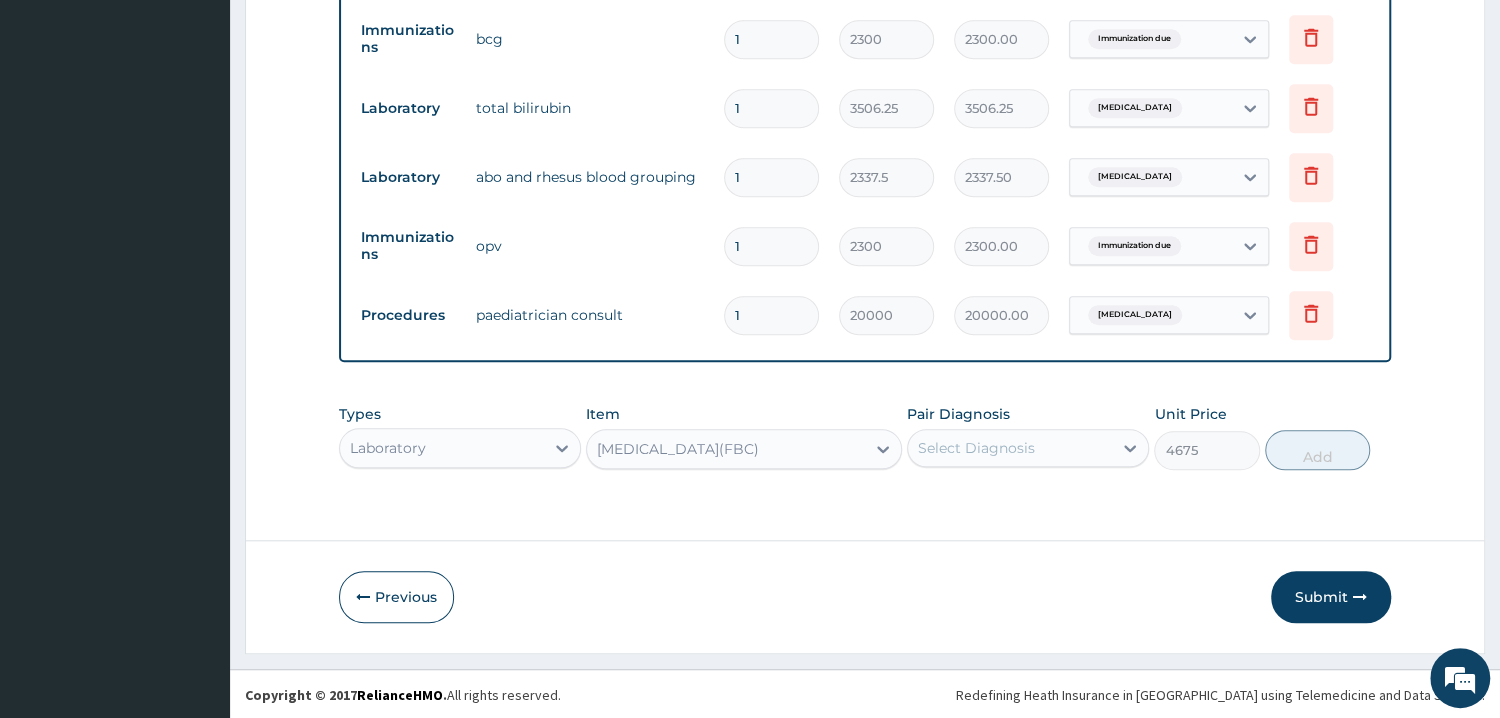 drag, startPoint x: 979, startPoint y: 458, endPoint x: 980, endPoint y: 470, distance: 12.0415945 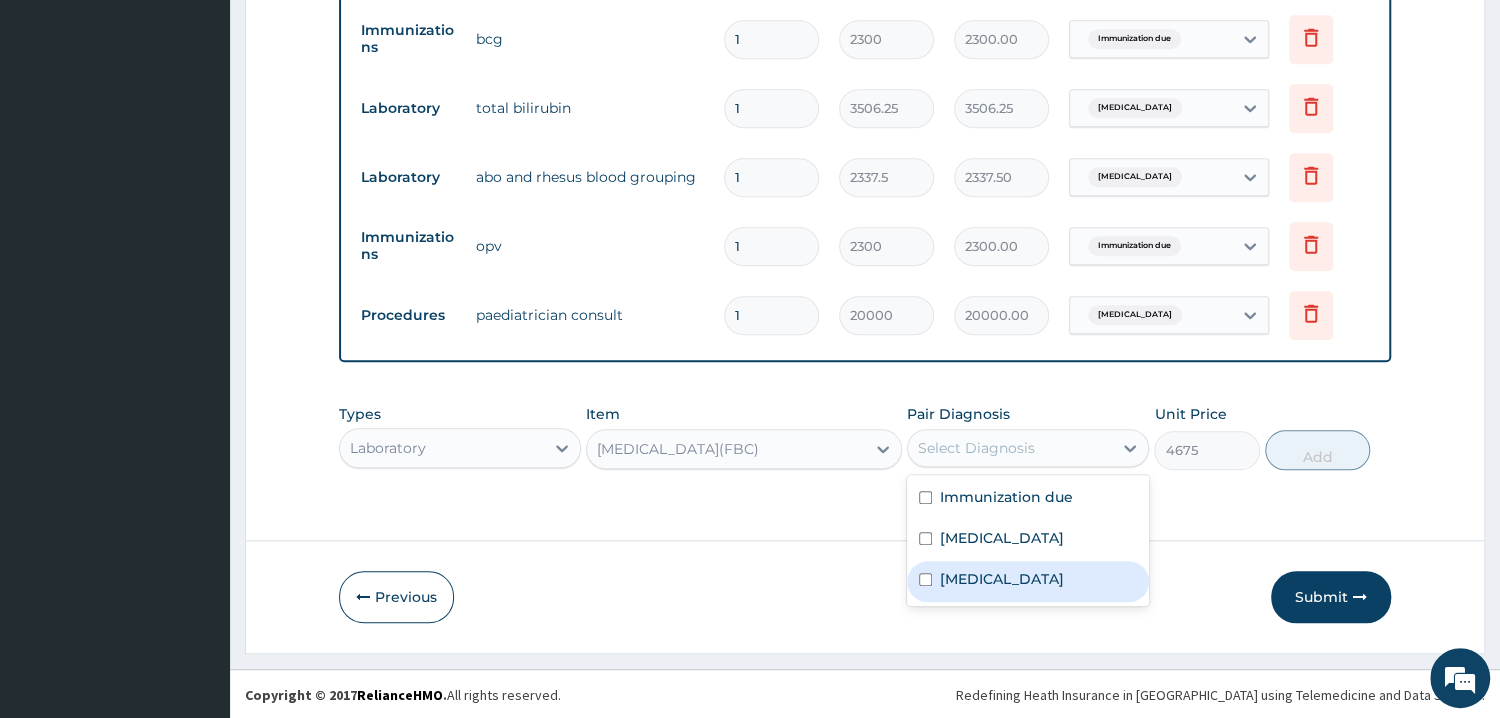 click on "Sepsis" at bounding box center (1028, 581) 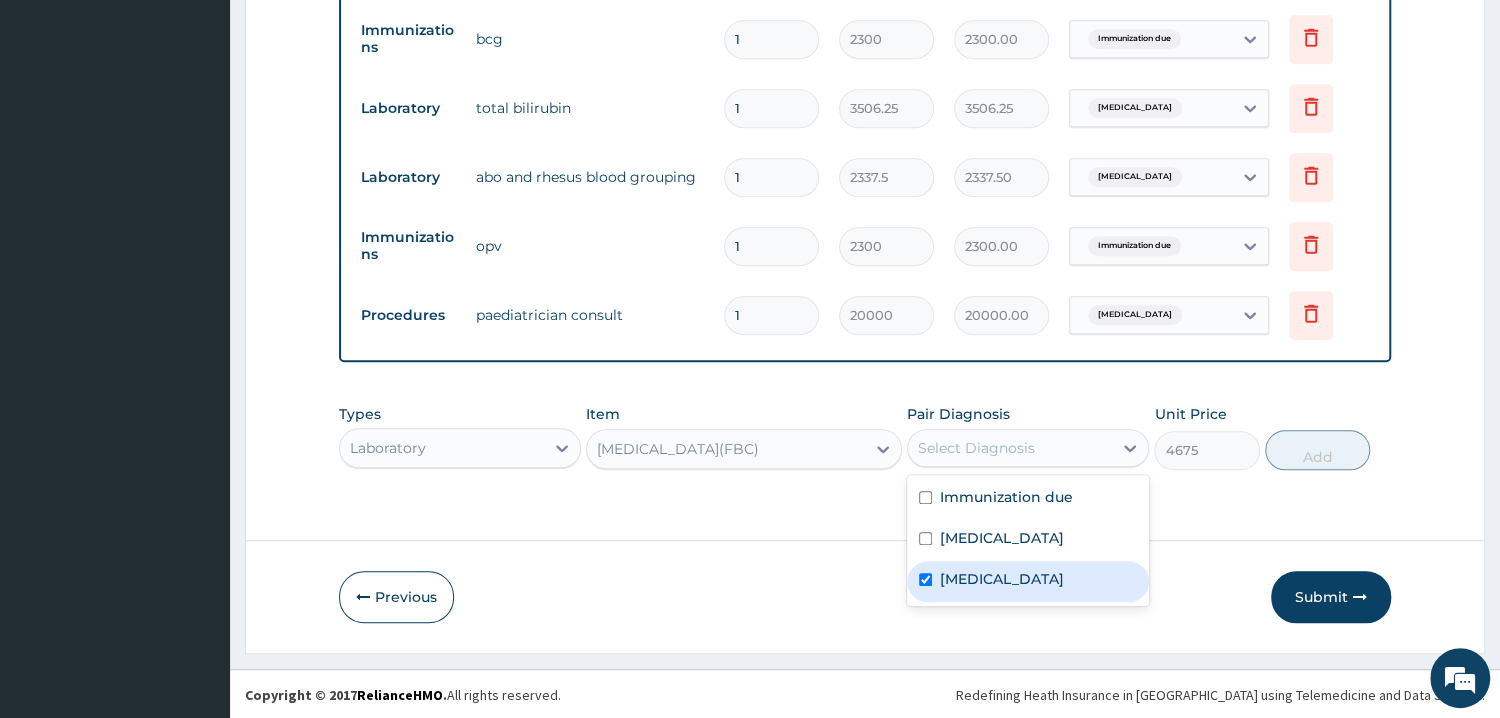 checkbox on "true" 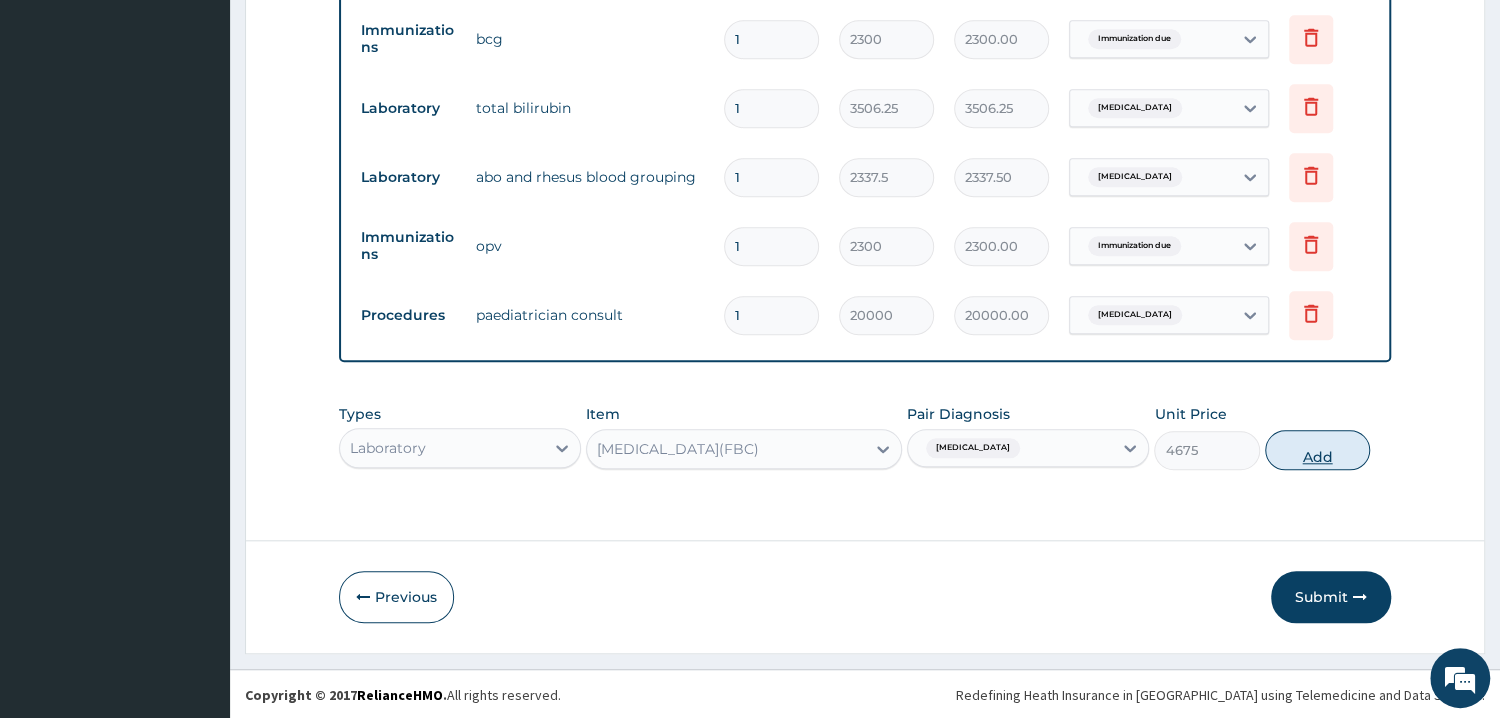 click on "Add" at bounding box center [1317, 450] 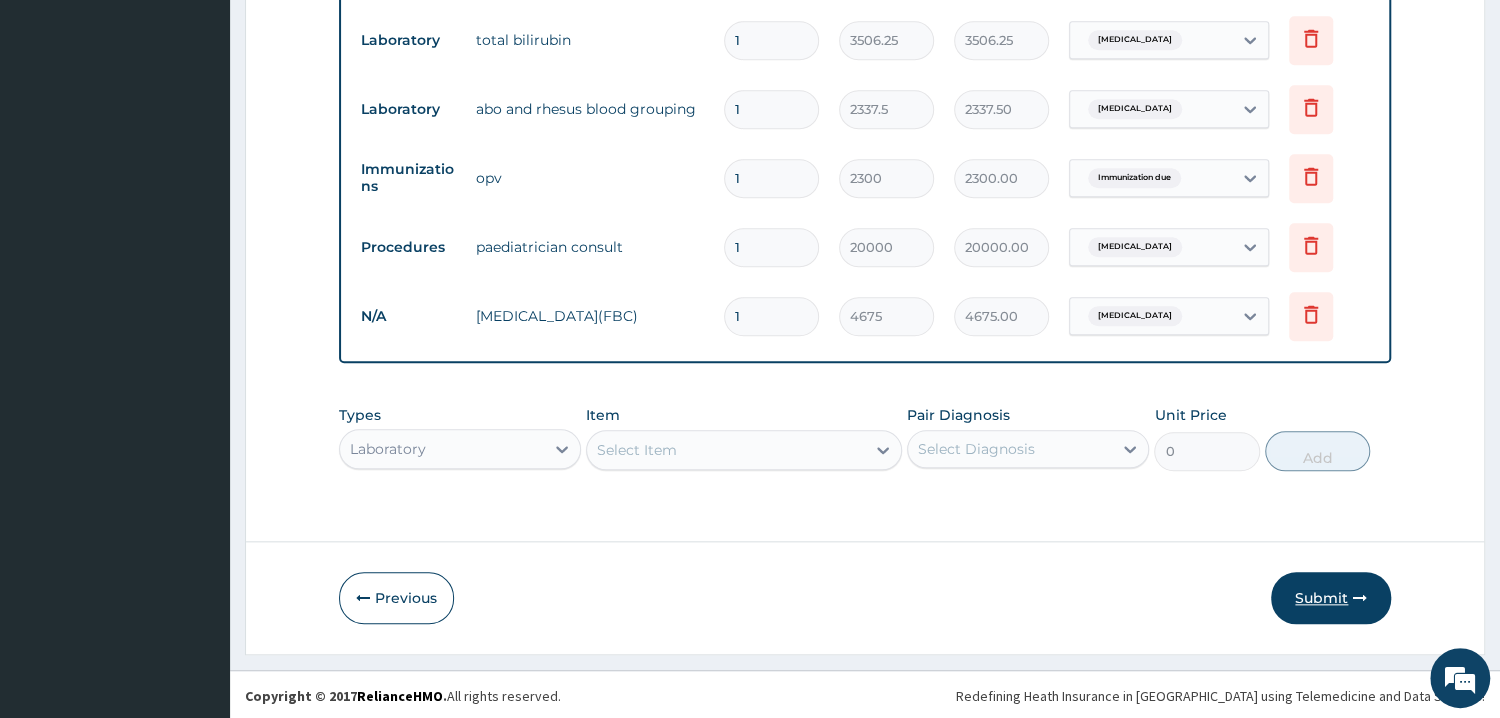 click on "Submit" at bounding box center [1331, 598] 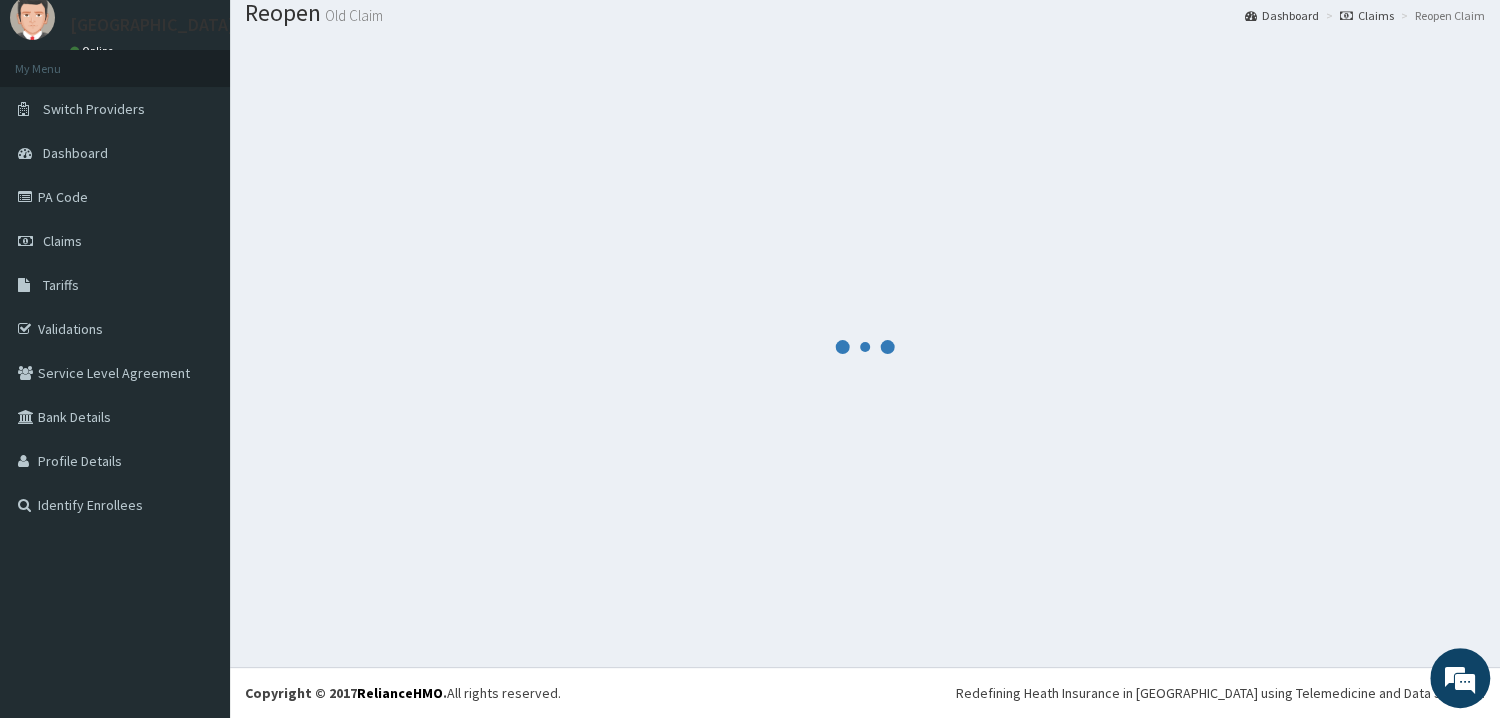 scroll, scrollTop: 64, scrollLeft: 0, axis: vertical 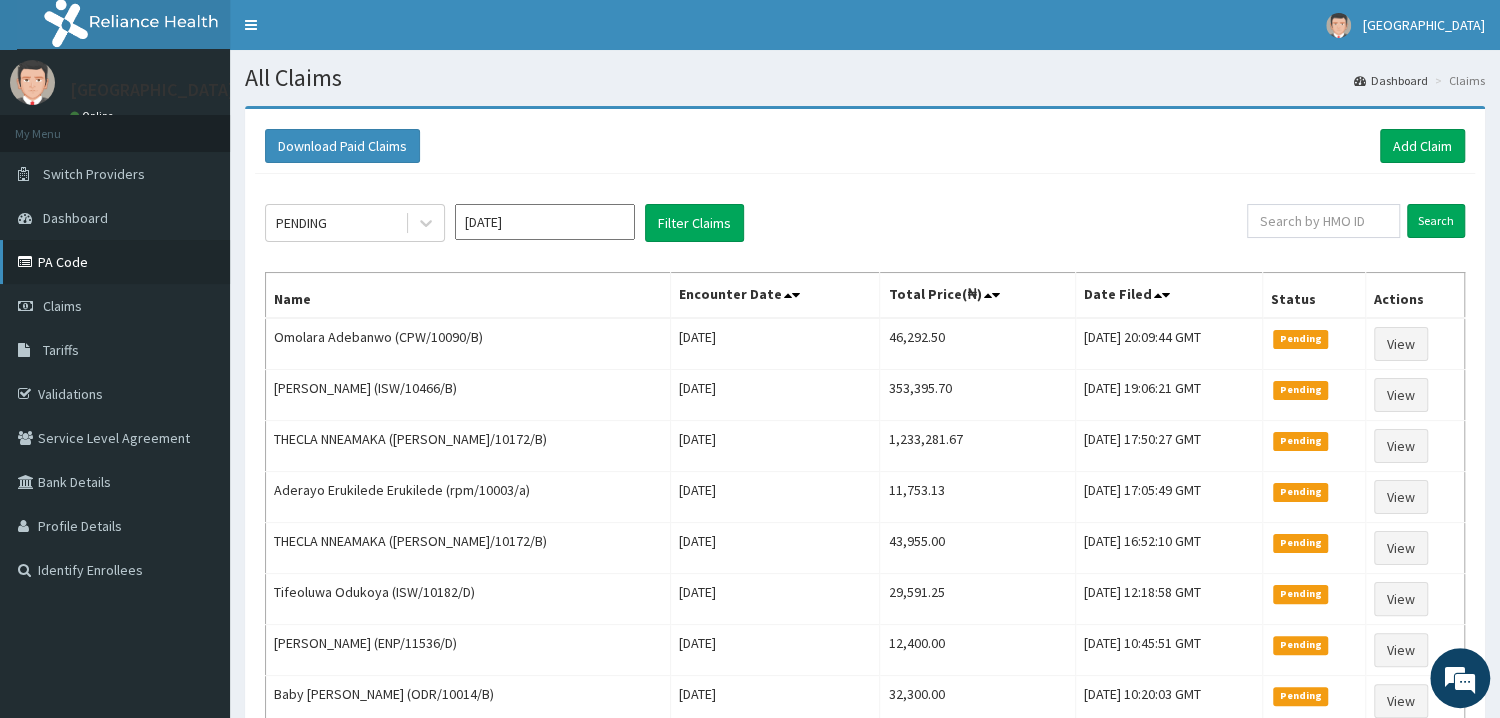 click on "PA Code" at bounding box center (115, 262) 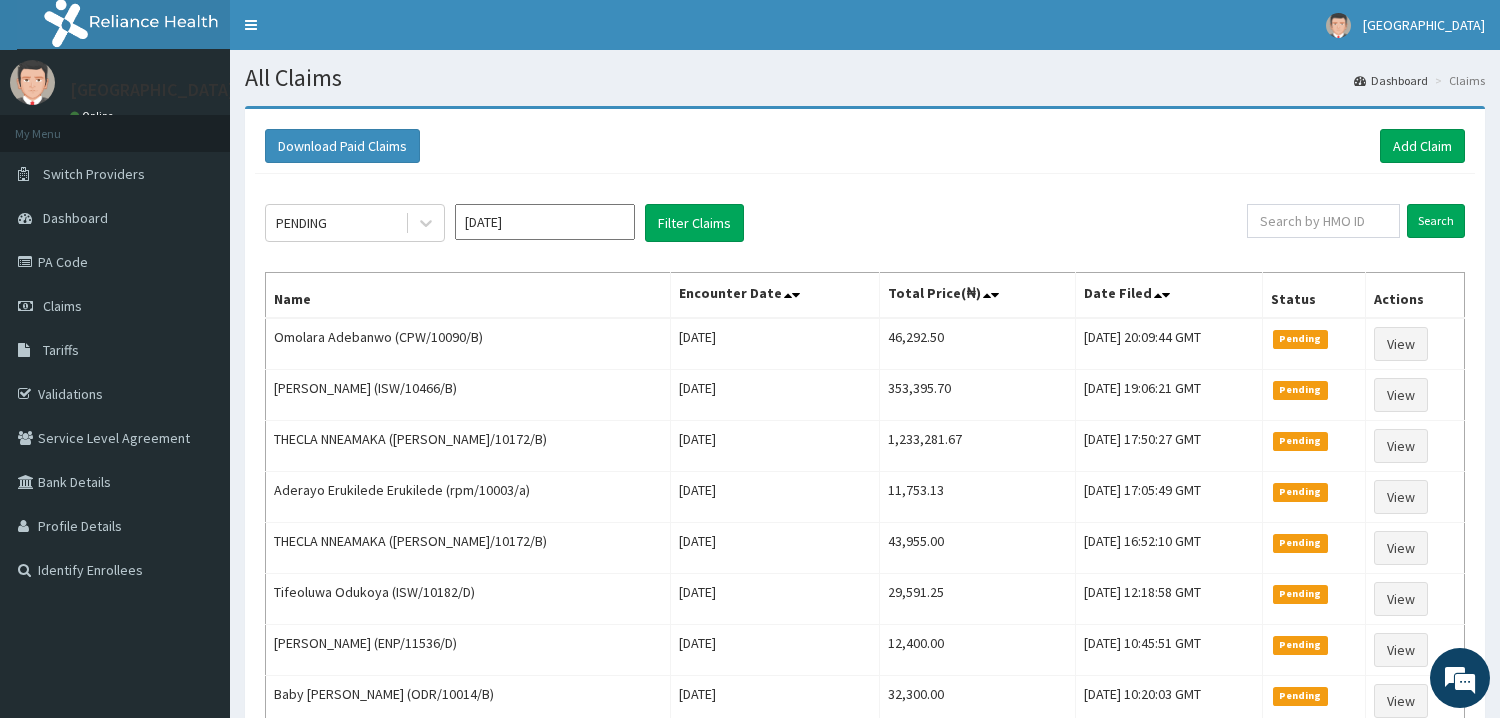 scroll, scrollTop: 0, scrollLeft: 0, axis: both 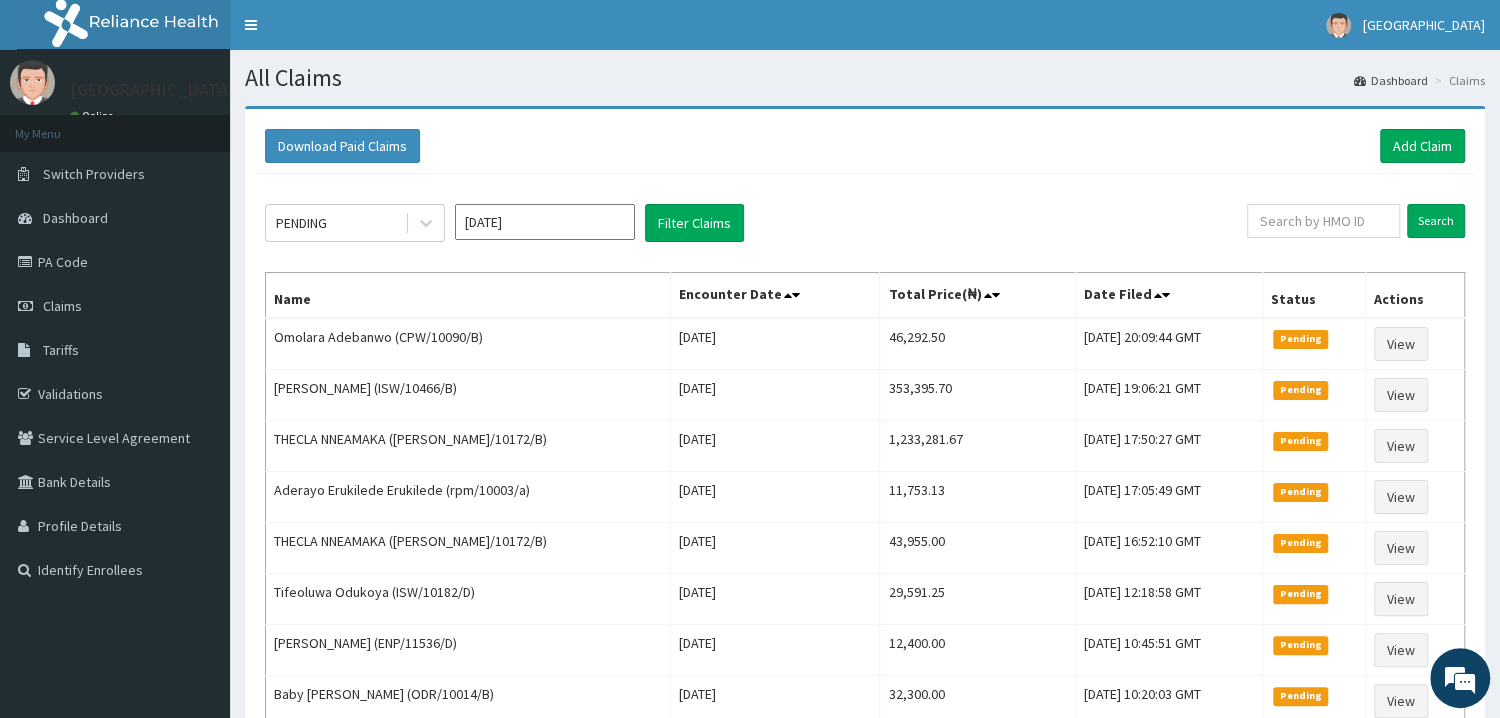 click on "Add Claim" at bounding box center (1422, 146) 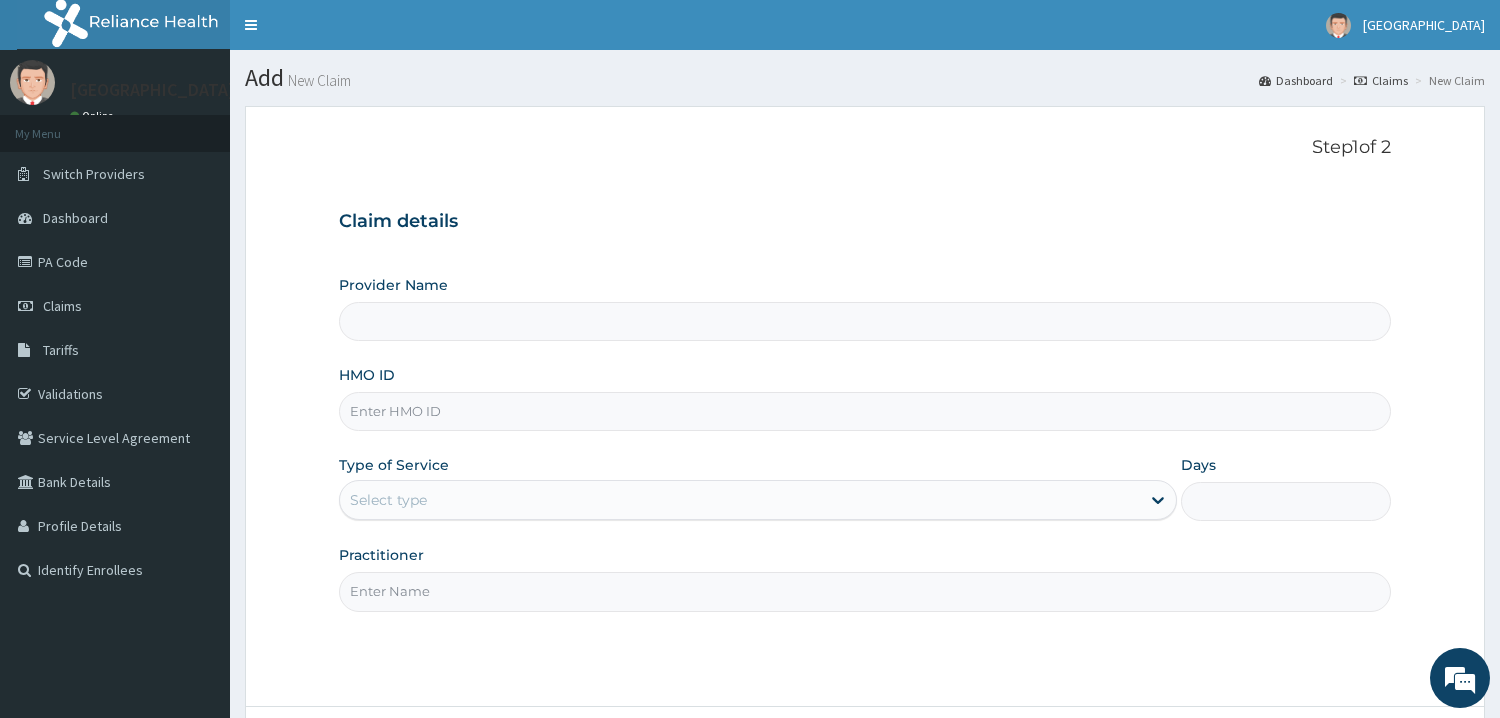 scroll, scrollTop: 0, scrollLeft: 0, axis: both 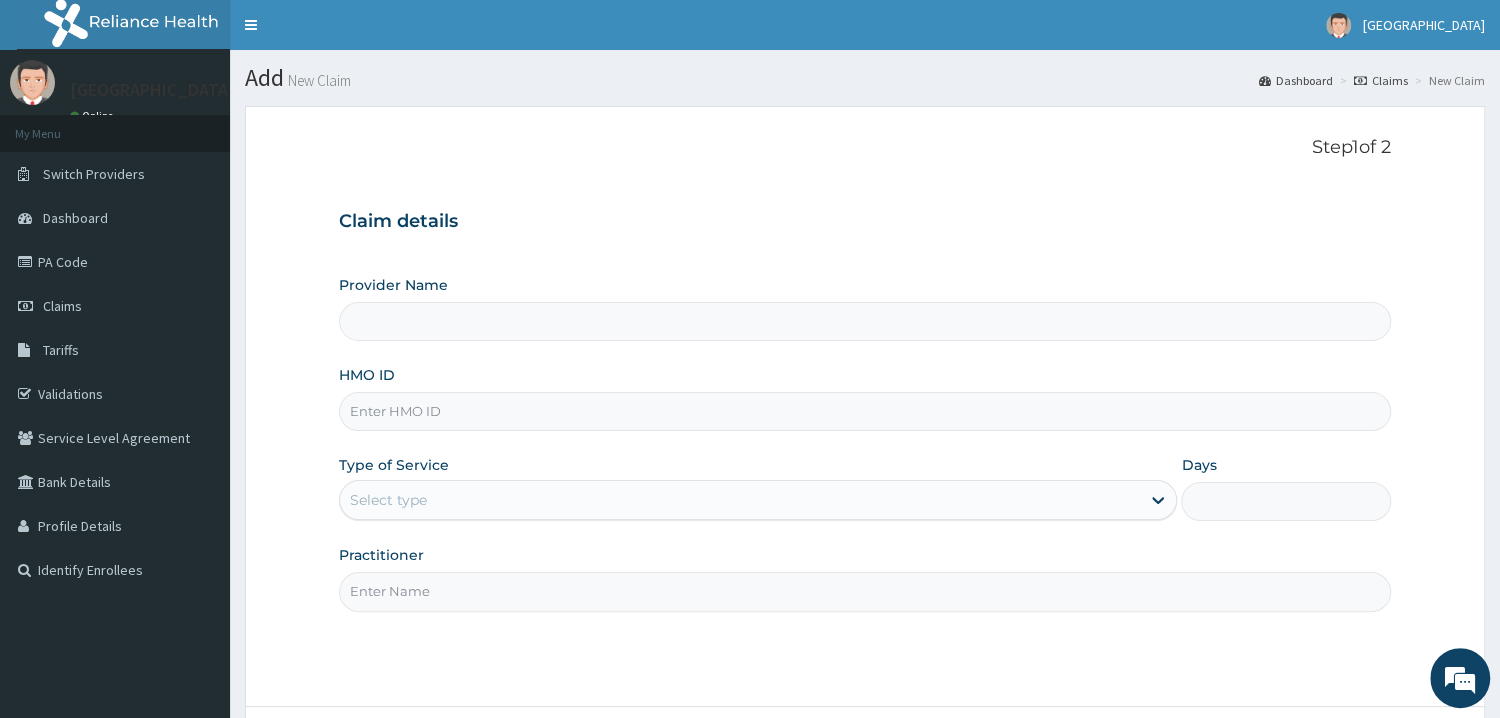 type on "Mother and Child Hospital - [GEOGRAPHIC_DATA]" 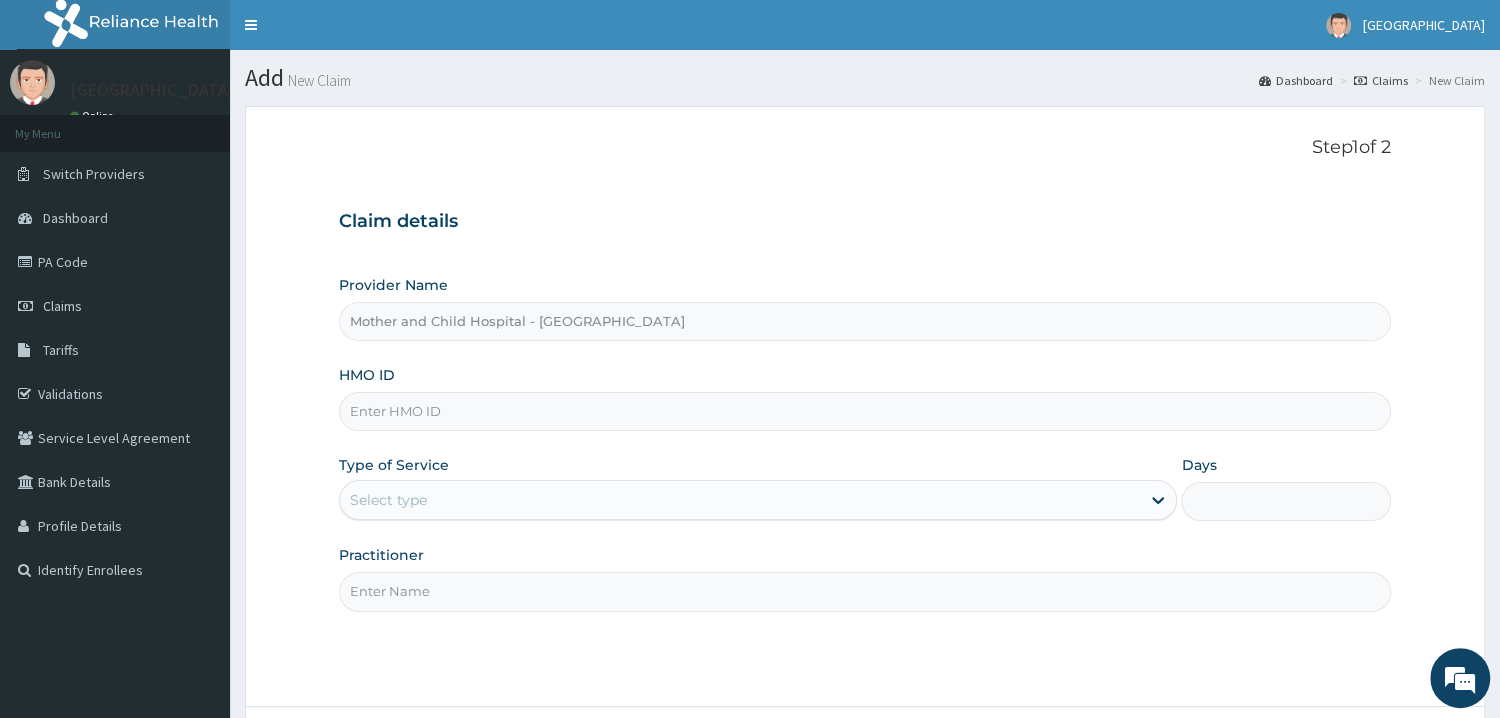 paste on "CPW/10090/B" 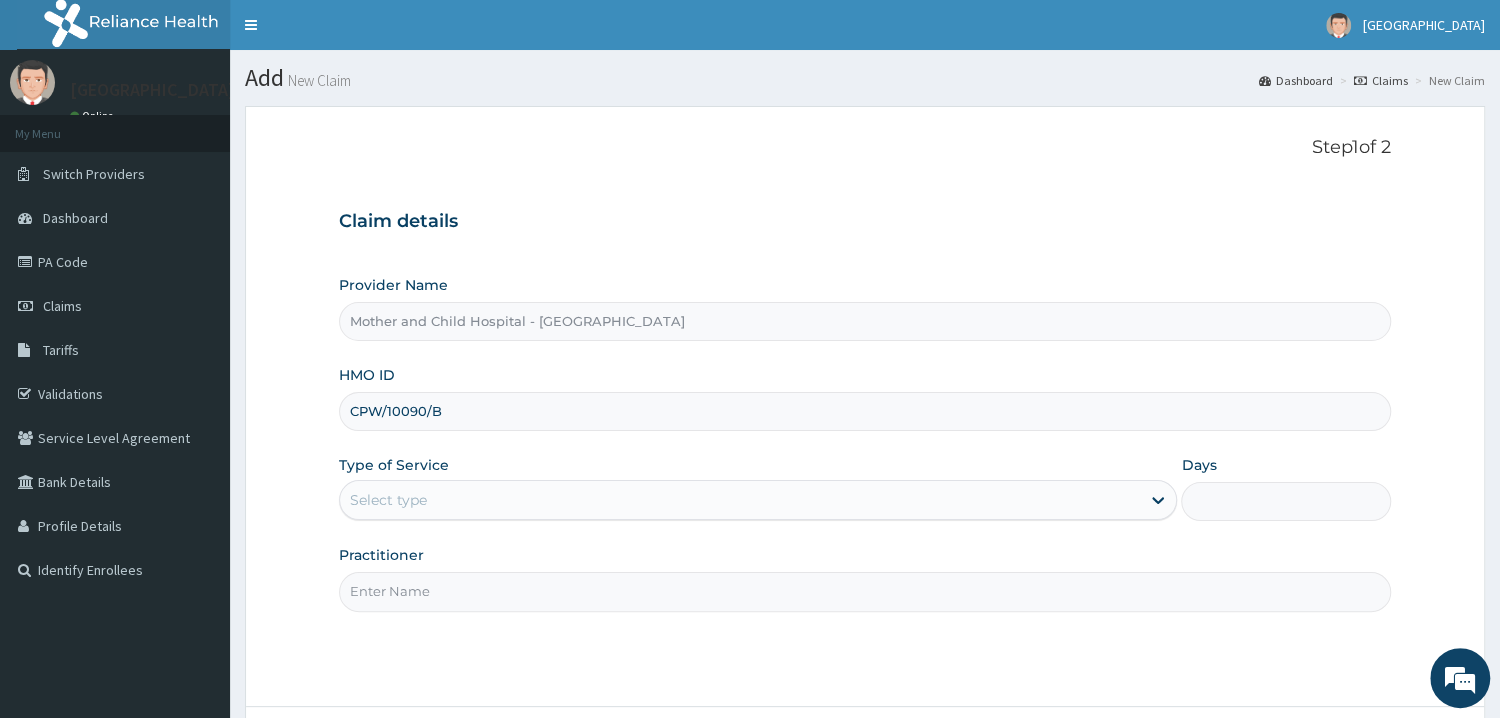 type on "CPW/10090/B" 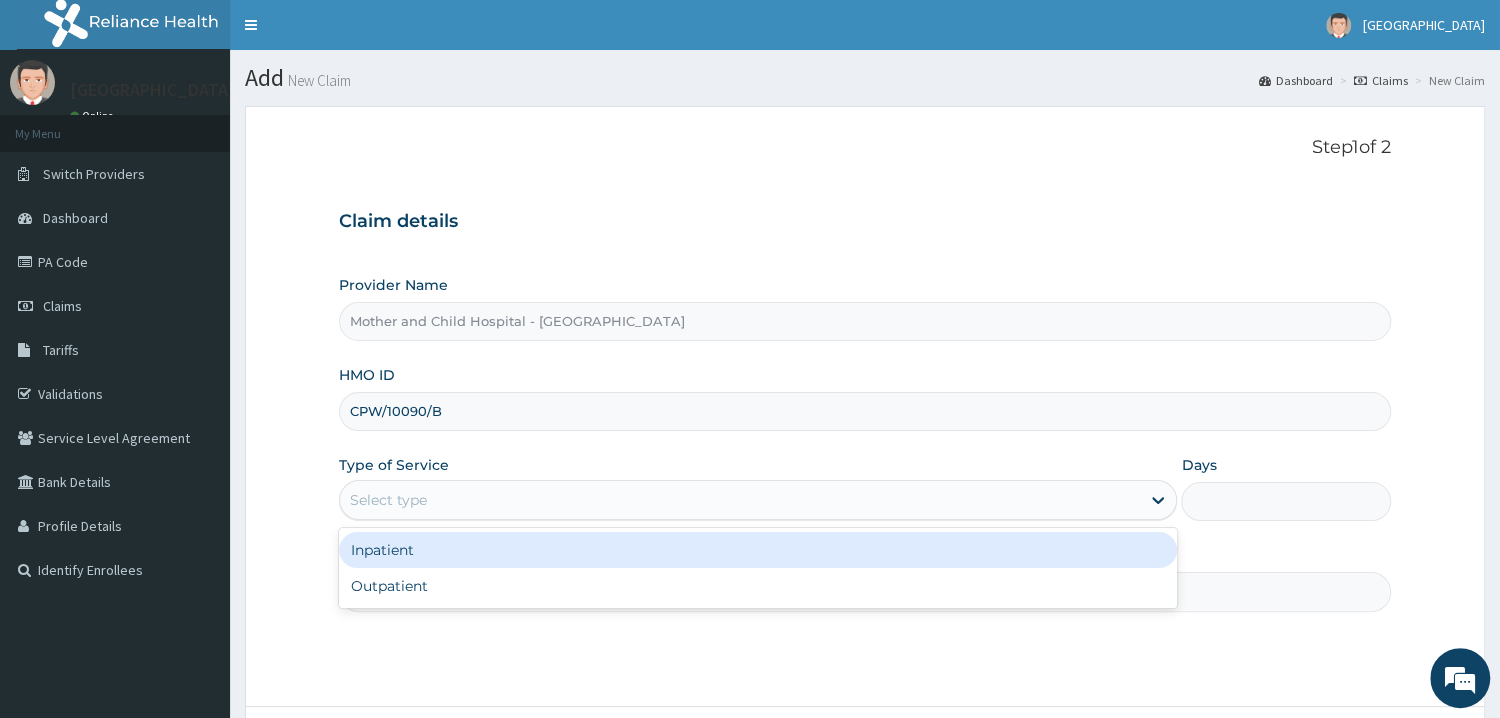 drag, startPoint x: 489, startPoint y: 494, endPoint x: 475, endPoint y: 558, distance: 65.51336 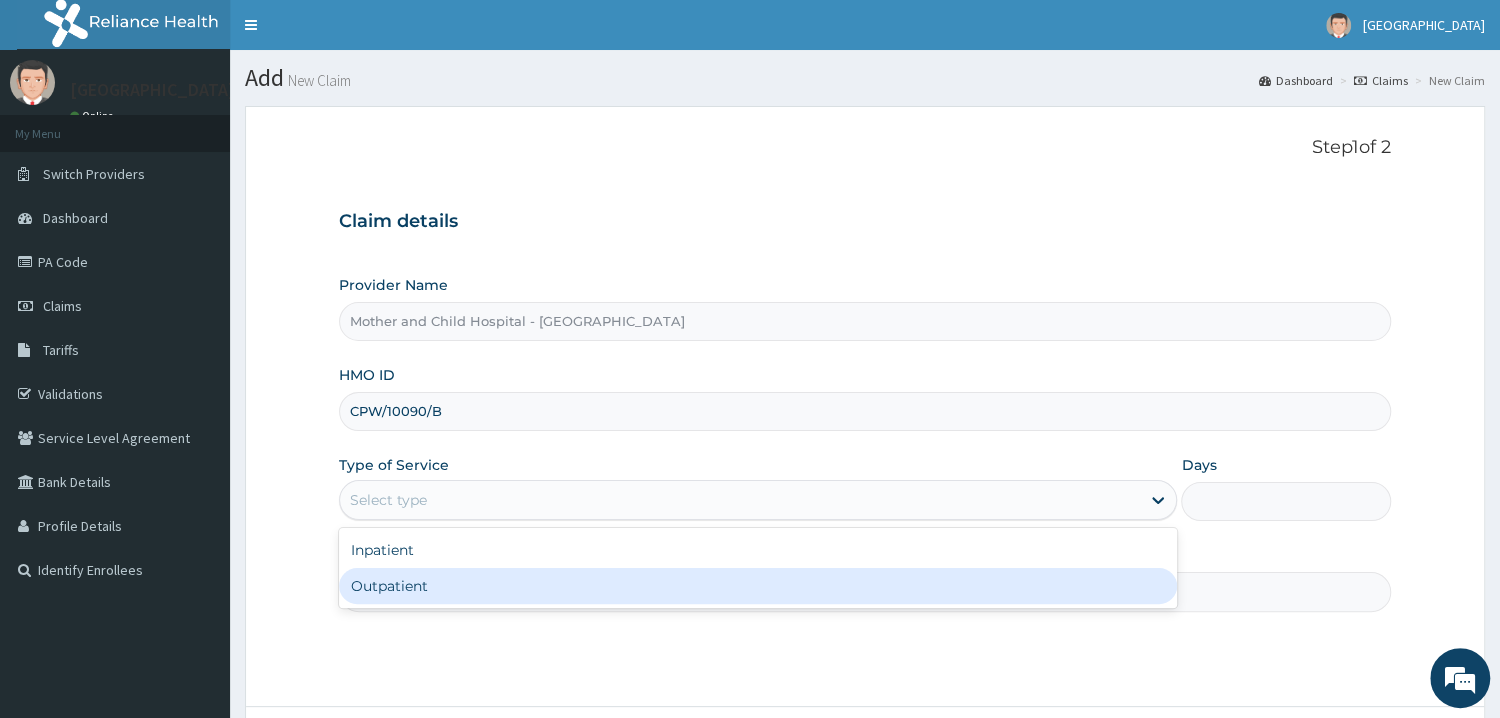 click on "Outpatient" at bounding box center [758, 586] 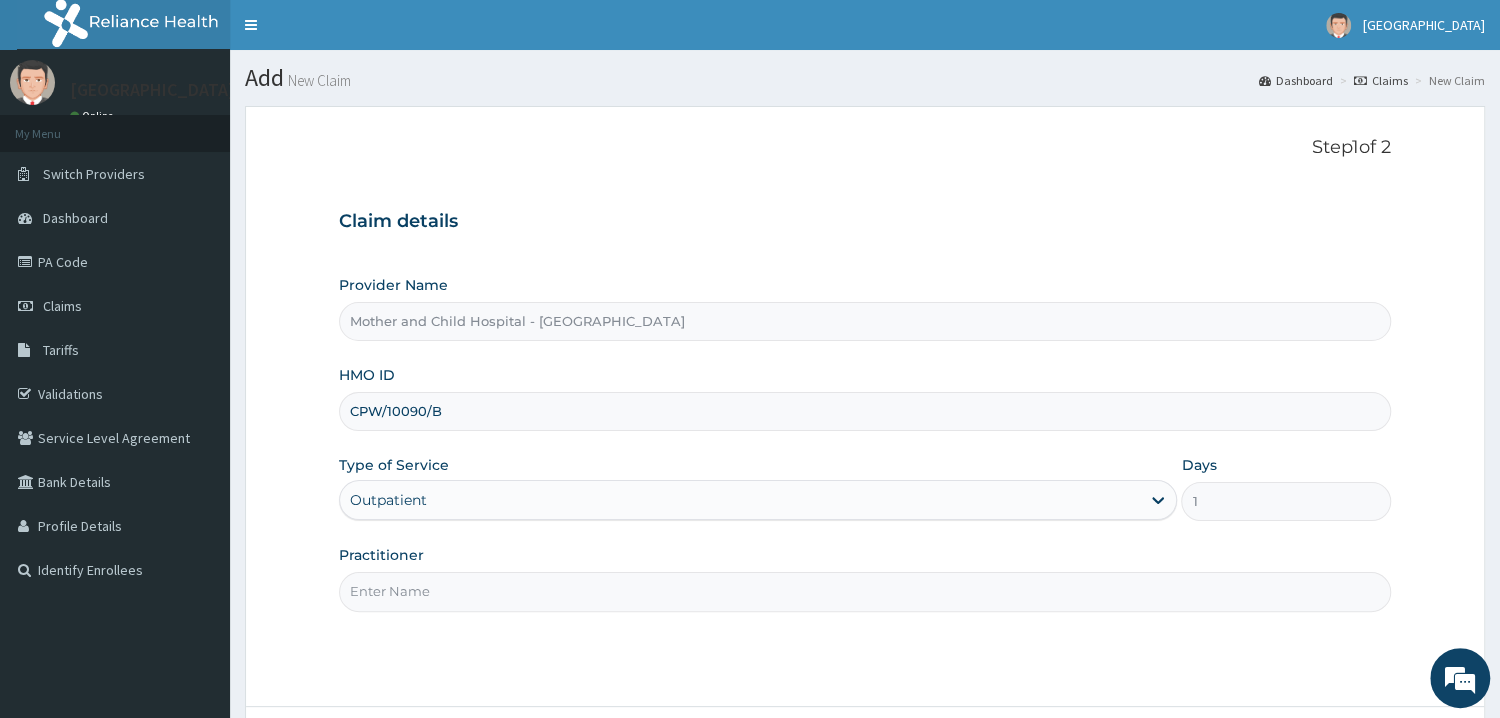 click on "Outpatient" at bounding box center [740, 500] 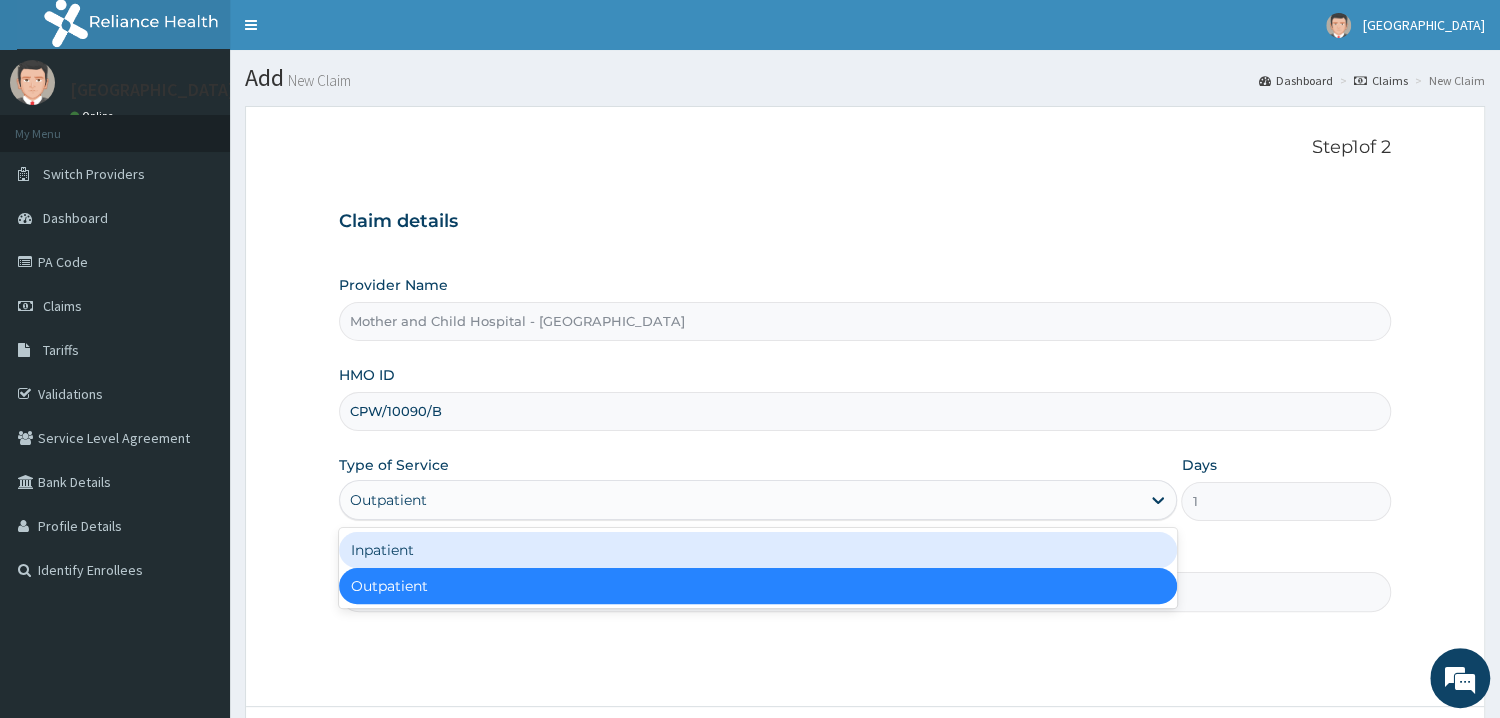 drag, startPoint x: 438, startPoint y: 557, endPoint x: 489, endPoint y: 551, distance: 51.351727 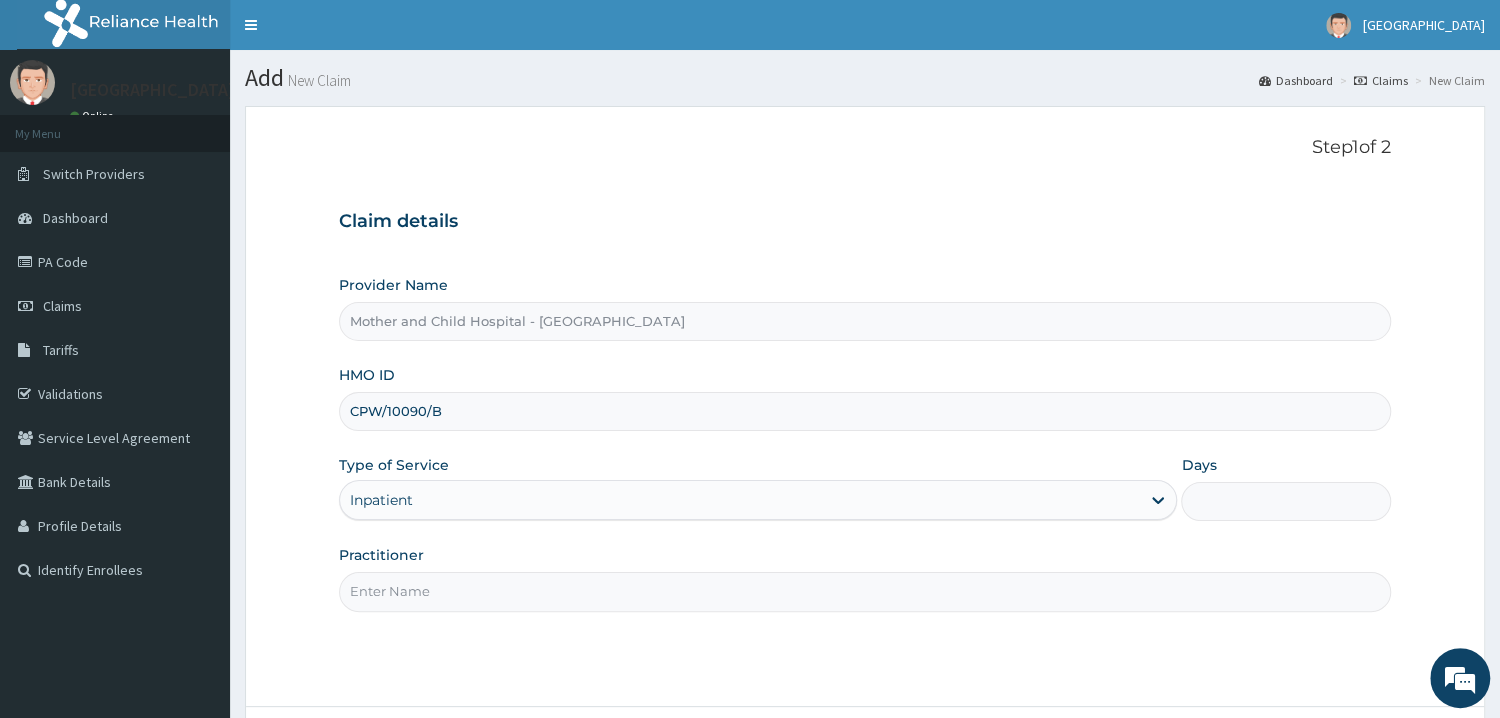 click on "Days" at bounding box center [1286, 501] 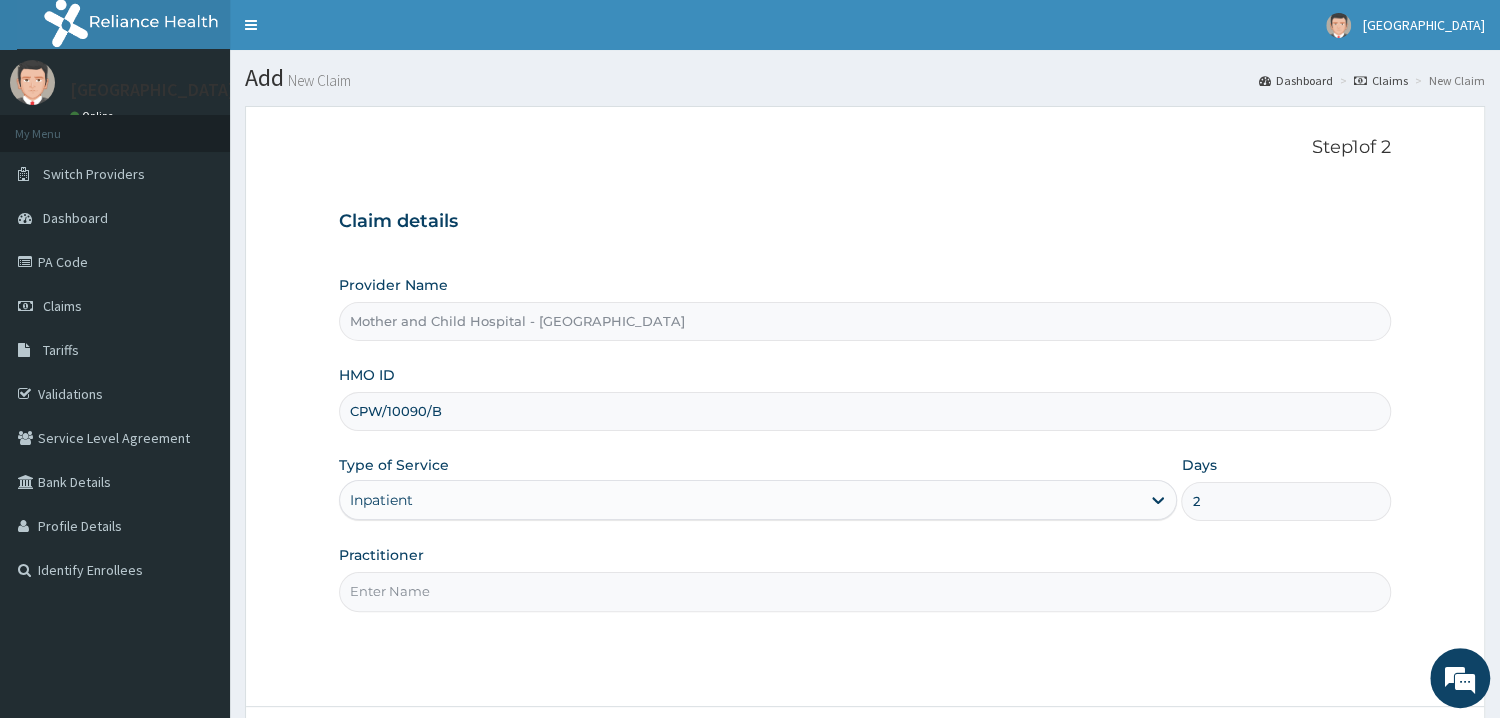 type on "2" 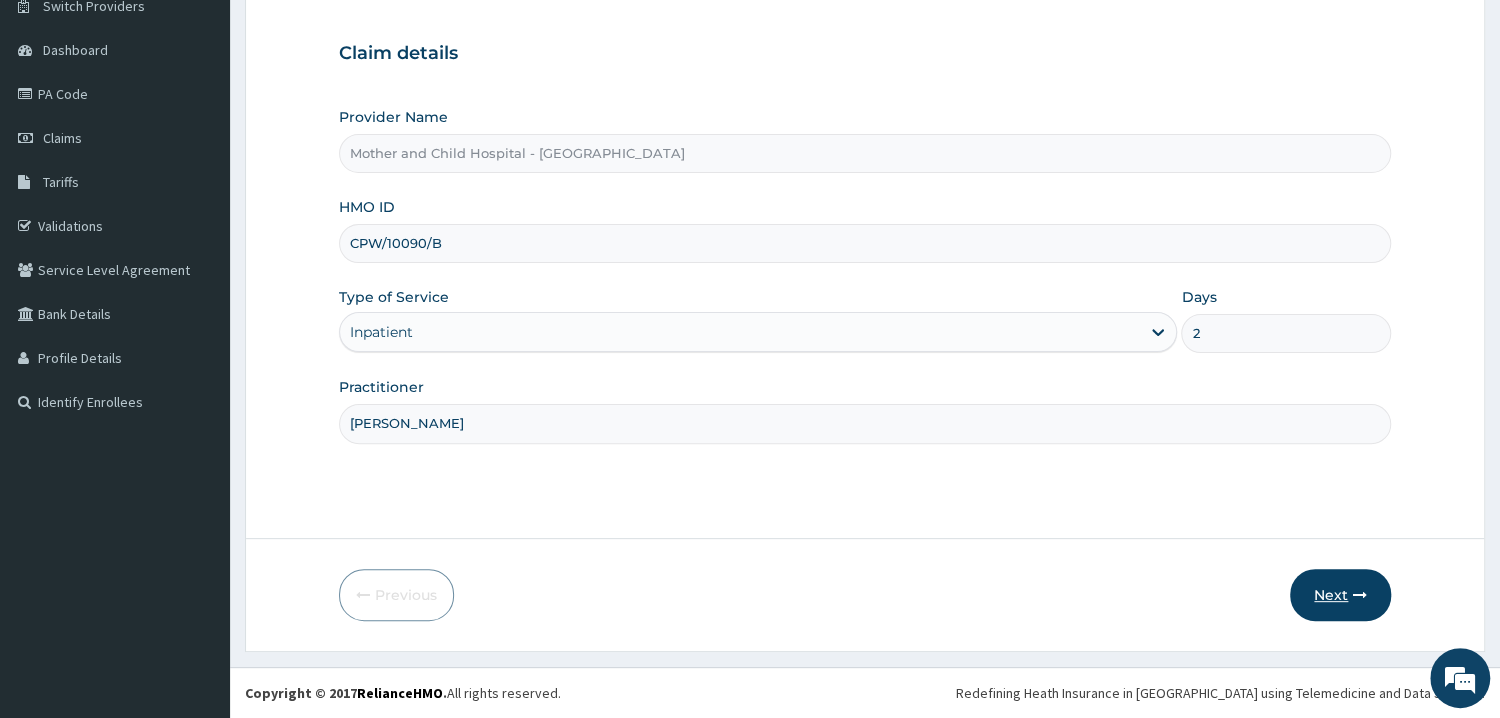 type on "DR ROTIMI" 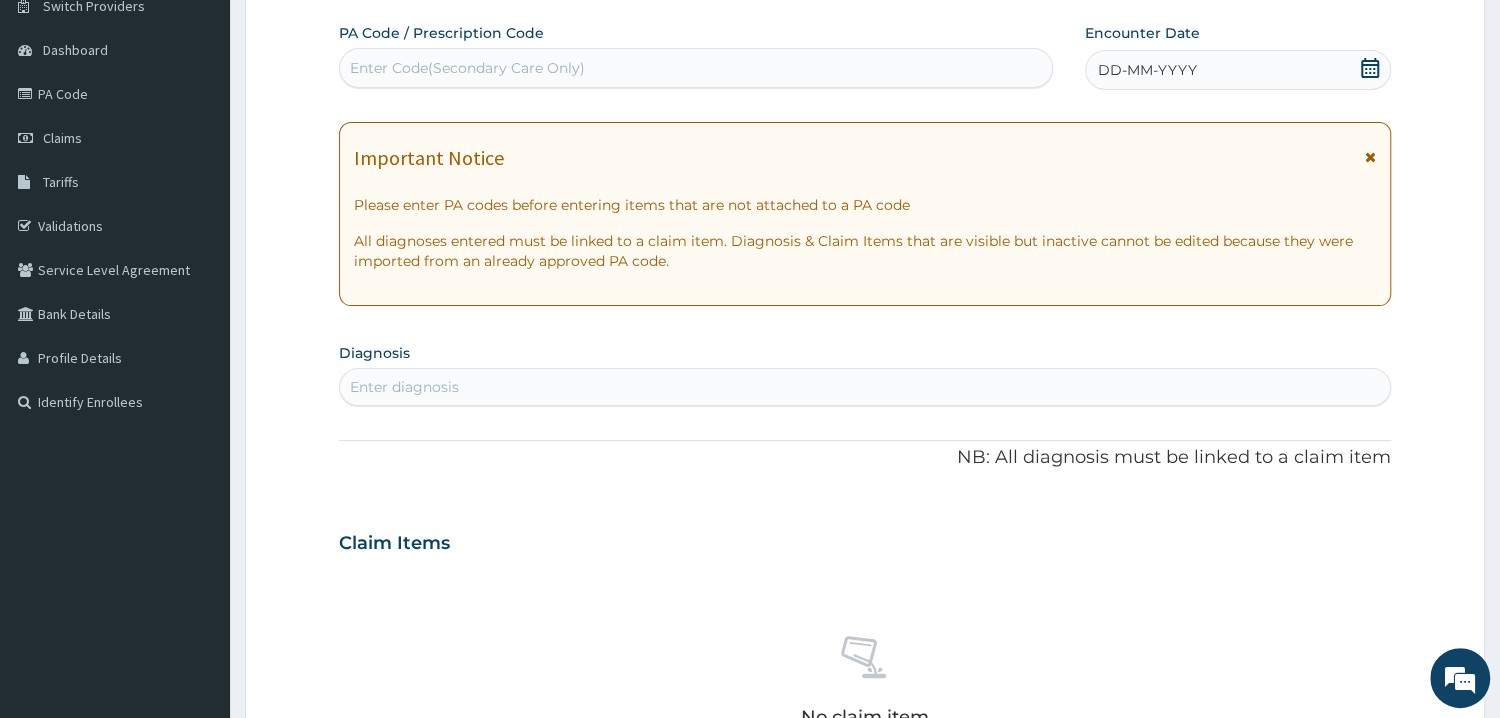 click on "Enter Code(Secondary Care Only)" at bounding box center (696, 68) 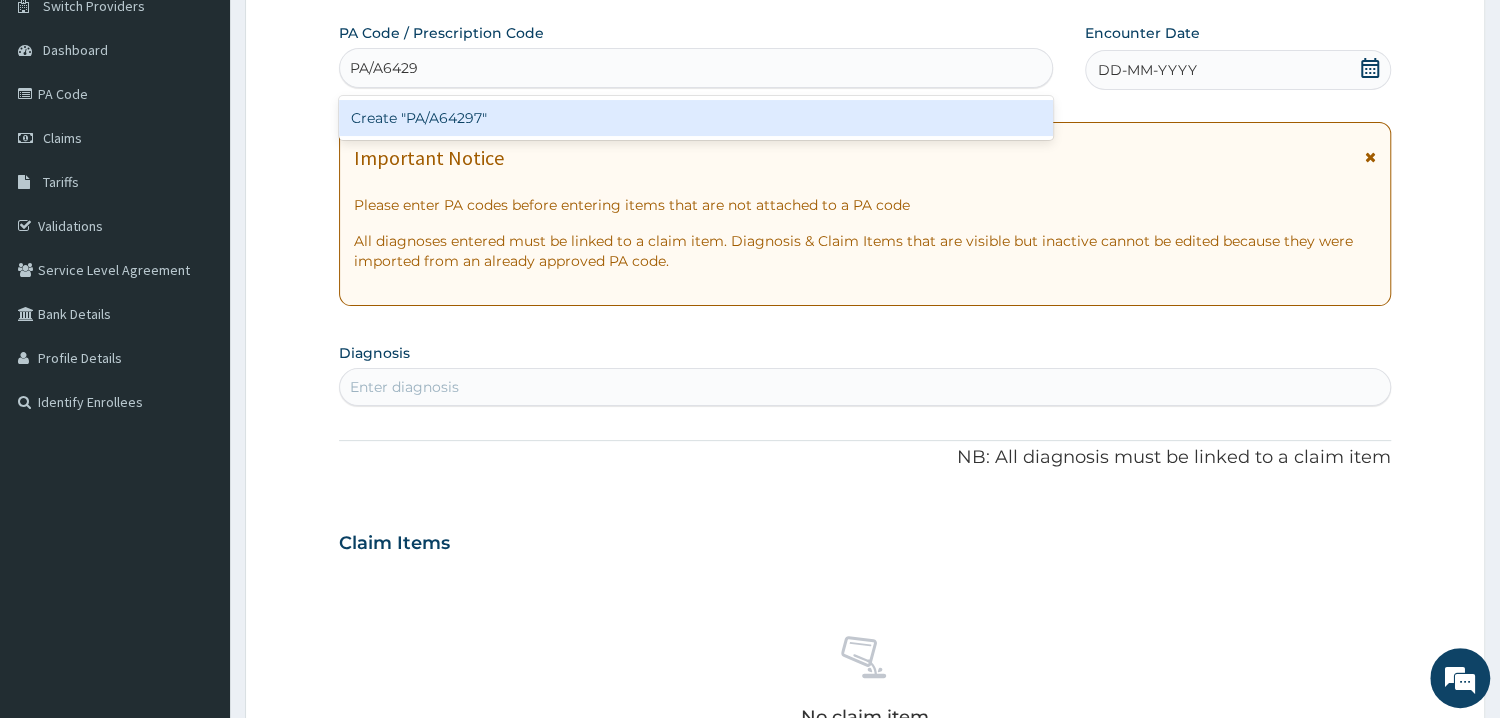 type on "PA/A64297" 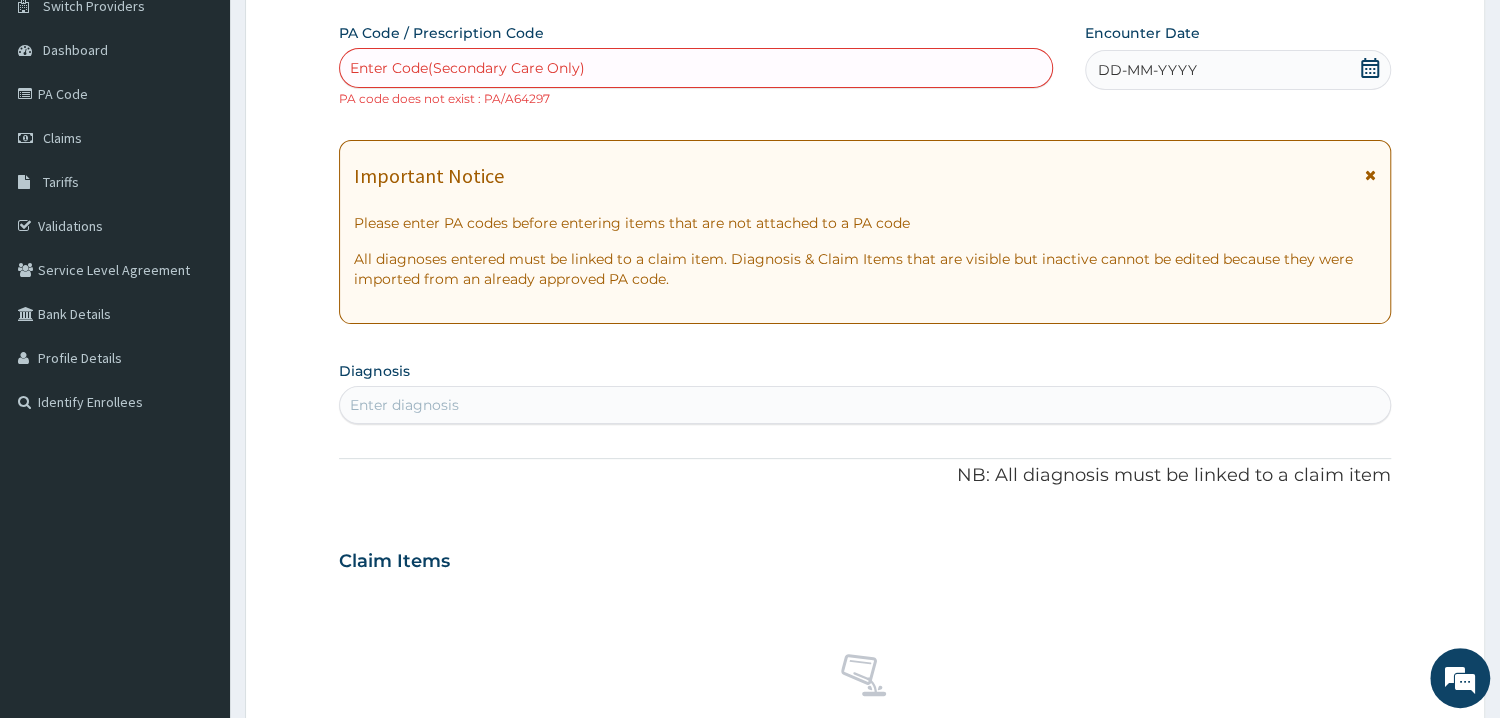 click on "Enter Code(Secondary Care Only)" at bounding box center (467, 68) 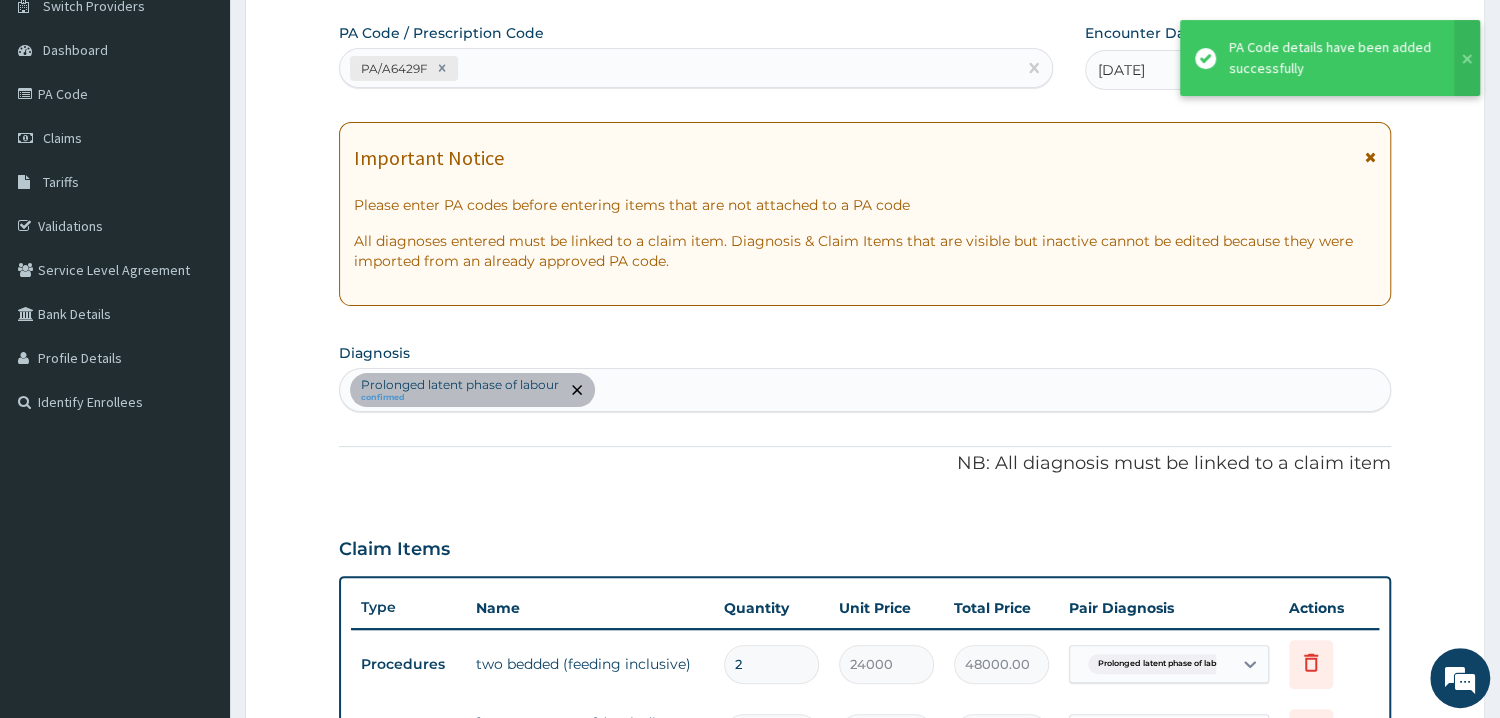scroll, scrollTop: 609, scrollLeft: 0, axis: vertical 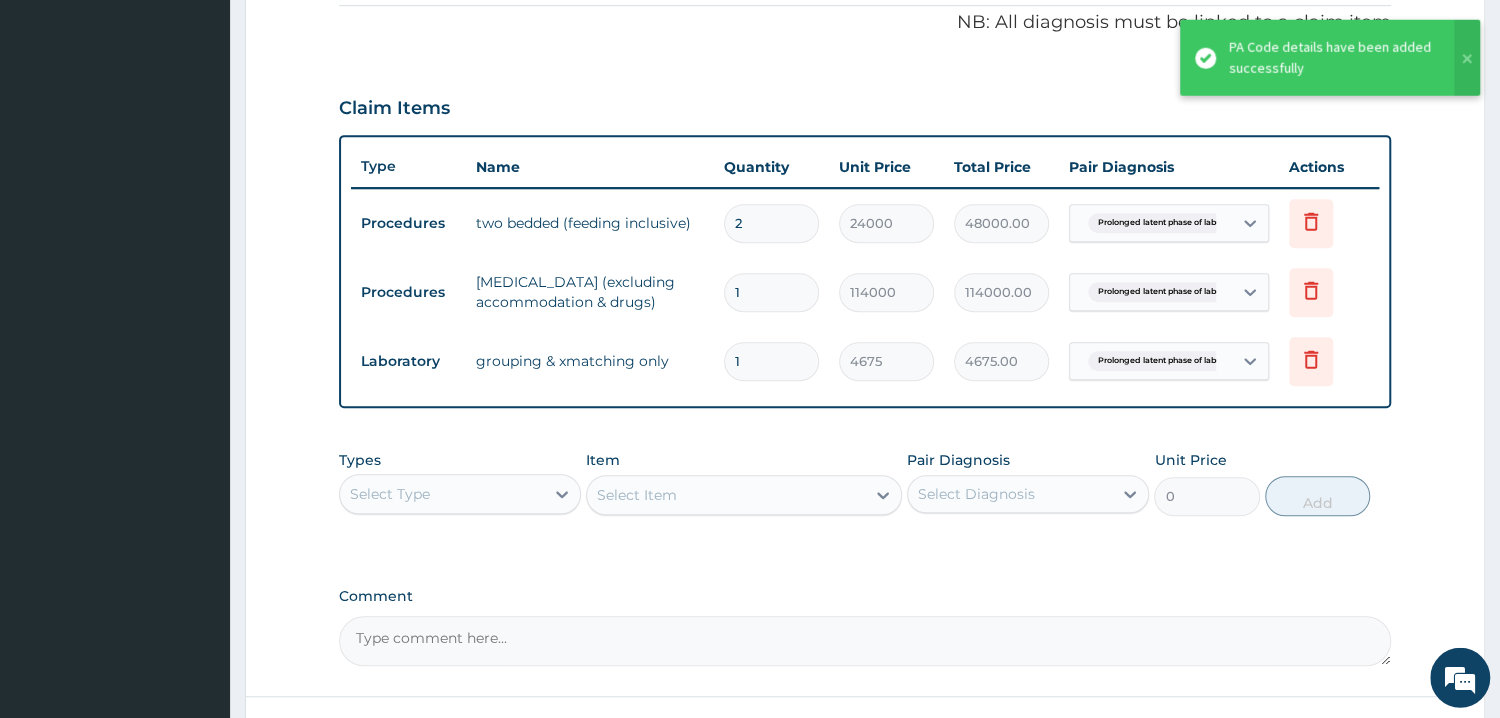 click on "Claim Items" at bounding box center (865, 104) 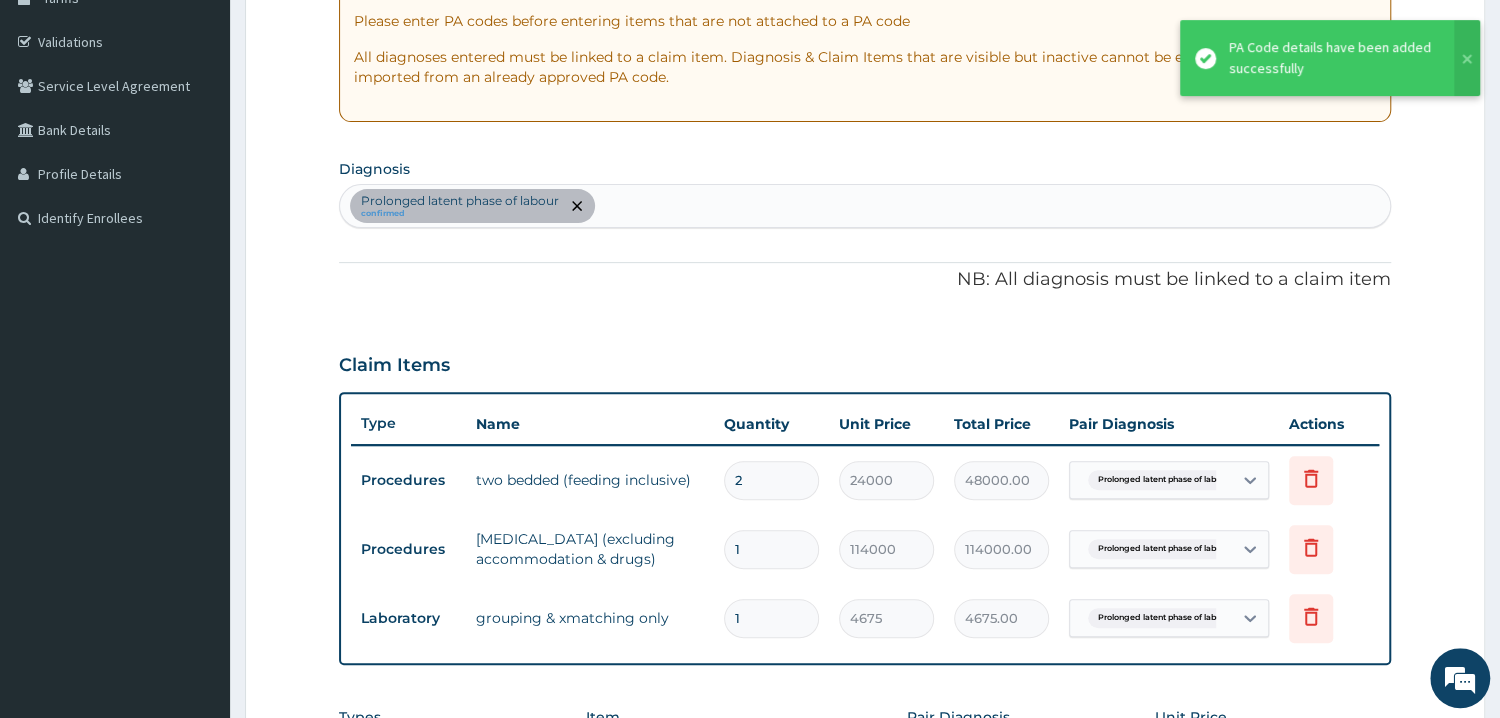 scroll, scrollTop: 288, scrollLeft: 0, axis: vertical 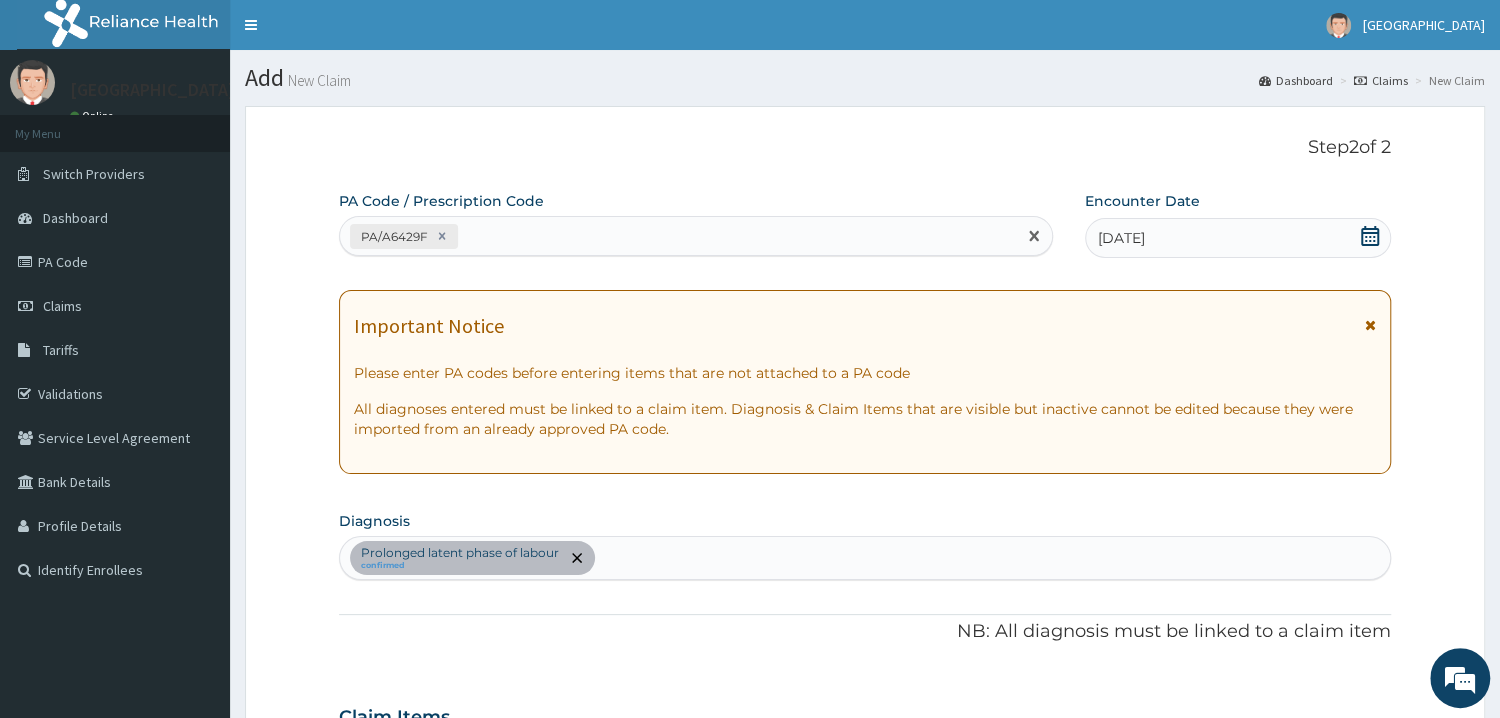 click on "PA/A6429F" at bounding box center [678, 236] 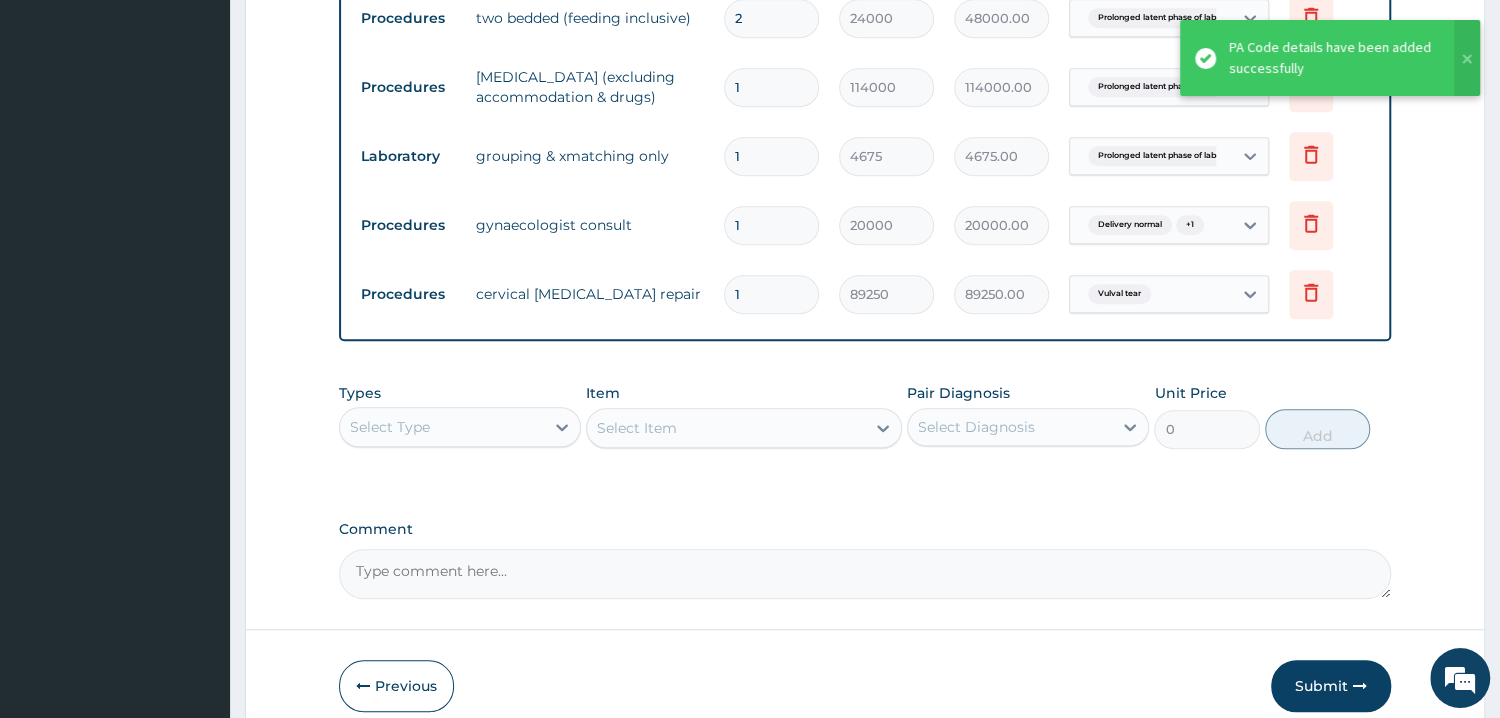 scroll, scrollTop: 855, scrollLeft: 0, axis: vertical 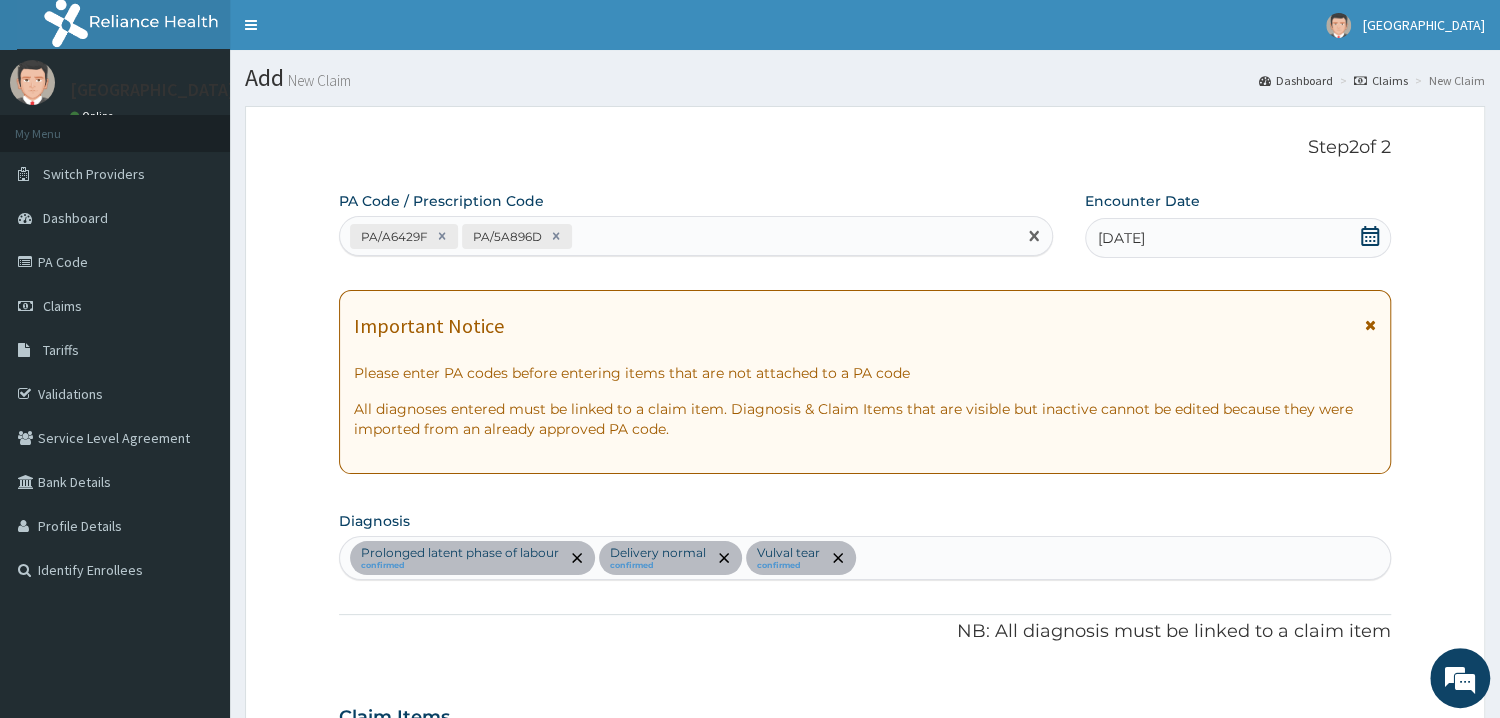 click on "PA/A6429F PA/5A896D" at bounding box center [678, 236] 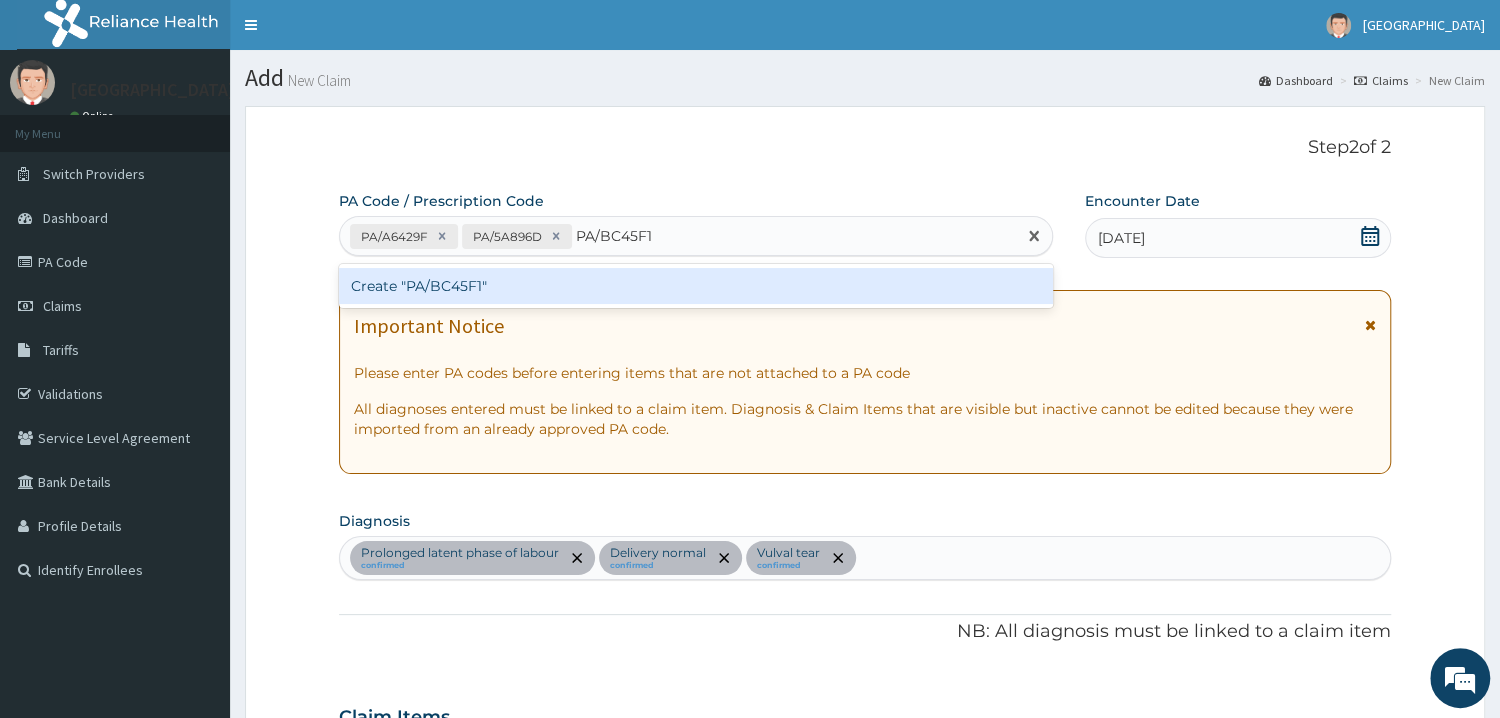 type 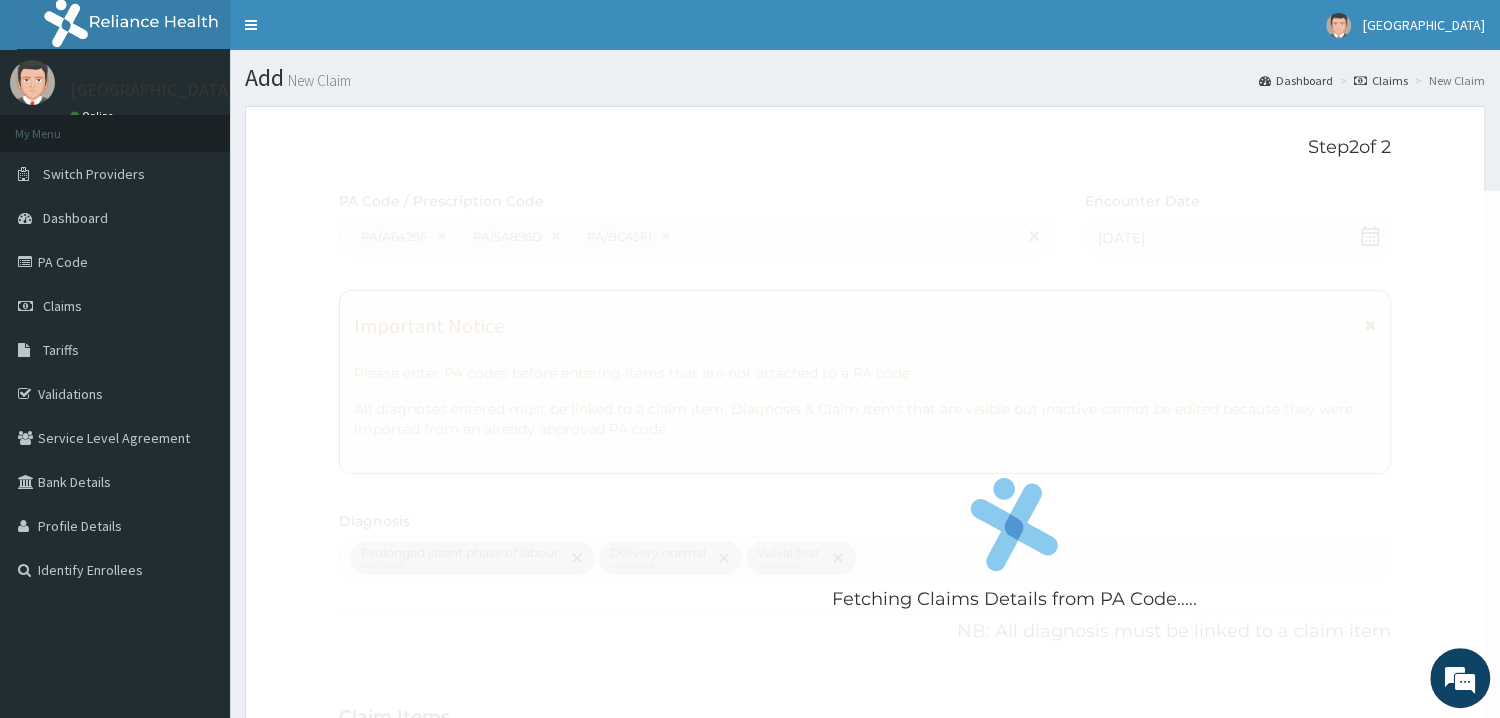 scroll, scrollTop: 954, scrollLeft: 0, axis: vertical 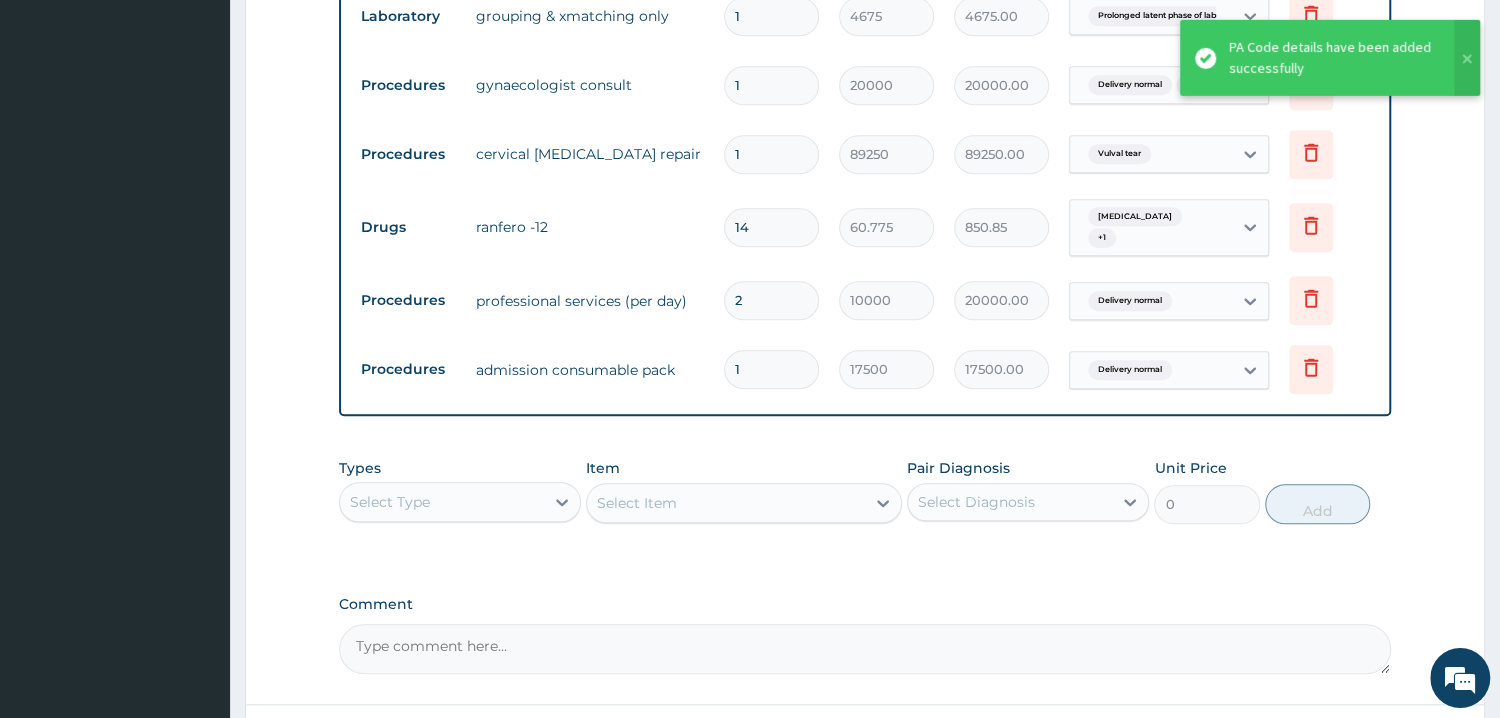 click on "Types Select Type Item Select Item Pair Diagnosis Select Diagnosis Unit Price 0 Add" at bounding box center (865, 491) 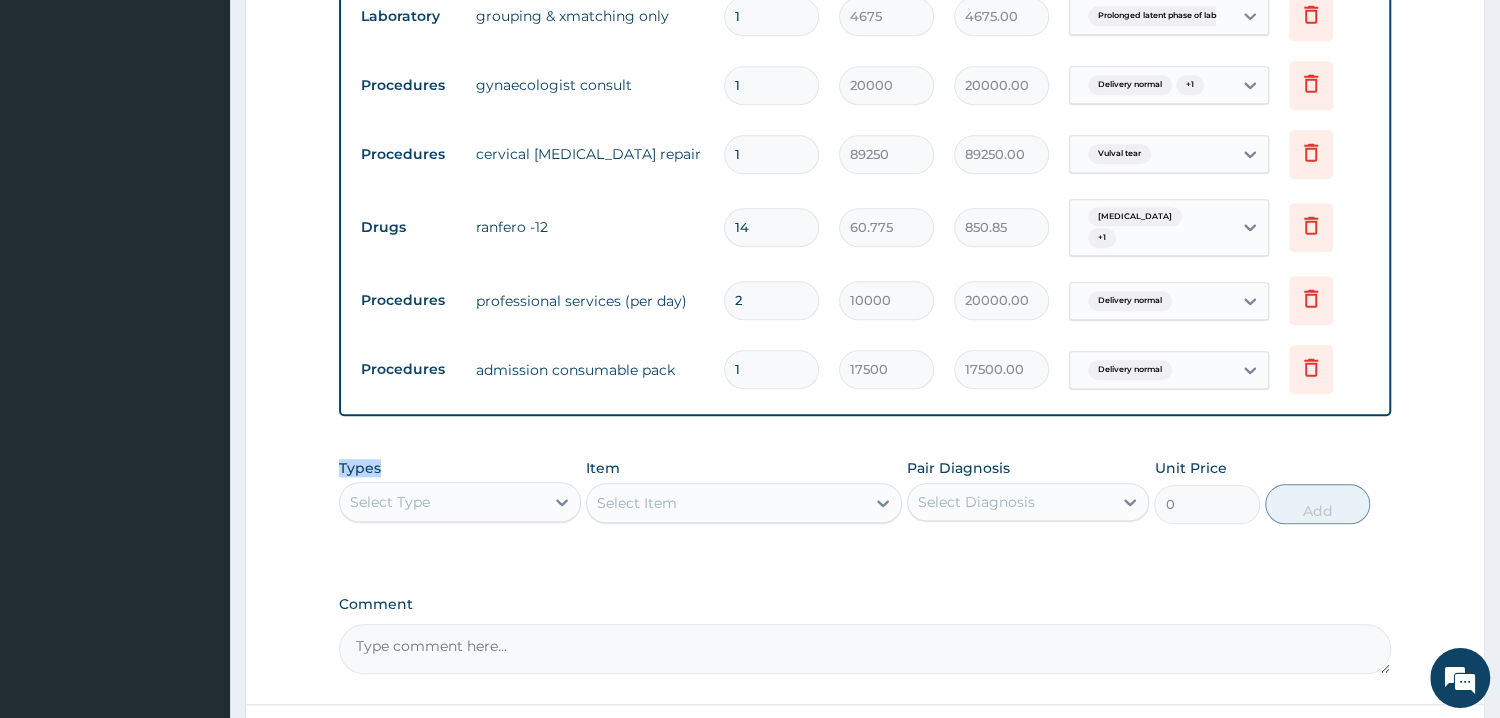 click on "PA Code / Prescription Code PA/A6429F PA/5A896D PA/BC45F1 Encounter Date 11-07-2025 Important Notice Please enter PA codes before entering items that are not attached to a PA code   All diagnoses entered must be linked to a claim item. Diagnosis & Claim Items that are visible but inactive cannot be edited because they were imported from an already approved PA code. Diagnosis Prolonged latent phase of labour confirmed Delivery normal confirmed Vulval tear confirmed Anemia confirmed NB: All diagnosis must be linked to a claim item Claim Items Type Name Quantity Unit Price Total Price Pair Diagnosis Actions Procedures two bedded (feeding inclusive) 2 24000 48000.00 Prolonged latent phase of labo... Delete Procedures normal delivery (excluding accommodation & drugs) 1 114000 114000.00 Prolonged latent phase of labo... Delete Laboratory grouping & xmatching only 1 4675 4675.00 Prolonged latent phase of labo... Delete Procedures gynaecologist consult 1 20000 20000.00 Delivery normal  + 1 Delete Procedures 1 89250 1" at bounding box center (865, -45) 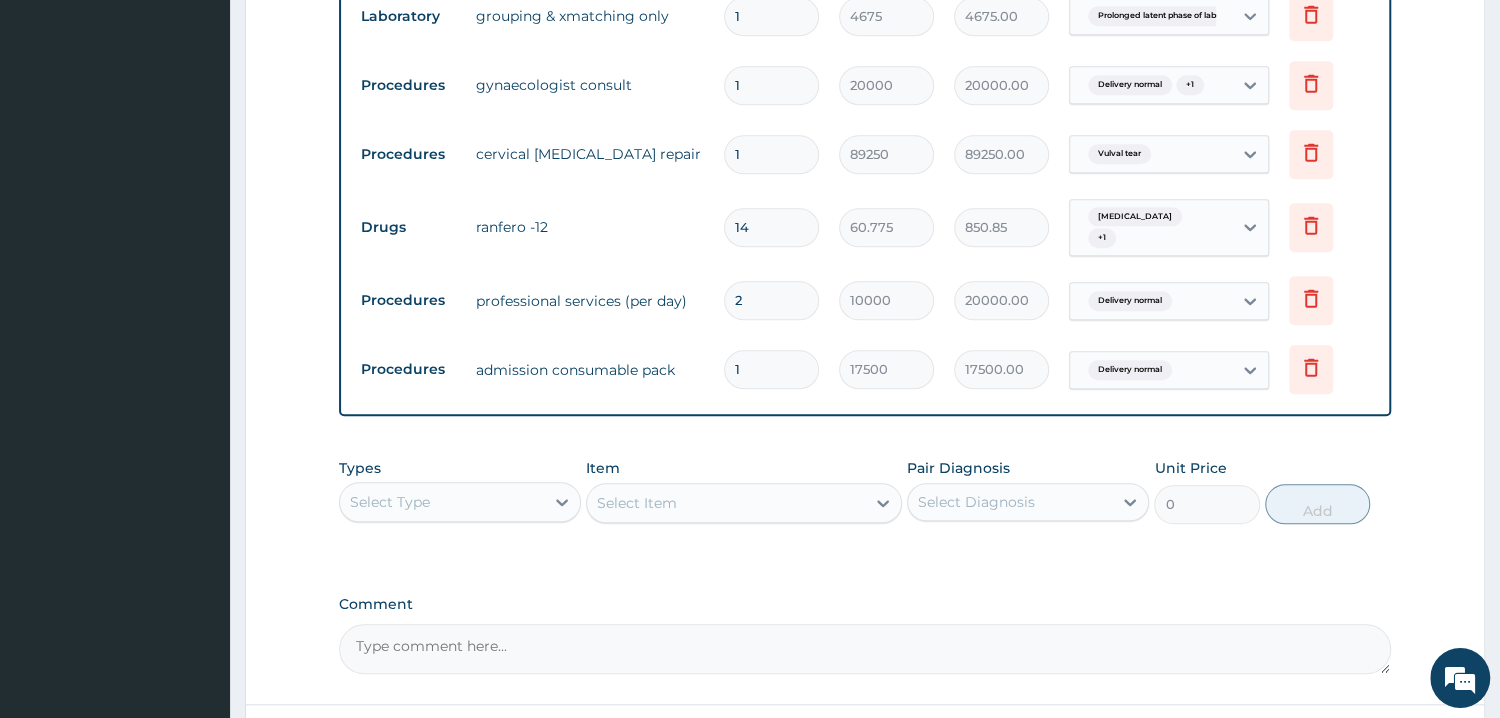 click on "PA Code / Prescription Code PA/A6429F PA/5A896D PA/BC45F1 Encounter Date 11-07-2025 Important Notice Please enter PA codes before entering items that are not attached to a PA code   All diagnoses entered must be linked to a claim item. Diagnosis & Claim Items that are visible but inactive cannot be edited because they were imported from an already approved PA code. Diagnosis Prolonged latent phase of labour confirmed Delivery normal confirmed Vulval tear confirmed Anemia confirmed NB: All diagnosis must be linked to a claim item Claim Items Type Name Quantity Unit Price Total Price Pair Diagnosis Actions Procedures two bedded (feeding inclusive) 2 24000 48000.00 Prolonged latent phase of labo... Delete Procedures normal delivery (excluding accommodation & drugs) 1 114000 114000.00 Prolonged latent phase of labo... Delete Laboratory grouping & xmatching only 1 4675 4675.00 Prolonged latent phase of labo... Delete Procedures gynaecologist consult 1 20000 20000.00 Delivery normal  + 1 Delete Procedures 1 89250 1" at bounding box center [865, -45] 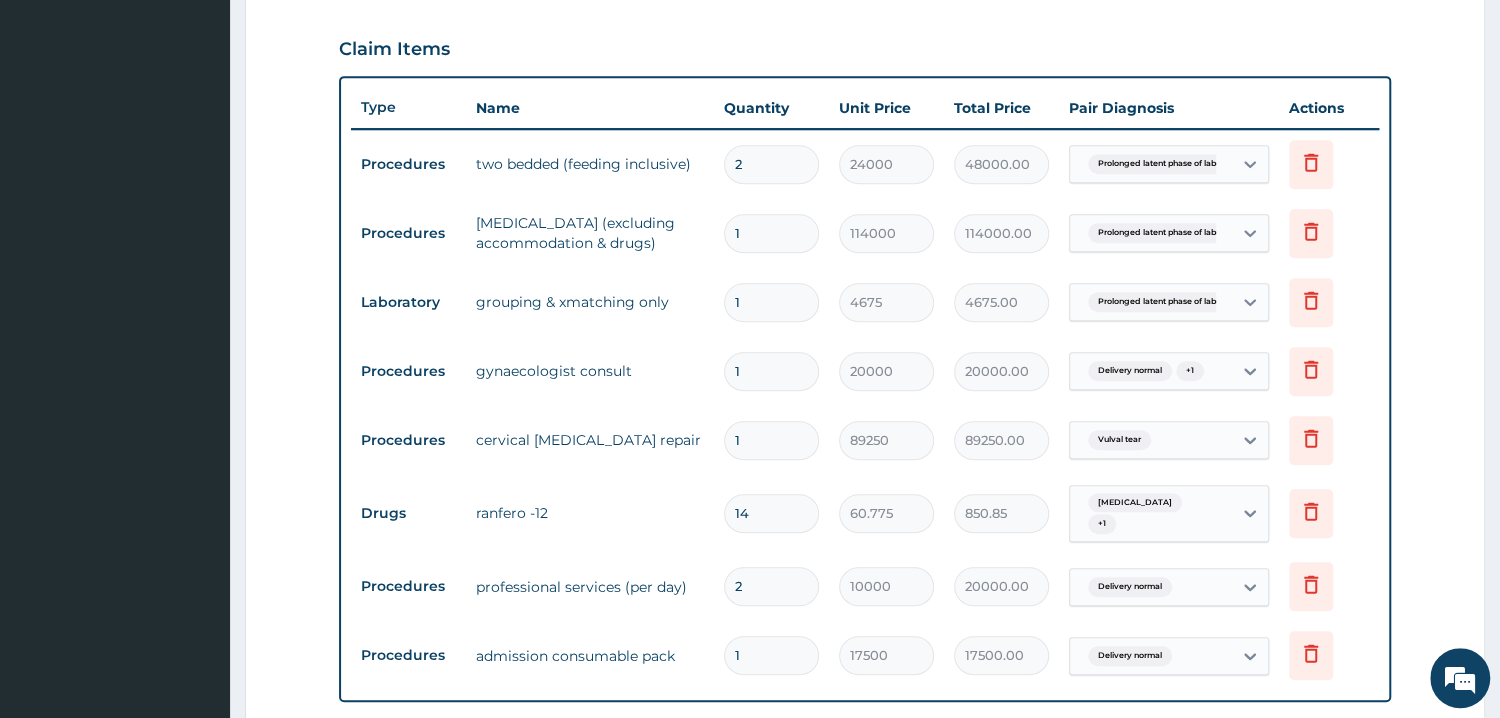 scroll, scrollTop: 633, scrollLeft: 0, axis: vertical 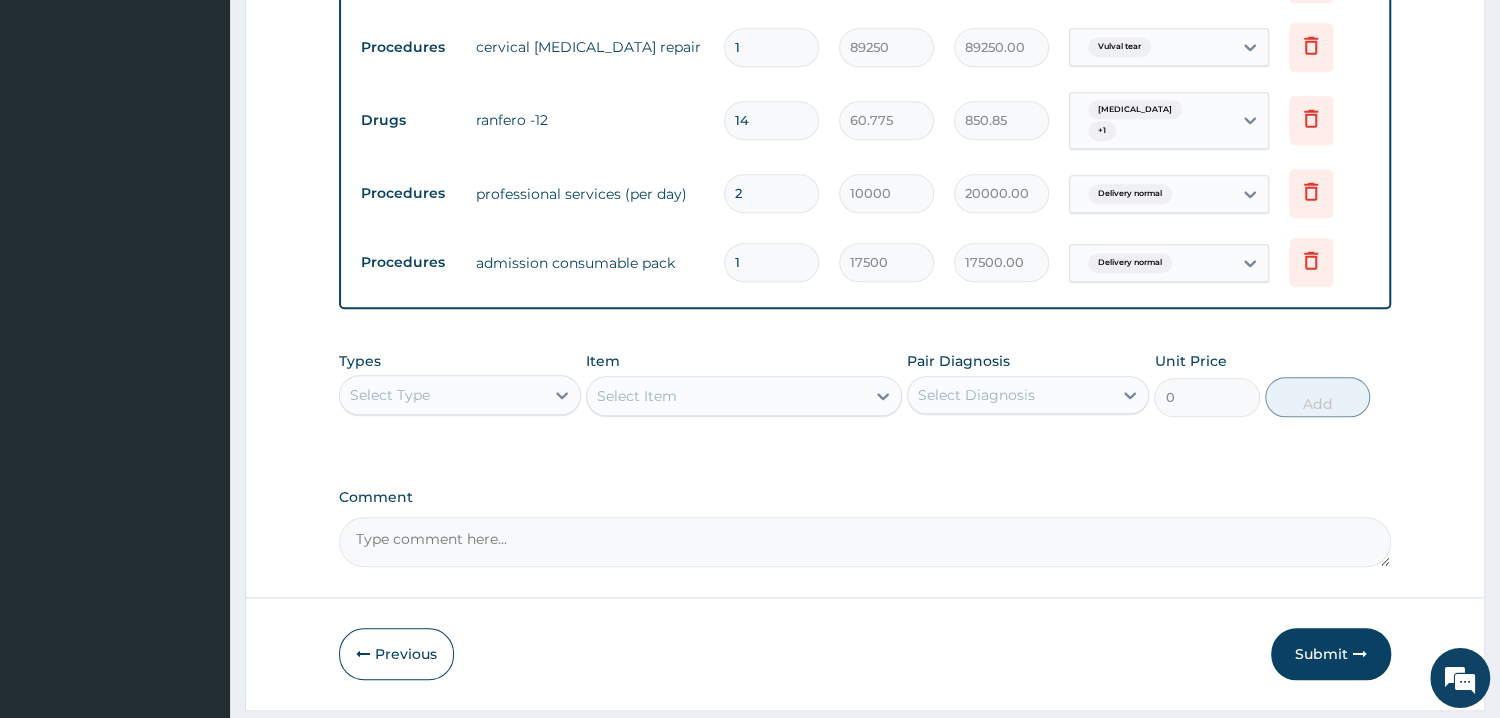 click on "PA Code / Prescription Code PA/A6429F PA/5A896D PA/BC45F1 Encounter Date 11-07-2025 Important Notice Please enter PA codes before entering items that are not attached to a PA code   All diagnoses entered must be linked to a claim item. Diagnosis & Claim Items that are visible but inactive cannot be edited because they were imported from an already approved PA code. Diagnosis Prolonged latent phase of labour confirmed Delivery normal confirmed Vulval tear confirmed Anemia confirmed NB: All diagnosis must be linked to a claim item Claim Items Type Name Quantity Unit Price Total Price Pair Diagnosis Actions Procedures two bedded (feeding inclusive) 2 24000 48000.00 Prolonged latent phase of labo... Delete Procedures normal delivery (excluding accommodation & drugs) 1 114000 114000.00 Prolonged latent phase of labo... Delete Laboratory grouping & xmatching only 1 4675 4675.00 Prolonged latent phase of labo... Delete Procedures gynaecologist consult 1 20000 20000.00 Delivery normal  + 1 Delete Procedures 1 89250 1" at bounding box center (865, -152) 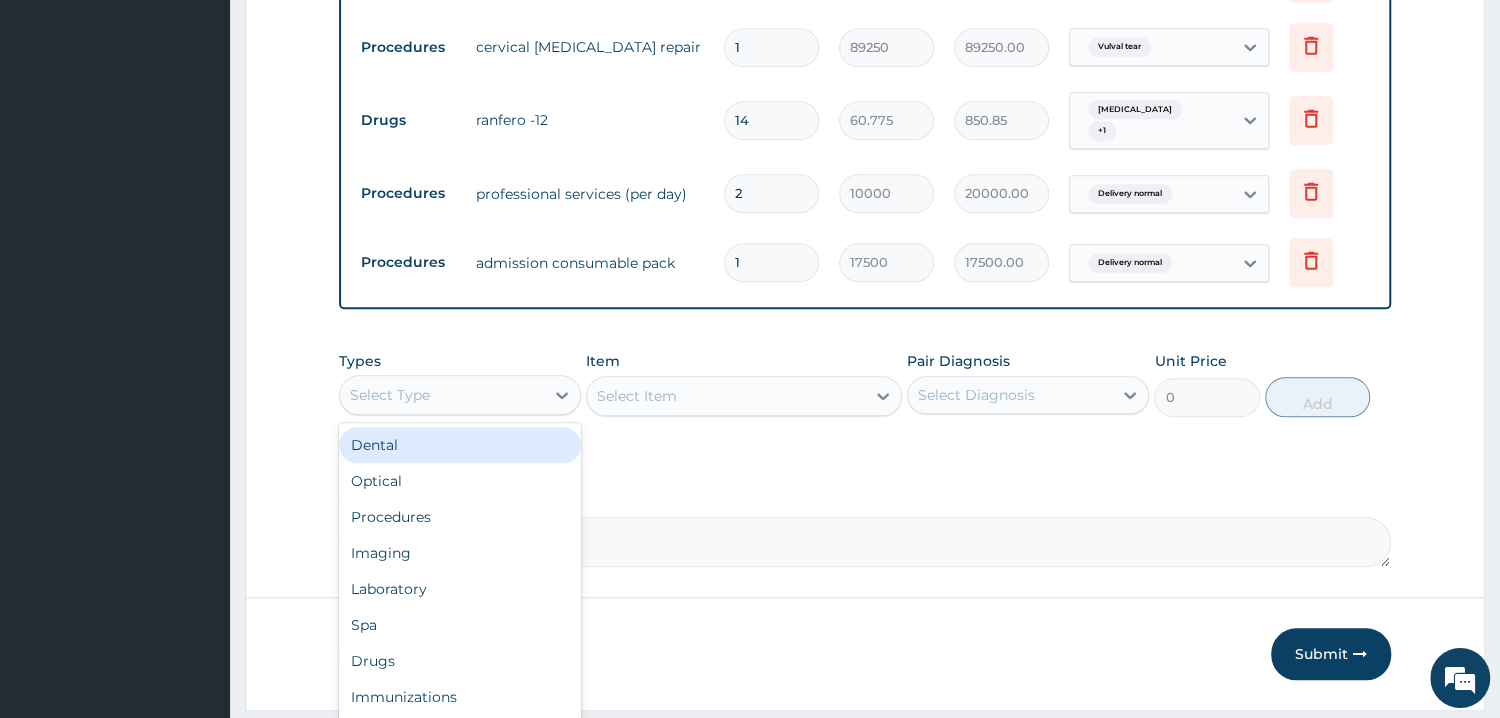 click on "Select Type" at bounding box center (442, 395) 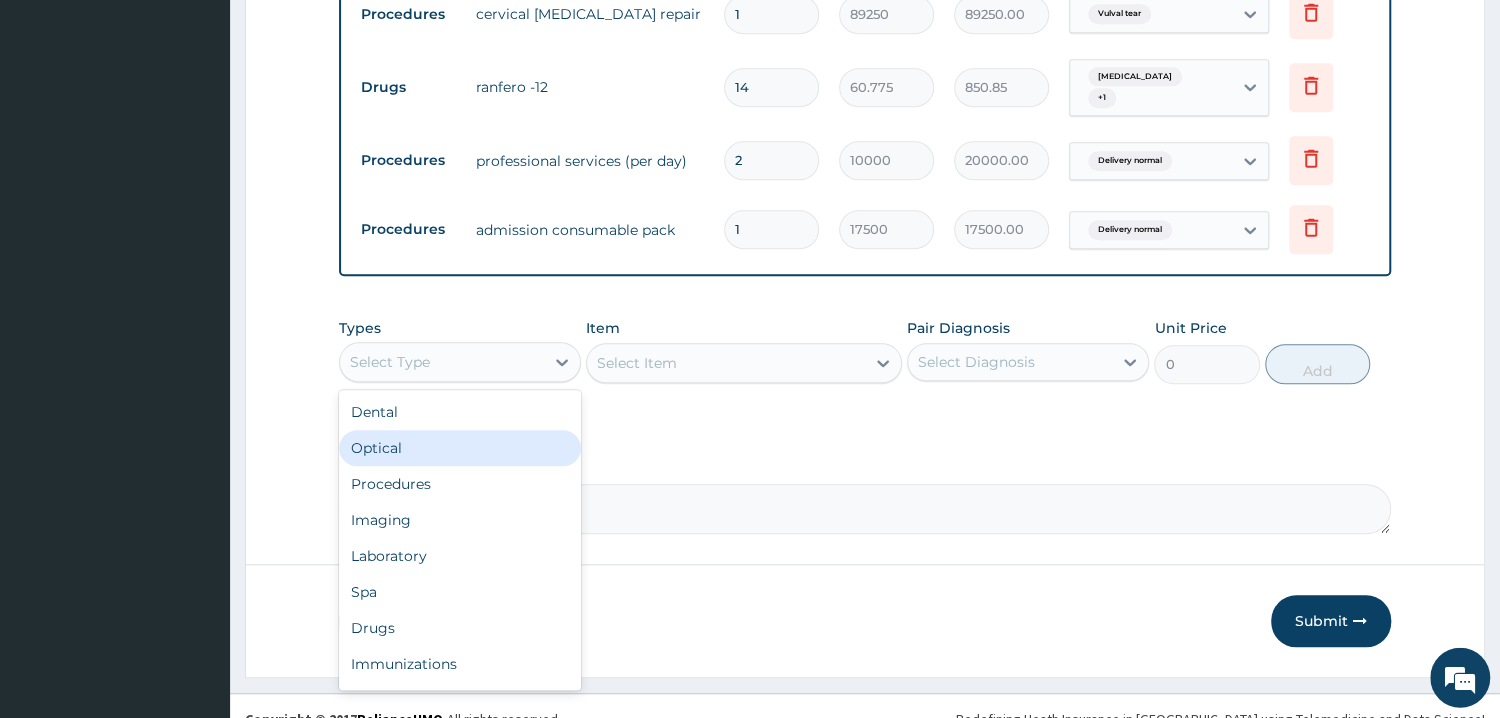 scroll, scrollTop: 1109, scrollLeft: 0, axis: vertical 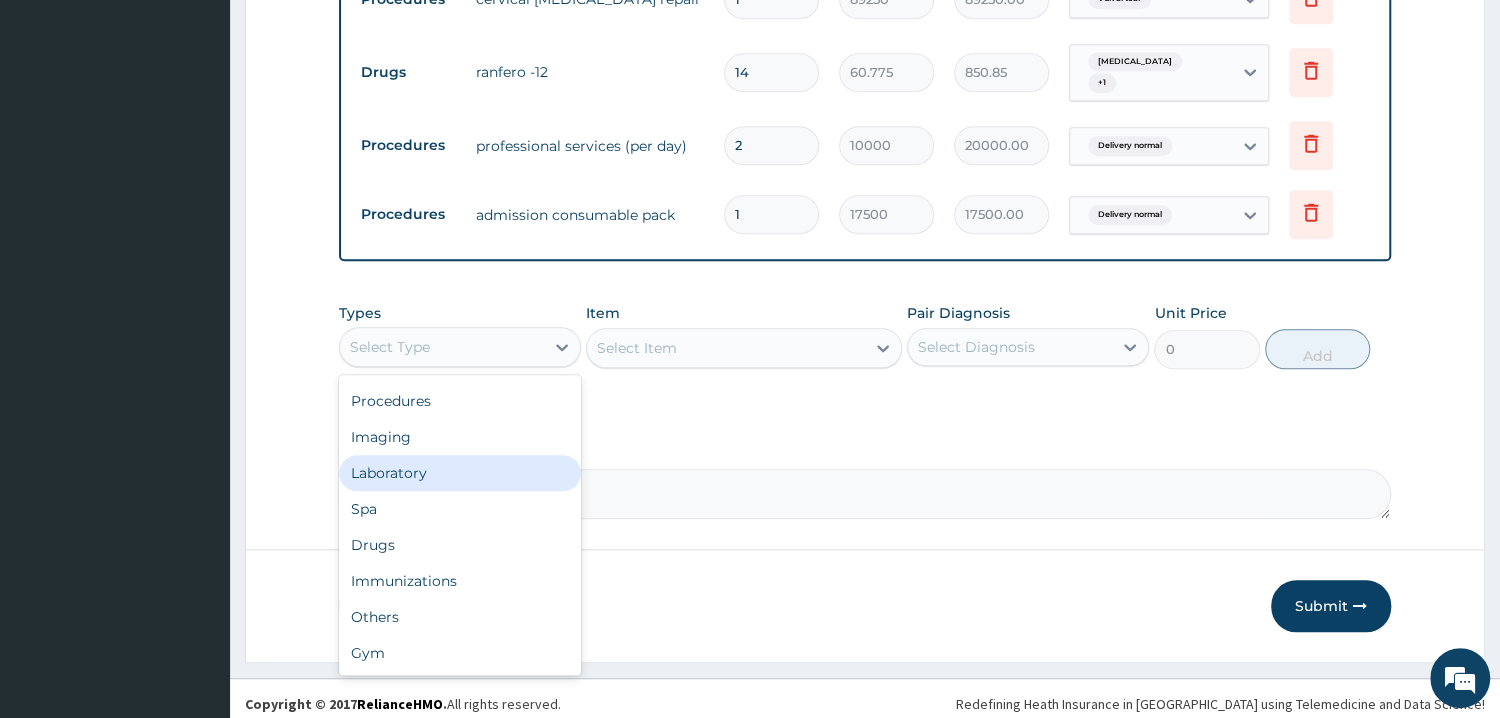 click on "Laboratory" at bounding box center [460, 473] 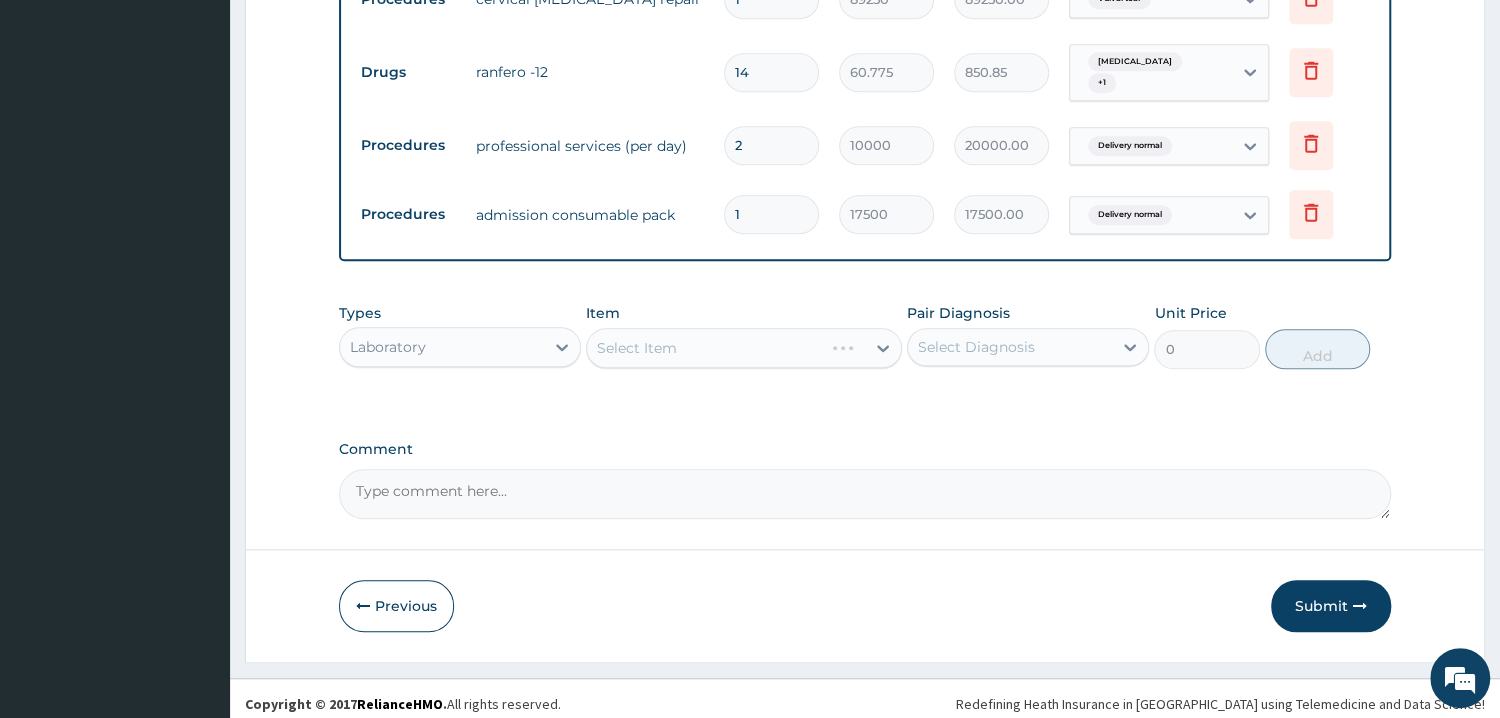 click on "Select Item" at bounding box center [744, 348] 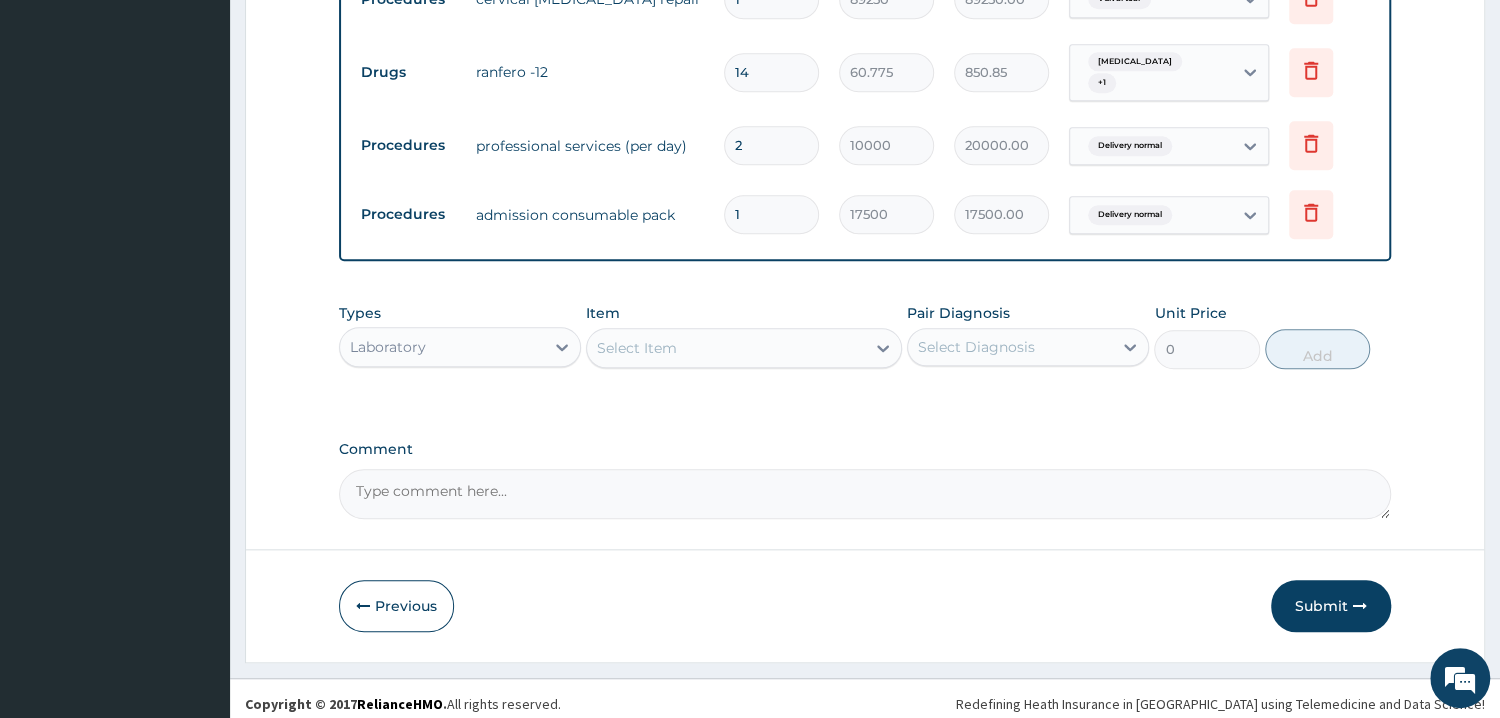 click on "Select Item" at bounding box center [726, 348] 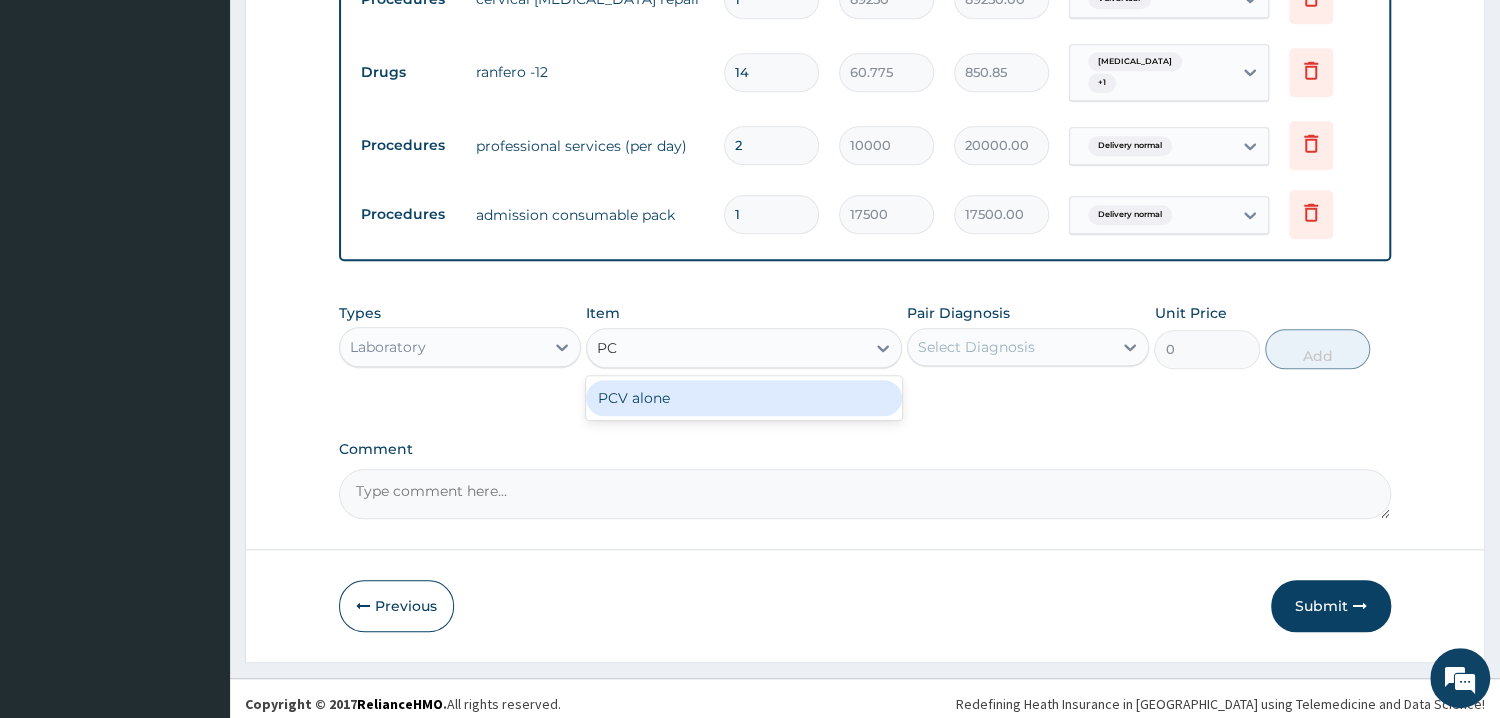 type on "PCV" 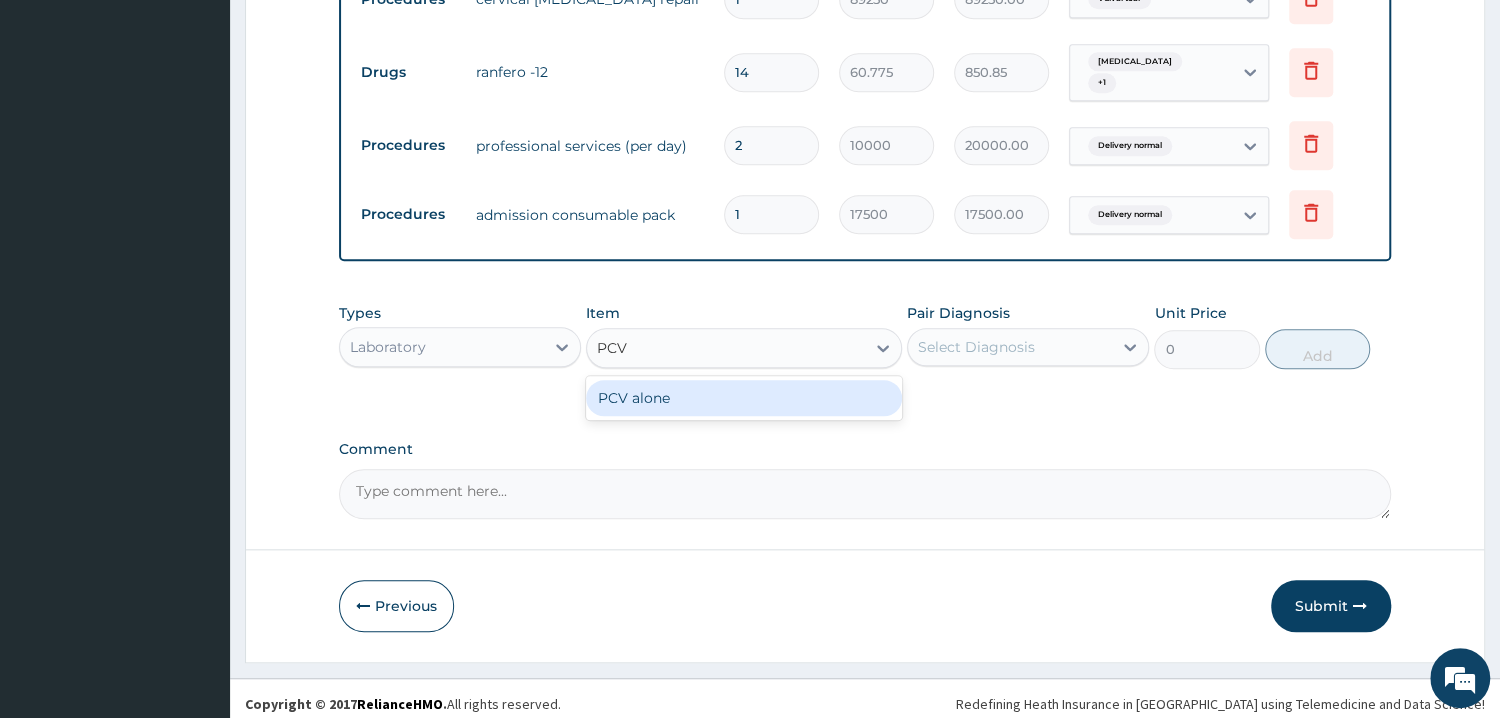 click on "PCV alone" at bounding box center [744, 398] 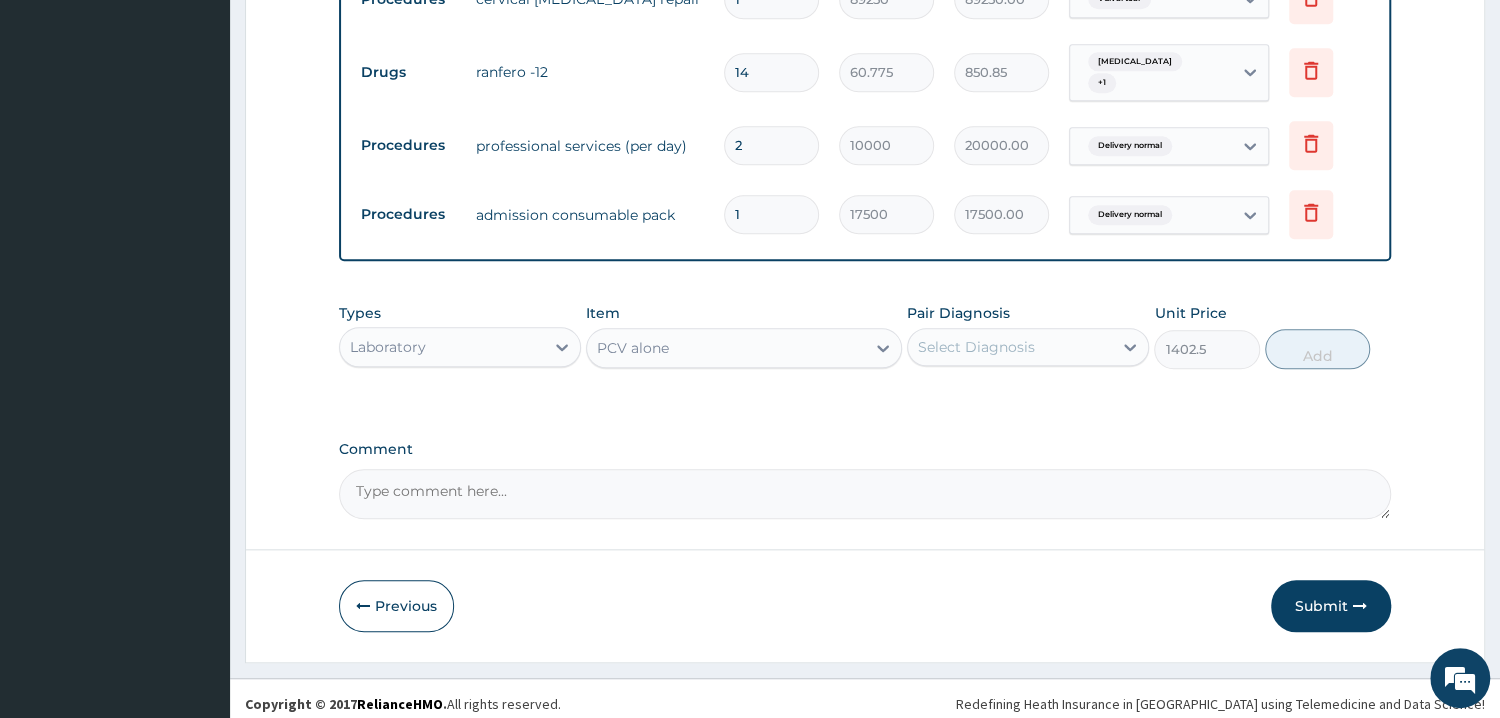 click on "Select Diagnosis" at bounding box center [976, 347] 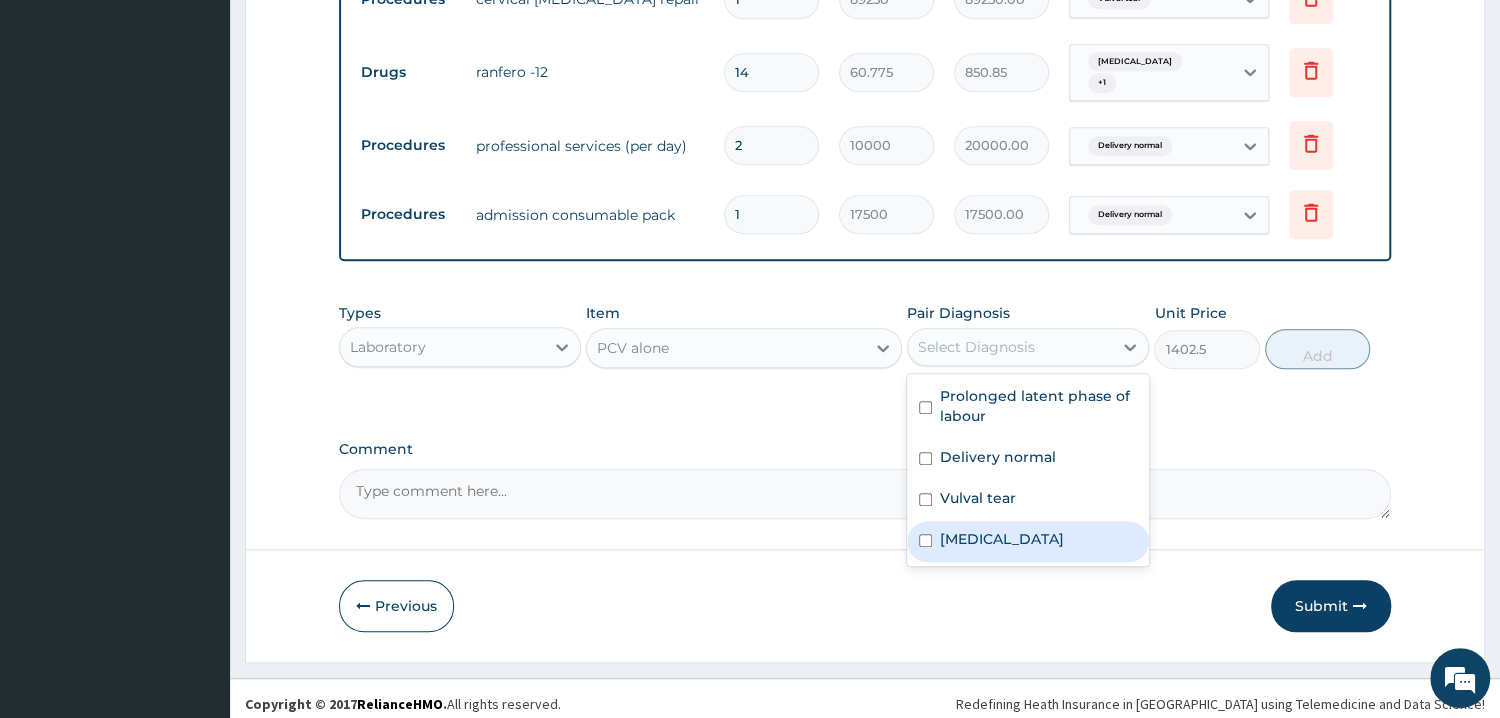 click on "[MEDICAL_DATA]" at bounding box center [1028, 541] 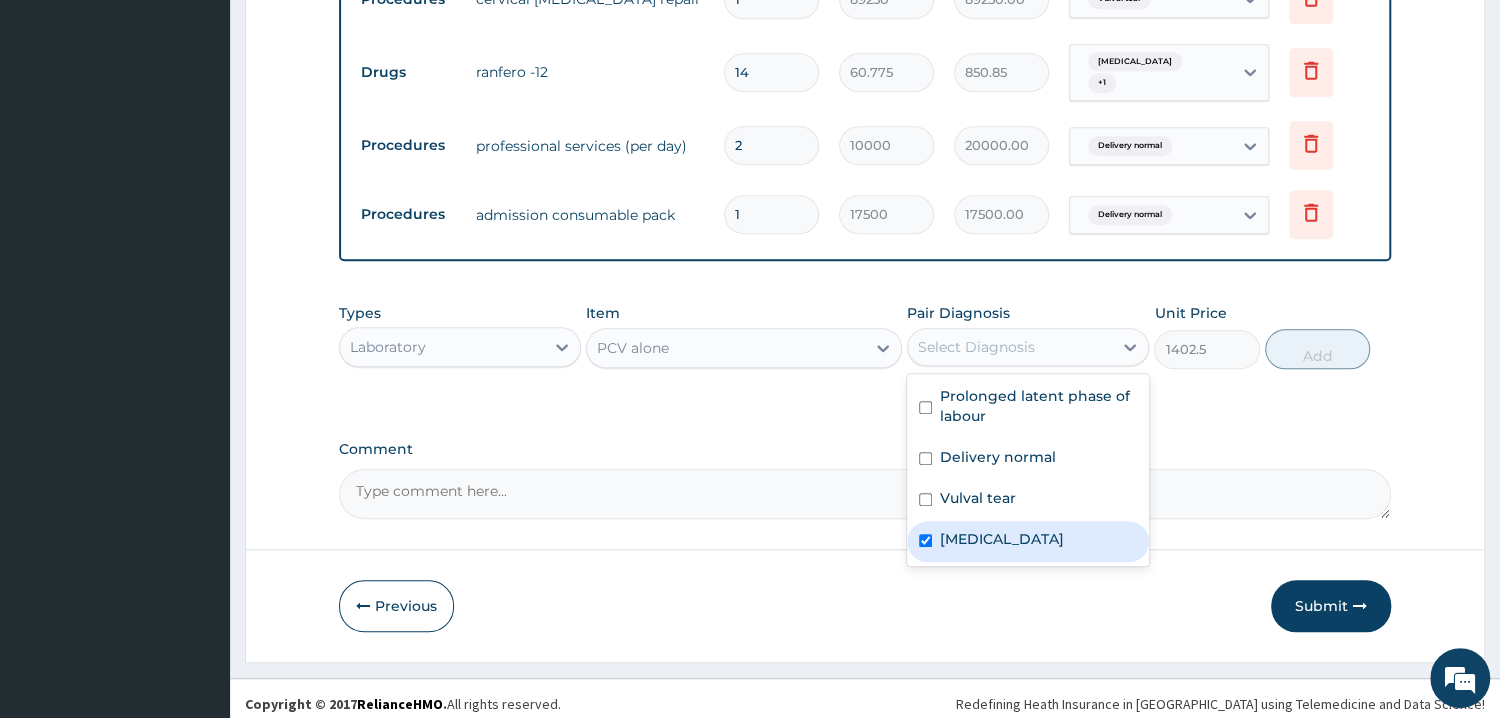 click on "[MEDICAL_DATA]" at bounding box center [1028, 541] 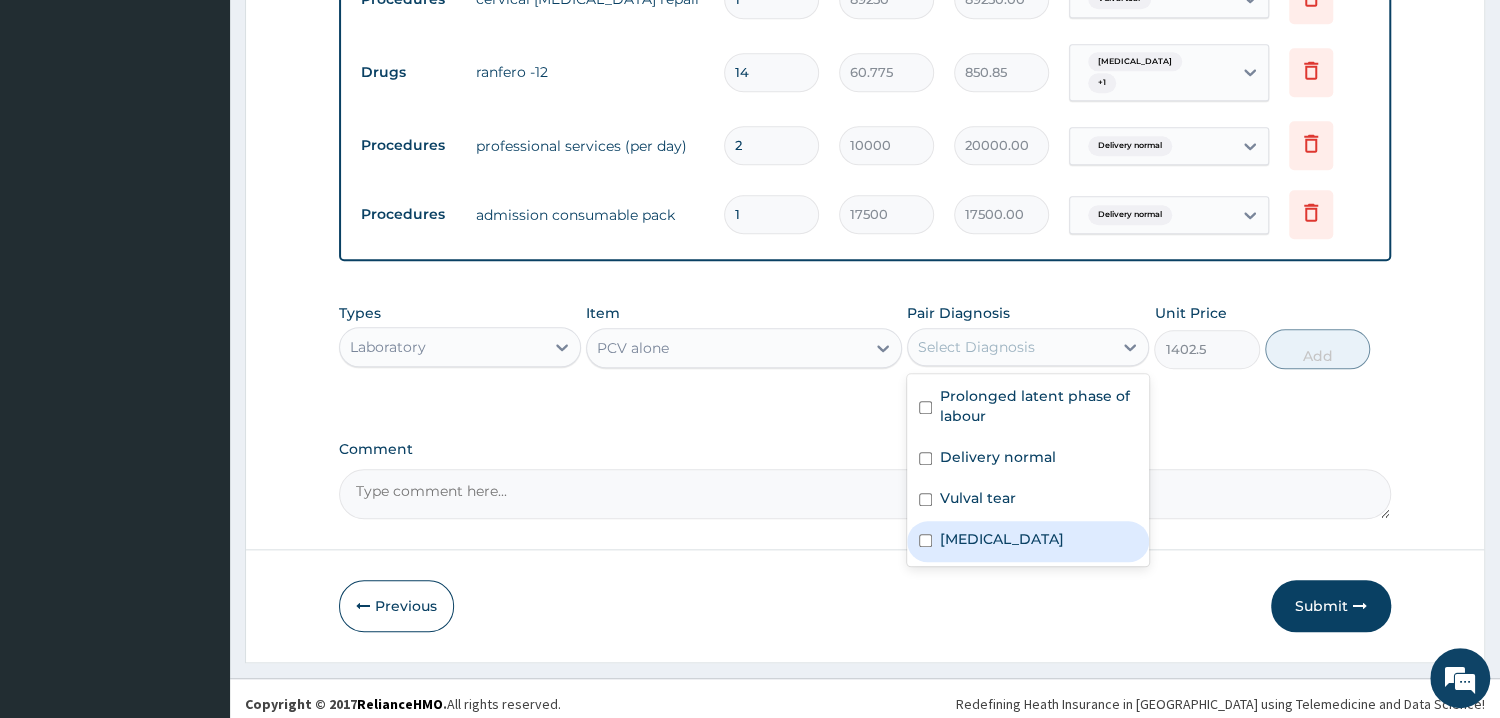 checkbox on "false" 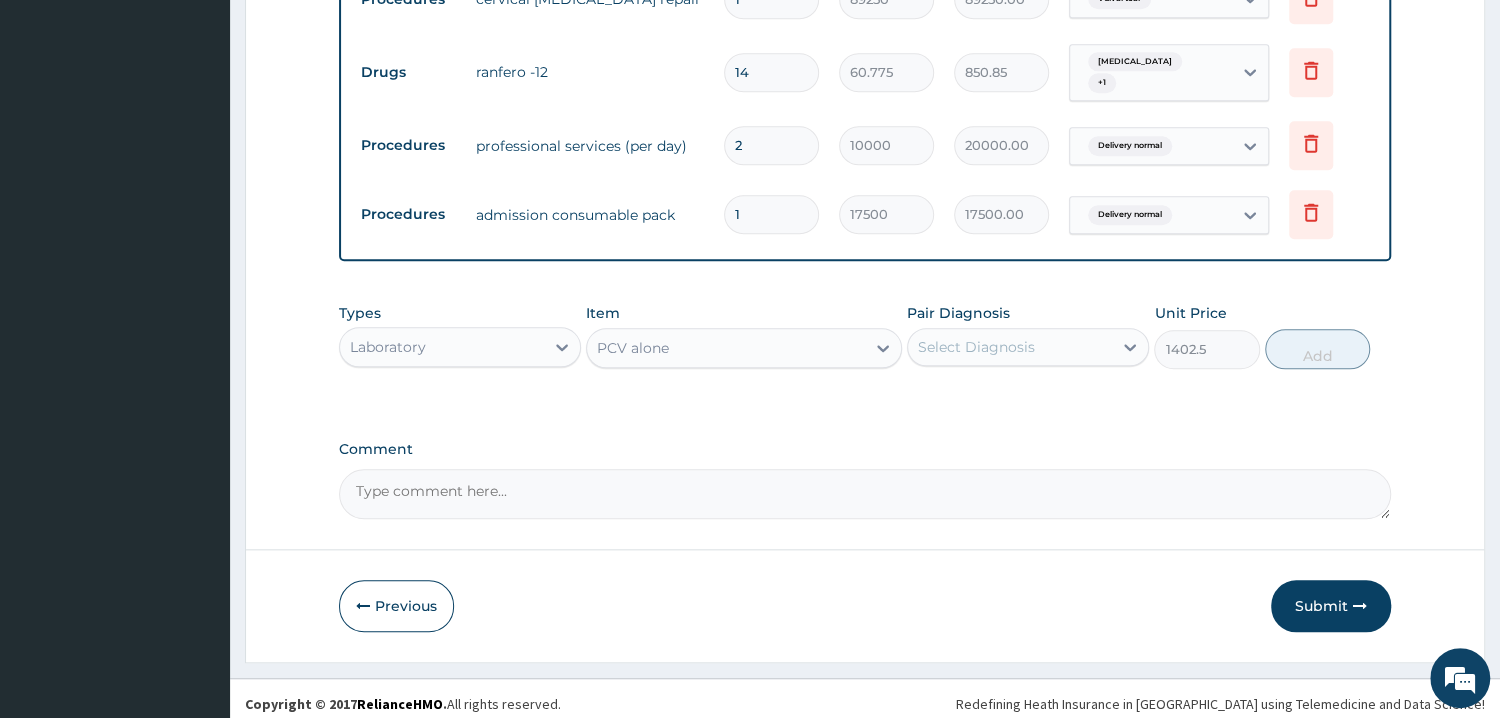 click on "Select Diagnosis" at bounding box center (1010, 347) 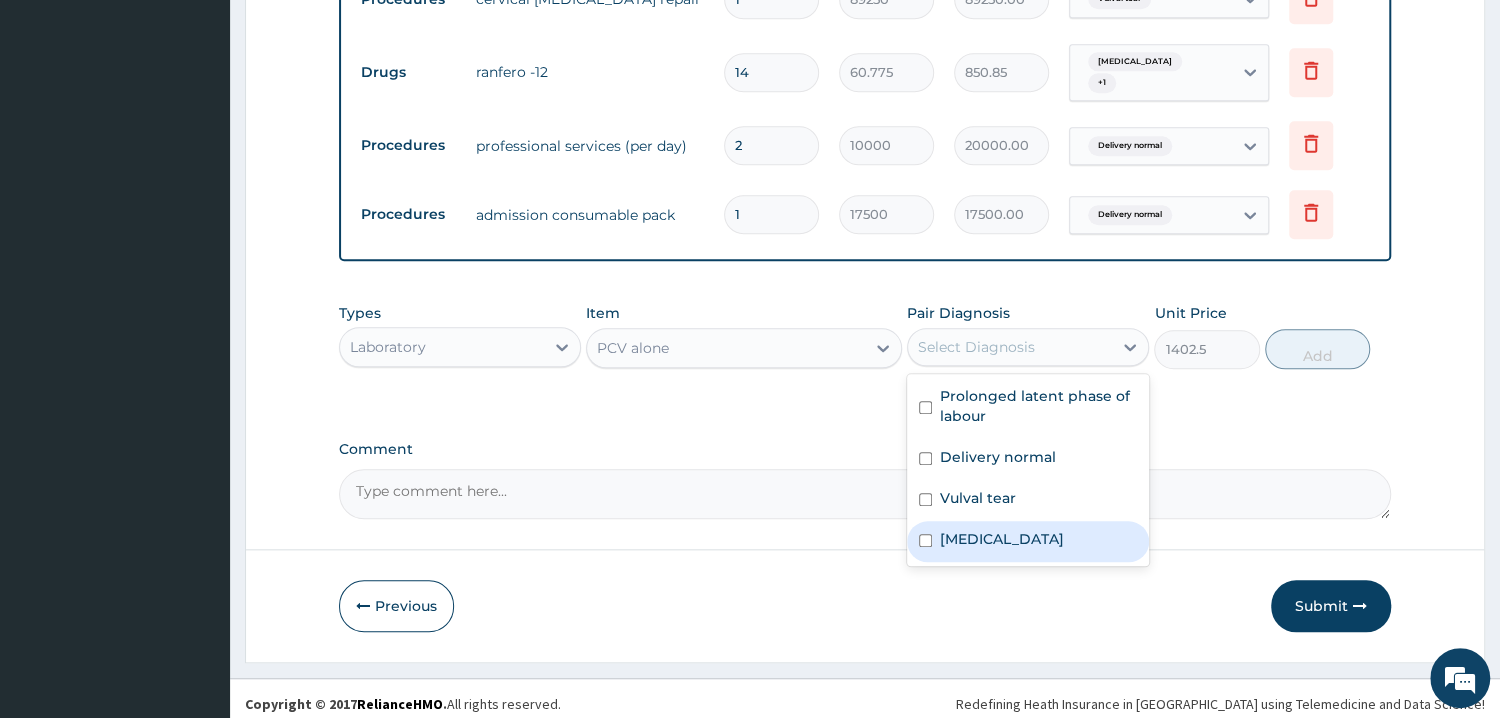 click on "[MEDICAL_DATA]" at bounding box center [1028, 541] 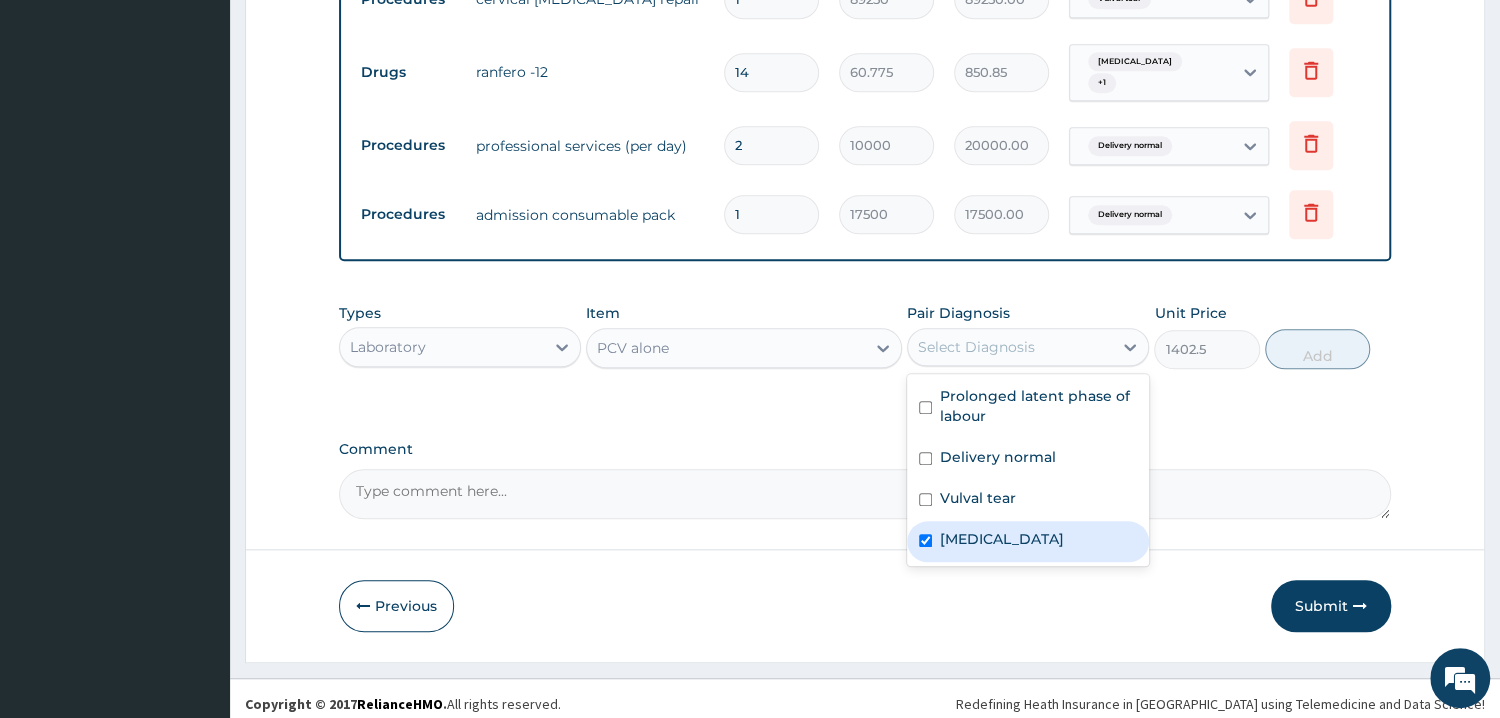 checkbox on "true" 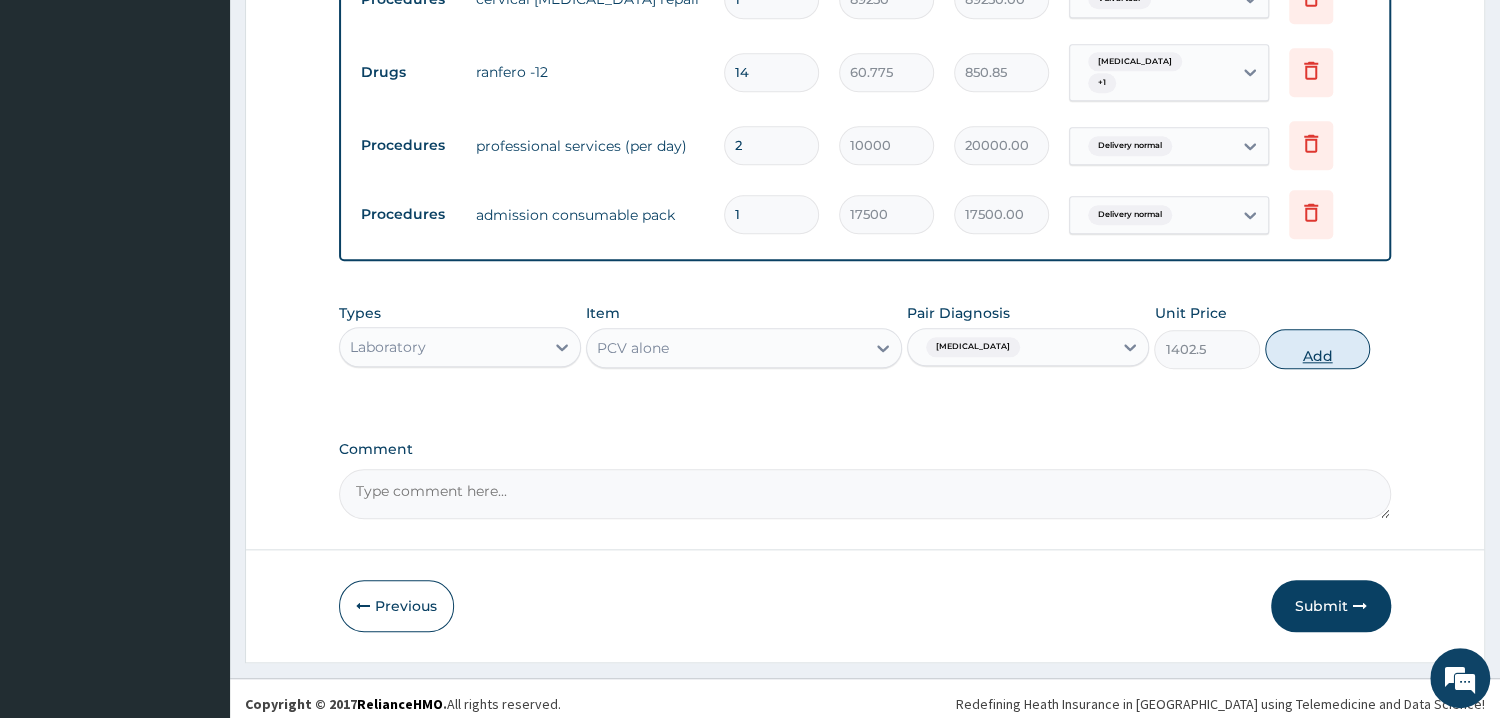 click on "Add" at bounding box center [1317, 349] 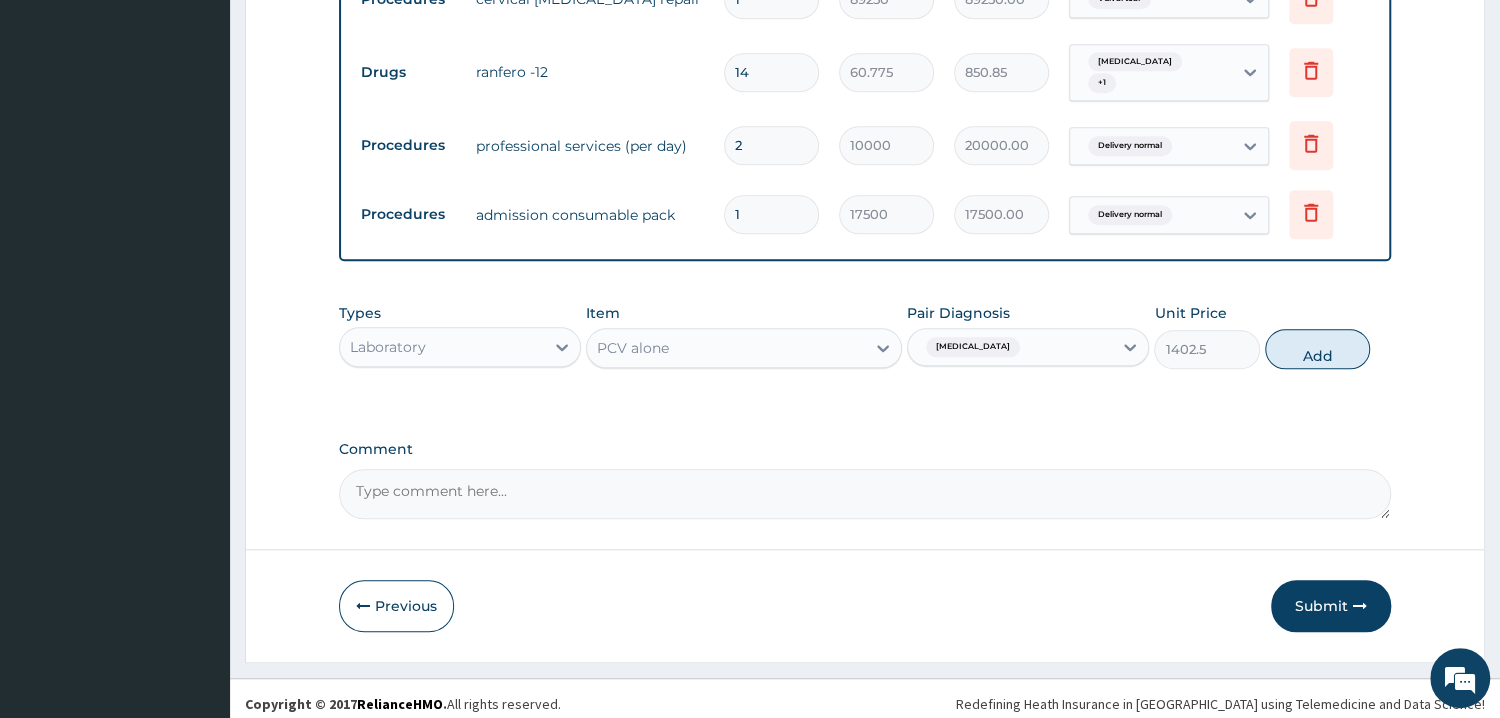 type on "0" 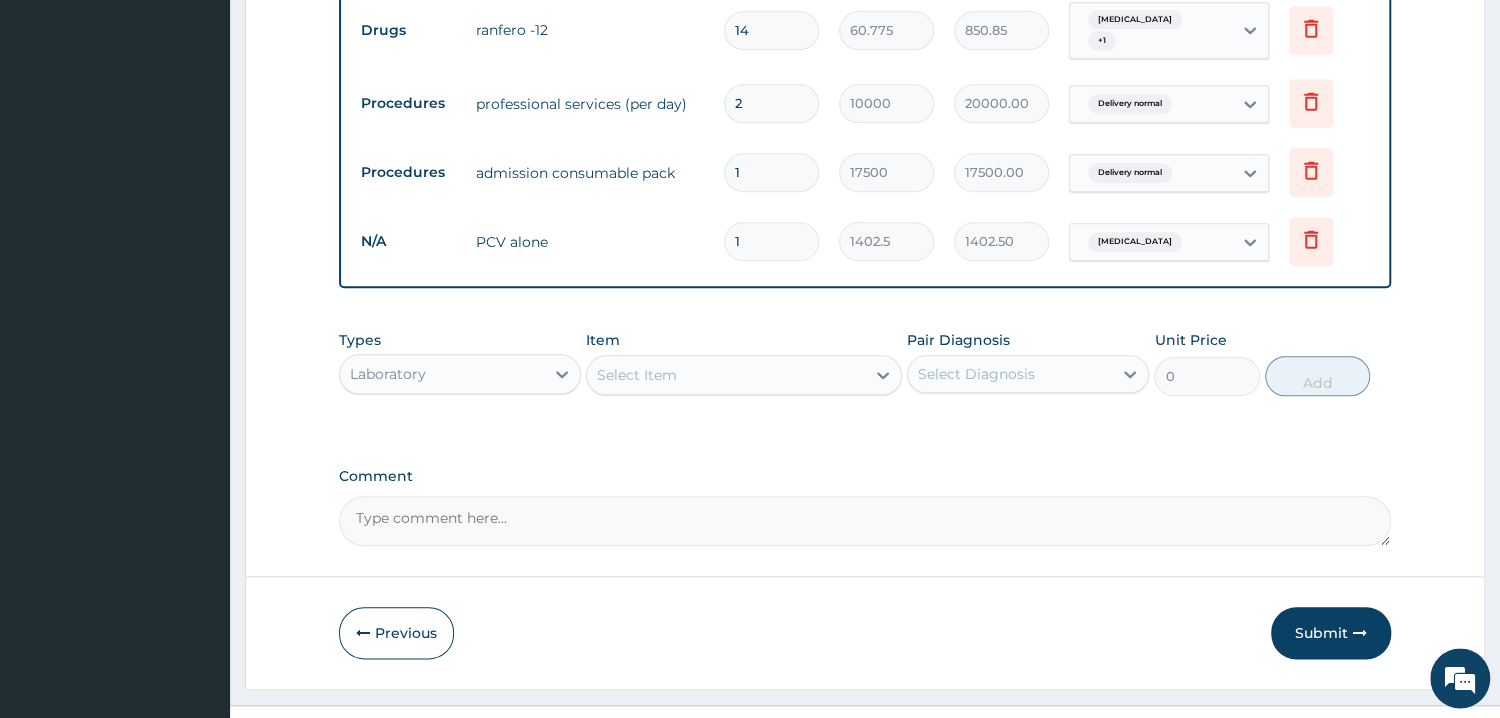 scroll, scrollTop: 1179, scrollLeft: 0, axis: vertical 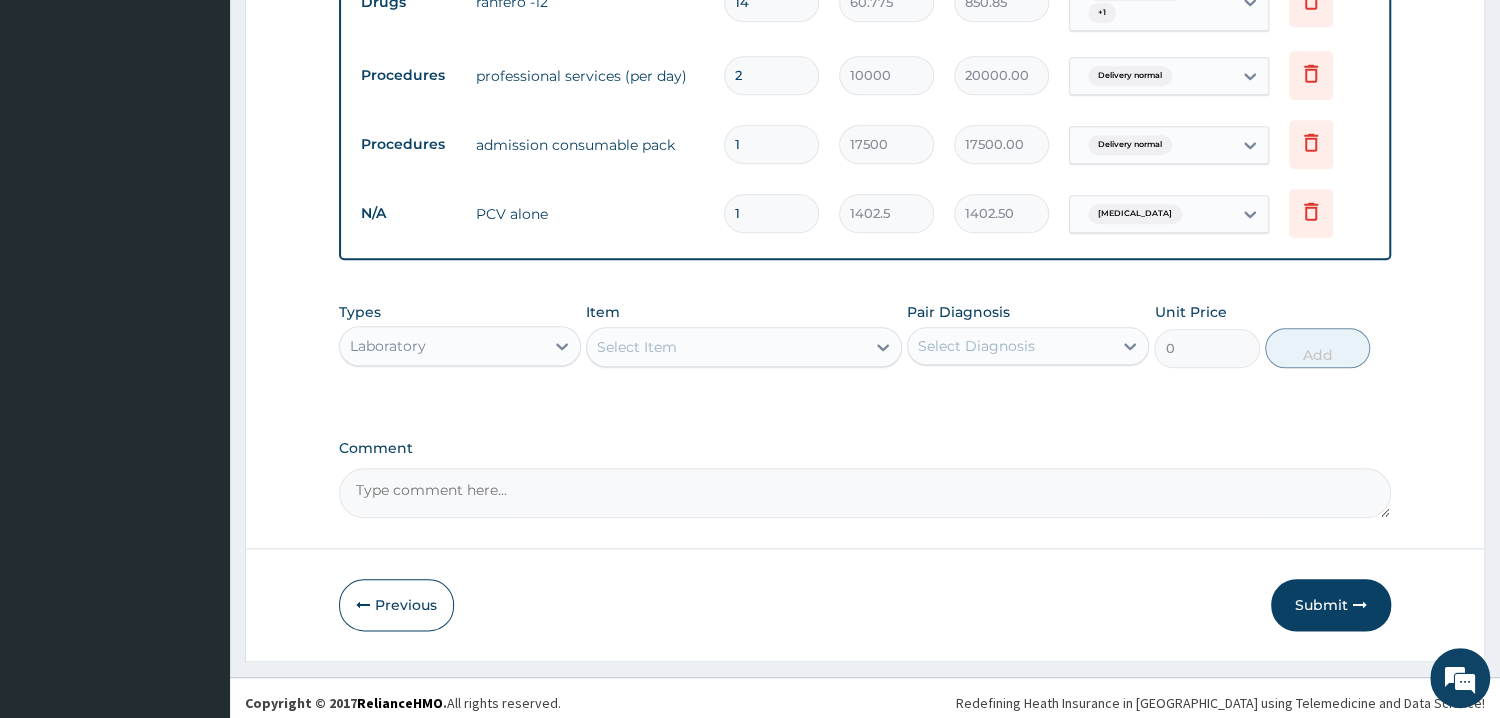 click on "Laboratory" at bounding box center (442, 346) 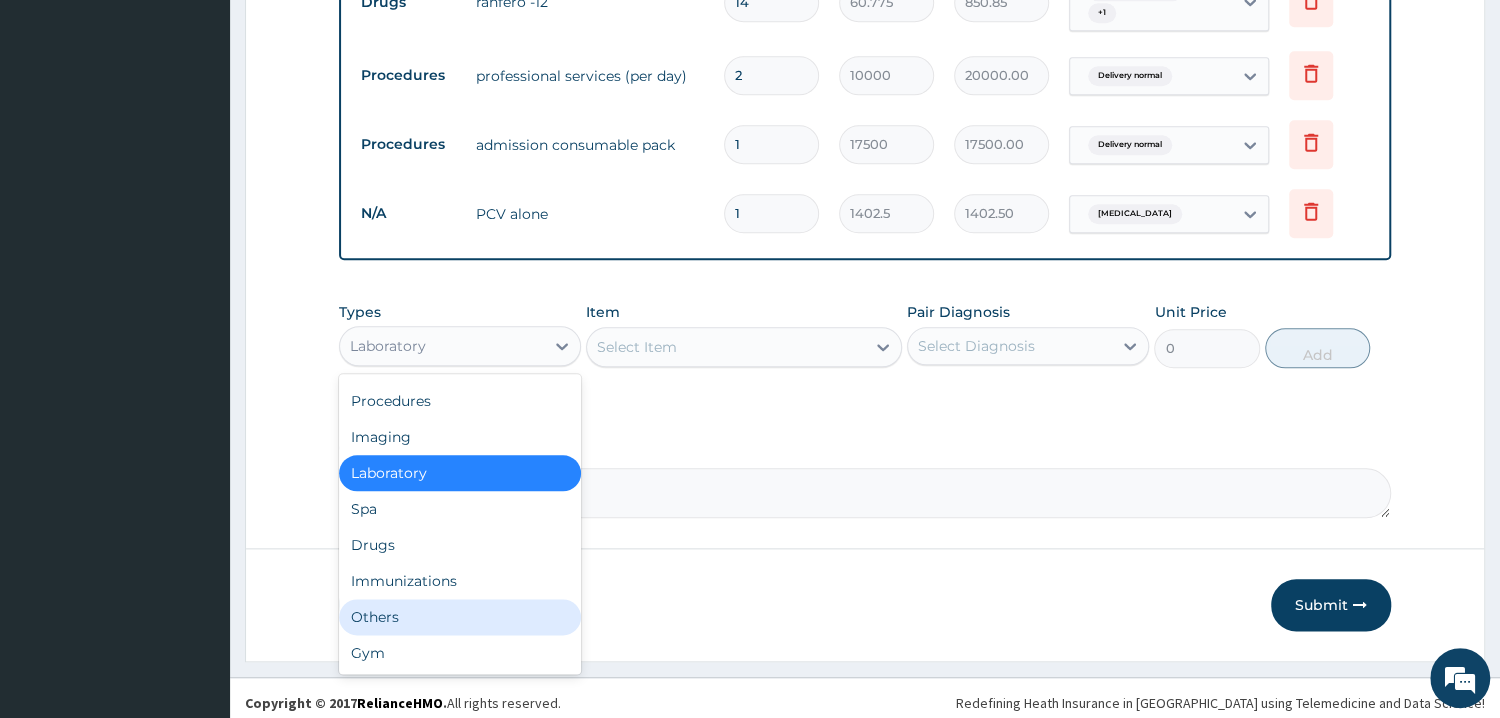 scroll, scrollTop: 0, scrollLeft: 0, axis: both 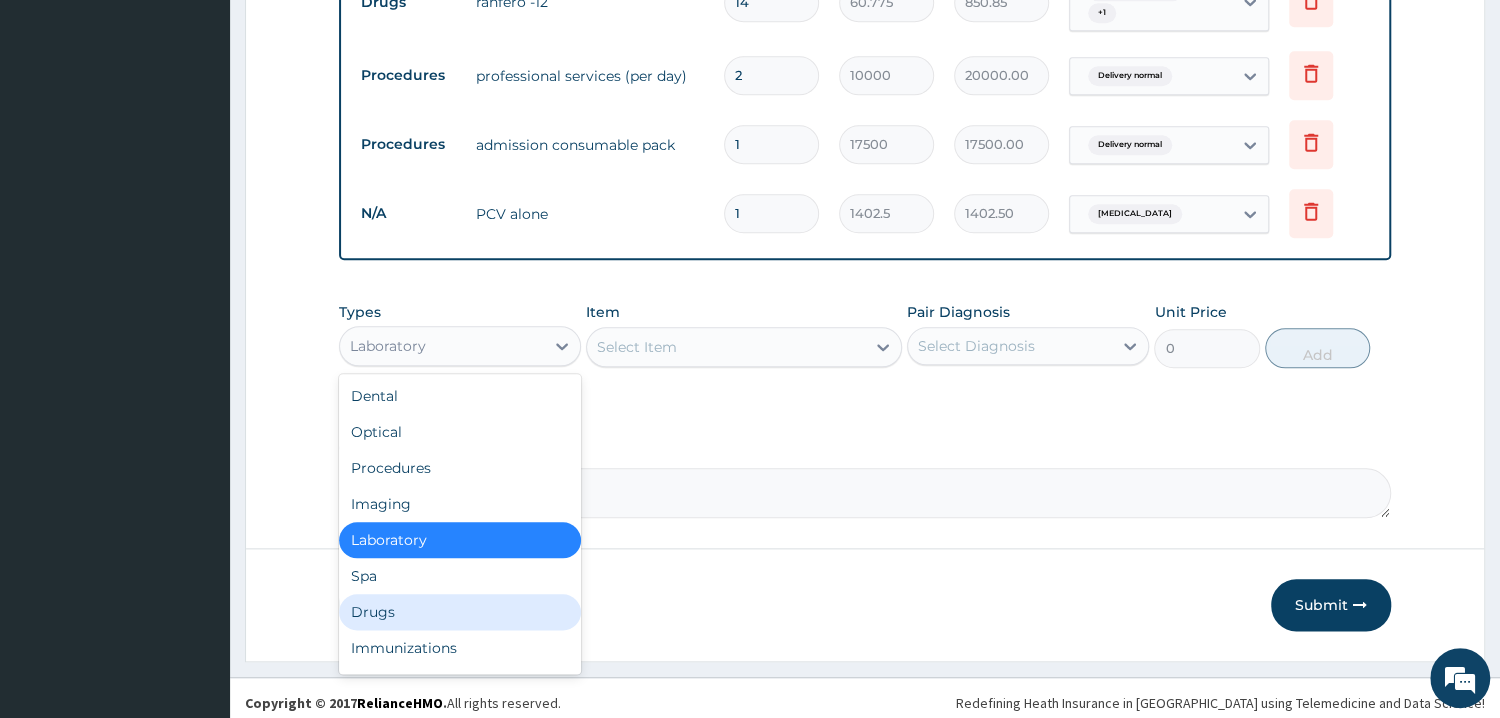 click on "Drugs" at bounding box center [460, 612] 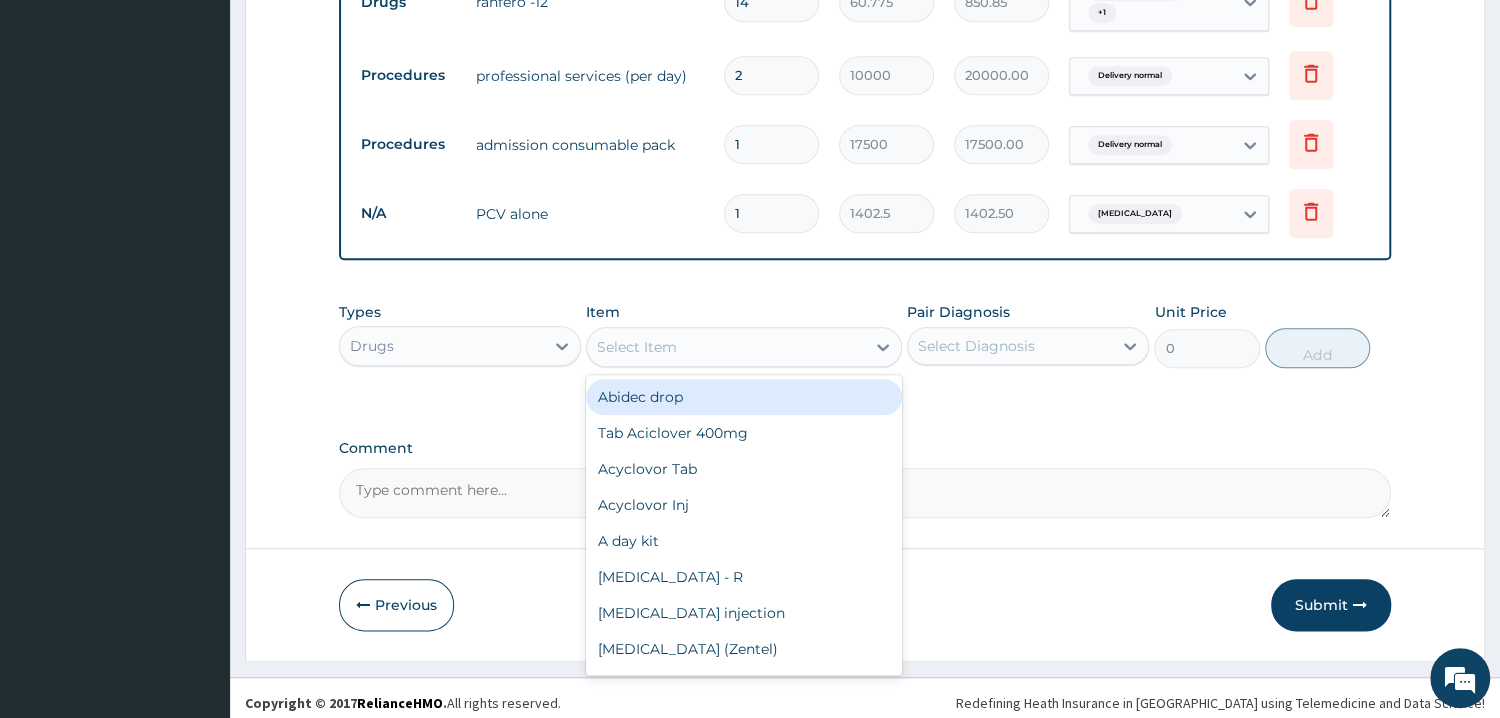 click on "Select Item" at bounding box center (726, 347) 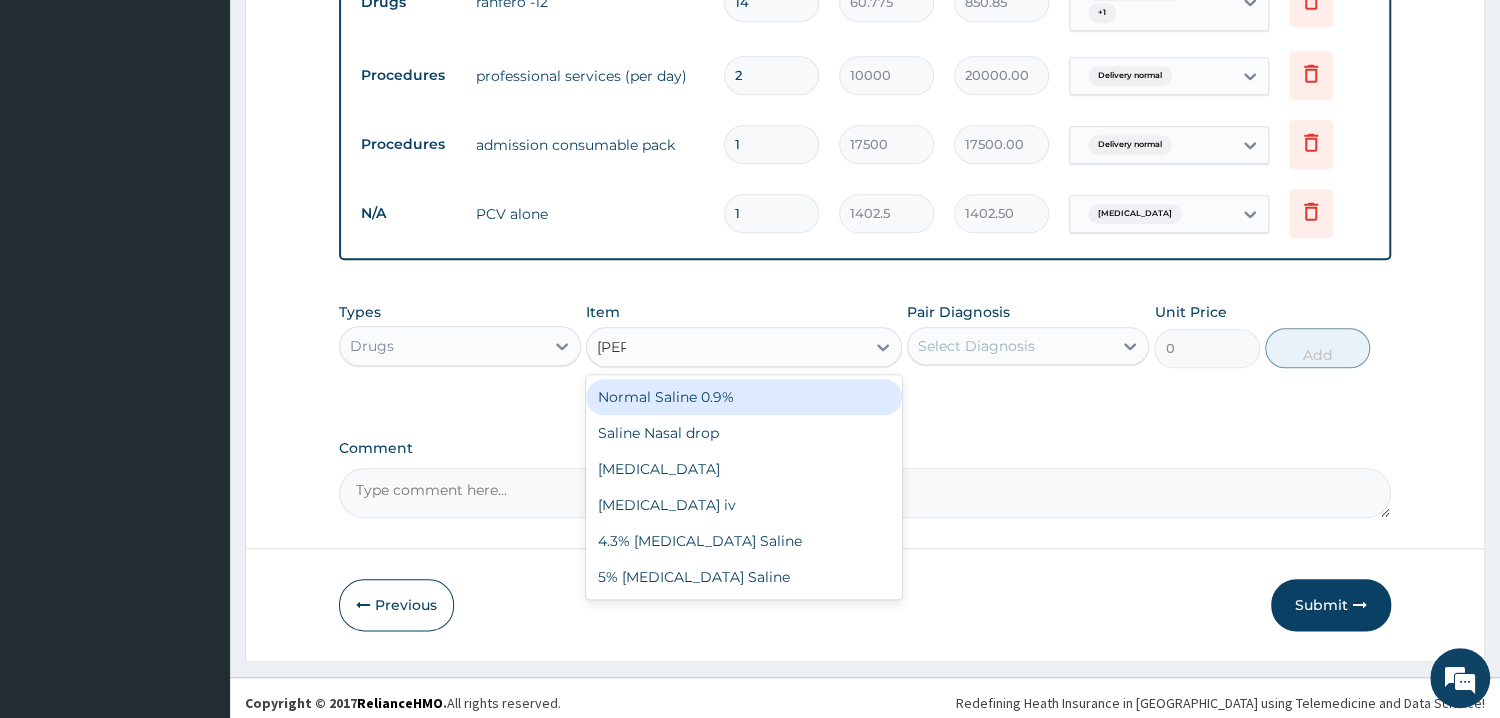 type on "SALI" 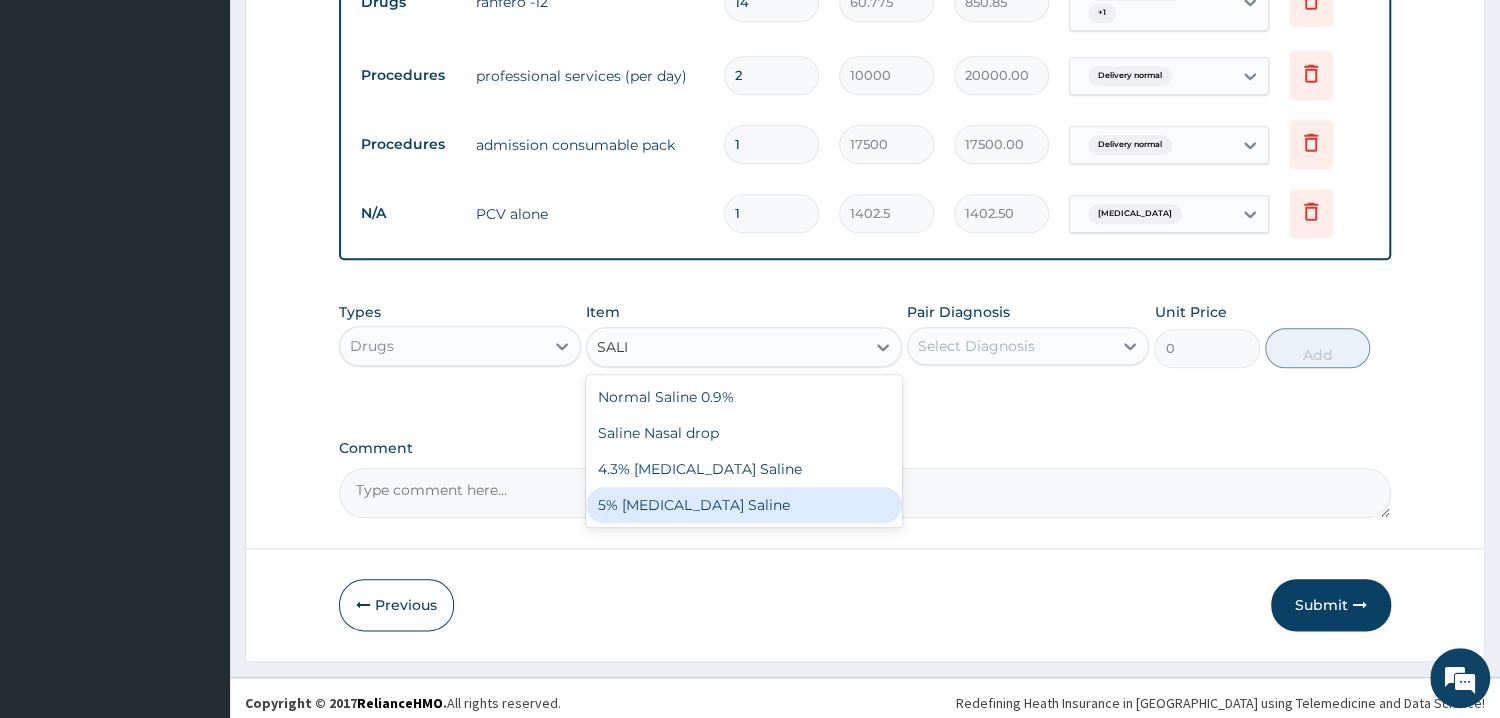click on "5% [MEDICAL_DATA] Saline" at bounding box center (744, 505) 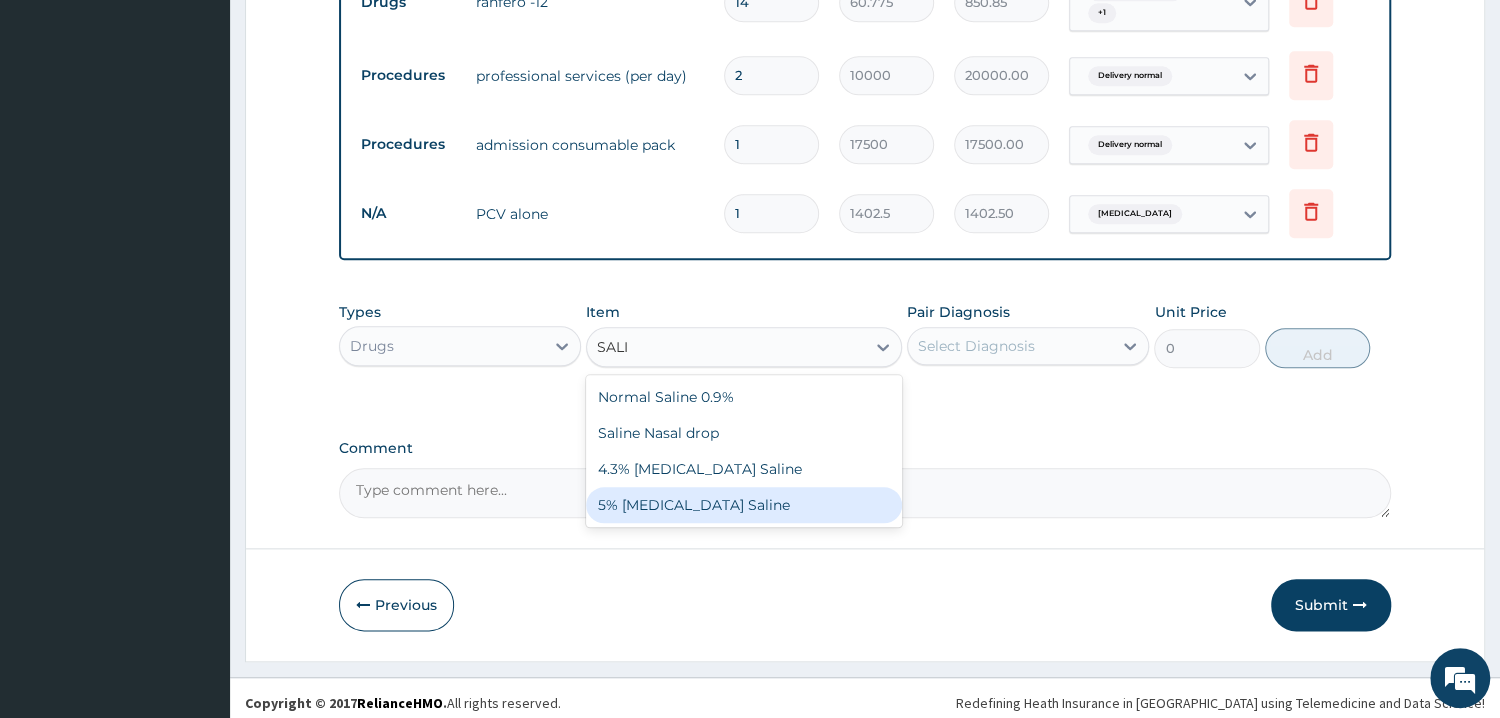 type 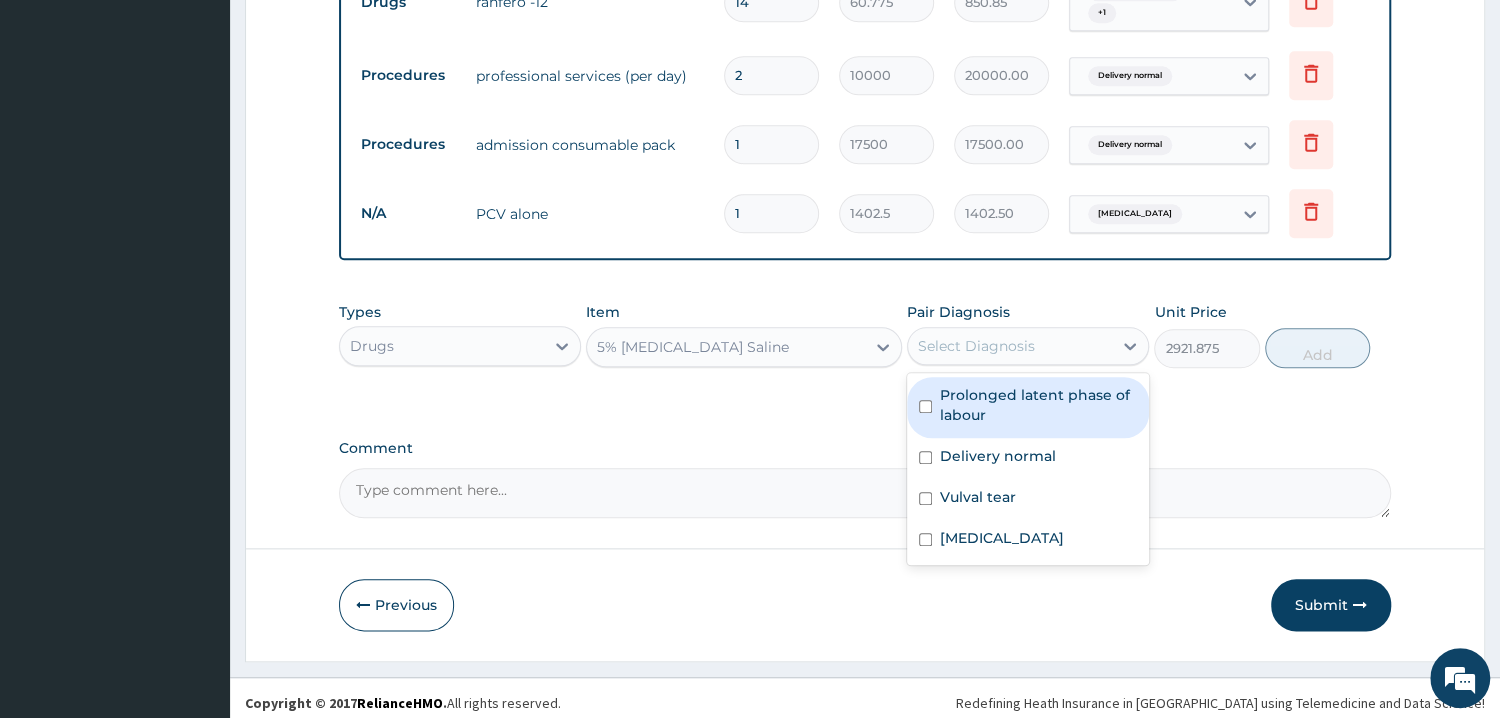 drag, startPoint x: 1008, startPoint y: 347, endPoint x: 996, endPoint y: 395, distance: 49.47727 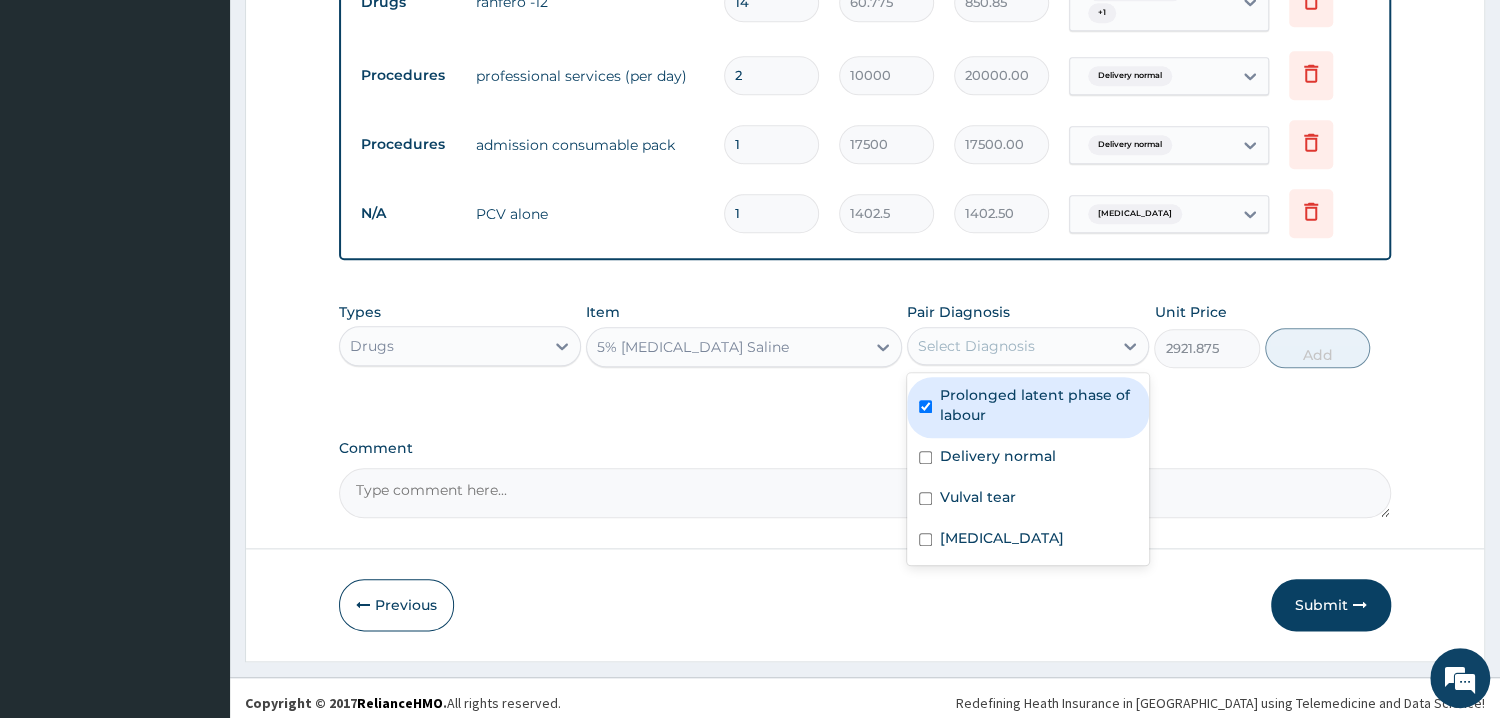 checkbox on "true" 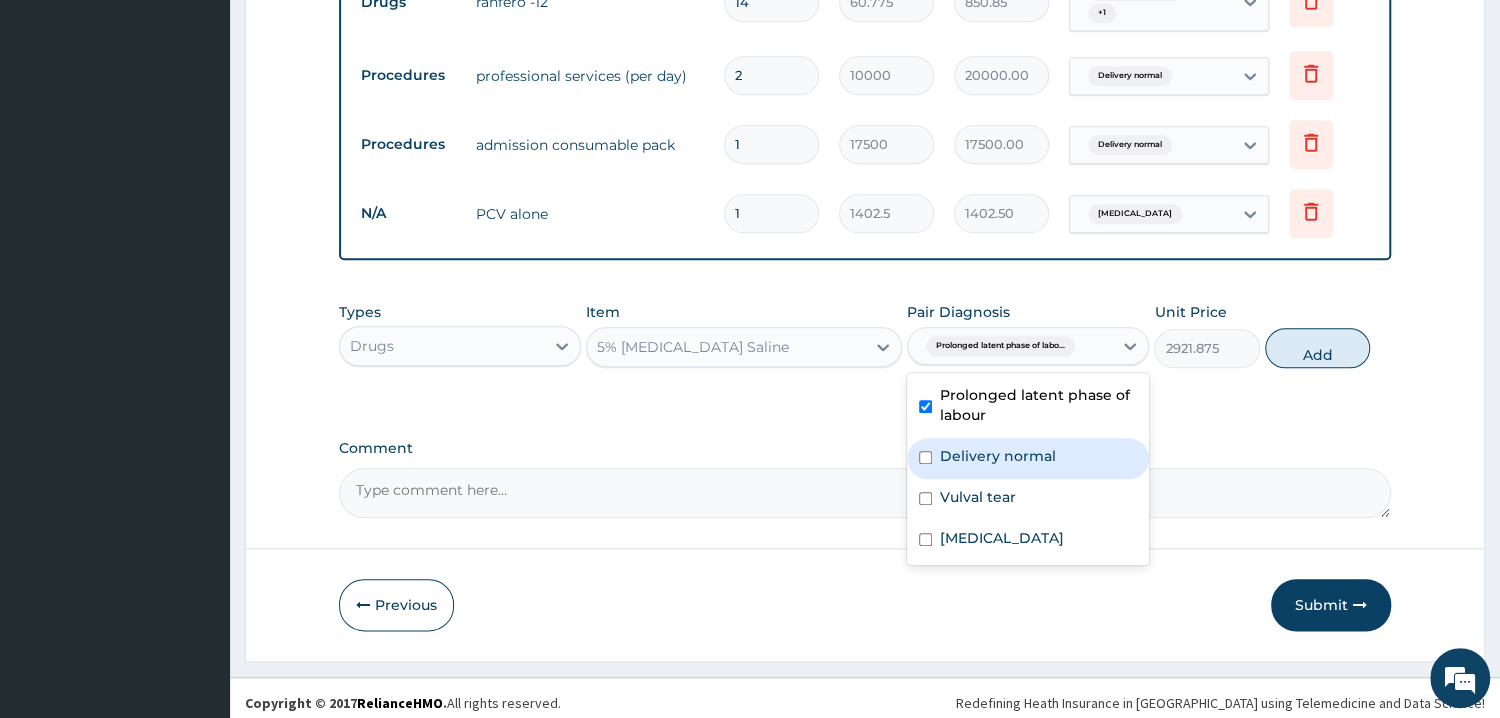 click on "Delivery normal" at bounding box center [1028, 458] 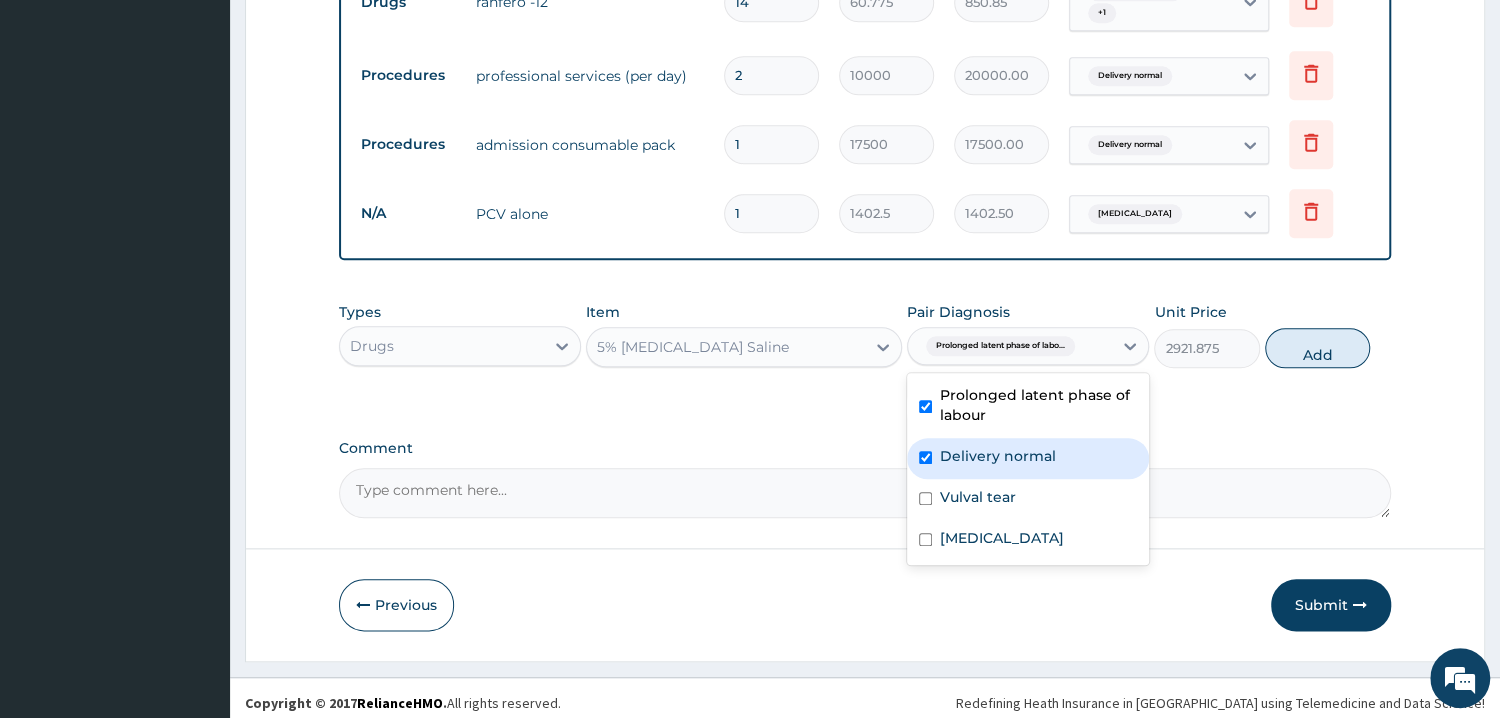 checkbox on "true" 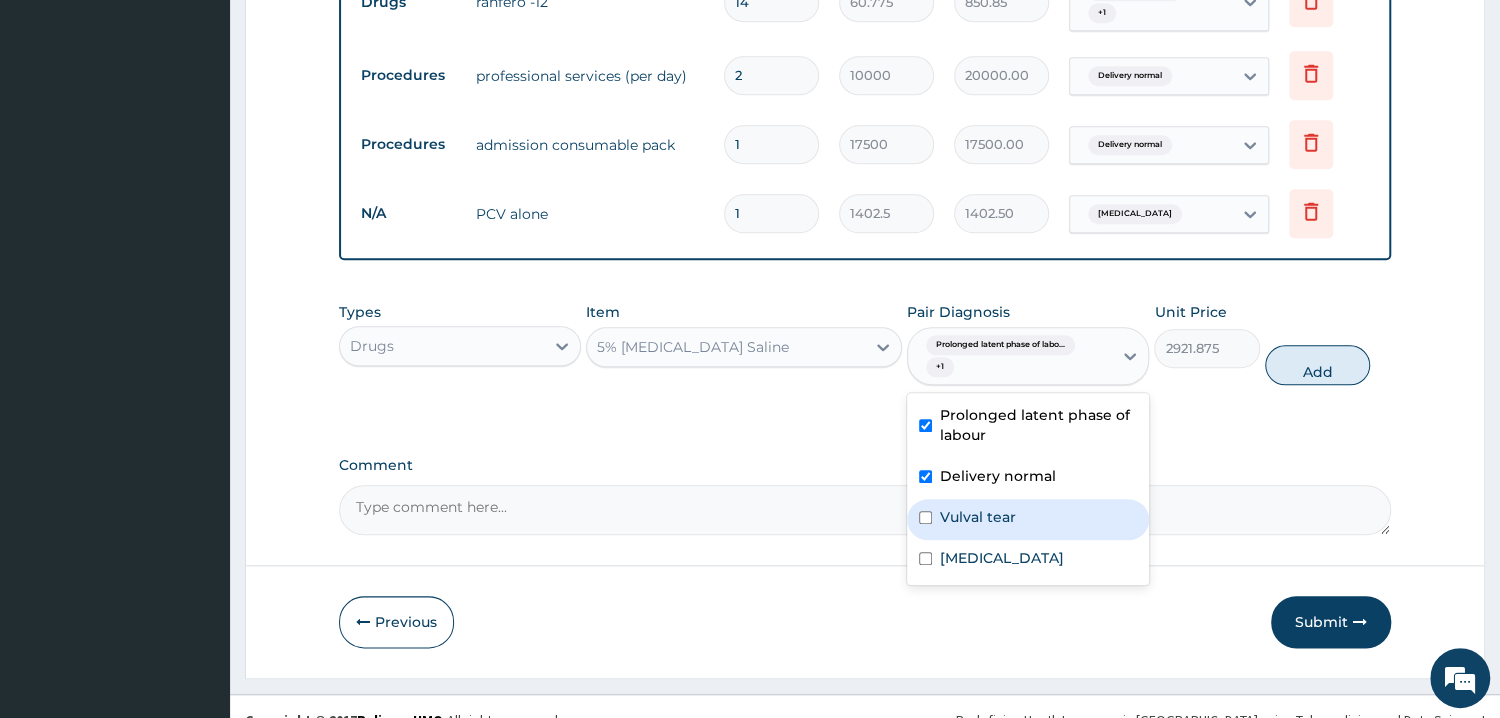 click on "Vulval tear" at bounding box center (1028, 519) 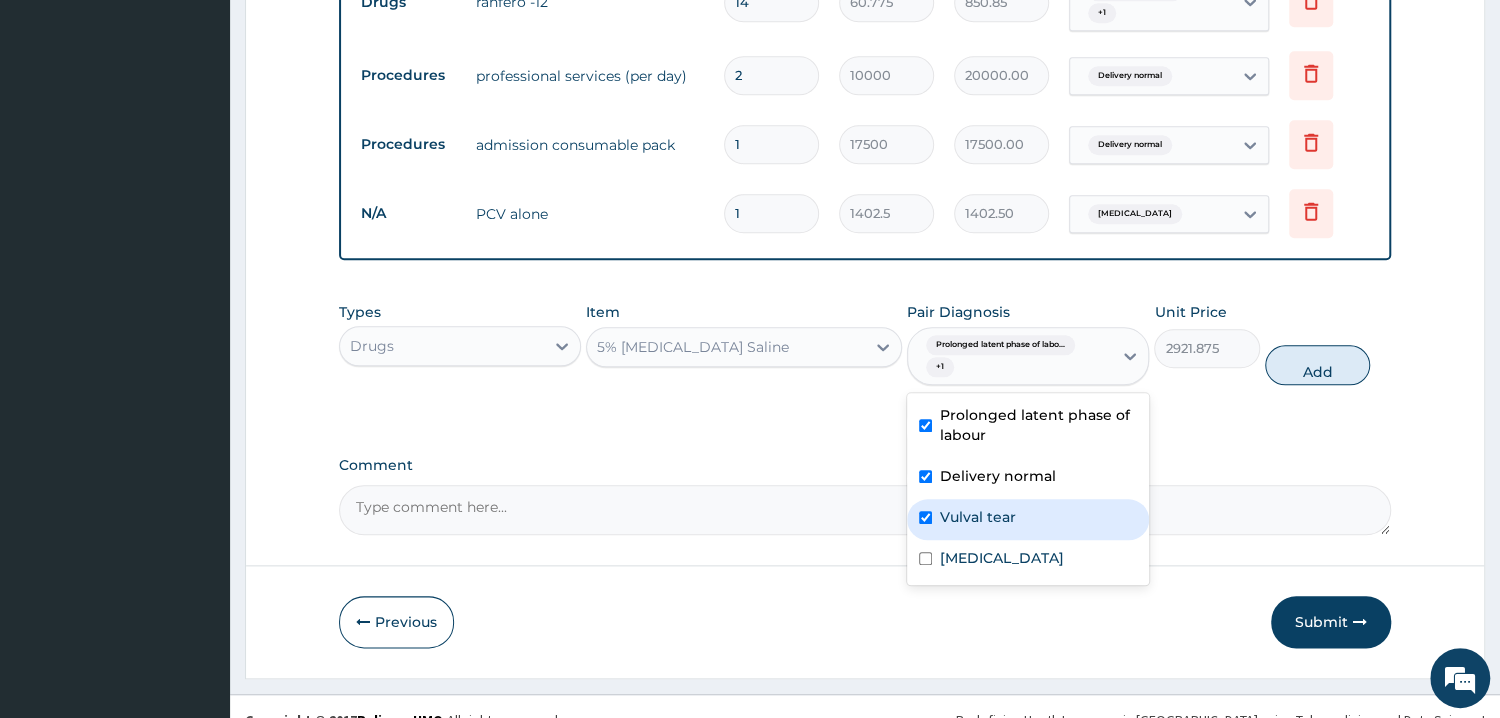 checkbox on "true" 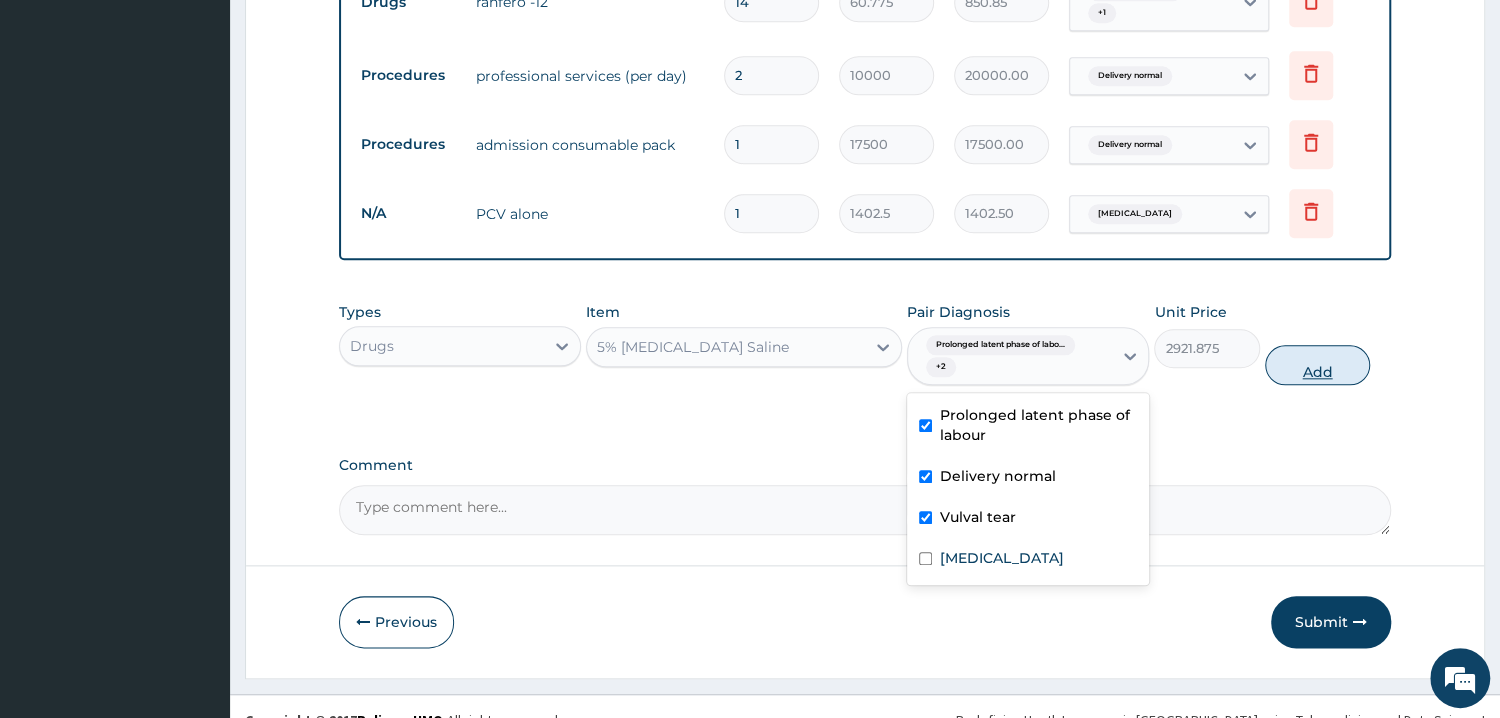 click on "Add" at bounding box center (1317, 365) 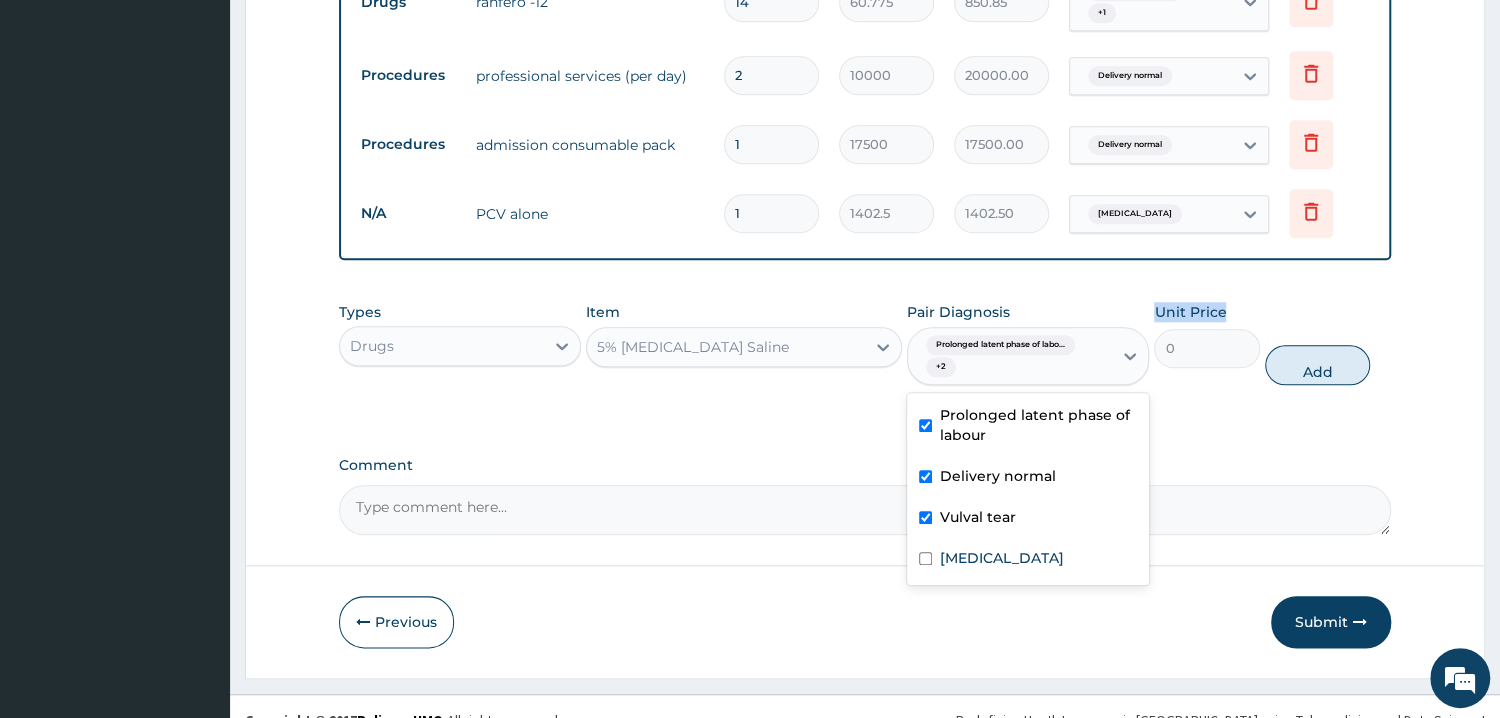 click on "PA Code / Prescription Code PA/A6429F PA/5A896D PA/BC45F1 Encounter Date 11-07-2025 Important Notice Please enter PA codes before entering items that are not attached to a PA code   All diagnoses entered must be linked to a claim item. Diagnosis & Claim Items that are visible but inactive cannot be edited because they were imported from an already approved PA code. Diagnosis Prolonged latent phase of labour confirmed Delivery normal confirmed Vulval tear confirmed Anemia confirmed NB: All diagnosis must be linked to a claim item Claim Items Type Name Quantity Unit Price Total Price Pair Diagnosis Actions Procedures two bedded (feeding inclusive) 2 24000 48000.00 Prolonged latent phase of labo... Delete Procedures normal delivery (excluding accommodation & drugs) 1 114000 114000.00 Prolonged latent phase of labo... Delete Laboratory grouping & xmatching only 1 4675 4675.00 Prolonged latent phase of labo... Delete Procedures gynaecologist consult 1 20000 20000.00 Delivery normal  + 1 Delete Procedures 1 89250 1" at bounding box center (865, -227) 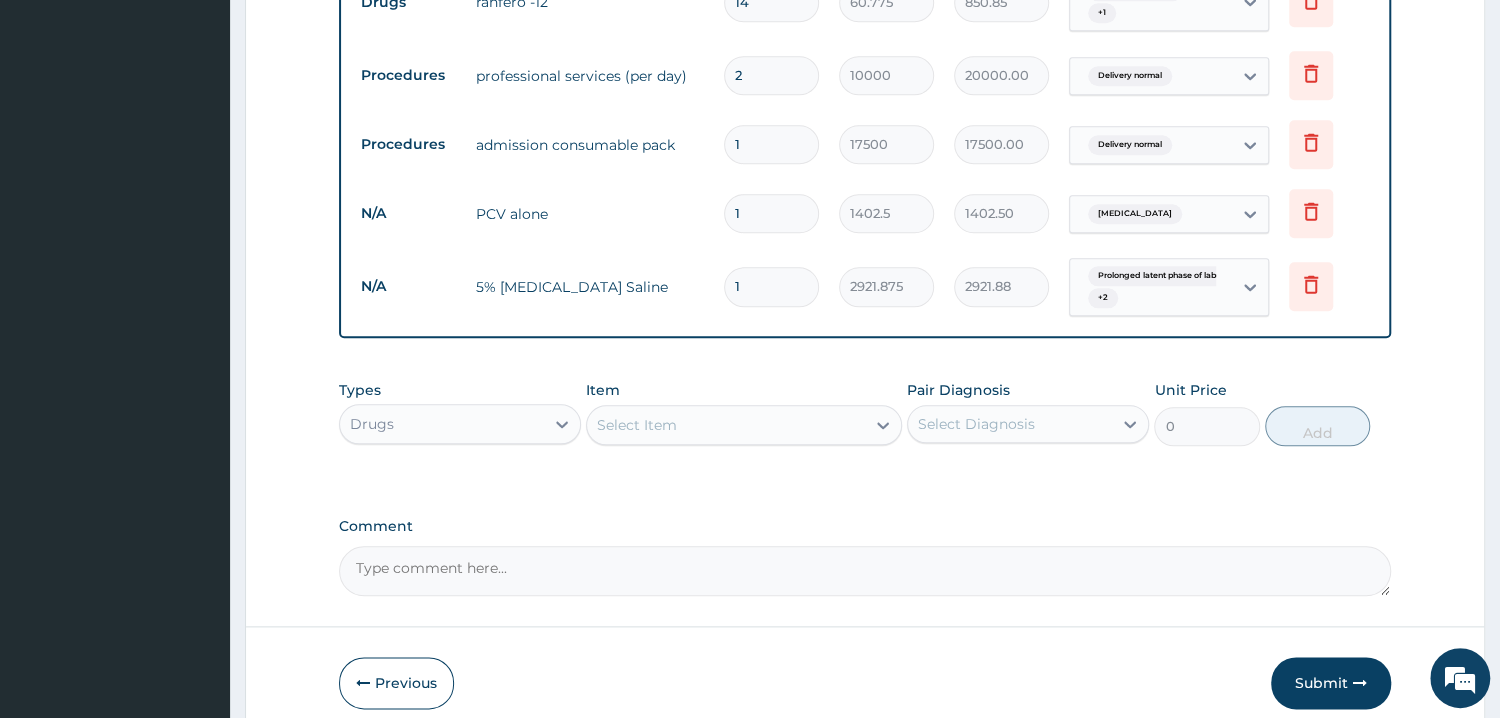 click on "Select Item" at bounding box center (637, 425) 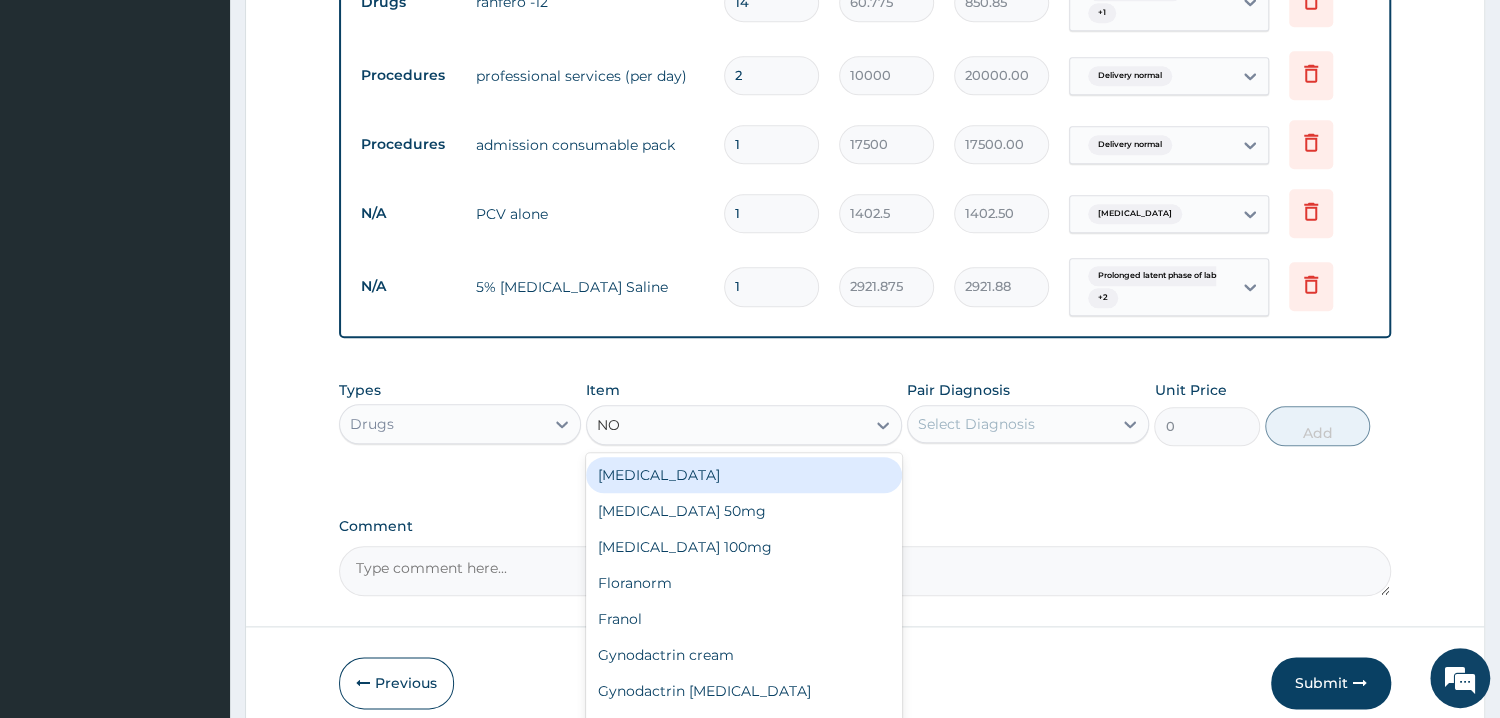 type on "NOR" 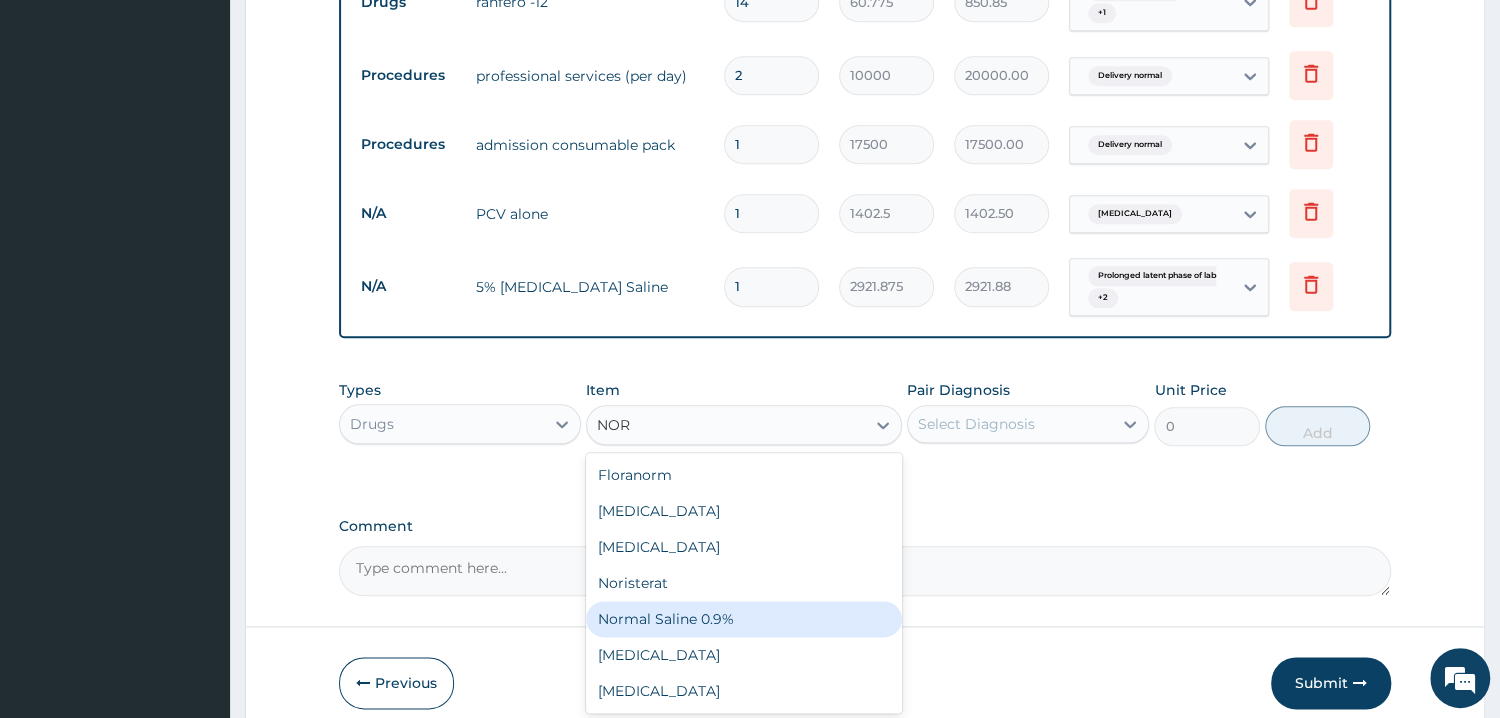 click on "Normal Saline 0.9%" at bounding box center (744, 619) 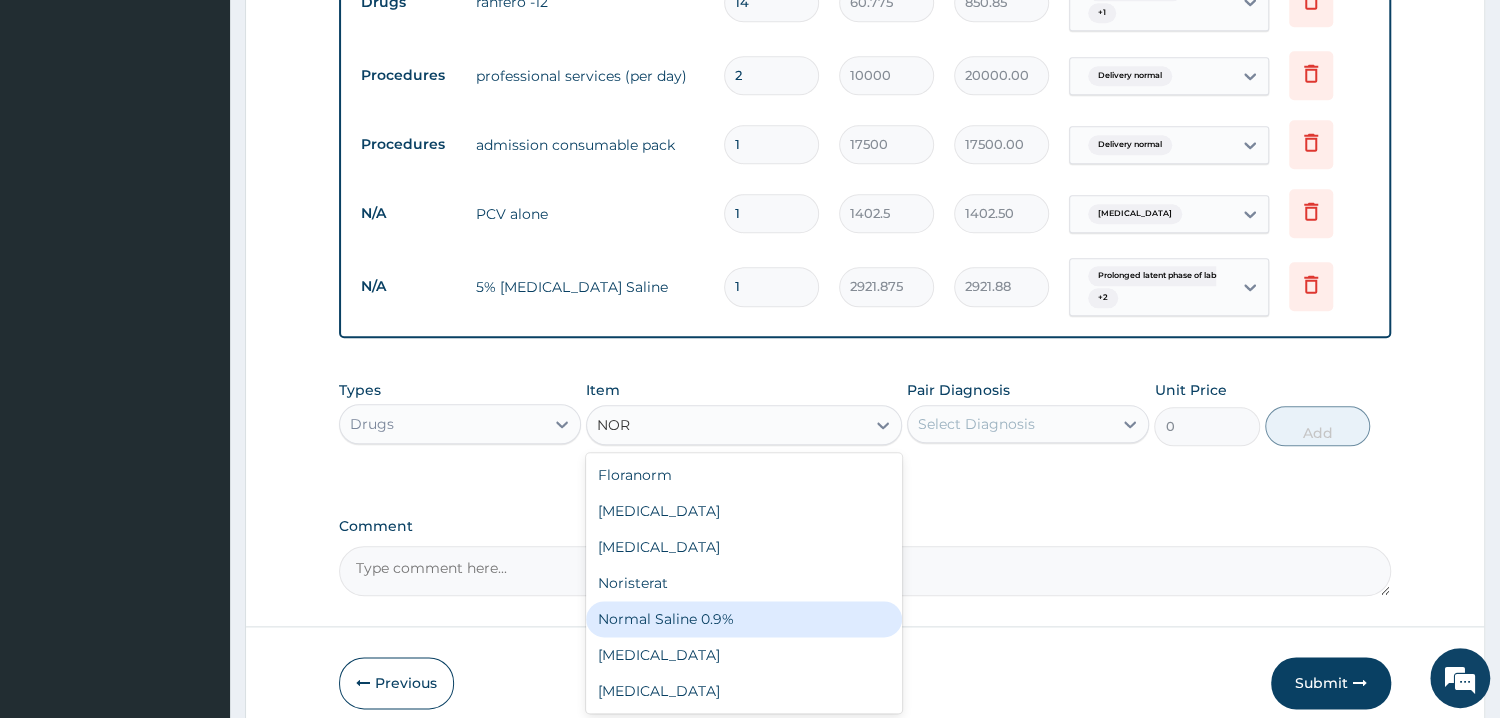 type 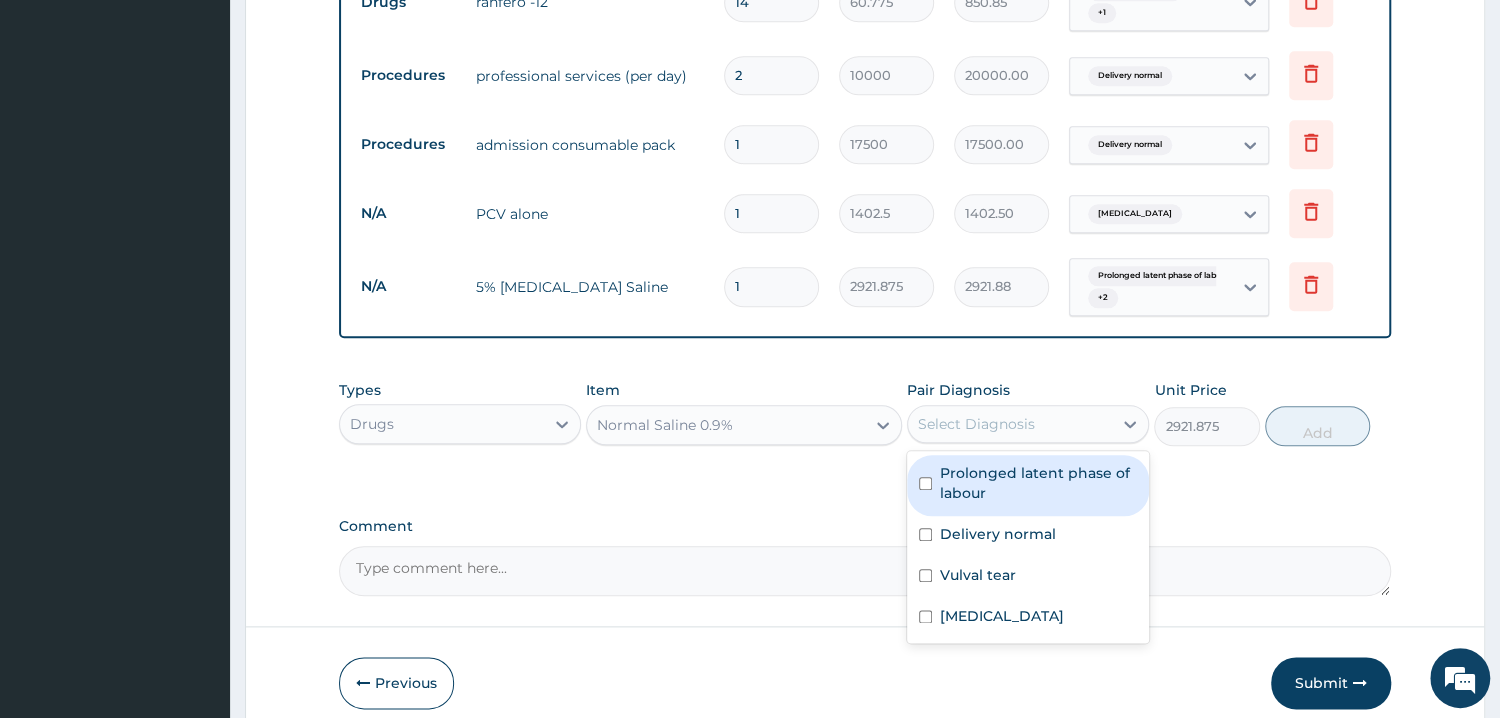 drag, startPoint x: 1051, startPoint y: 404, endPoint x: 1053, endPoint y: 459, distance: 55.03635 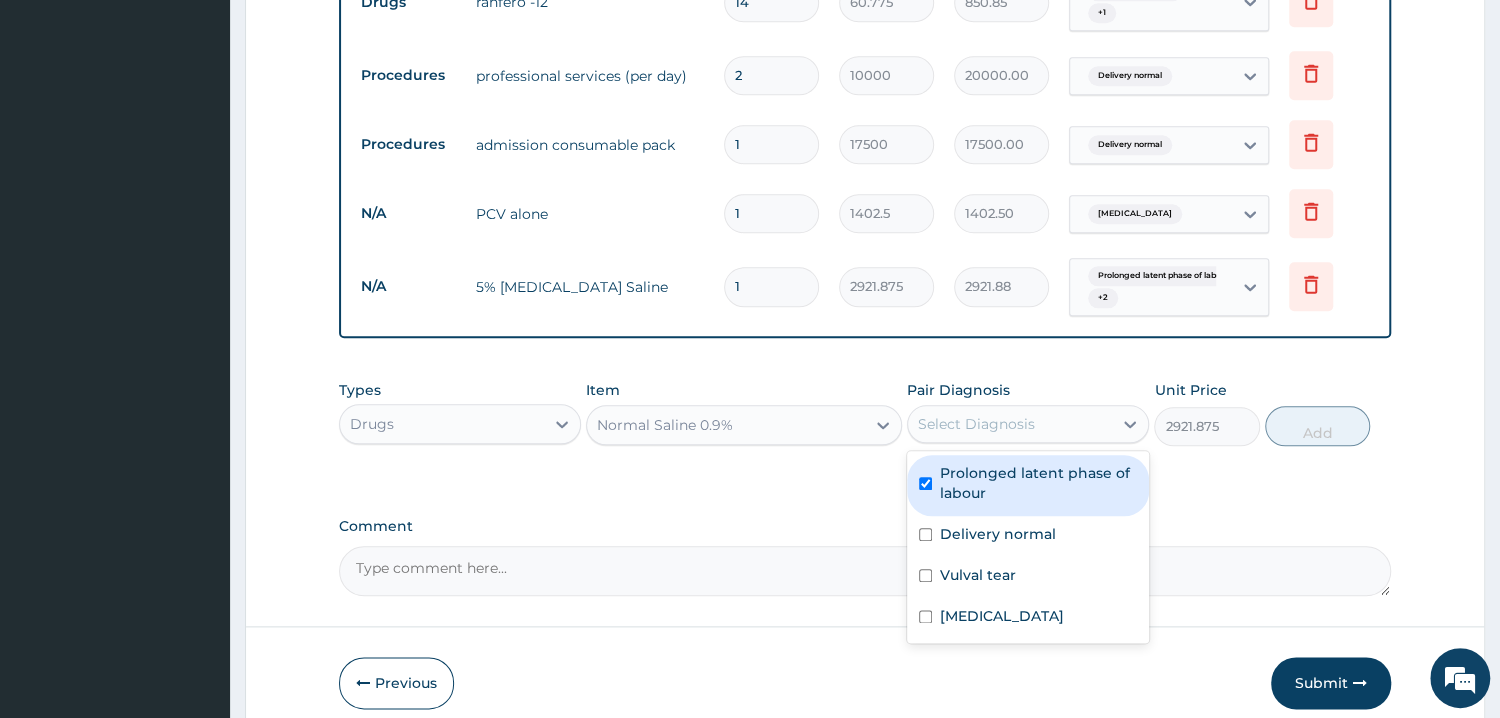 click on "Prolonged latent phase of labour" at bounding box center [1038, 483] 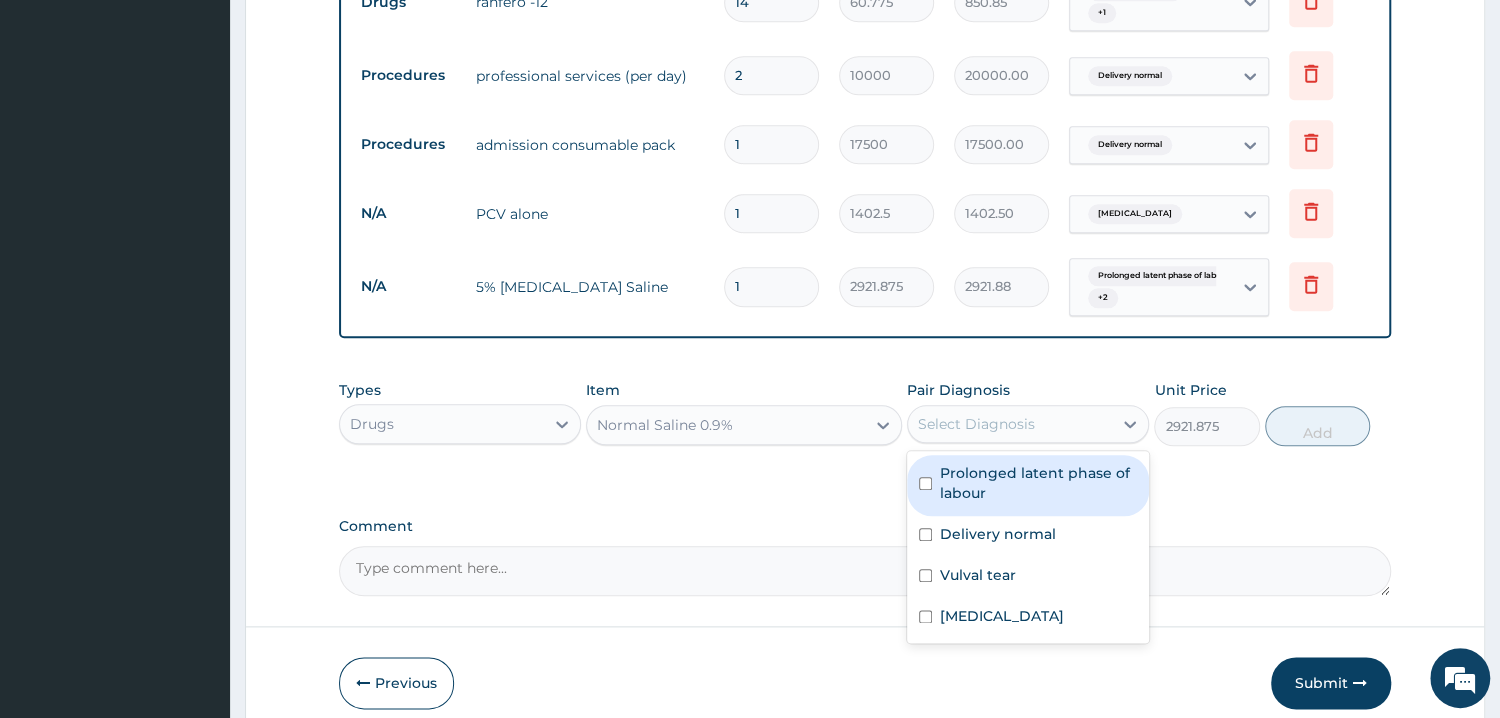 checkbox on "false" 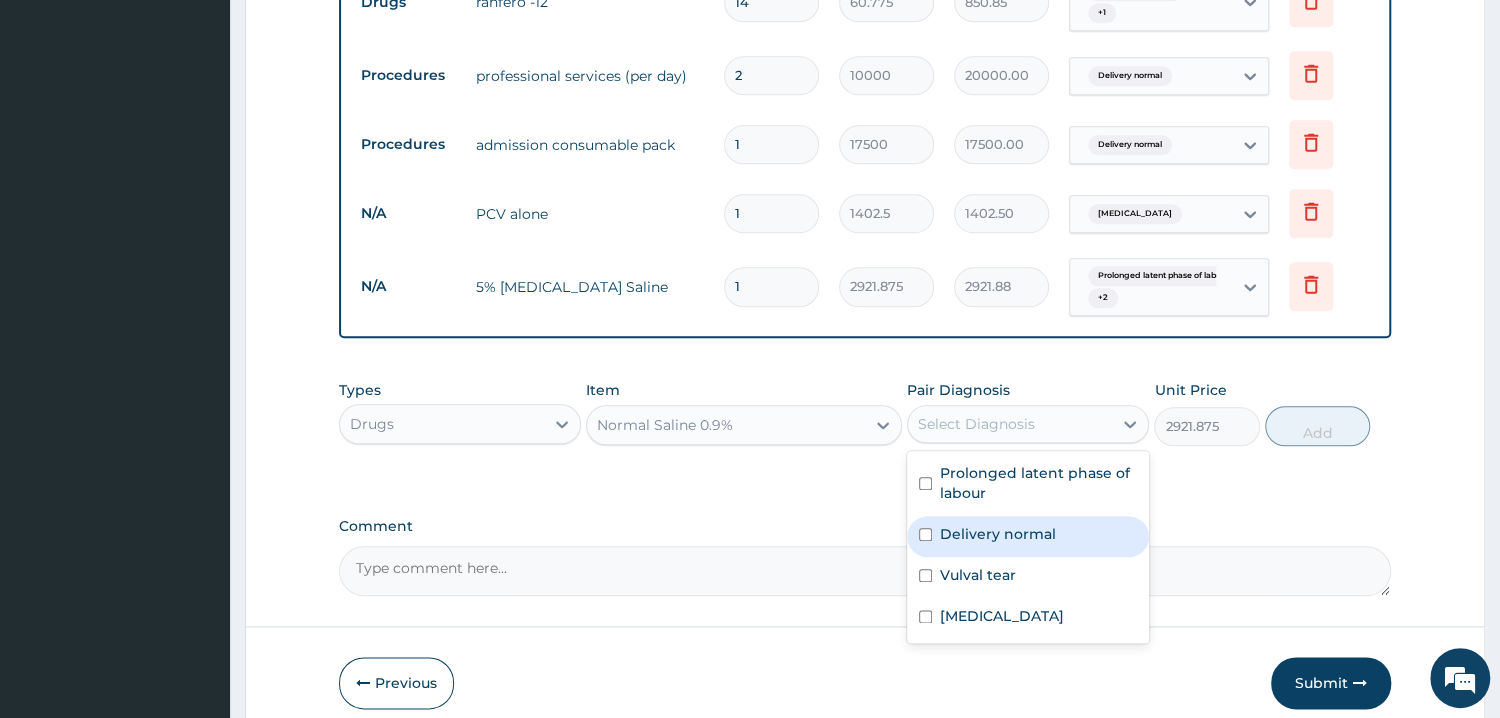 click on "Delivery normal" at bounding box center (998, 534) 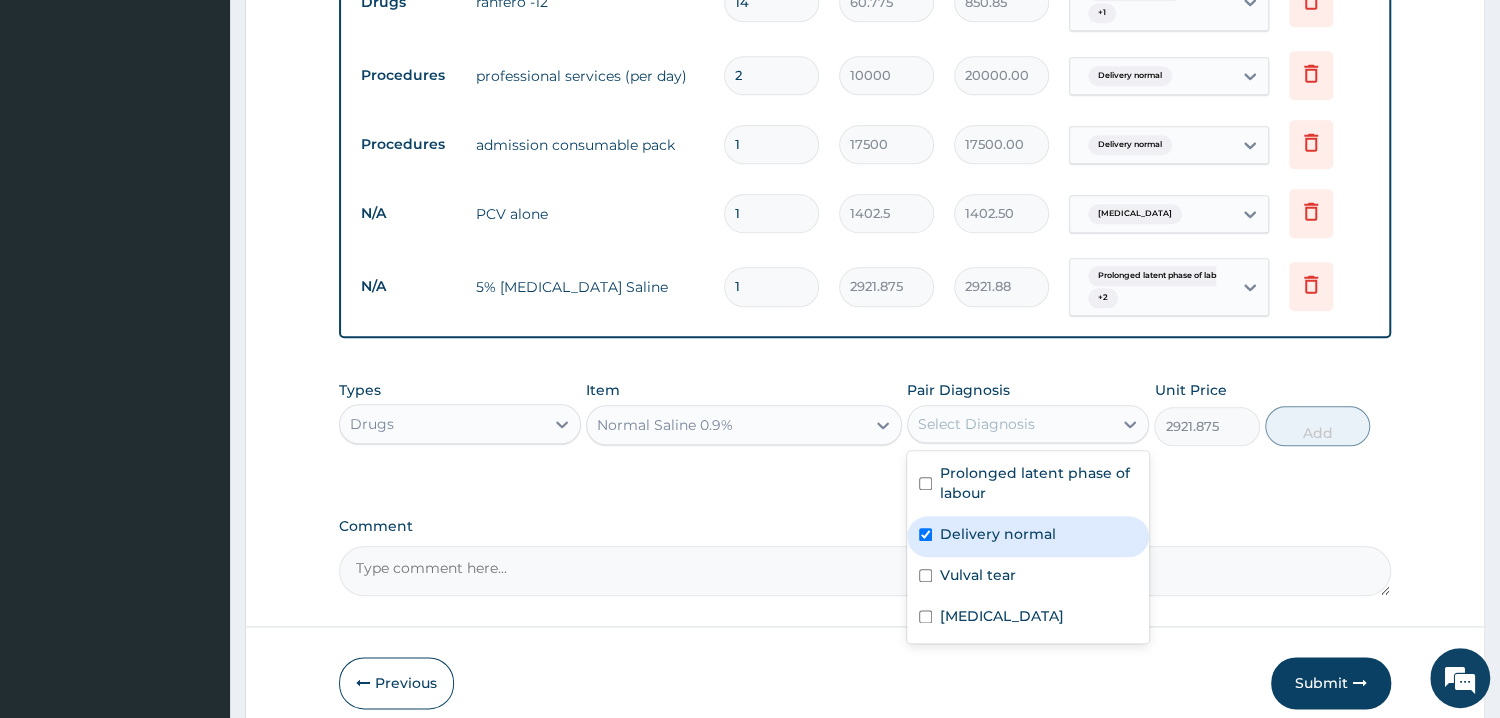 checkbox on "true" 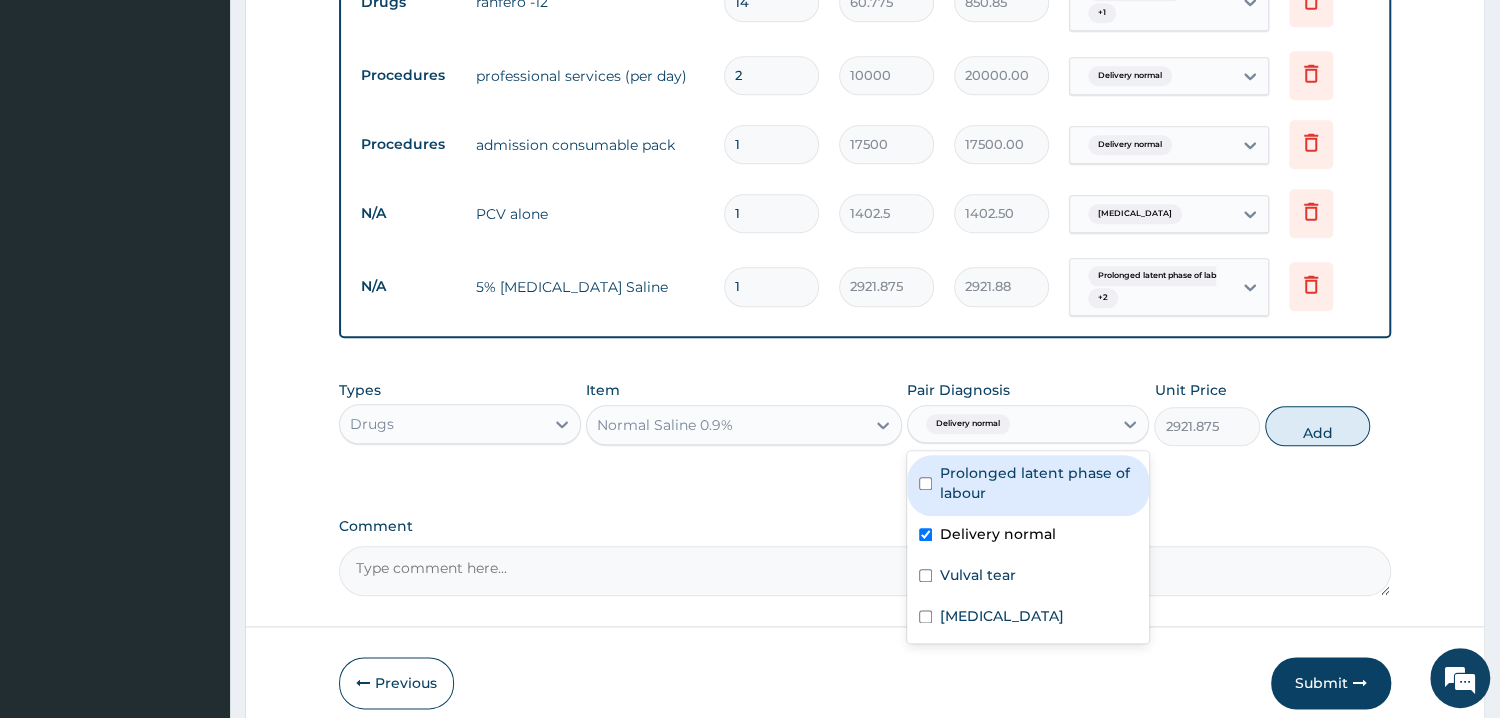 click on "Prolonged latent phase of labour" at bounding box center [1038, 483] 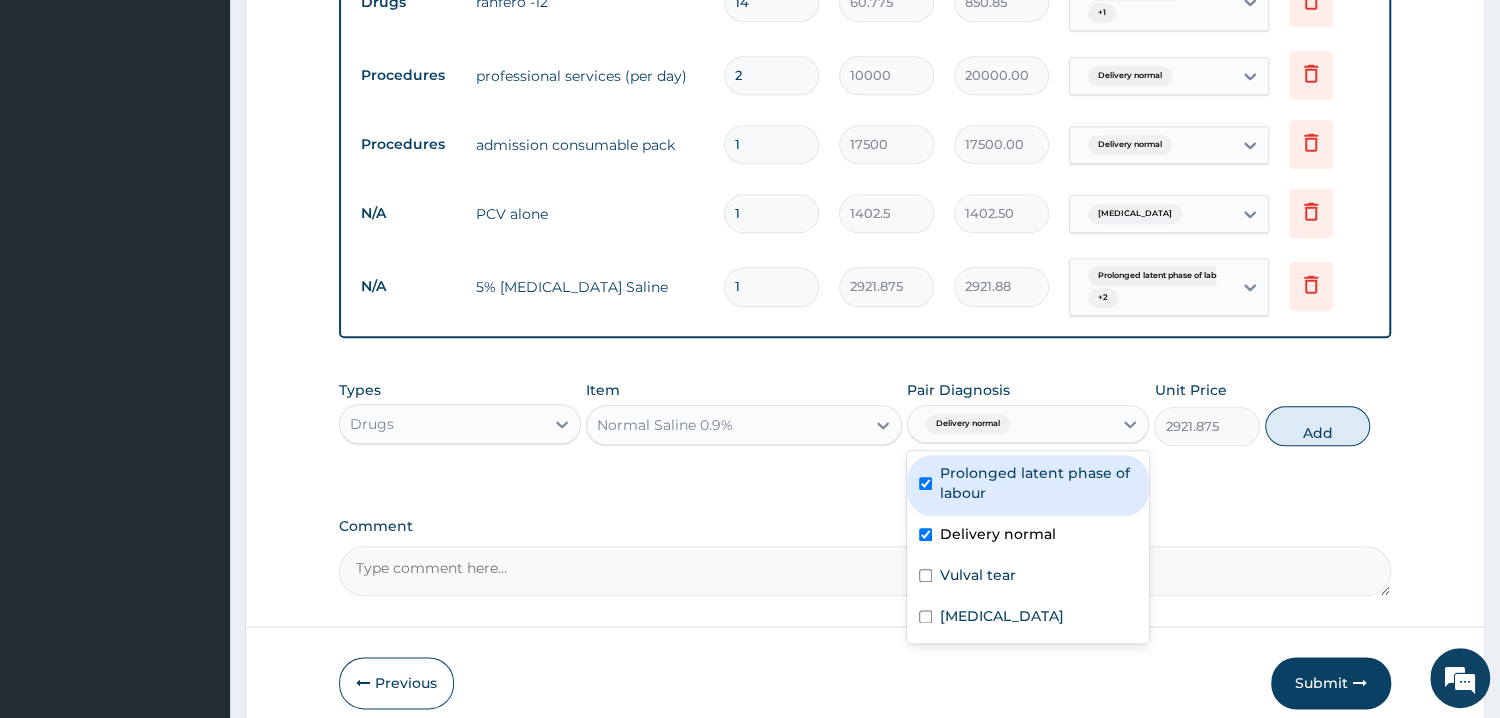 checkbox on "true" 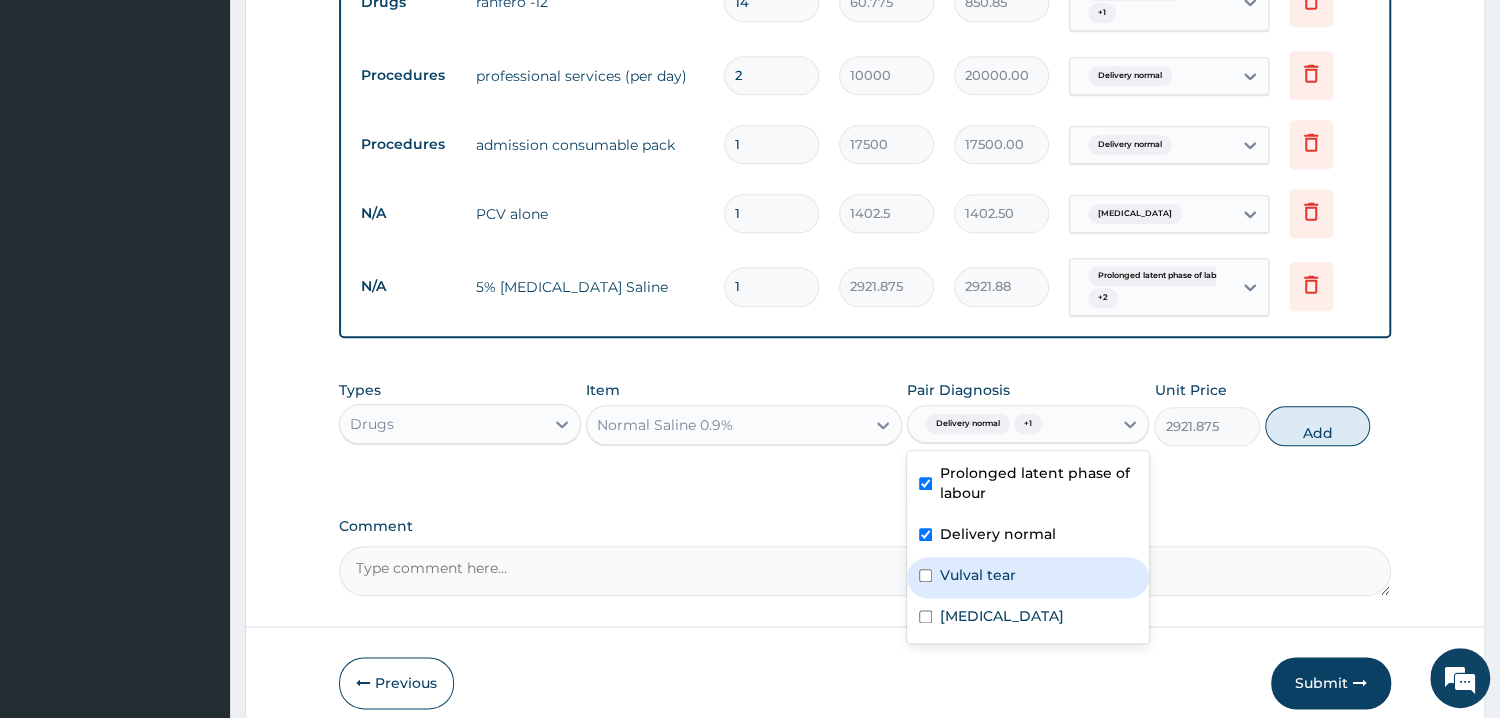 click on "Vulval tear" at bounding box center [978, 575] 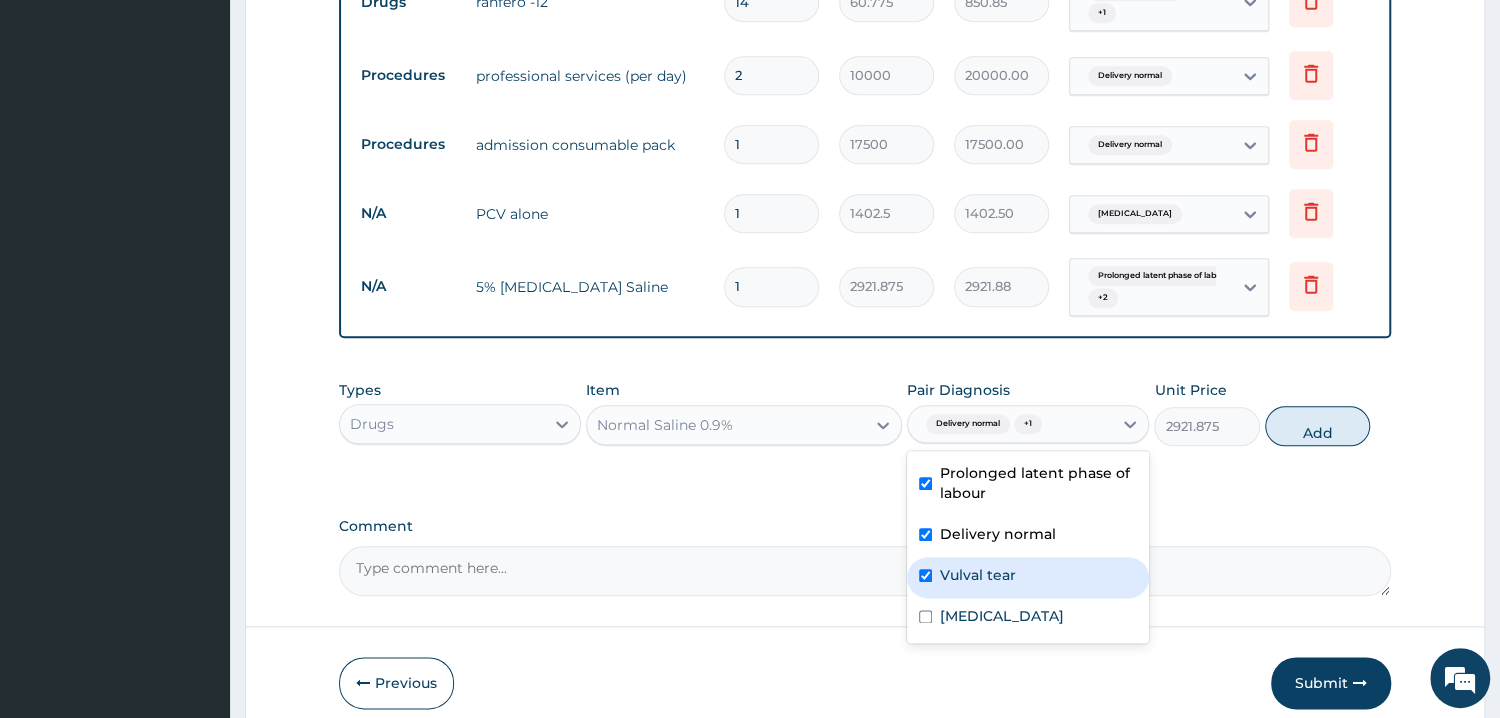 checkbox on "true" 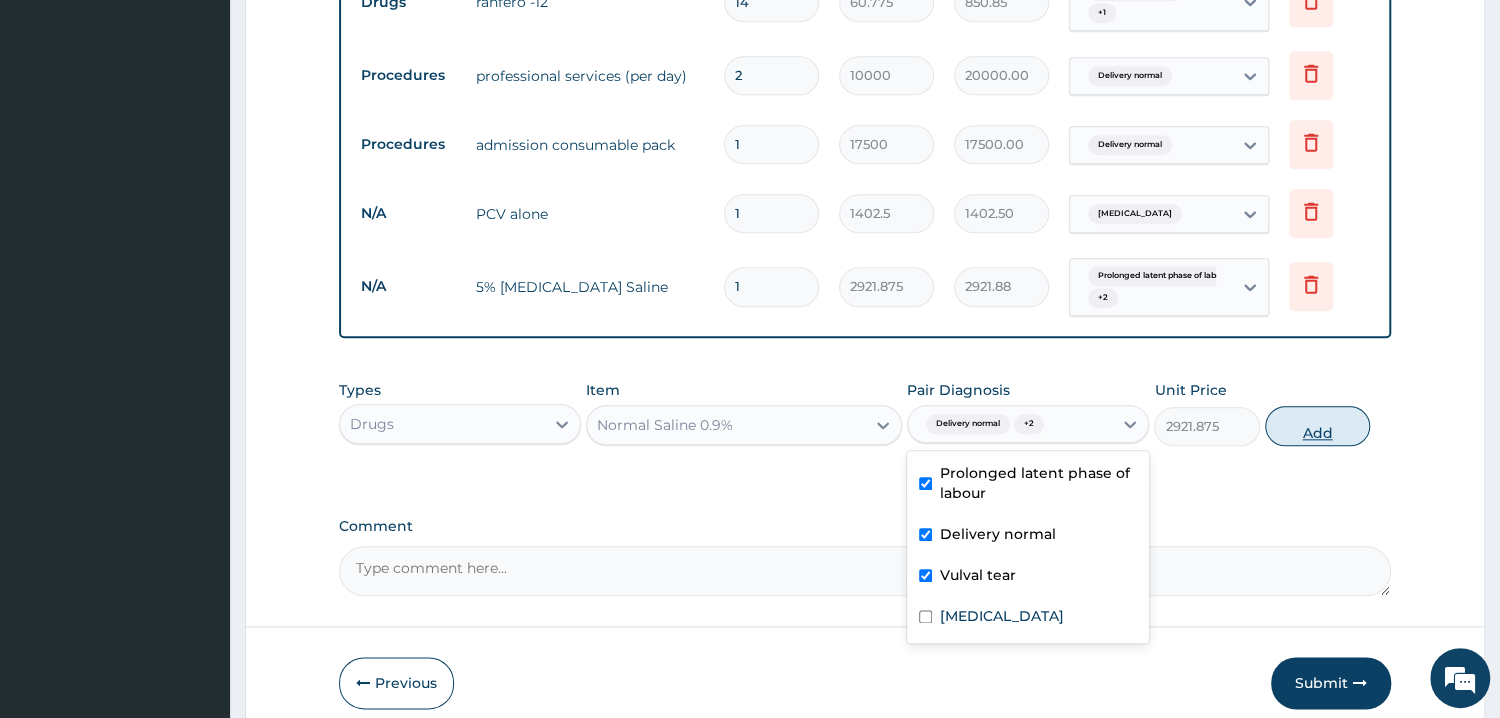 click on "Add" at bounding box center (1317, 426) 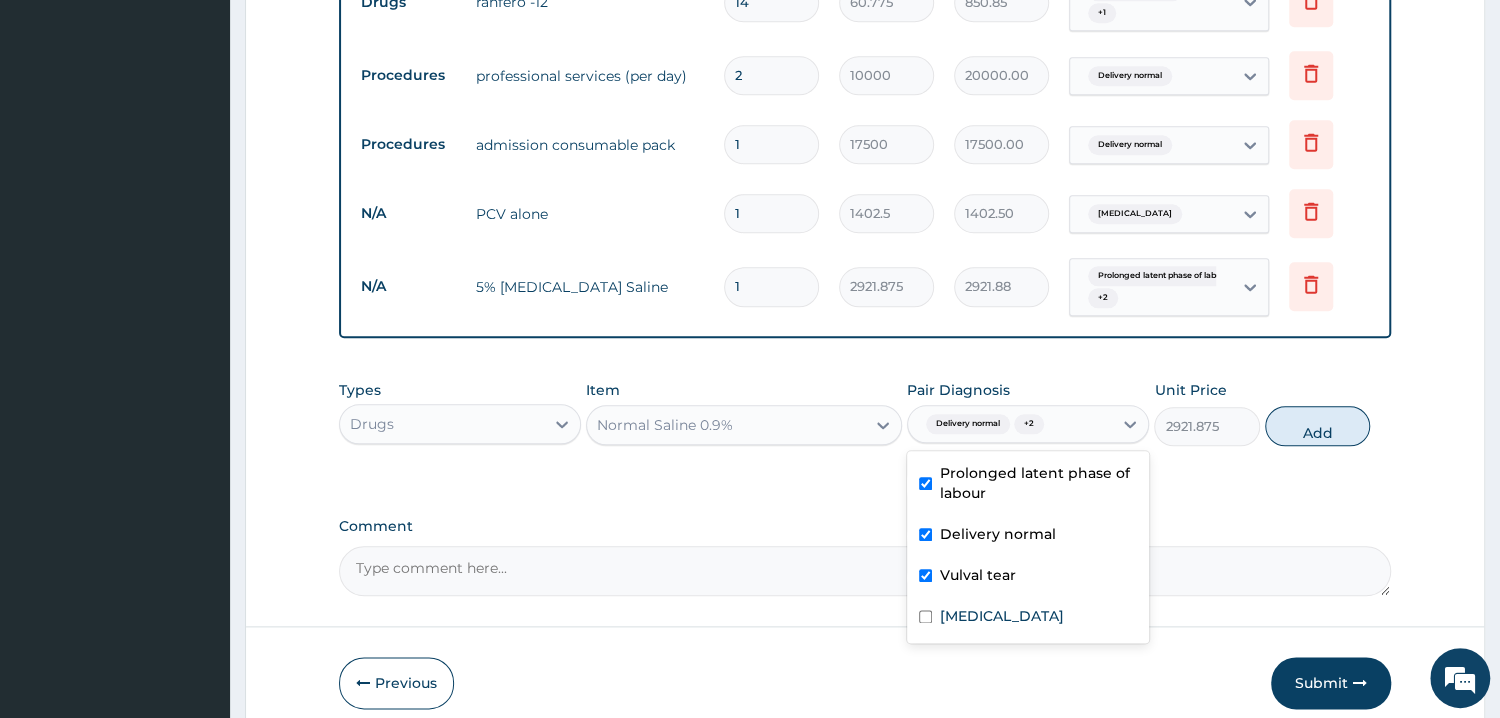 type on "0" 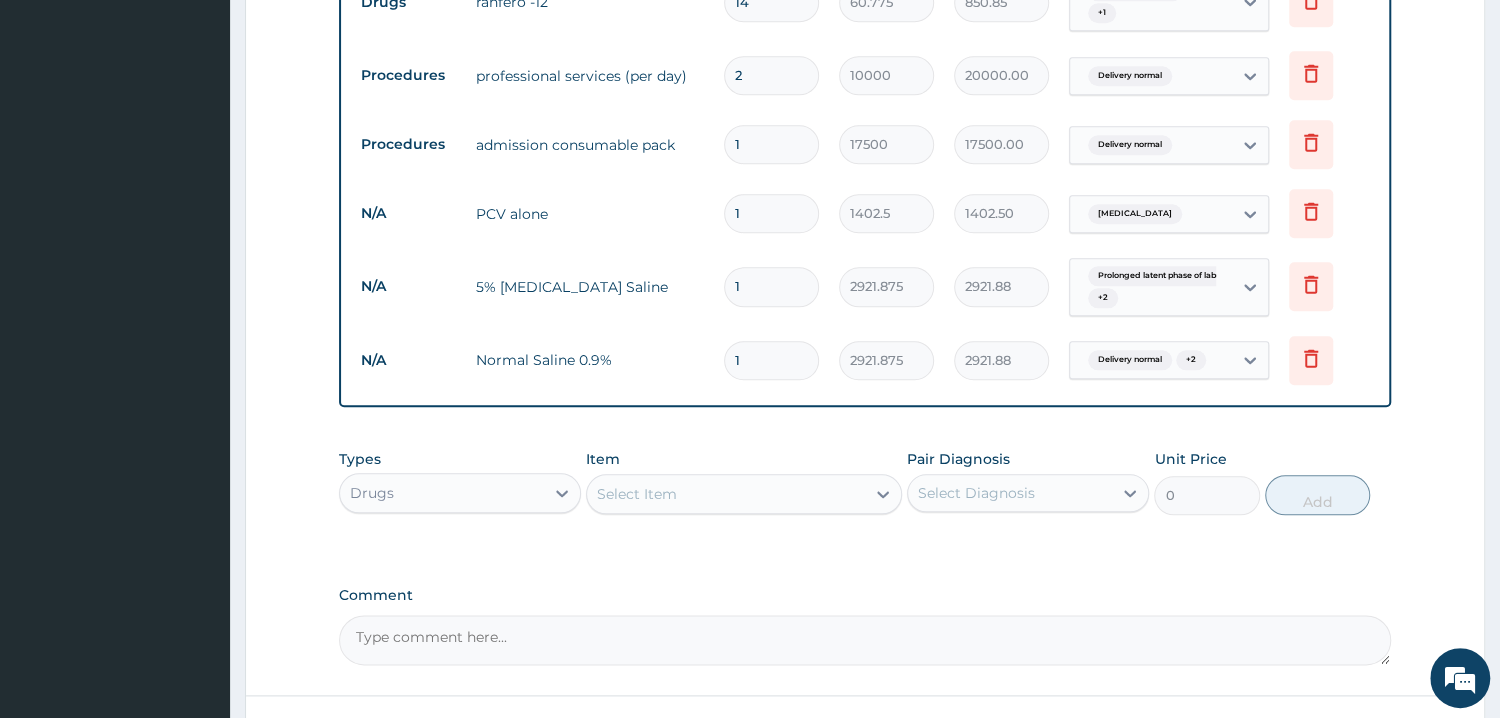 click on "Select Item" at bounding box center [726, 494] 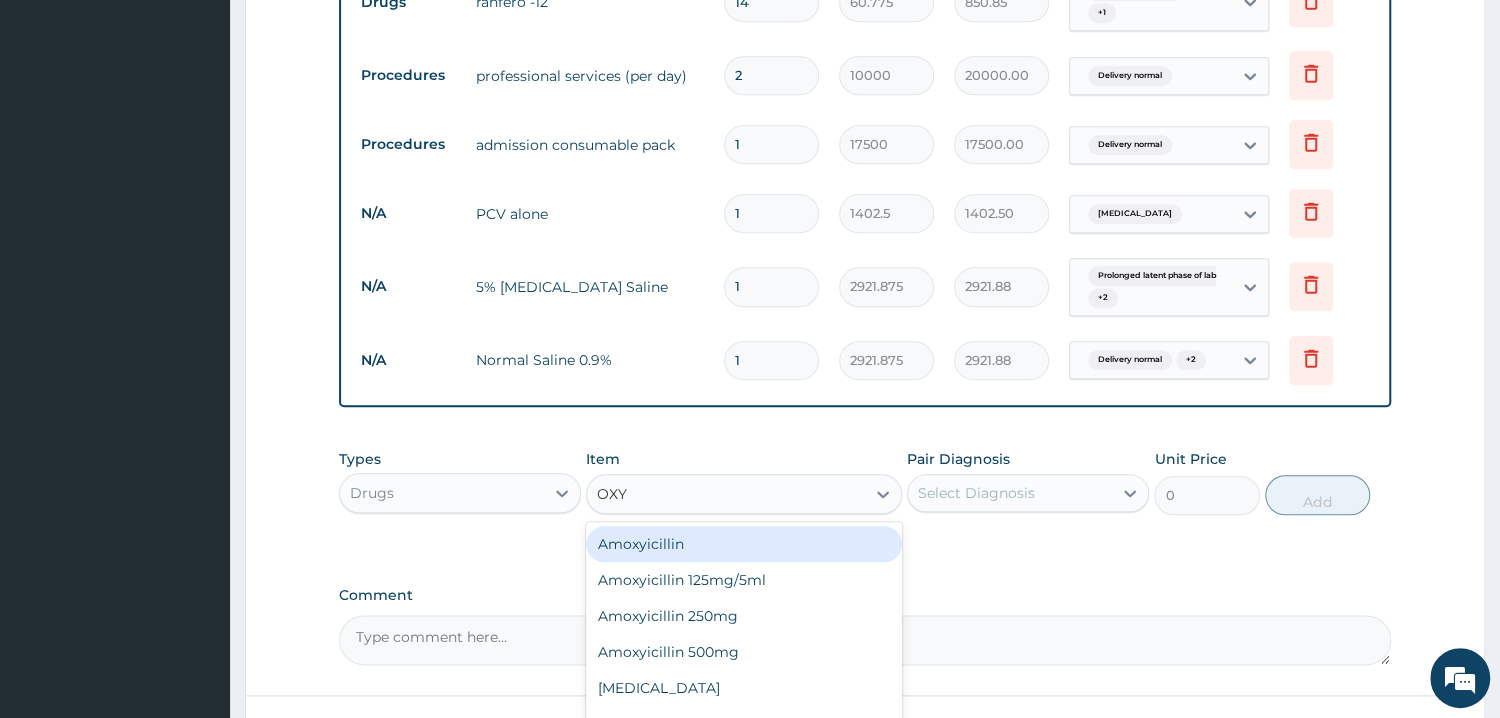 type on "OXYT" 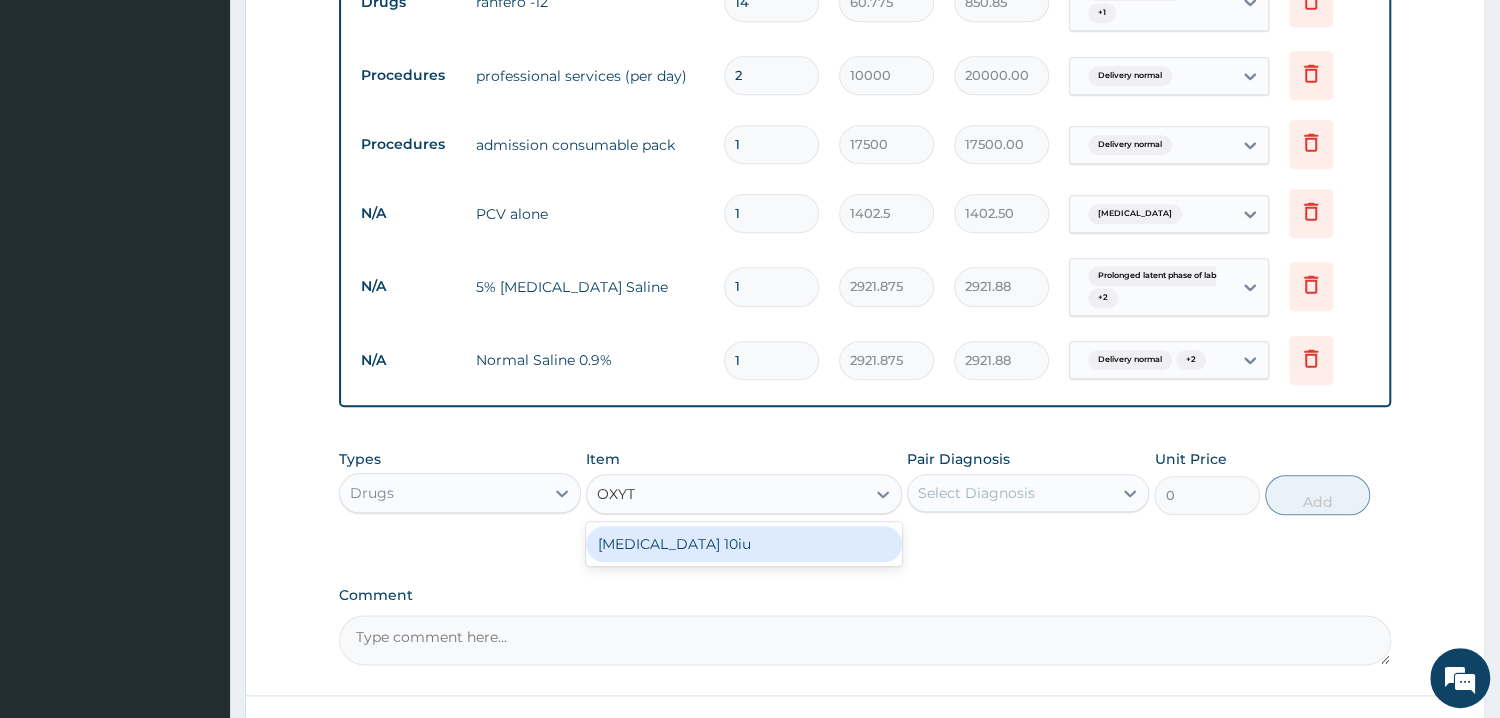 drag, startPoint x: 728, startPoint y: 532, endPoint x: 970, endPoint y: 532, distance: 242 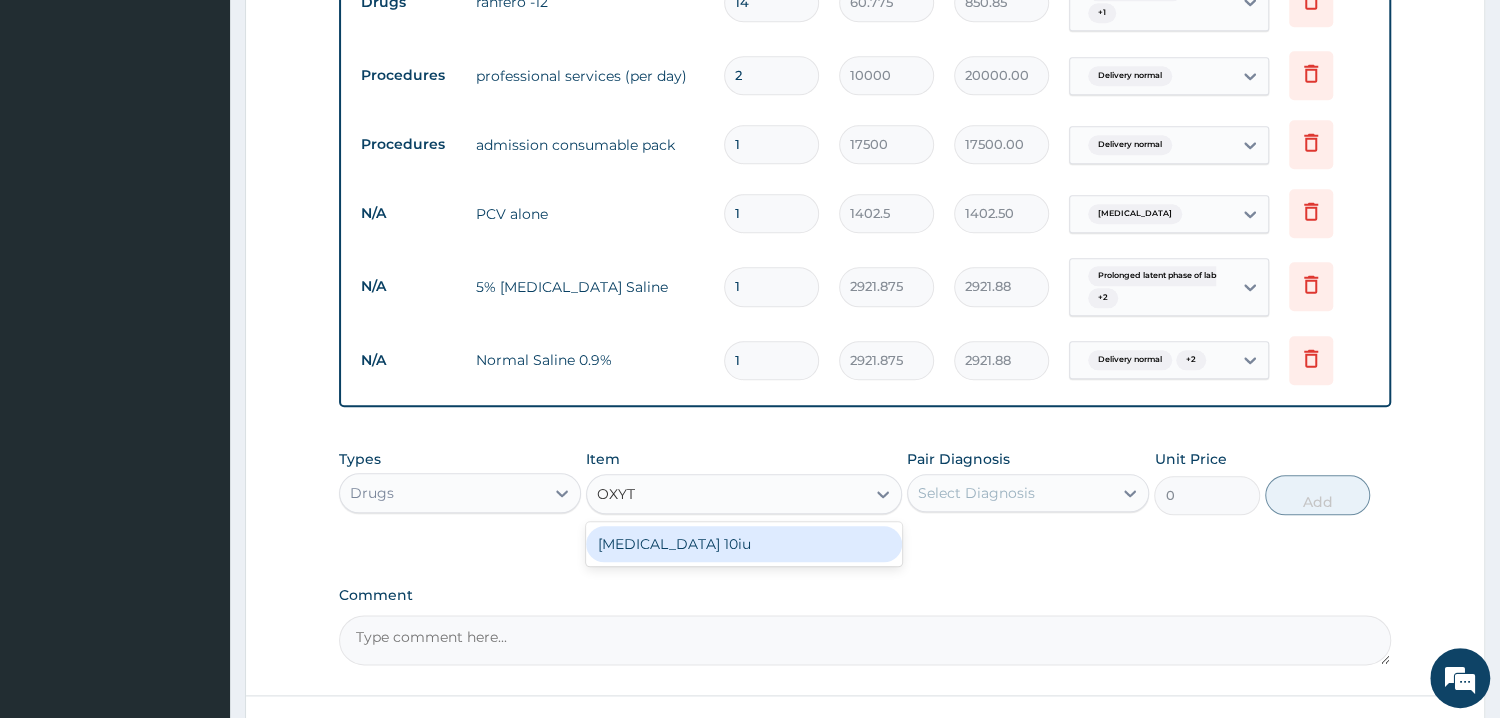 click on "[MEDICAL_DATA] 10iu" at bounding box center [744, 544] 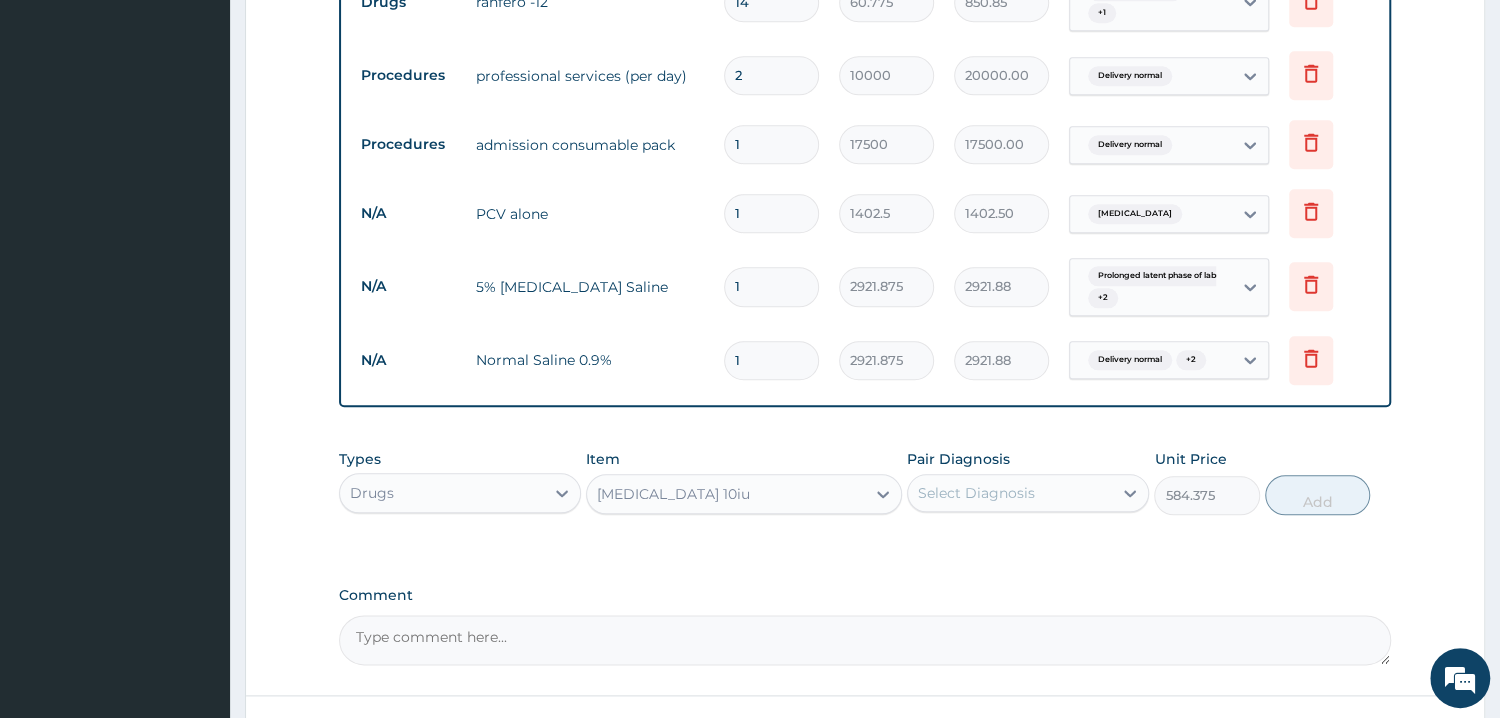 click on "Select Diagnosis" at bounding box center [1010, 493] 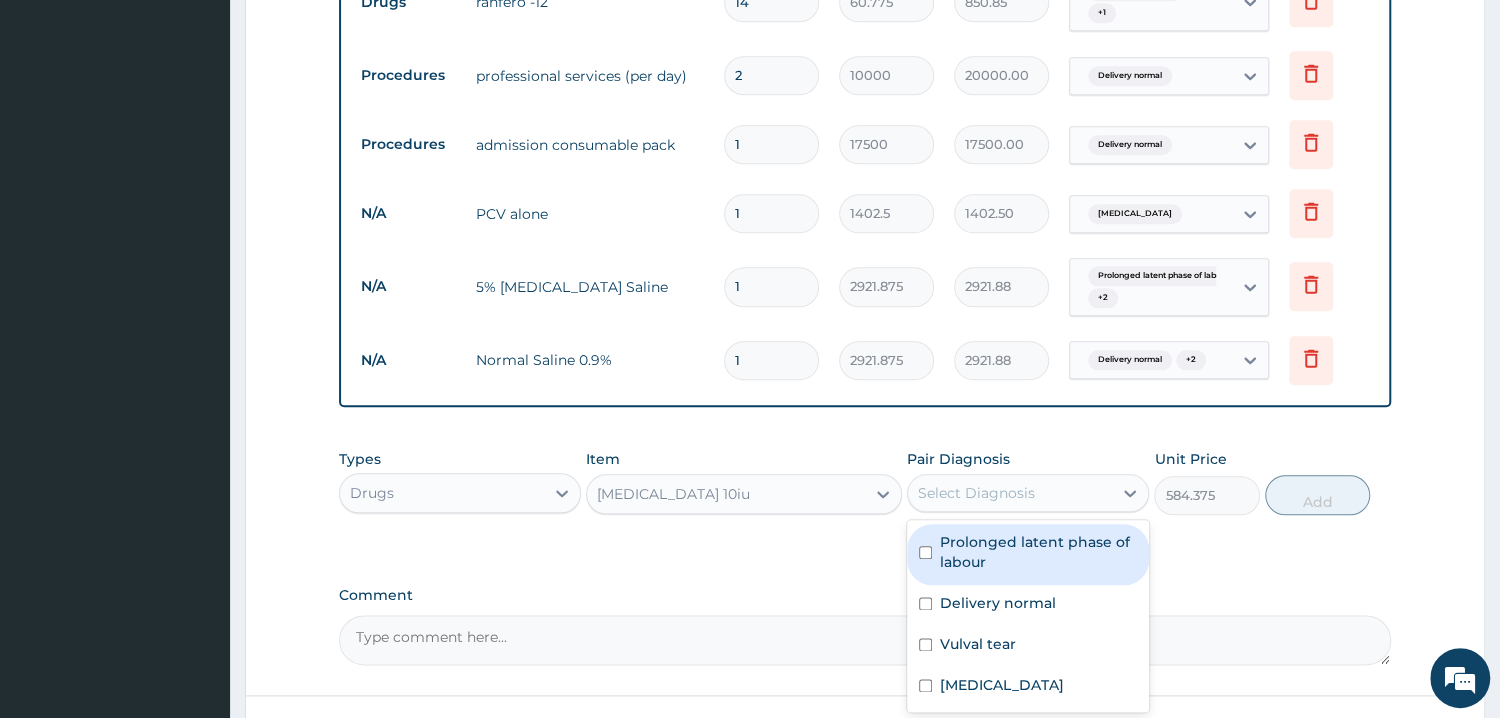 click on "Prolonged latent phase of labour" at bounding box center [1038, 552] 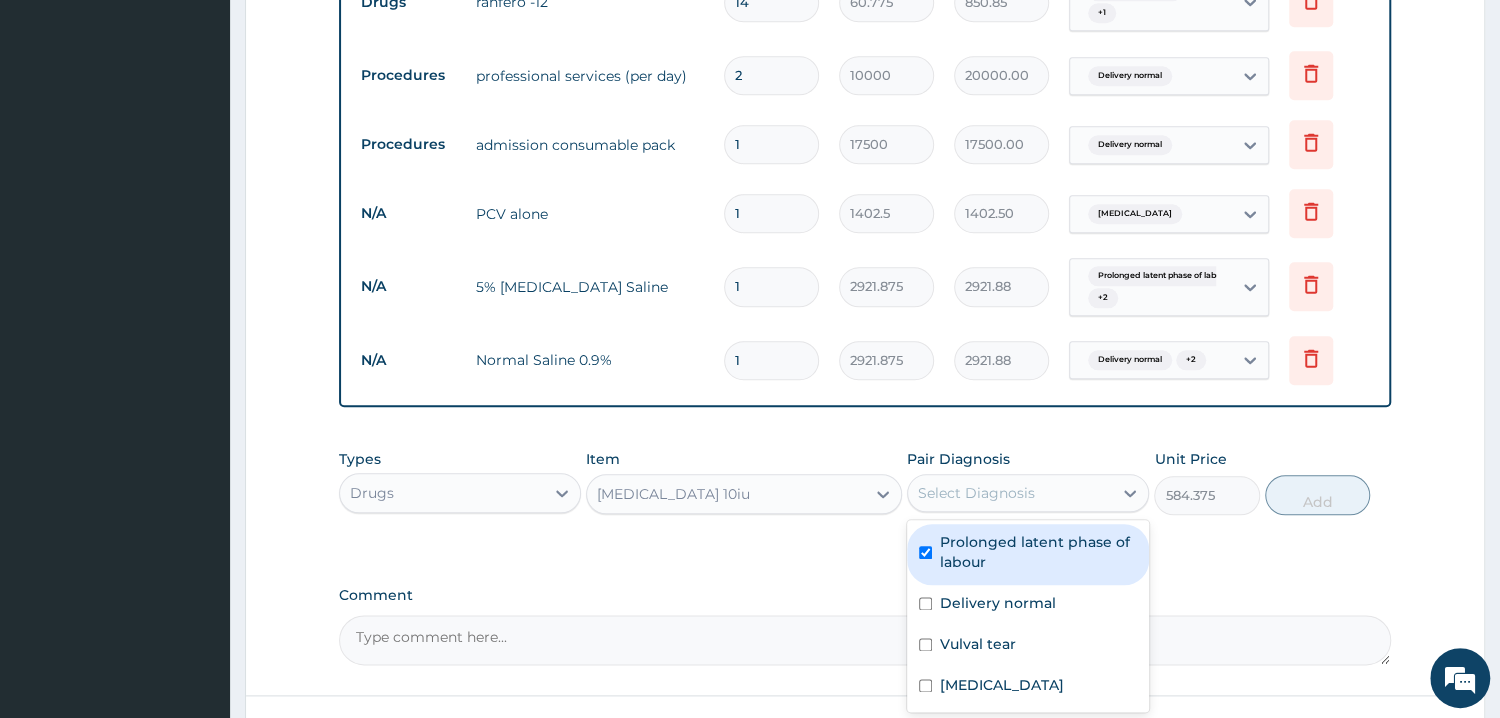 checkbox on "true" 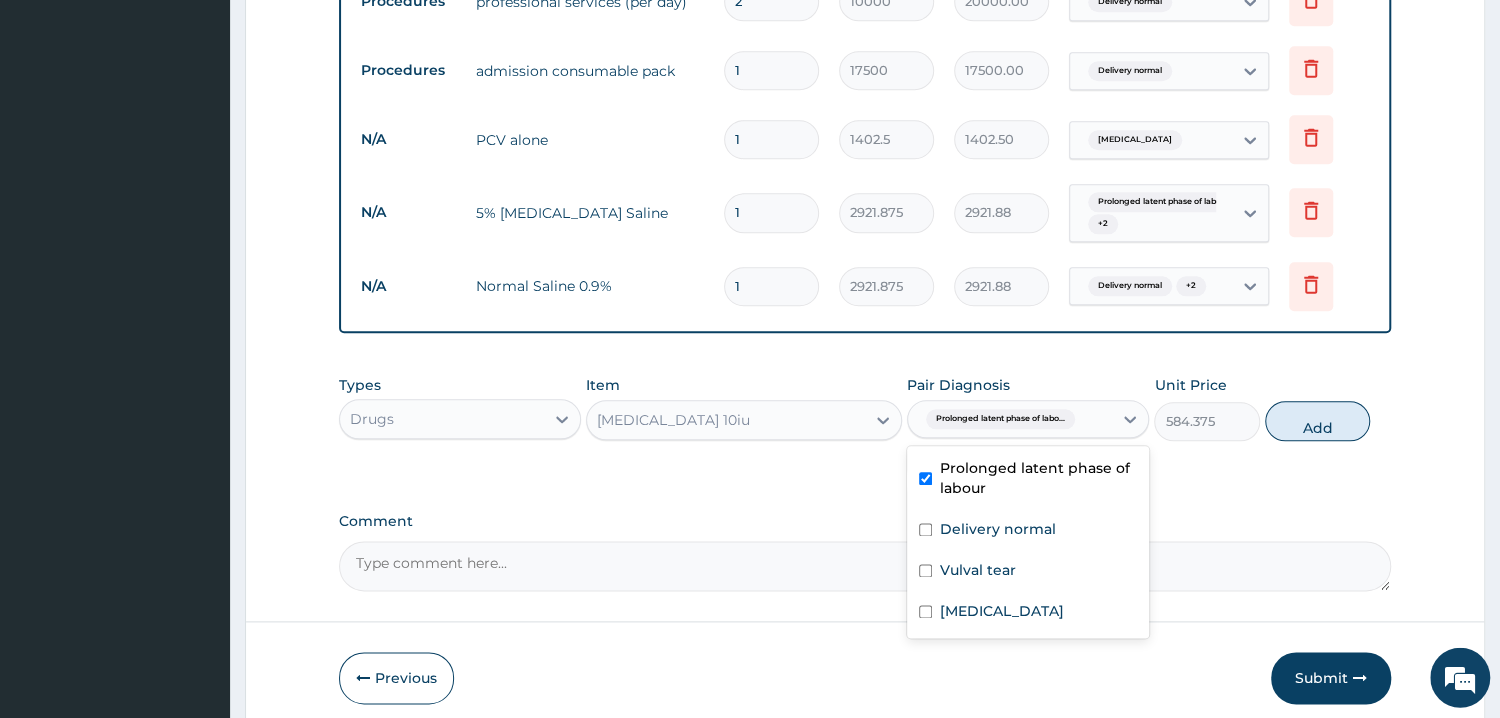 scroll, scrollTop: 1286, scrollLeft: 0, axis: vertical 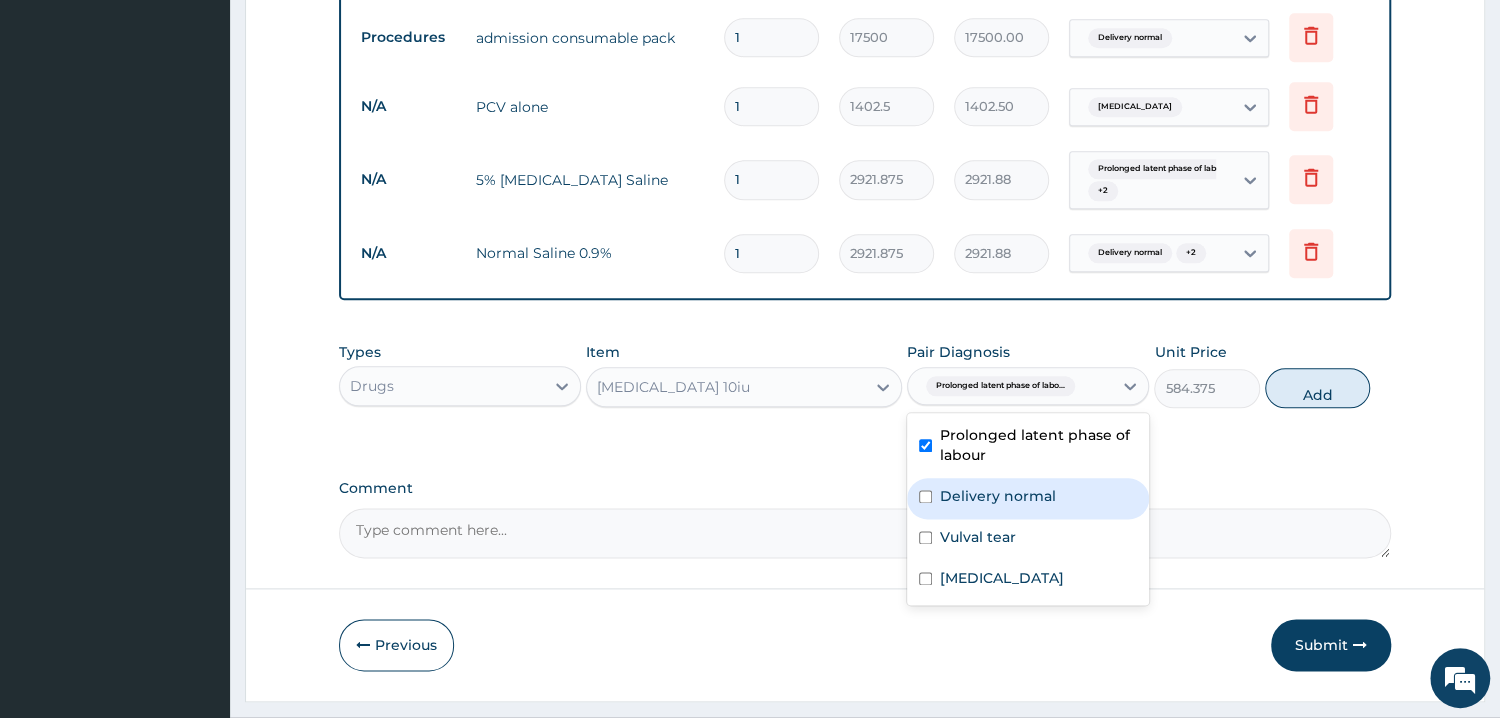 click on "Delivery normal" at bounding box center (1028, 498) 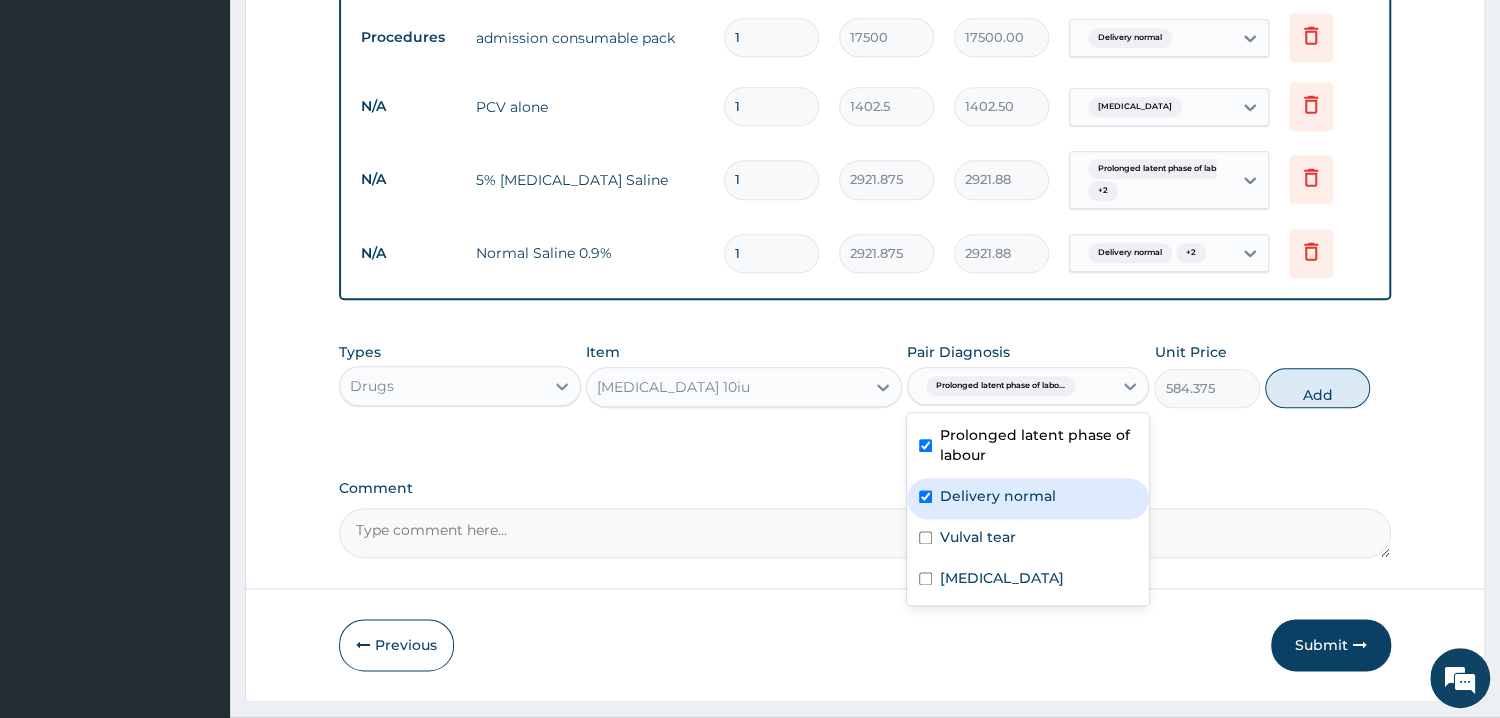checkbox on "true" 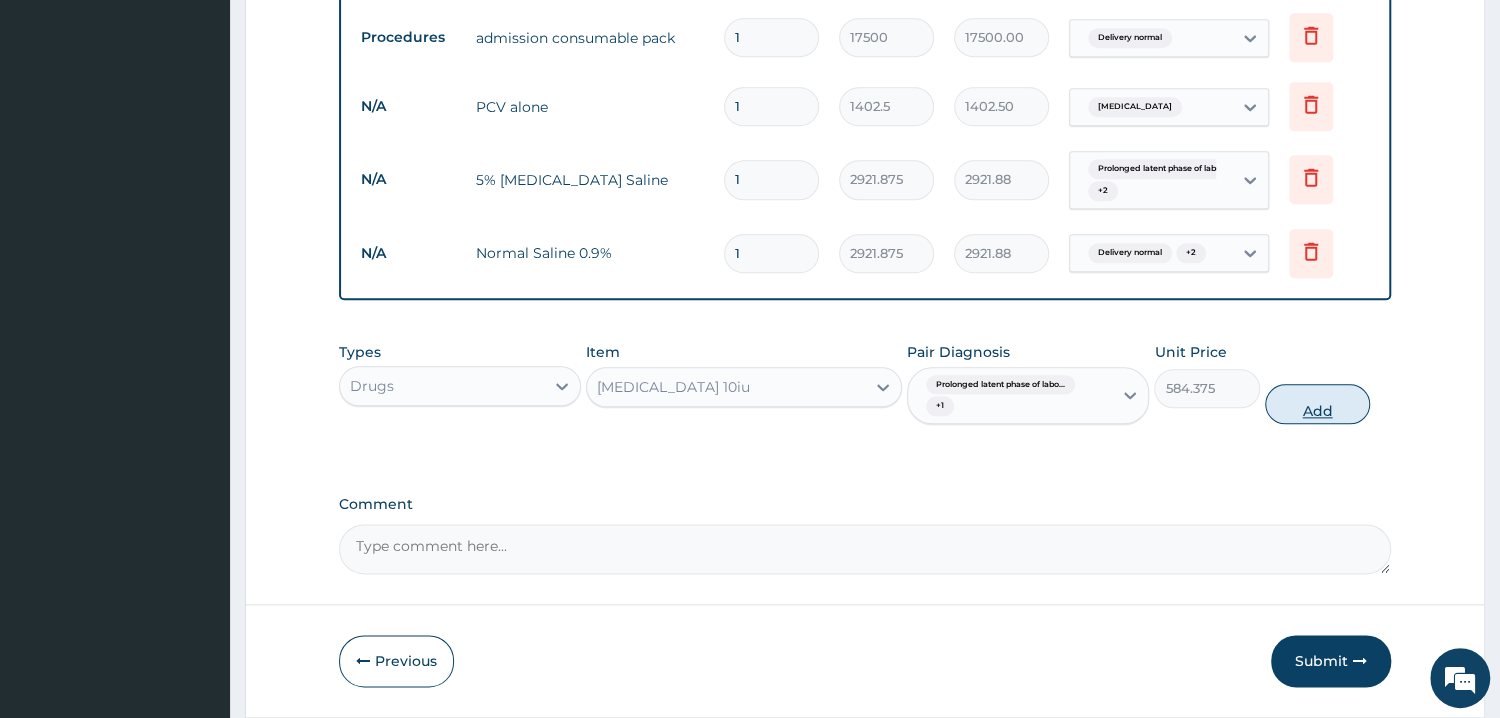 click on "Add" at bounding box center [1317, 404] 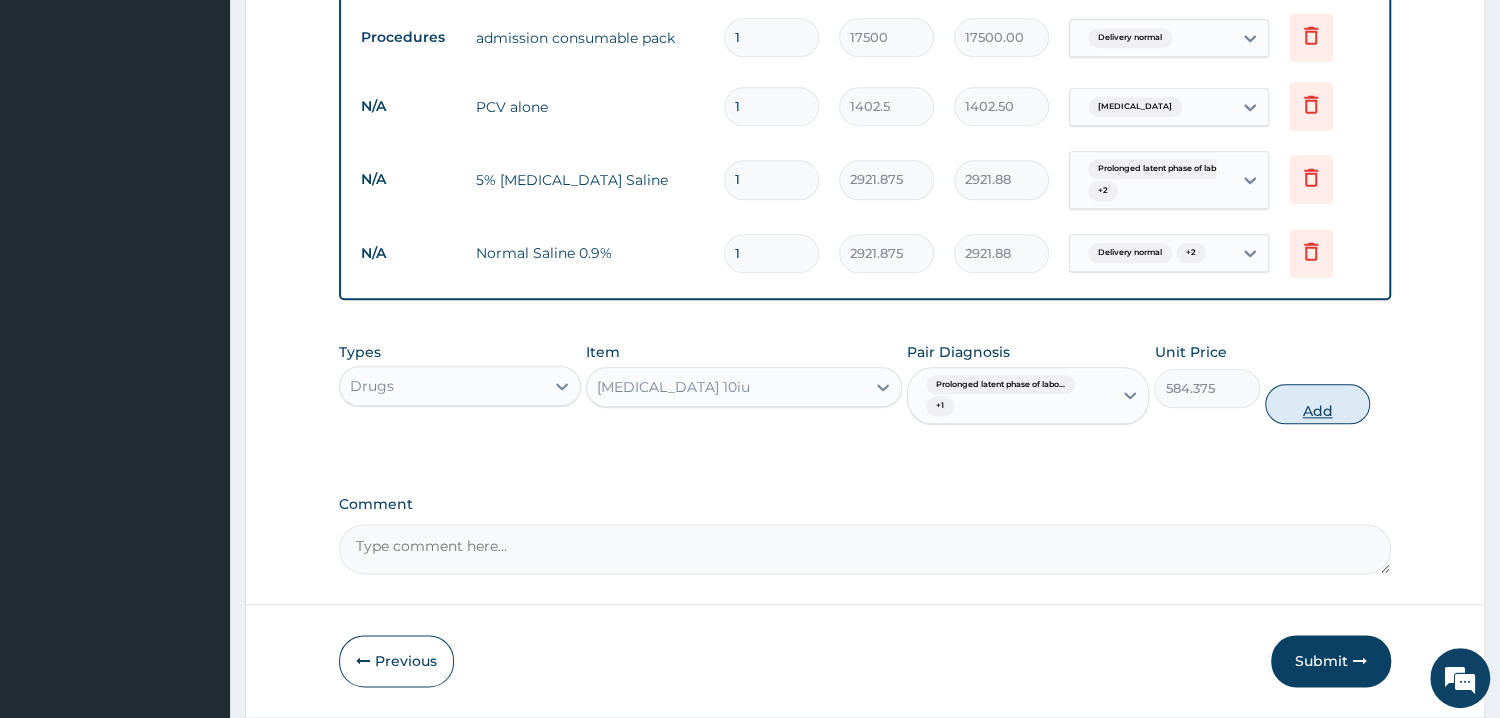 type on "0" 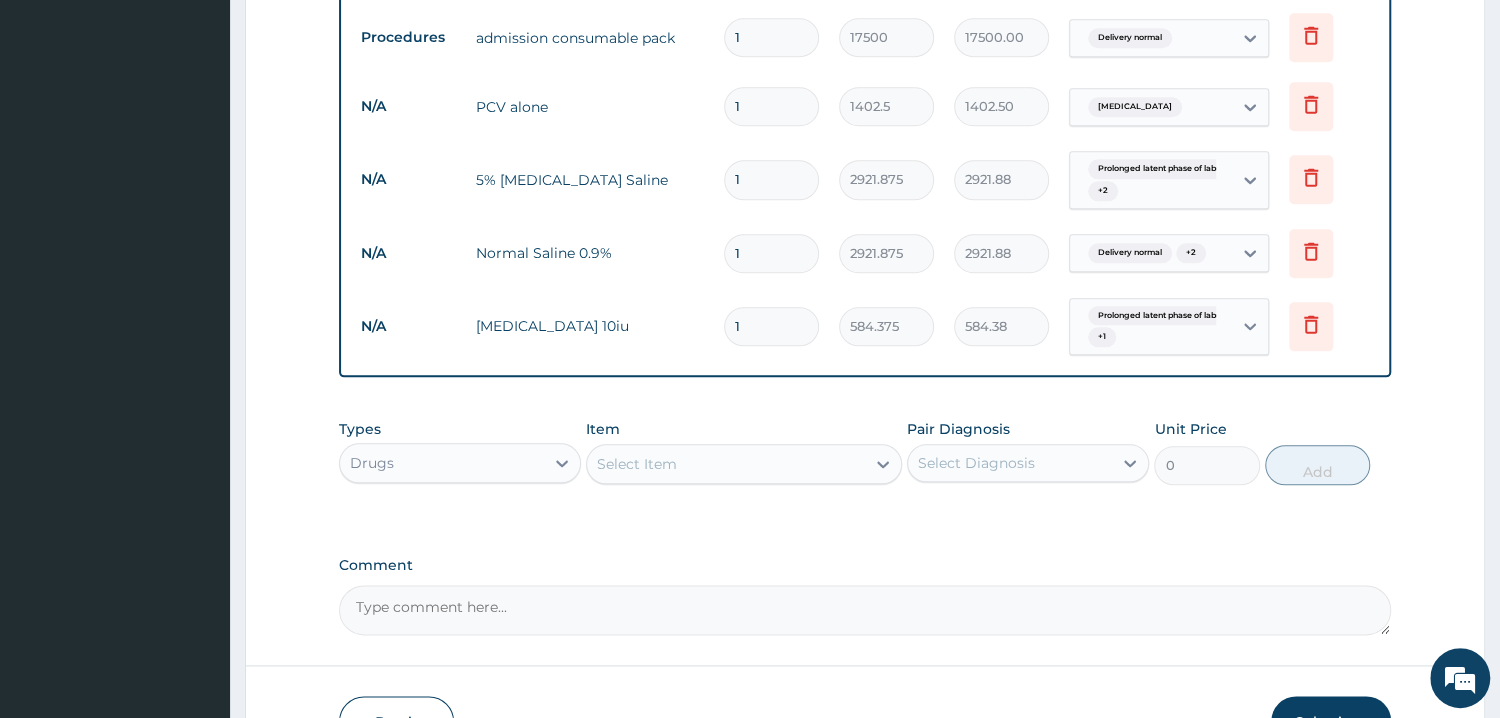 type 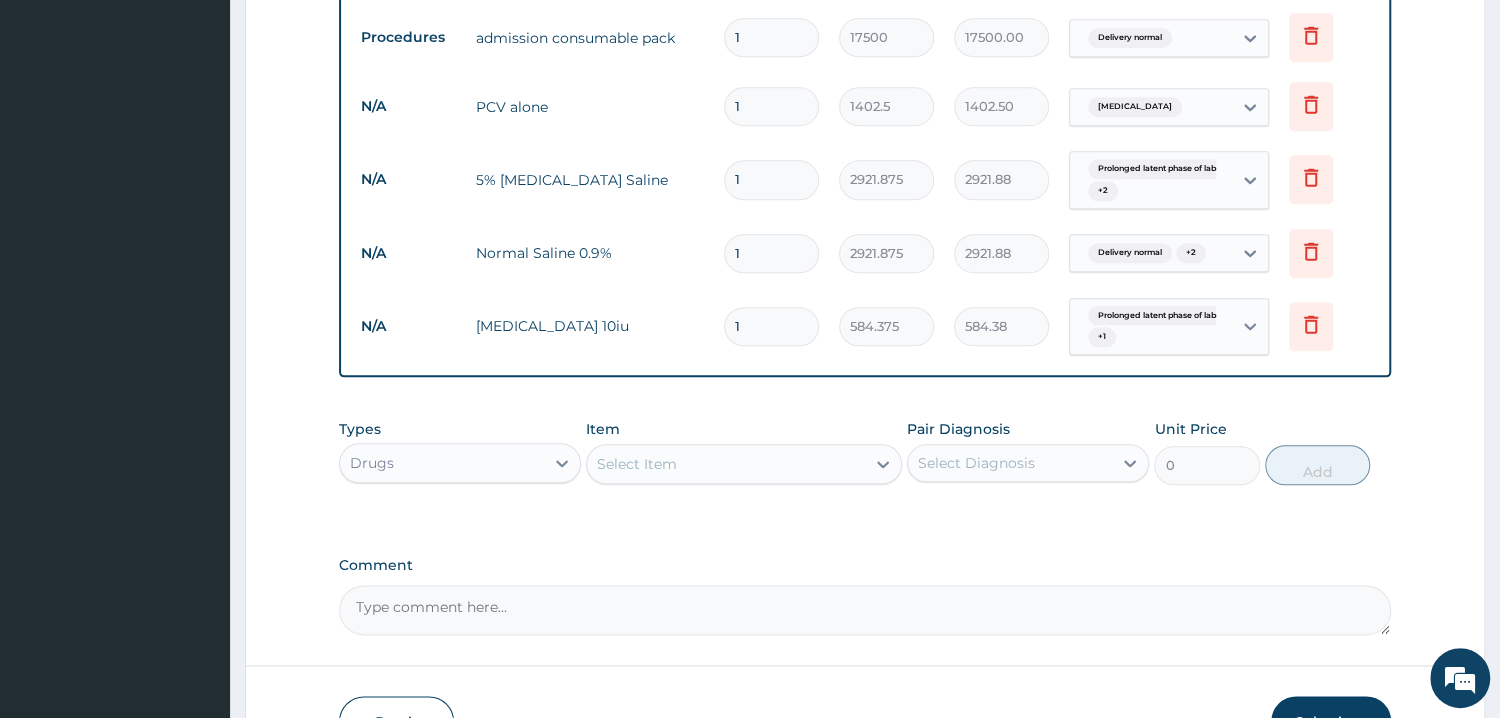 type on "0.00" 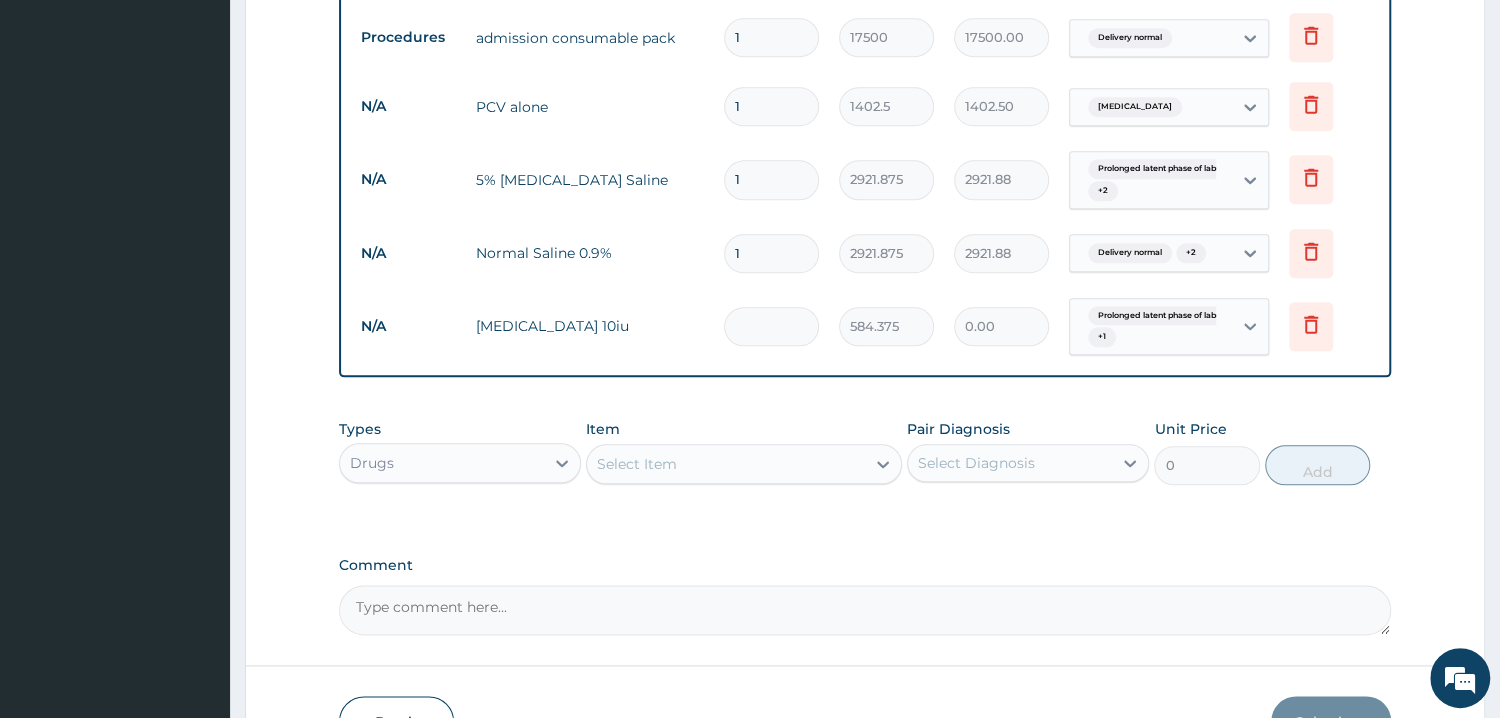 type on "5" 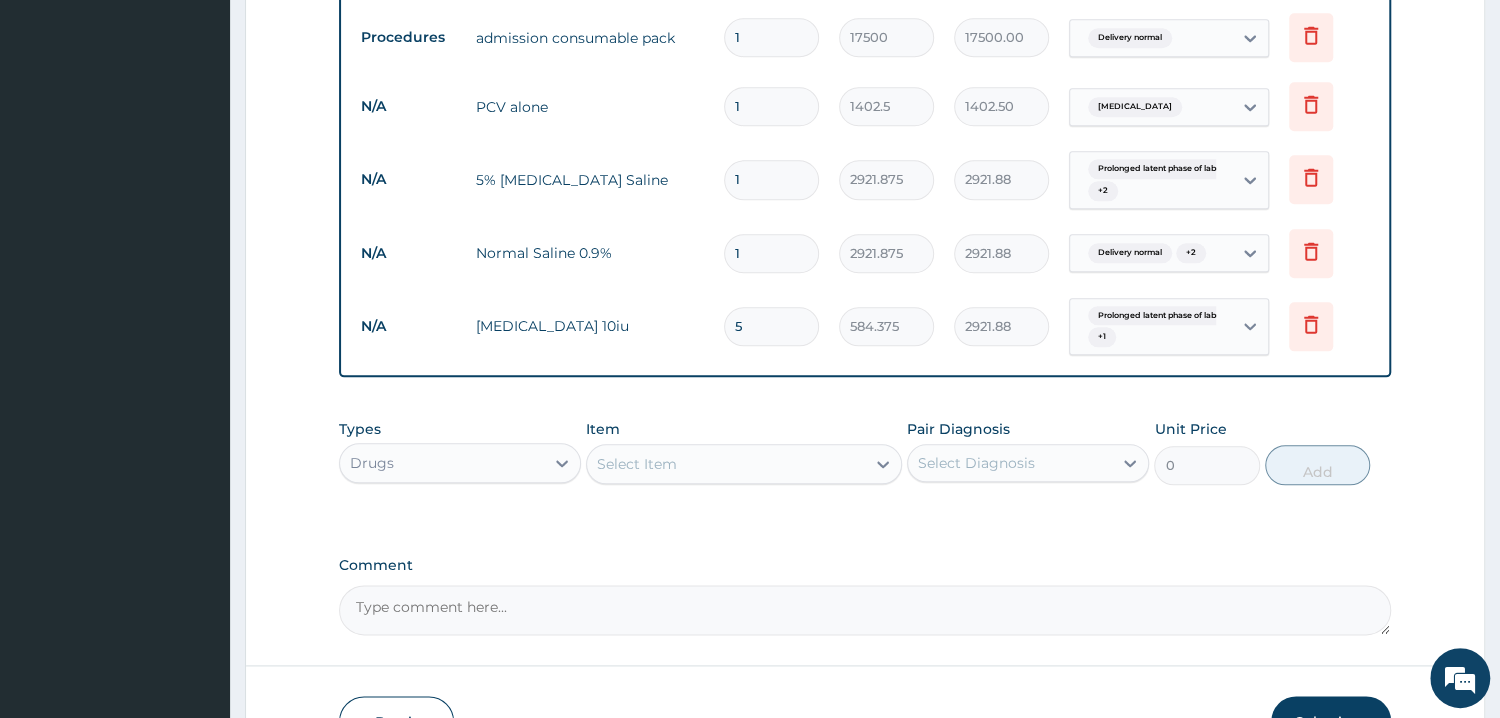 type on "5" 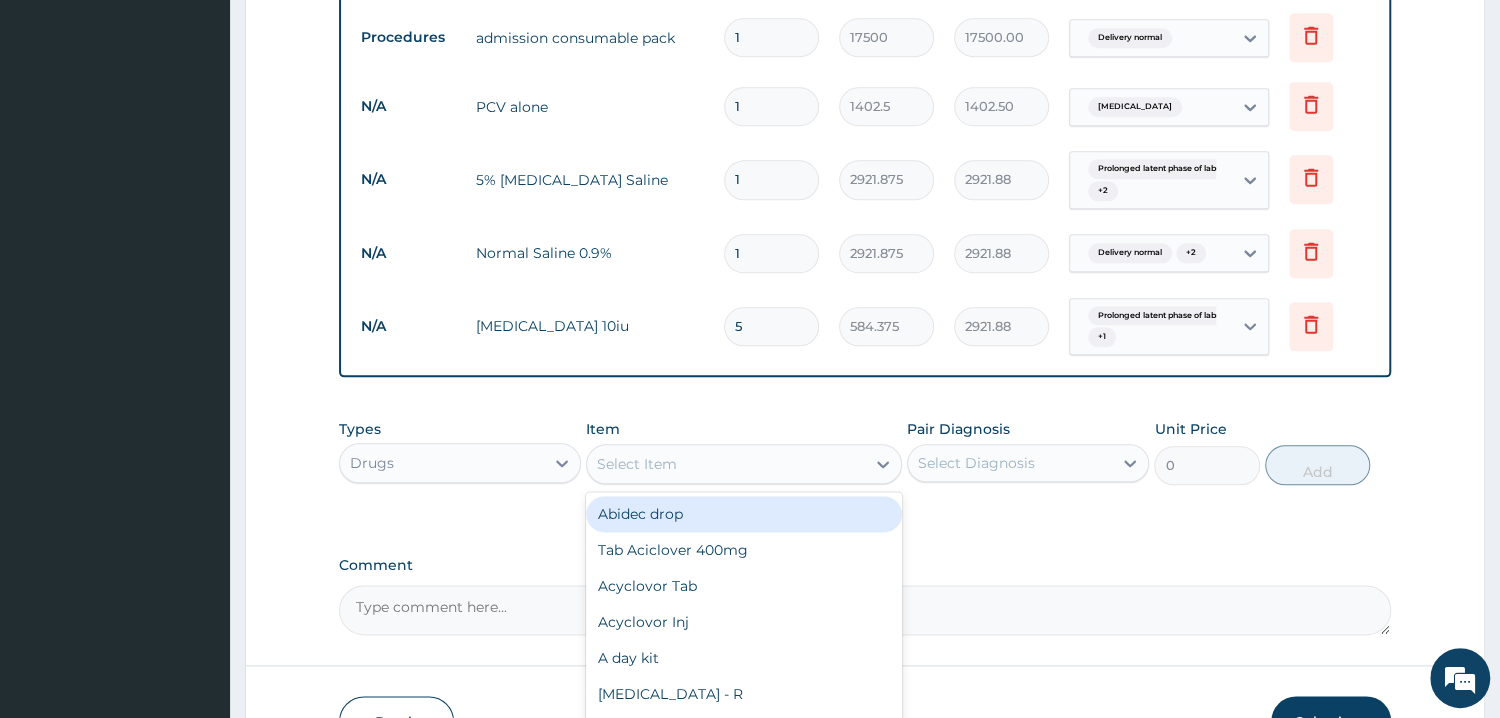 click on "Select Item" at bounding box center (726, 464) 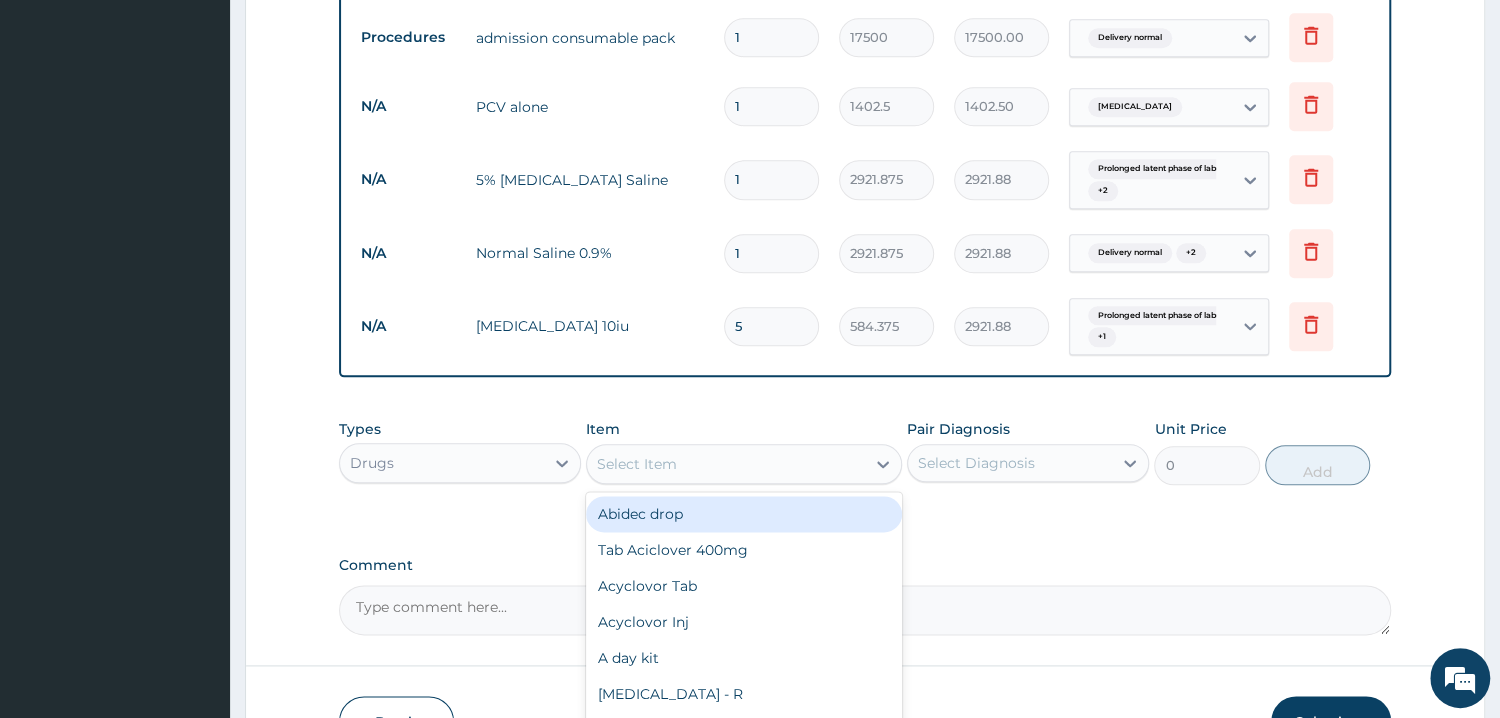 click on "Select Item" at bounding box center (726, 464) 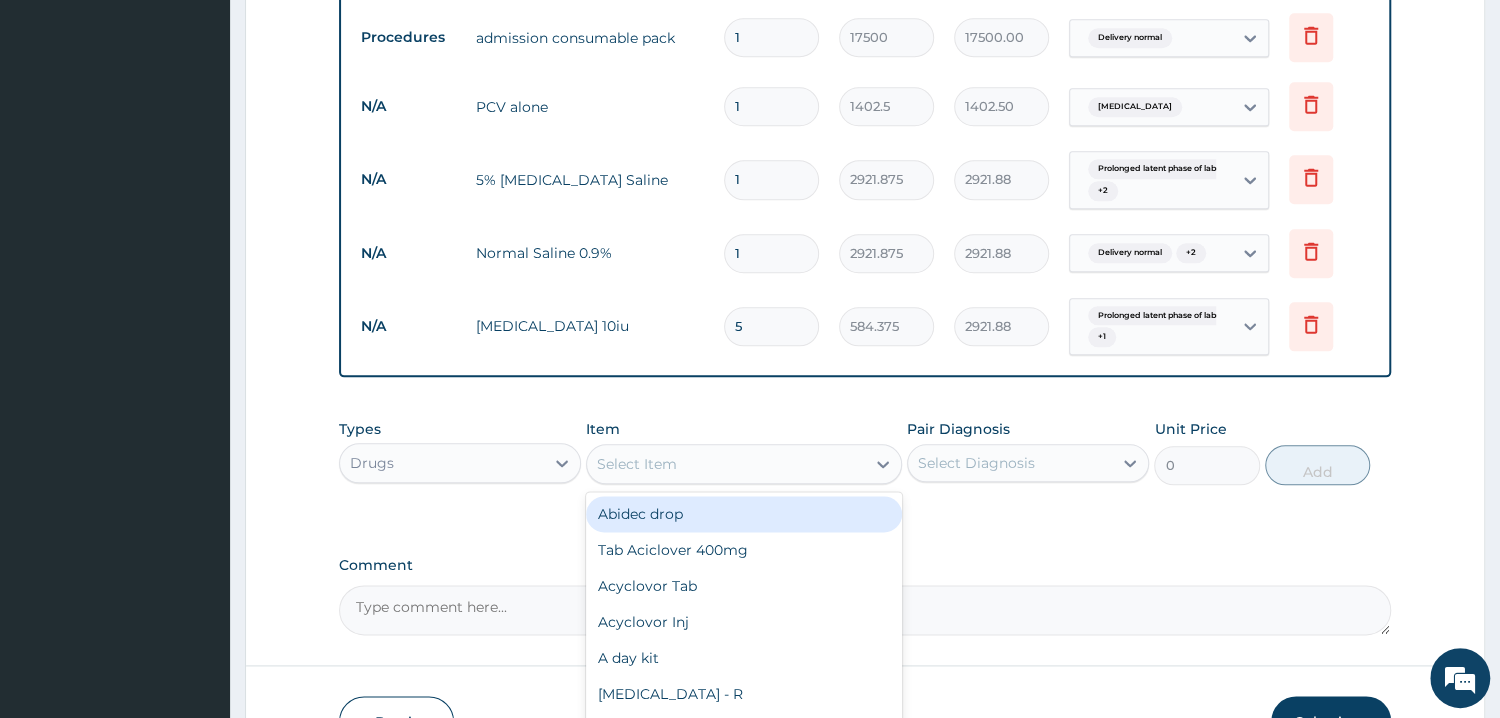click on "Select Item" at bounding box center [726, 464] 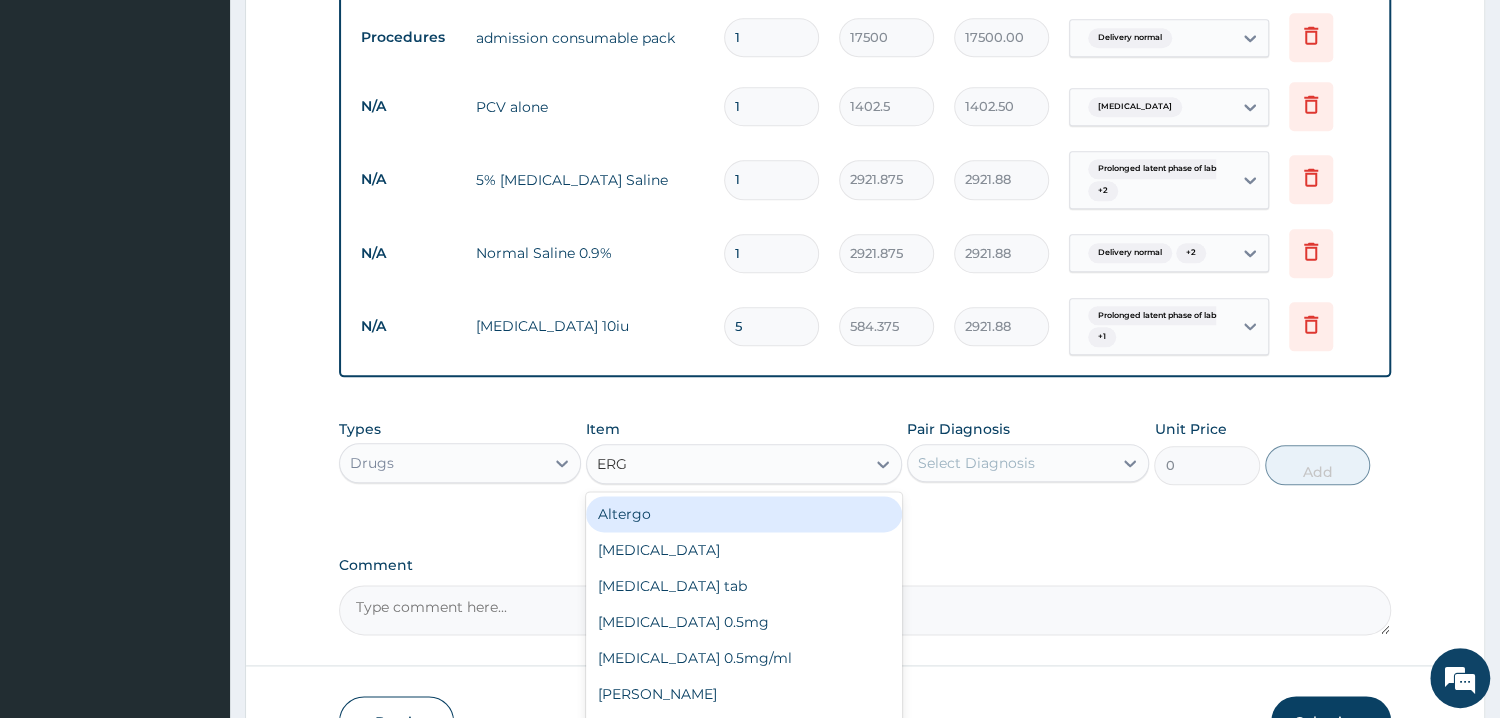 type on "ERGO" 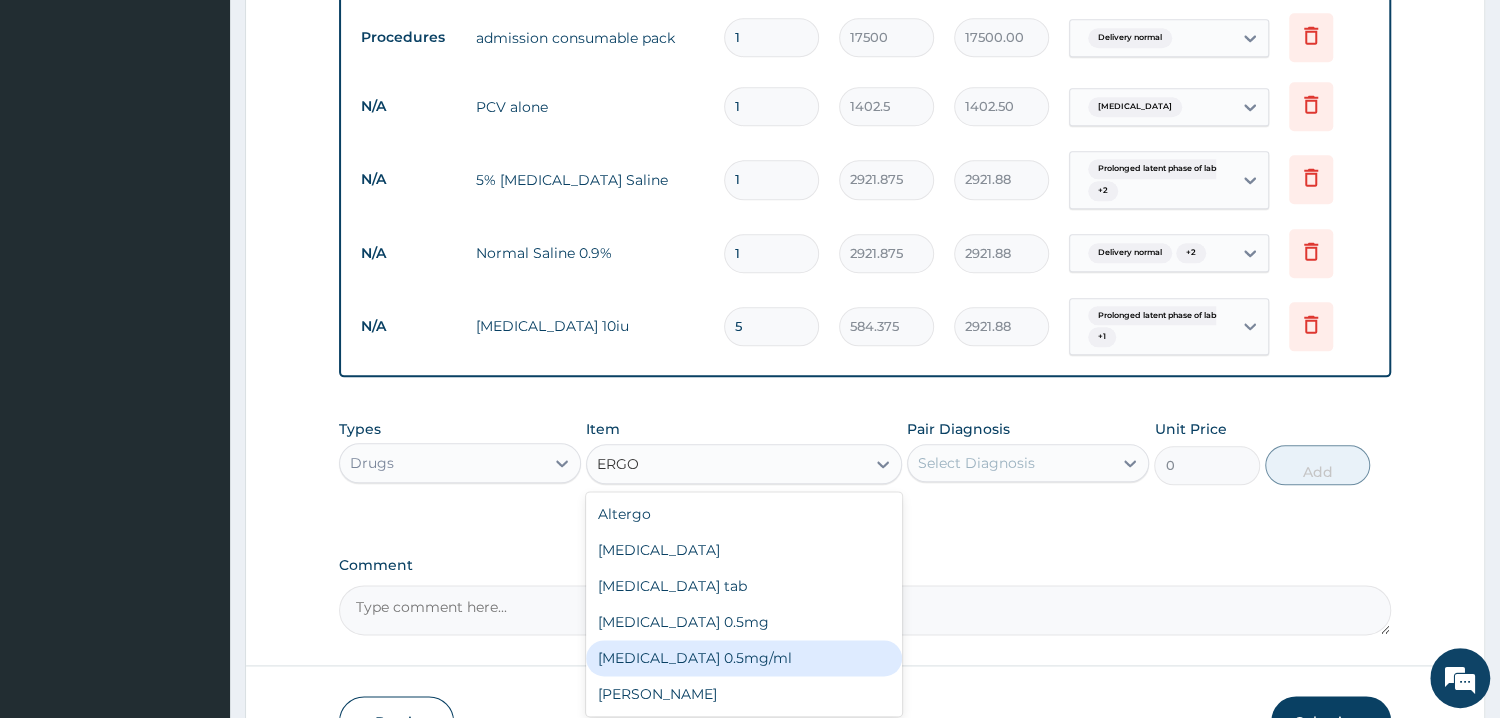 click on "[MEDICAL_DATA] 0.5mg/ml" at bounding box center (744, 658) 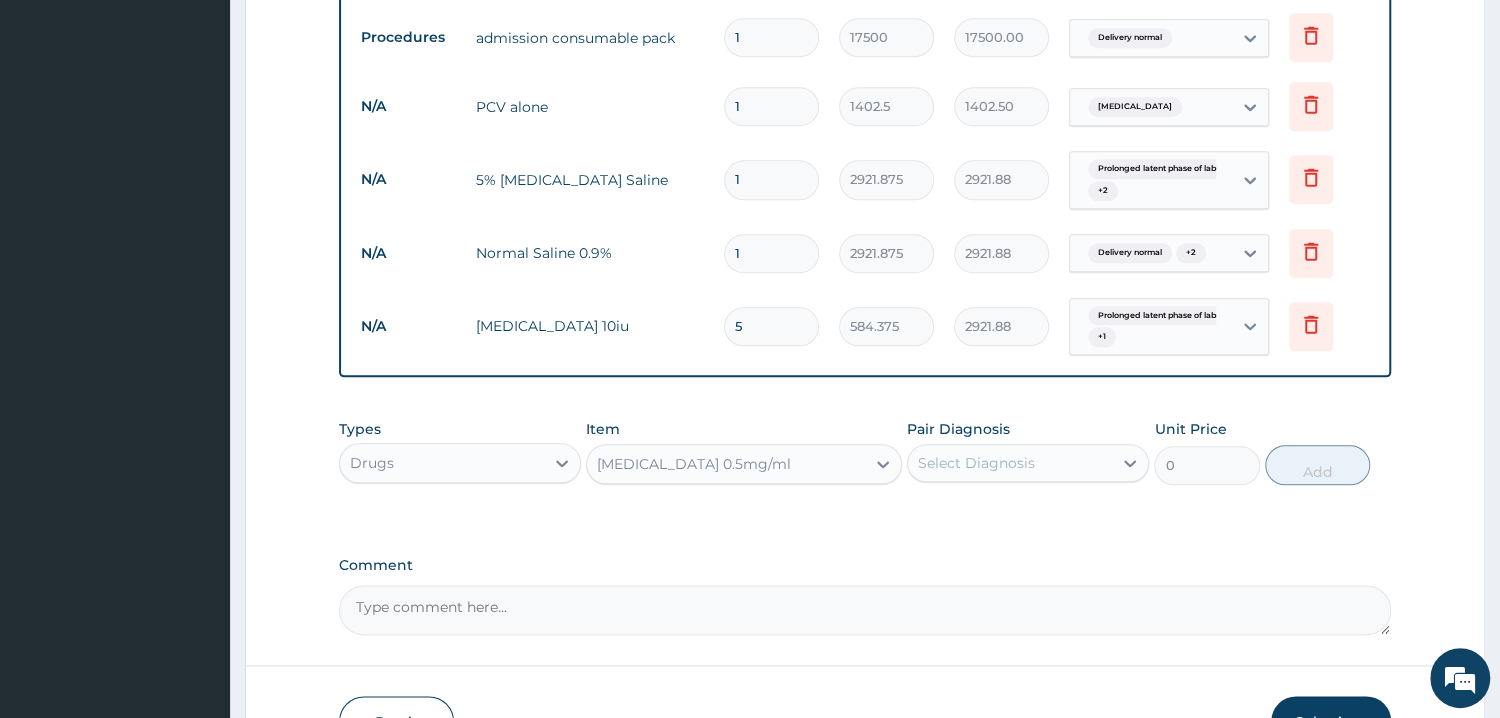 type 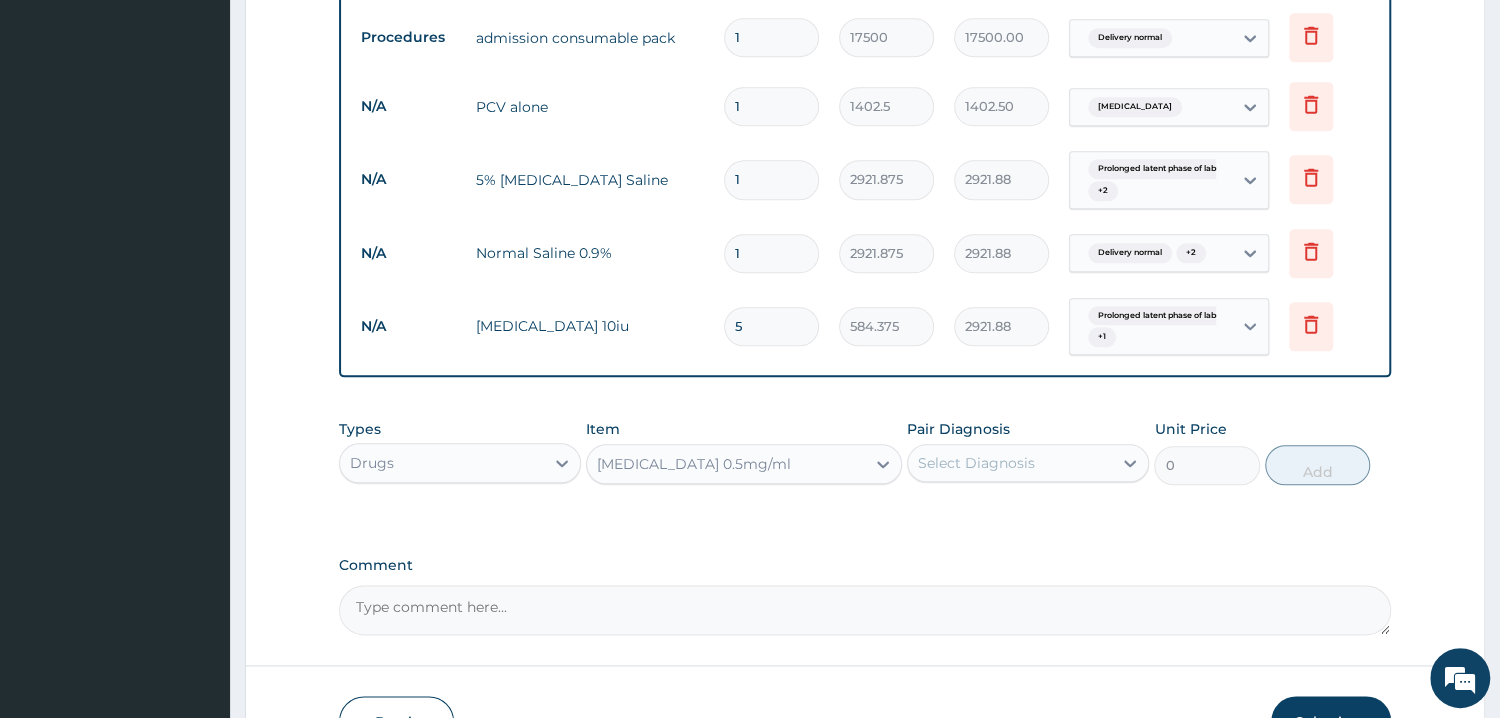 type on "584.375" 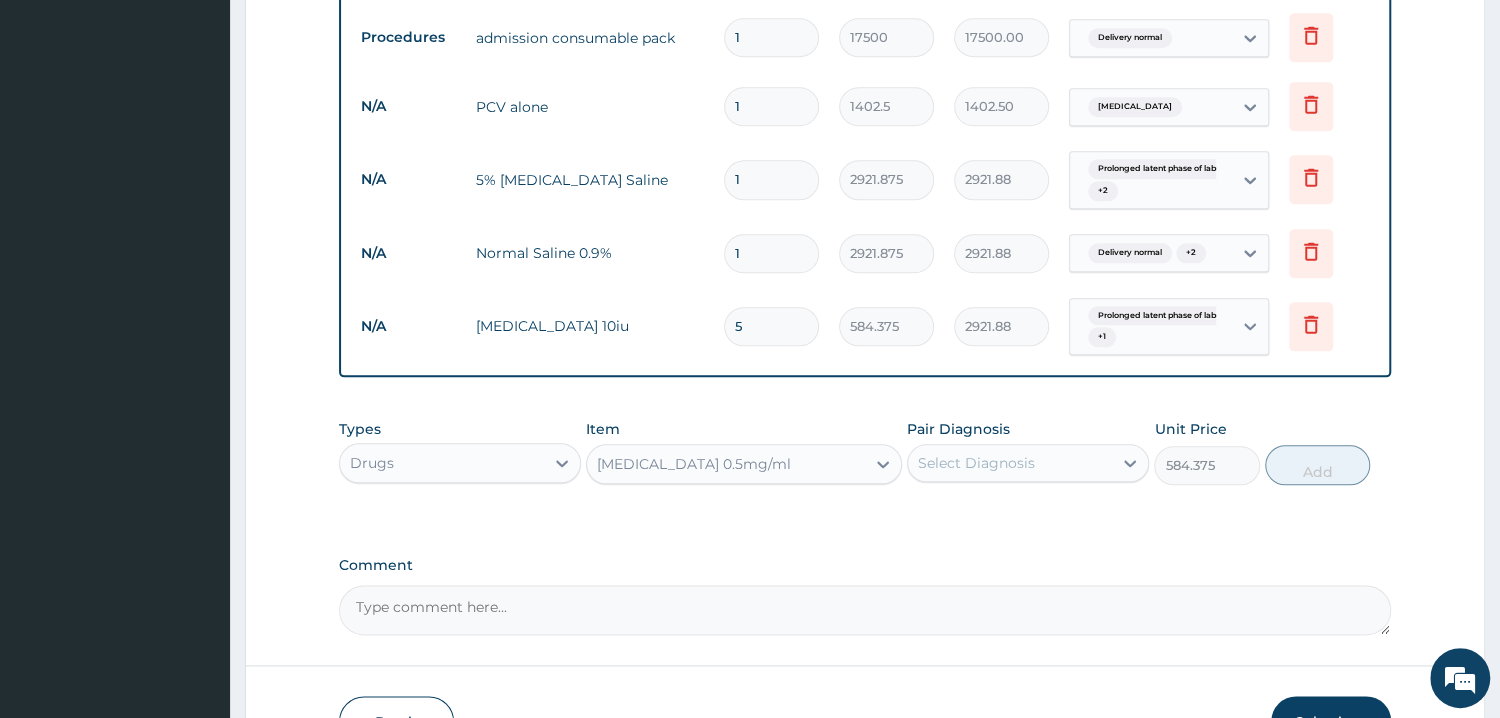 click on "Step  2  of 2 PA Code / Prescription Code PA/A6429F PA/5A896D PA/BC45F1 Encounter Date 11-07-2025 Important Notice Please enter PA codes before entering items that are not attached to a PA code   All diagnoses entered must be linked to a claim item. Diagnosis & Claim Items that are visible but inactive cannot be edited because they were imported from an already approved PA code. Diagnosis Prolonged latent phase of labour confirmed Delivery normal confirmed Vulval tear confirmed Anemia confirmed NB: All diagnosis must be linked to a claim item Claim Items Type Name Quantity Unit Price Total Price Pair Diagnosis Actions Procedures two bedded (feeding inclusive) 2 24000 48000.00 Prolonged latent phase of labo... Delete Procedures normal delivery (excluding accommodation & drugs) 1 114000 114000.00 Prolonged latent phase of labo... Delete Laboratory grouping & xmatching only 1 4675 4675.00 Prolonged latent phase of labo... Delete Procedures gynaecologist consult 1 20000 20000.00 Delivery normal  + 1 Delete 1 14 1" at bounding box center (865, -201) 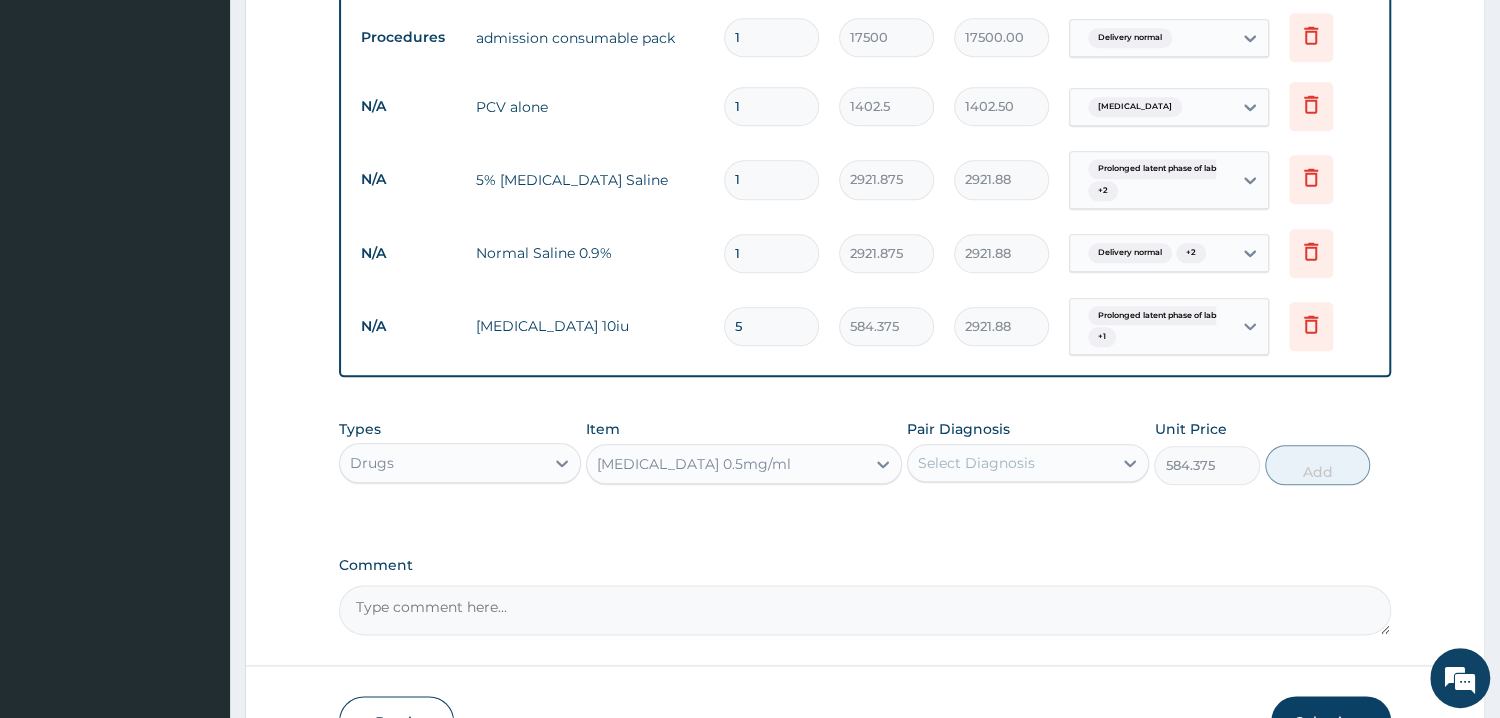 click on "Select Diagnosis" at bounding box center (976, 463) 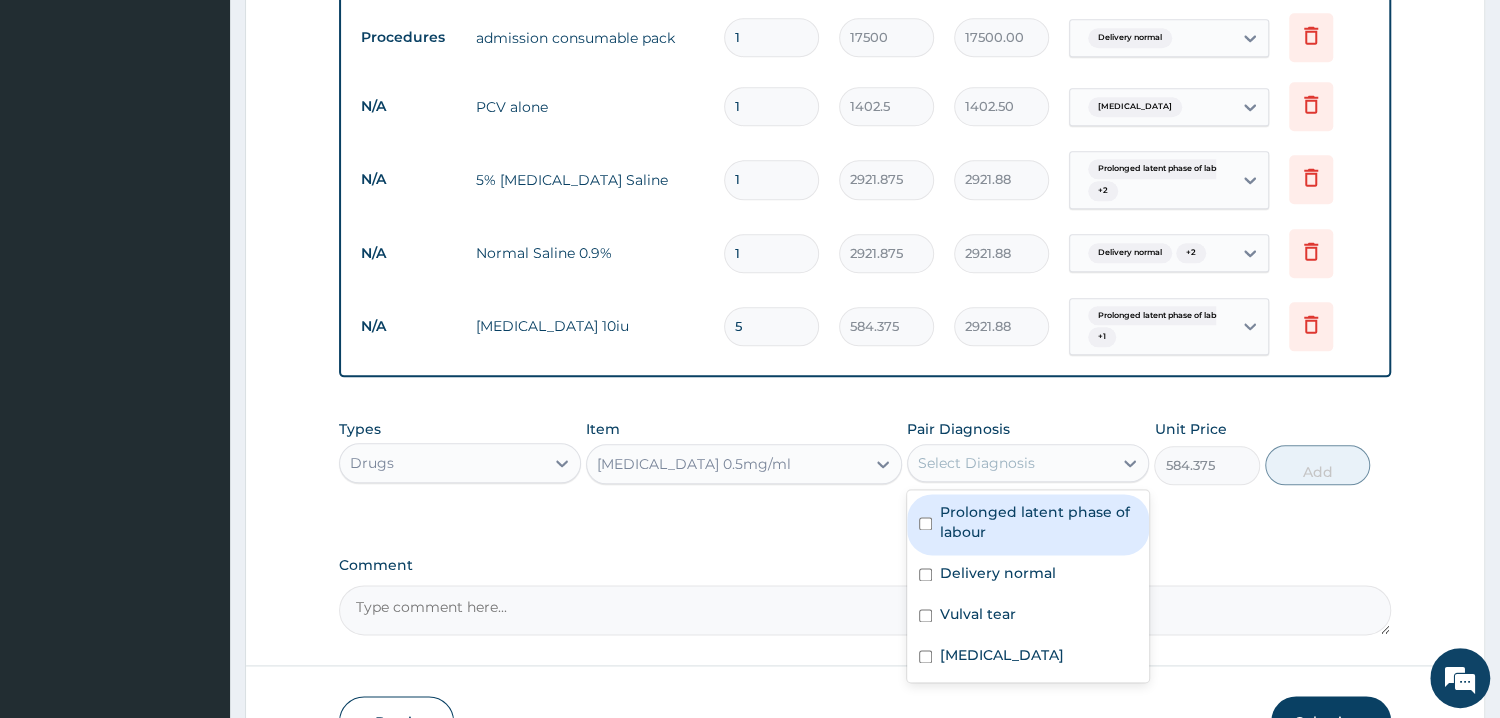 click on "Select Diagnosis" at bounding box center [976, 463] 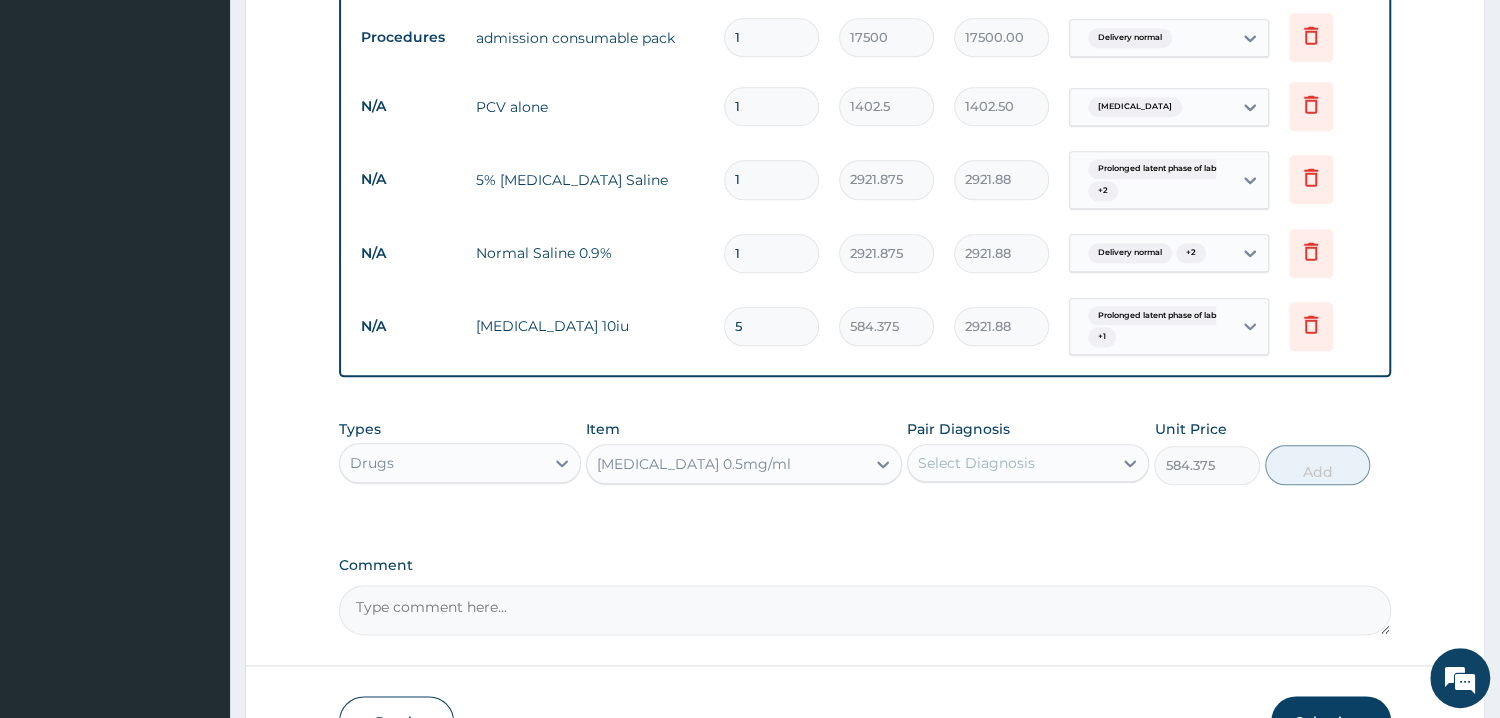 click on "Pair Diagnosis option Delivery normal, selected.   Select is focused ,type to refine list, press Down to open the menu,  press left to focus selected values Select Diagnosis" at bounding box center [1028, 452] 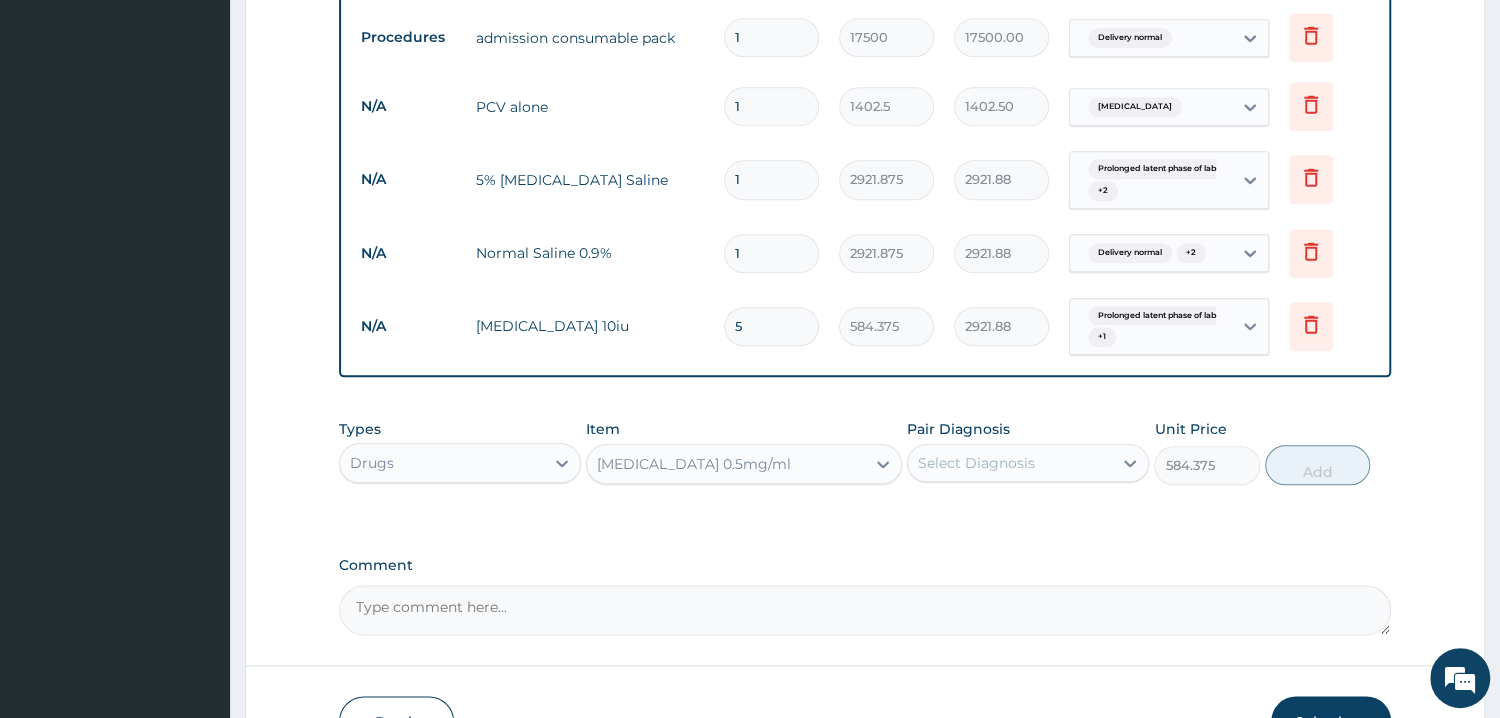 click on "Pair Diagnosis option Delivery normal, selected.   Select is focused ,type to refine list, press Down to open the menu,  press left to focus selected values Select Diagnosis" at bounding box center (1028, 452) 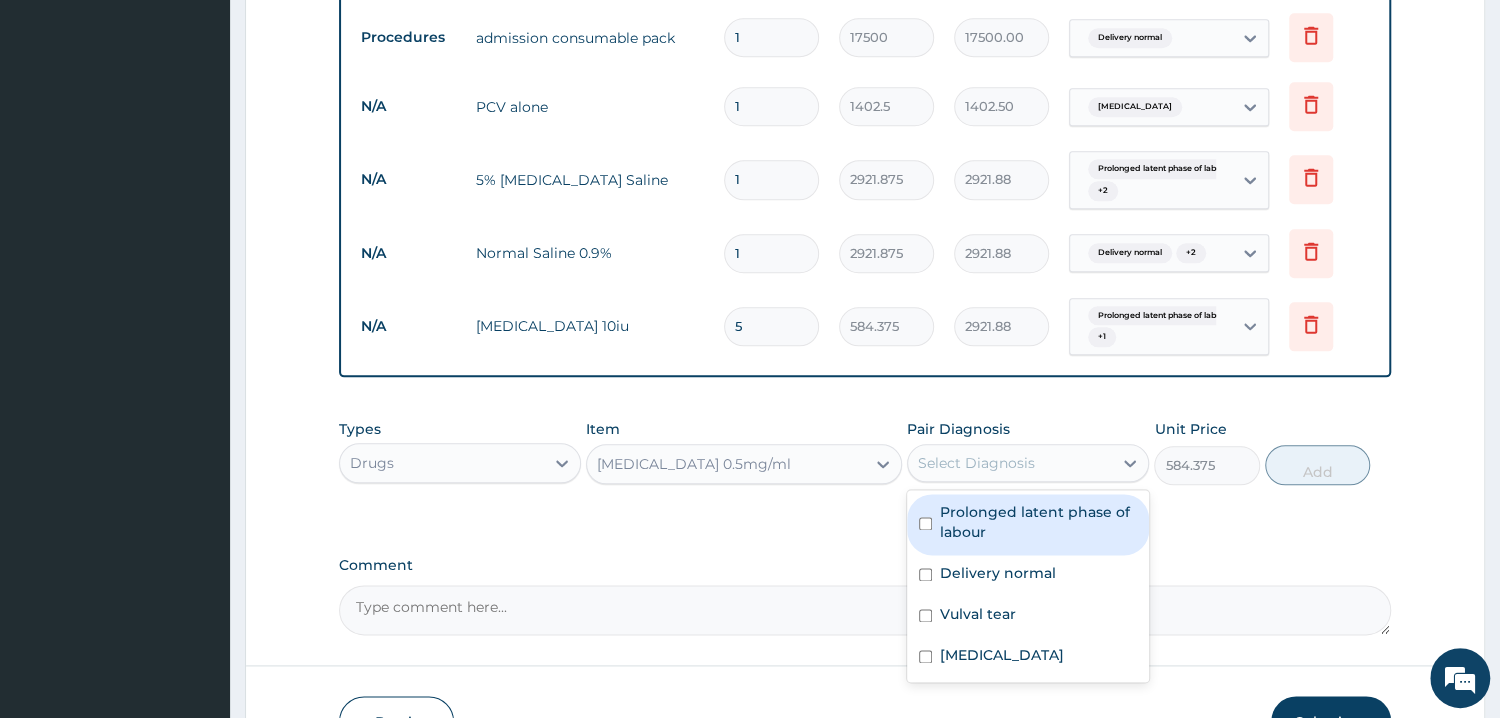 drag, startPoint x: 1041, startPoint y: 516, endPoint x: 1015, endPoint y: 586, distance: 74.672615 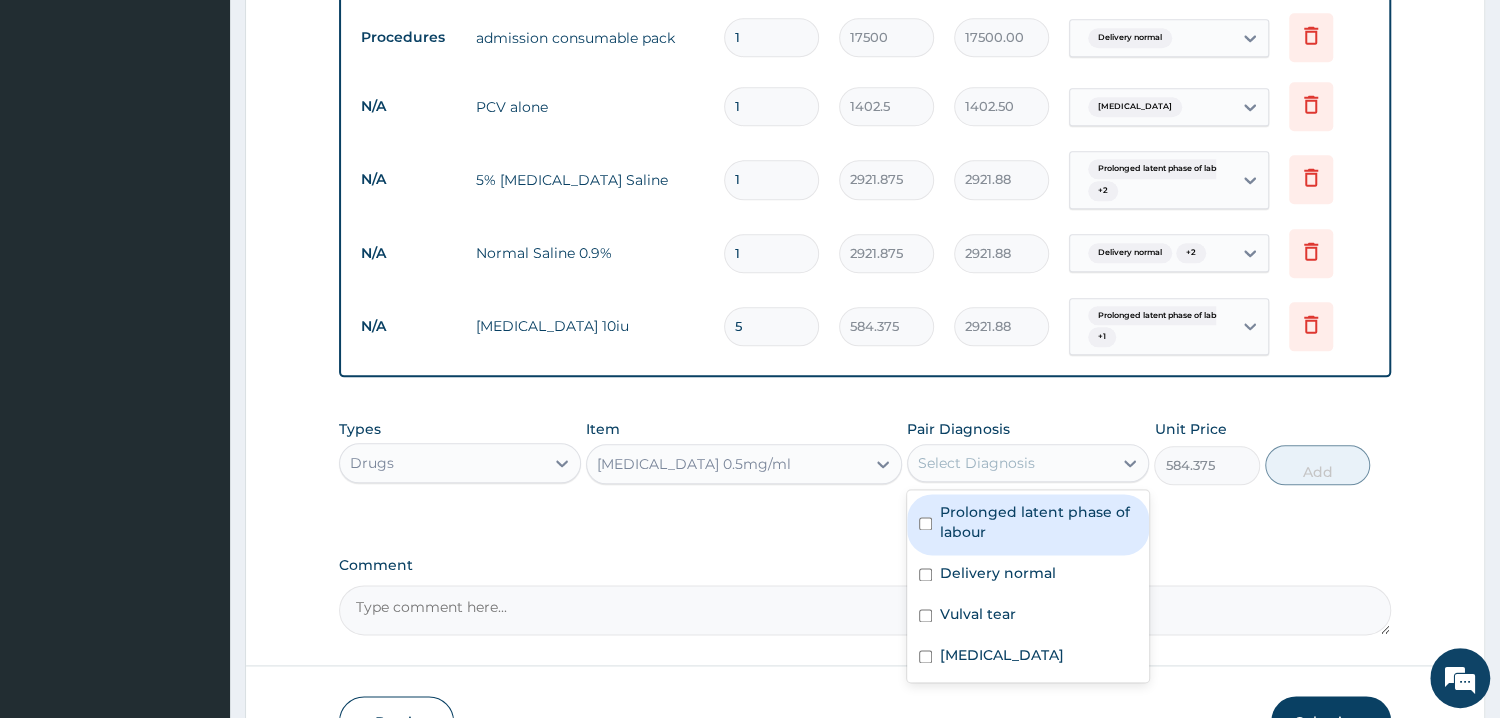 click on "Prolonged latent phase of labour" at bounding box center [1038, 522] 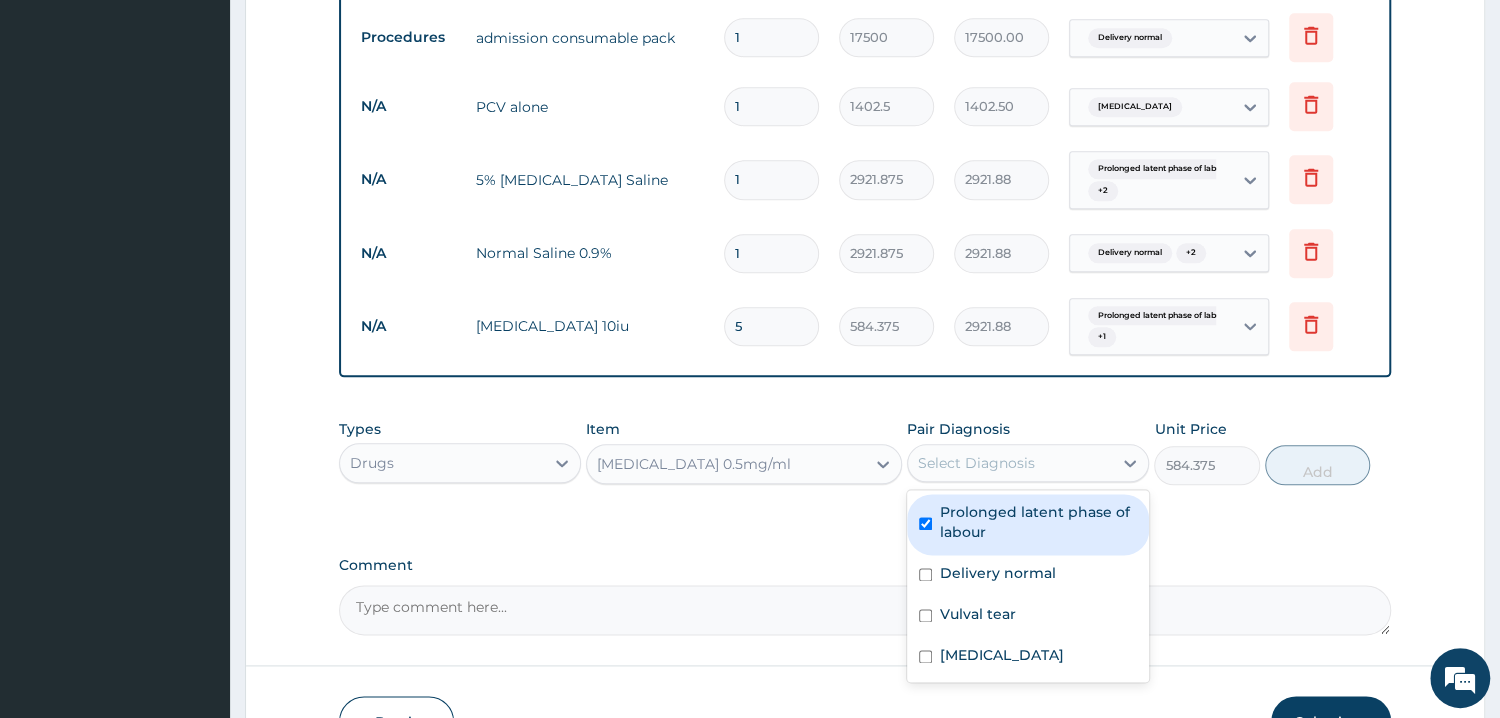 checkbox on "true" 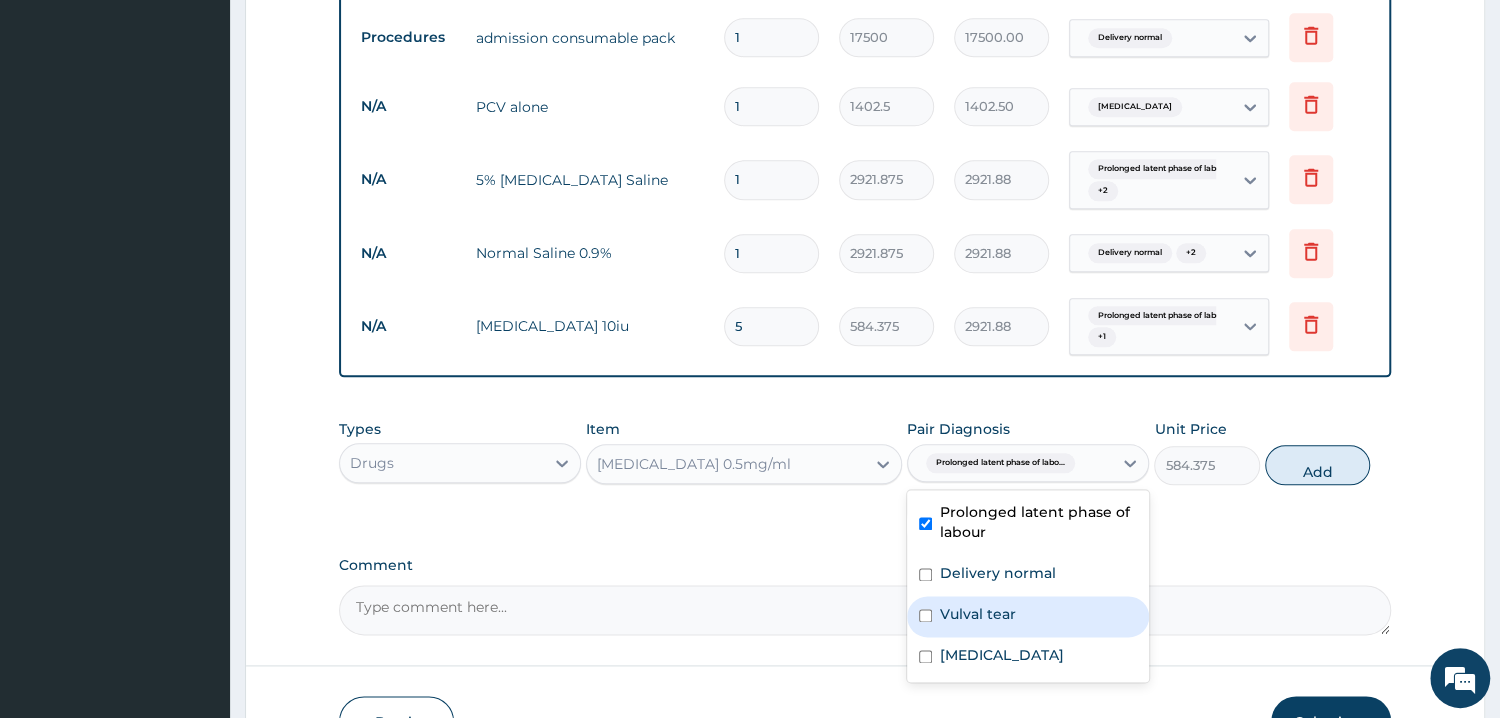 click on "Vulval tear" at bounding box center (1028, 616) 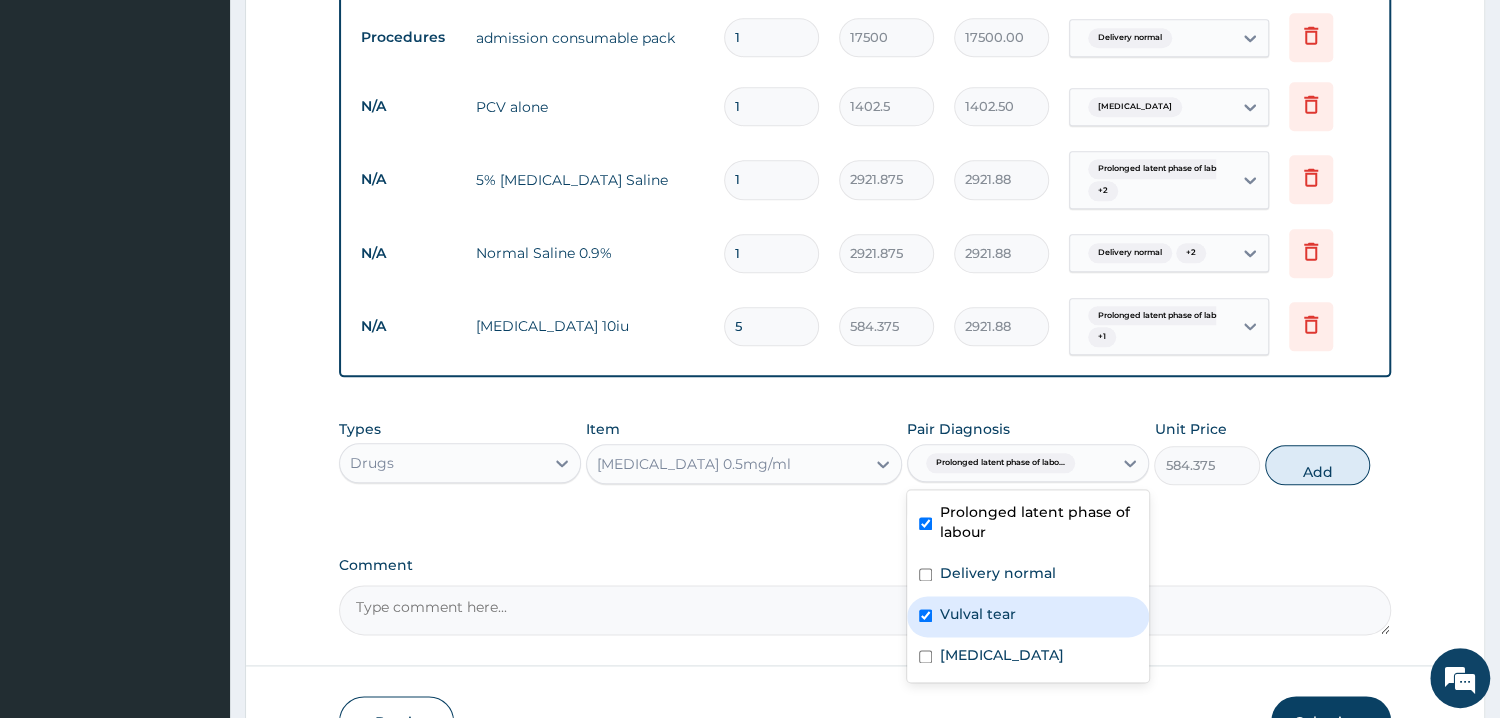 checkbox on "true" 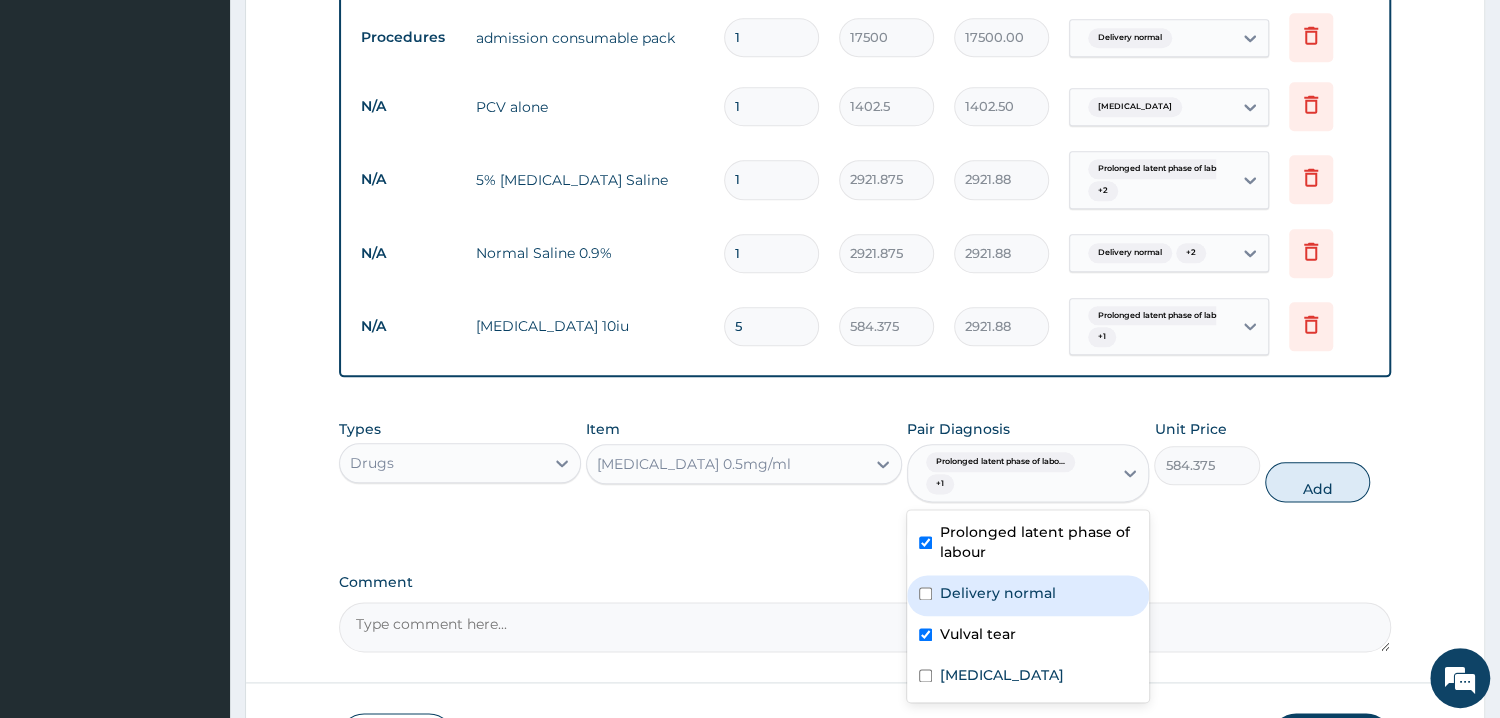click on "Delivery normal" at bounding box center [1028, 595] 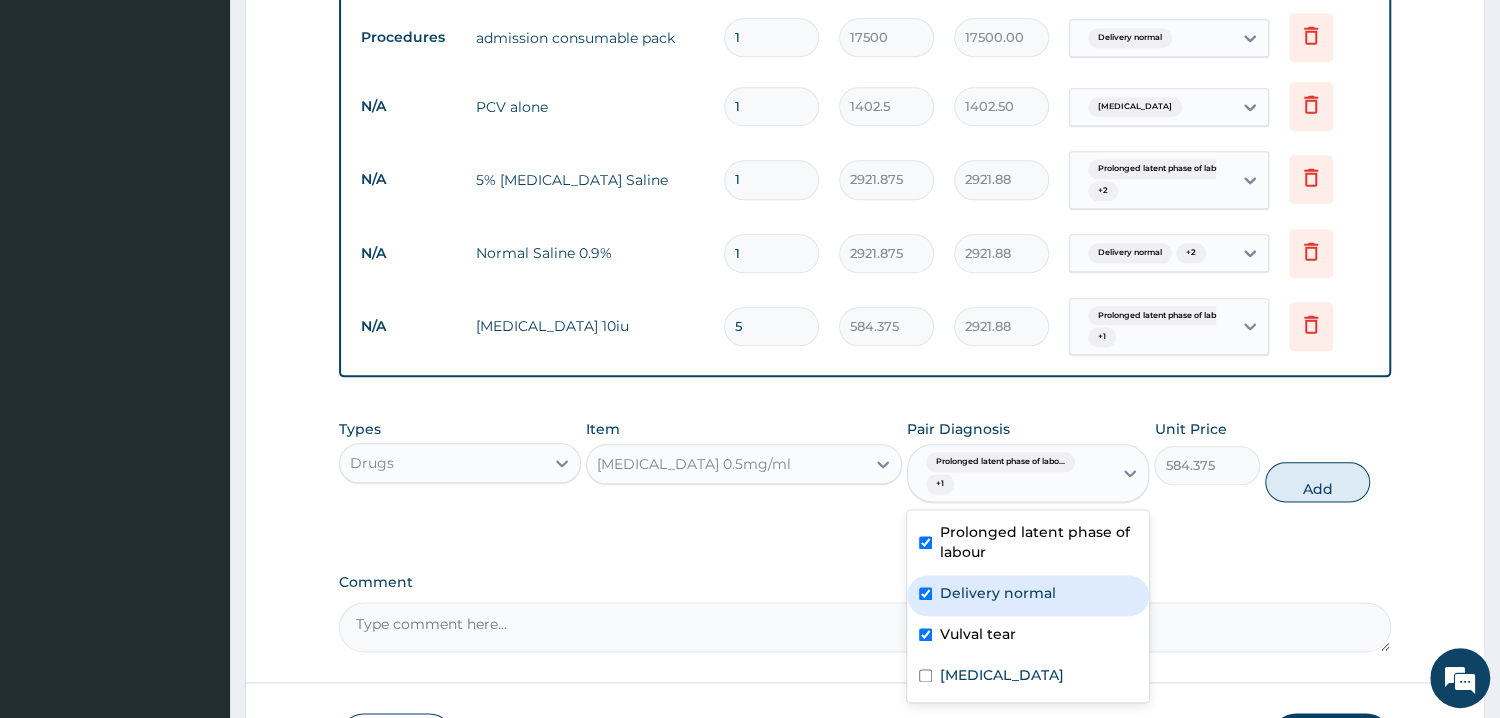 checkbox on "true" 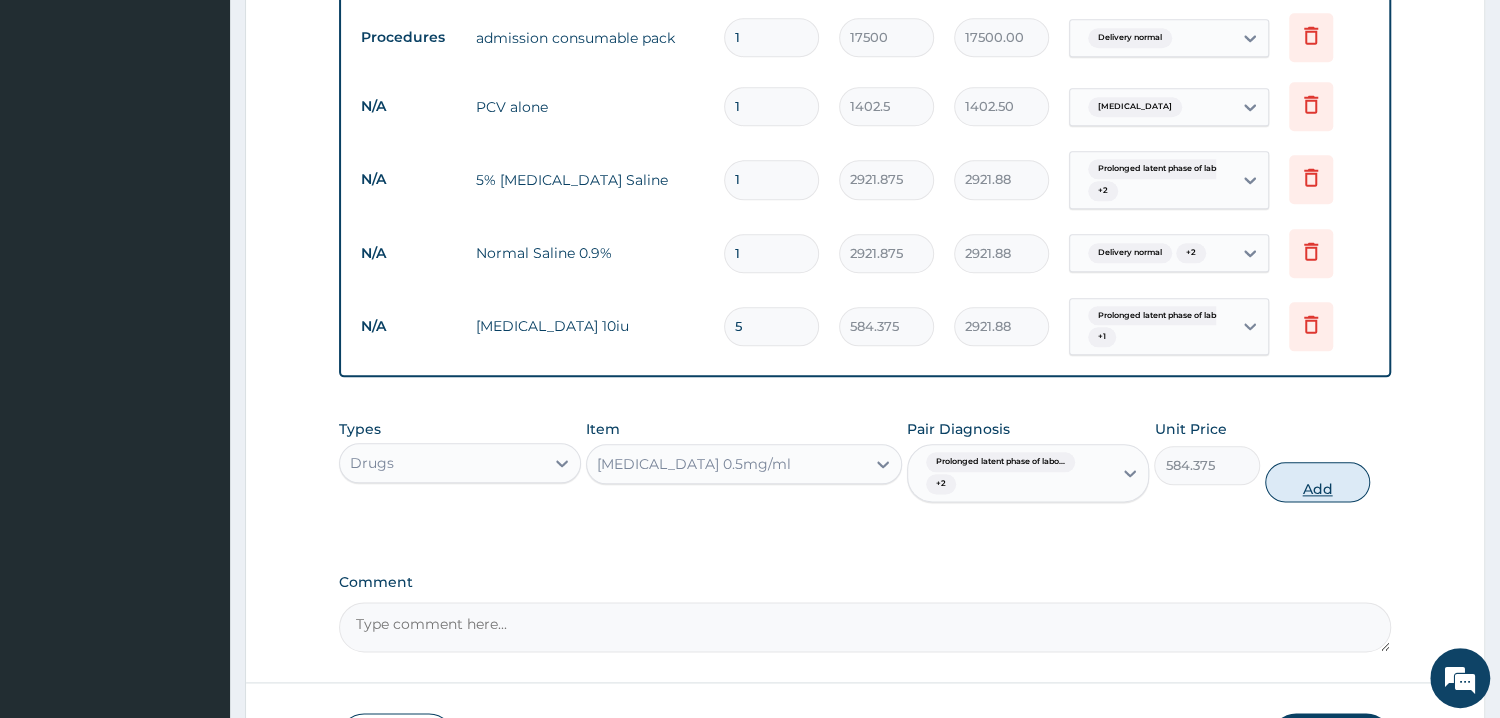 click on "Add" at bounding box center [1317, 482] 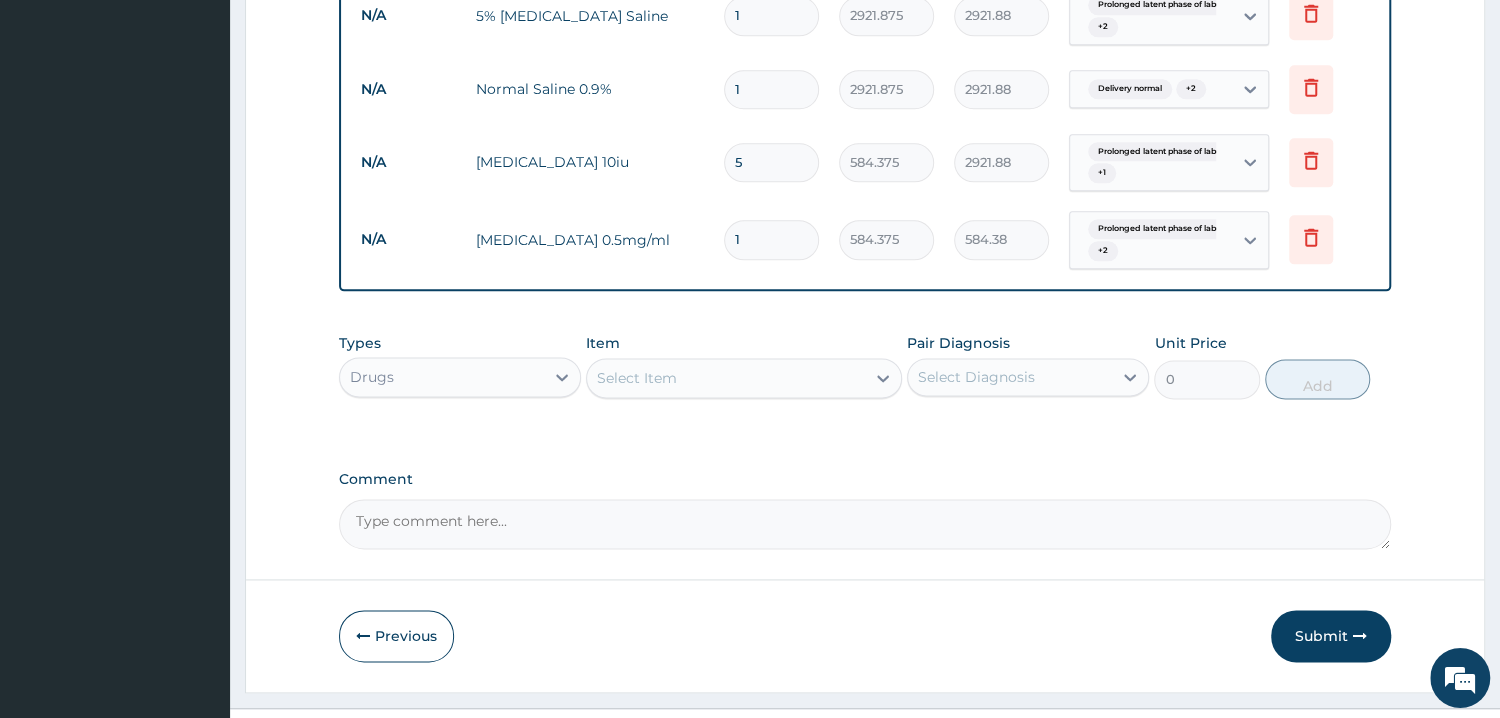 scroll, scrollTop: 1481, scrollLeft: 0, axis: vertical 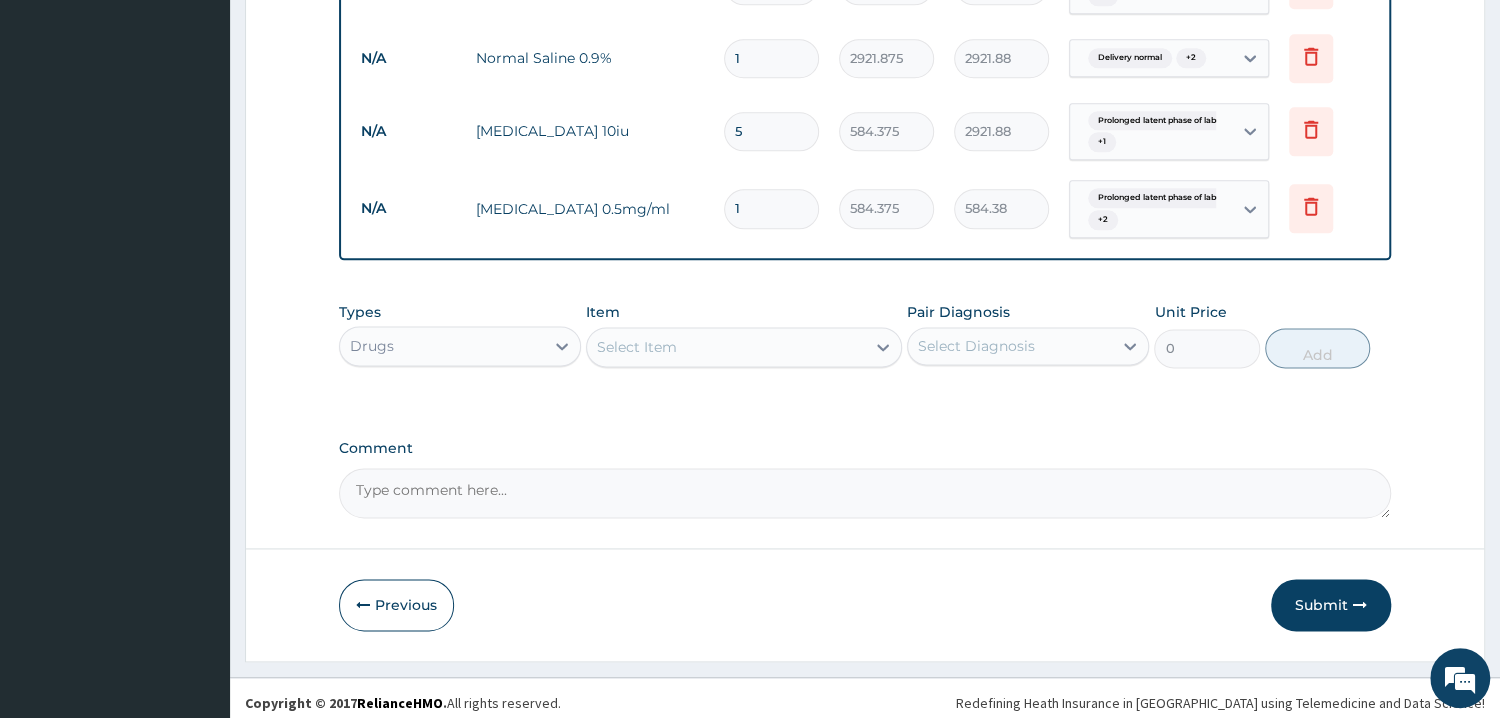 click on "Types Drugs Item Select Item Pair Diagnosis Select Diagnosis Unit Price 0 Add" at bounding box center (865, 335) 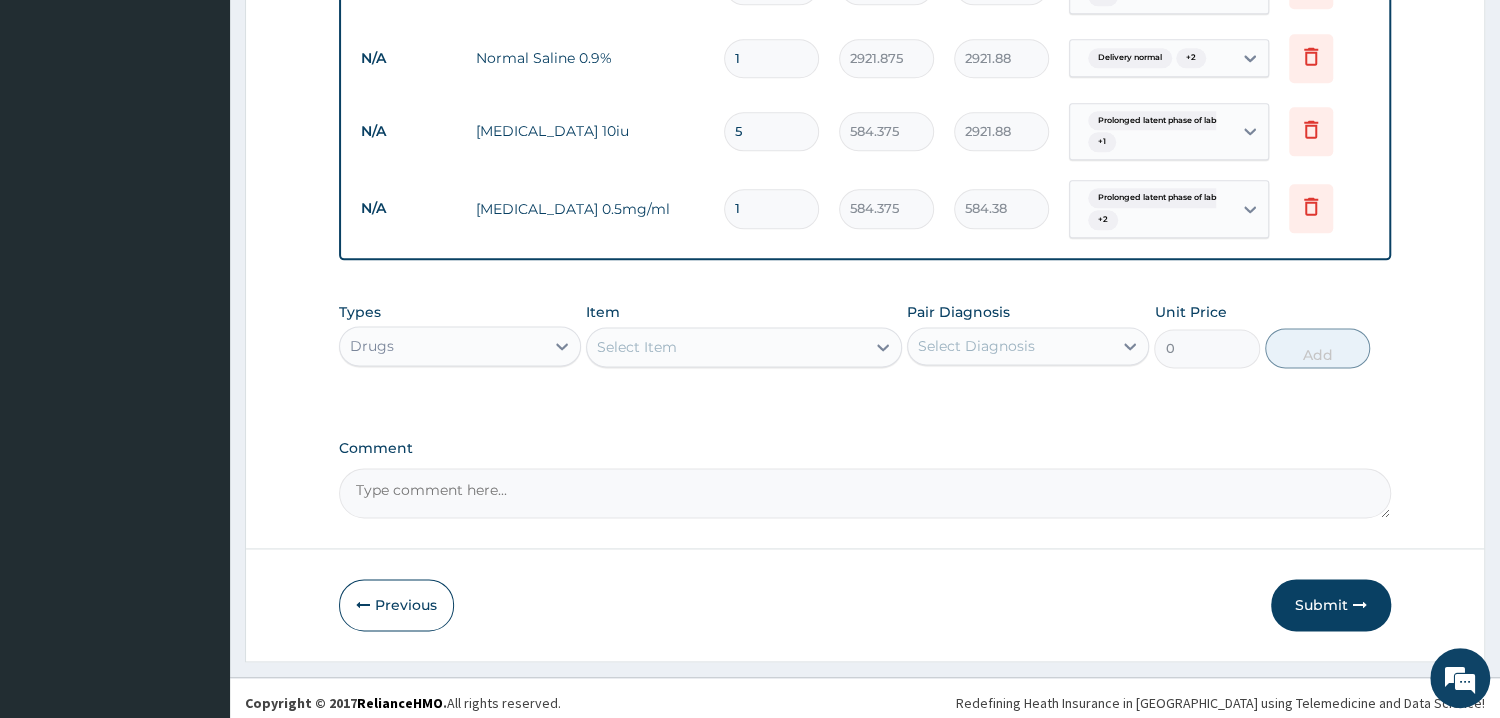 click on "Select Item" at bounding box center [726, 347] 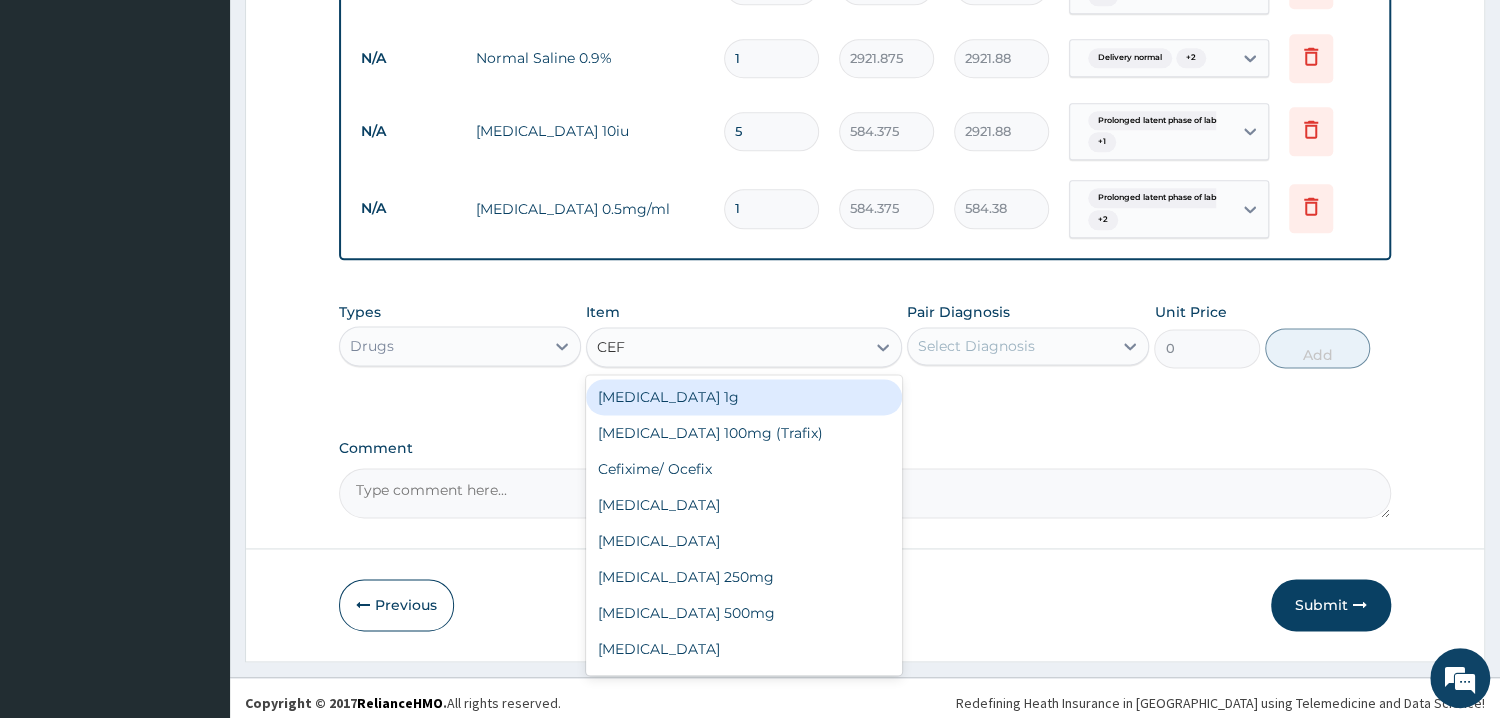 type on "CEFU" 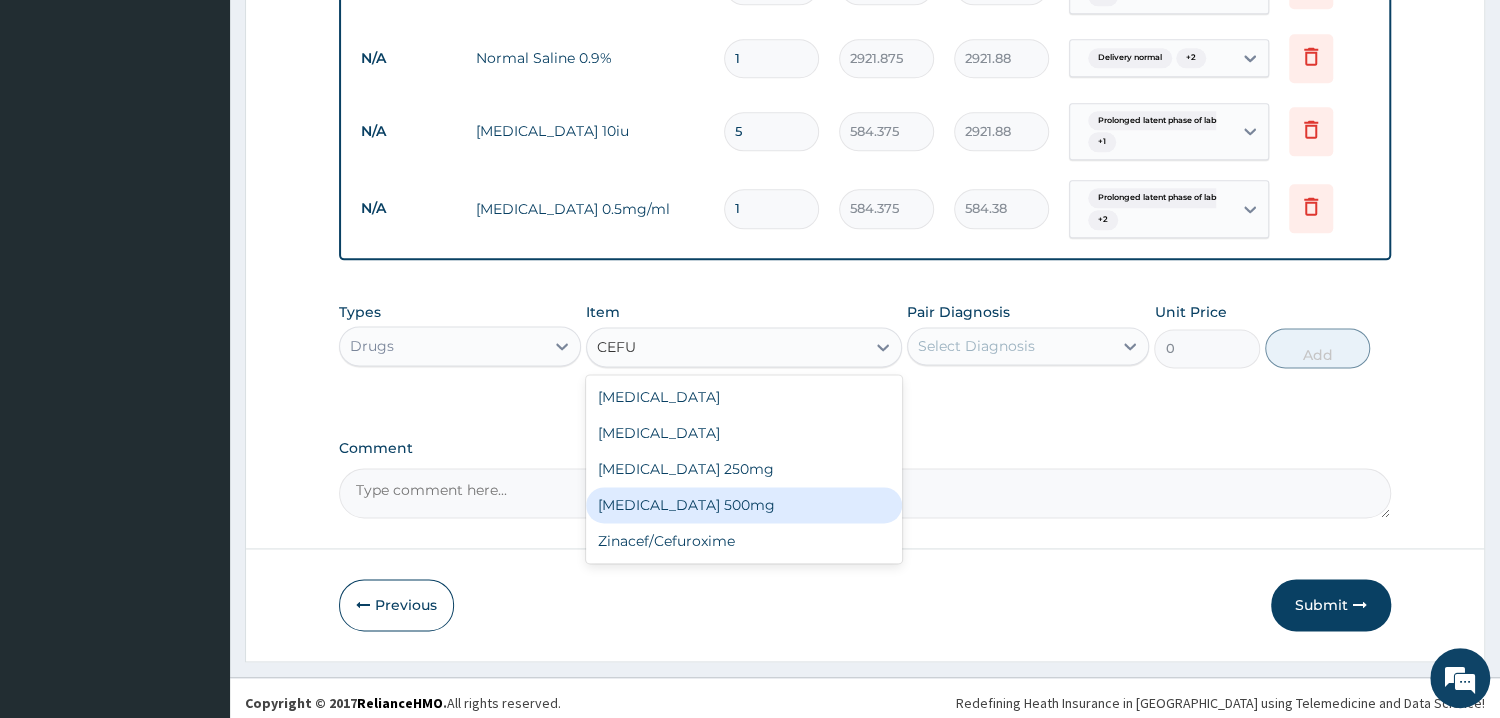 click on "[MEDICAL_DATA] 500mg" at bounding box center [744, 505] 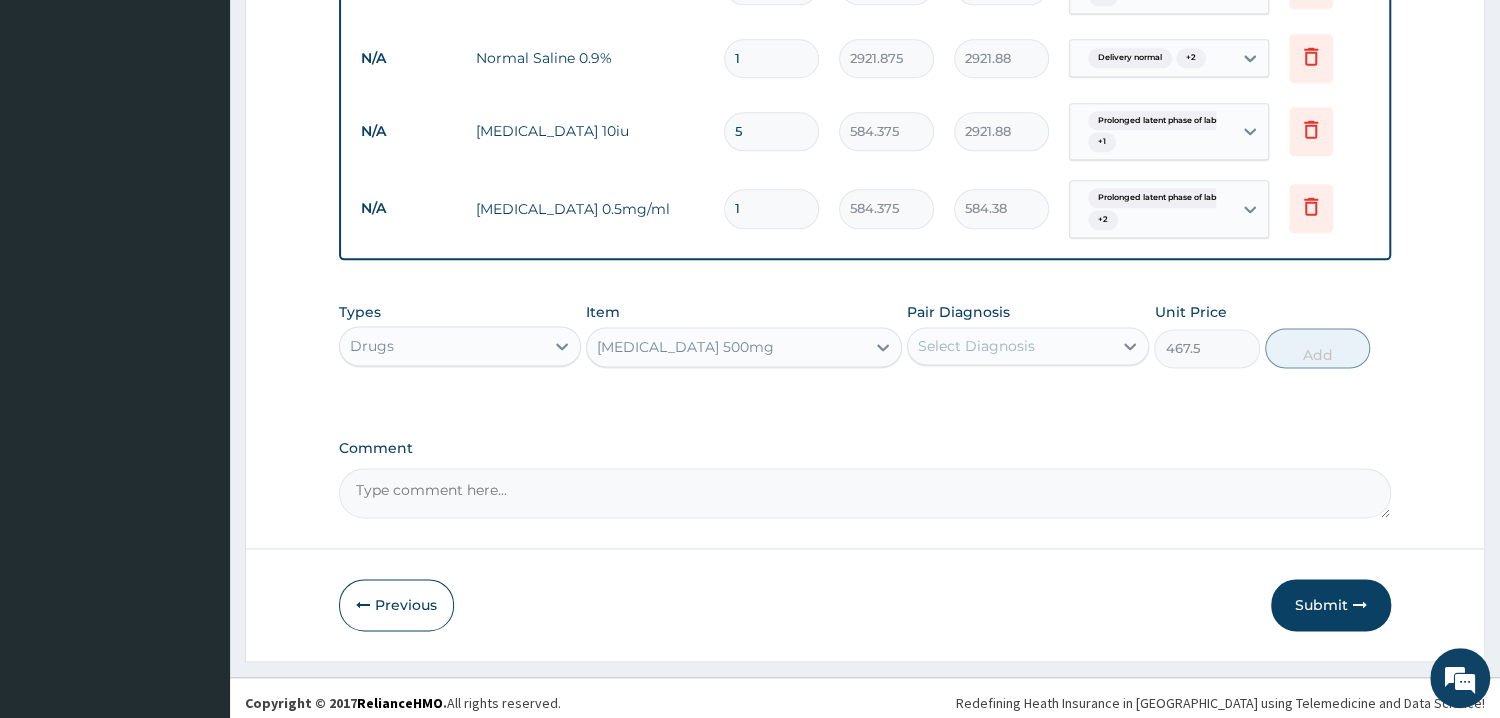 click on "Select Diagnosis" at bounding box center (1028, 346) 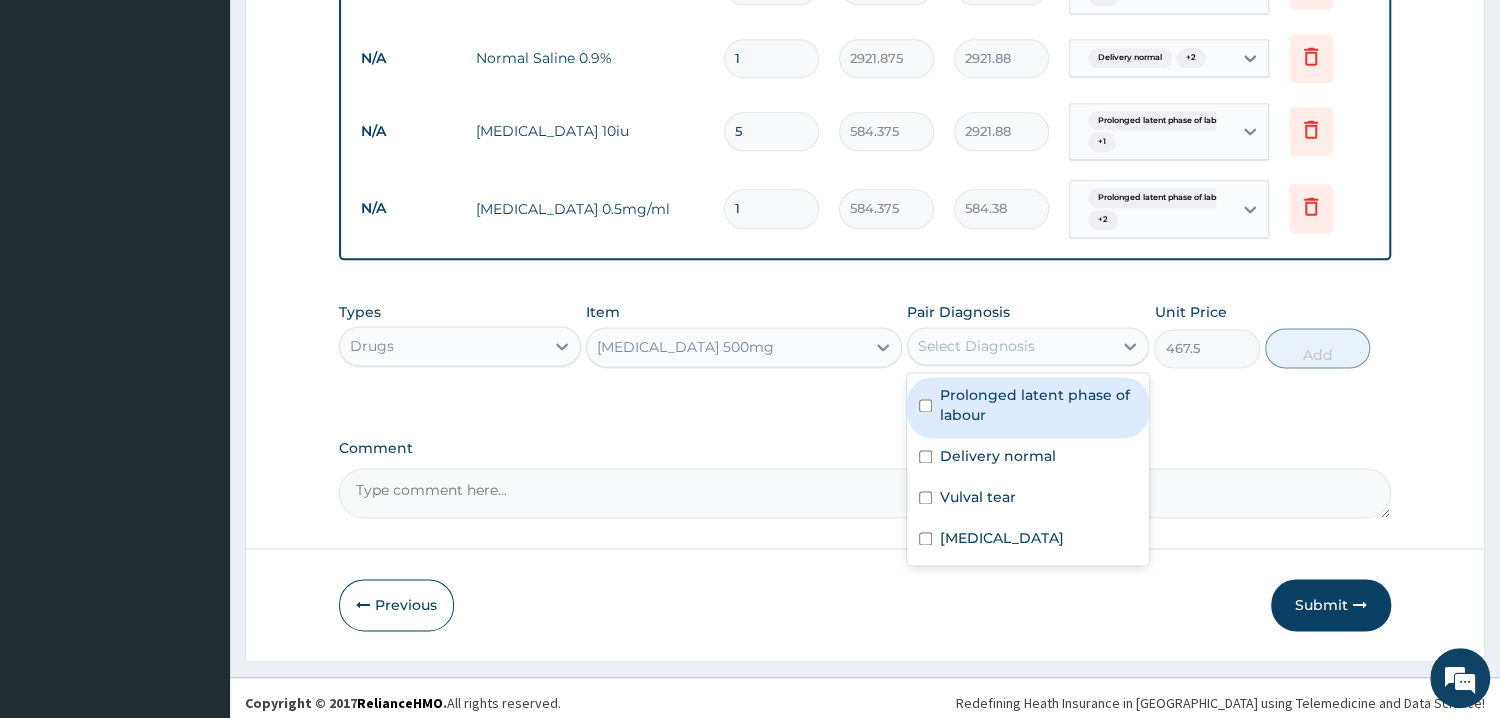 click on "Prolonged latent phase of labour" at bounding box center [1028, 407] 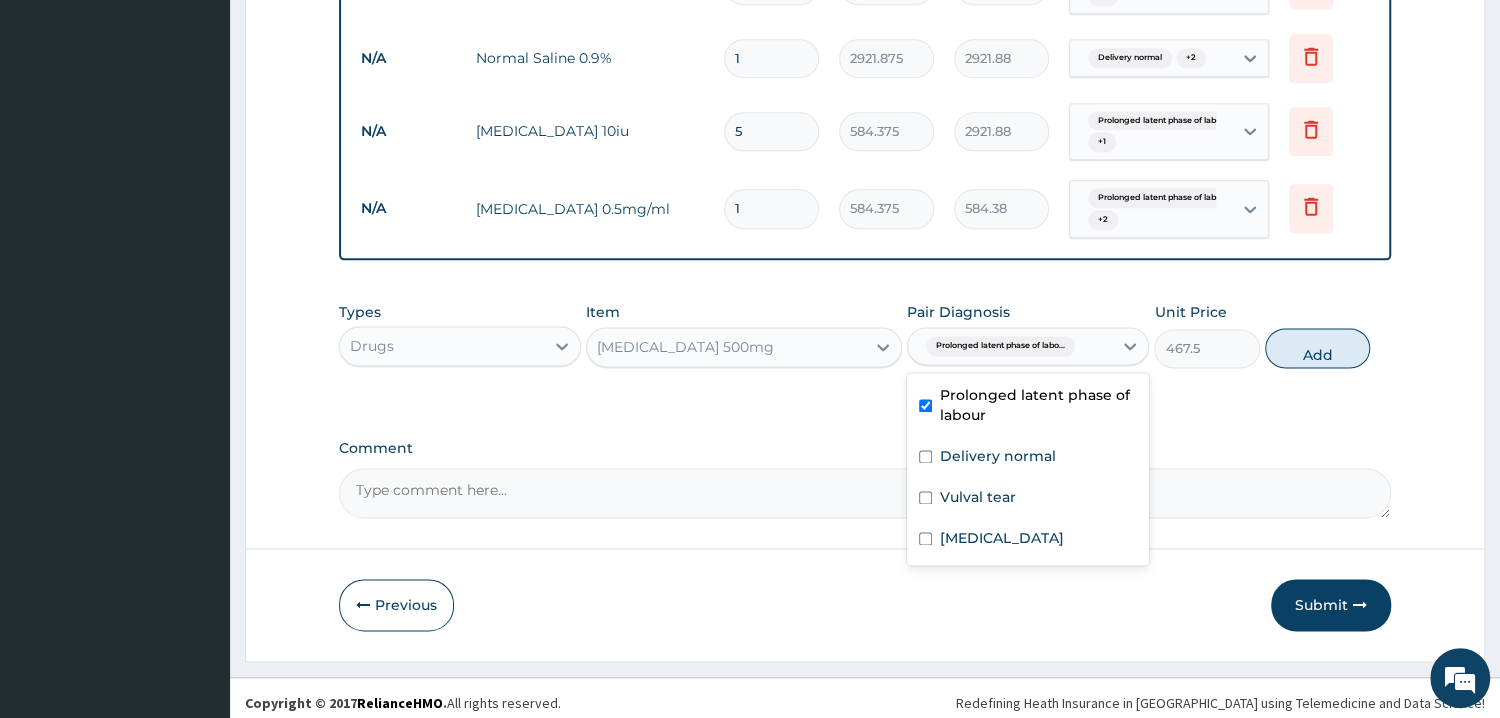 click on "Prolonged latent phase of labour" at bounding box center (1038, 405) 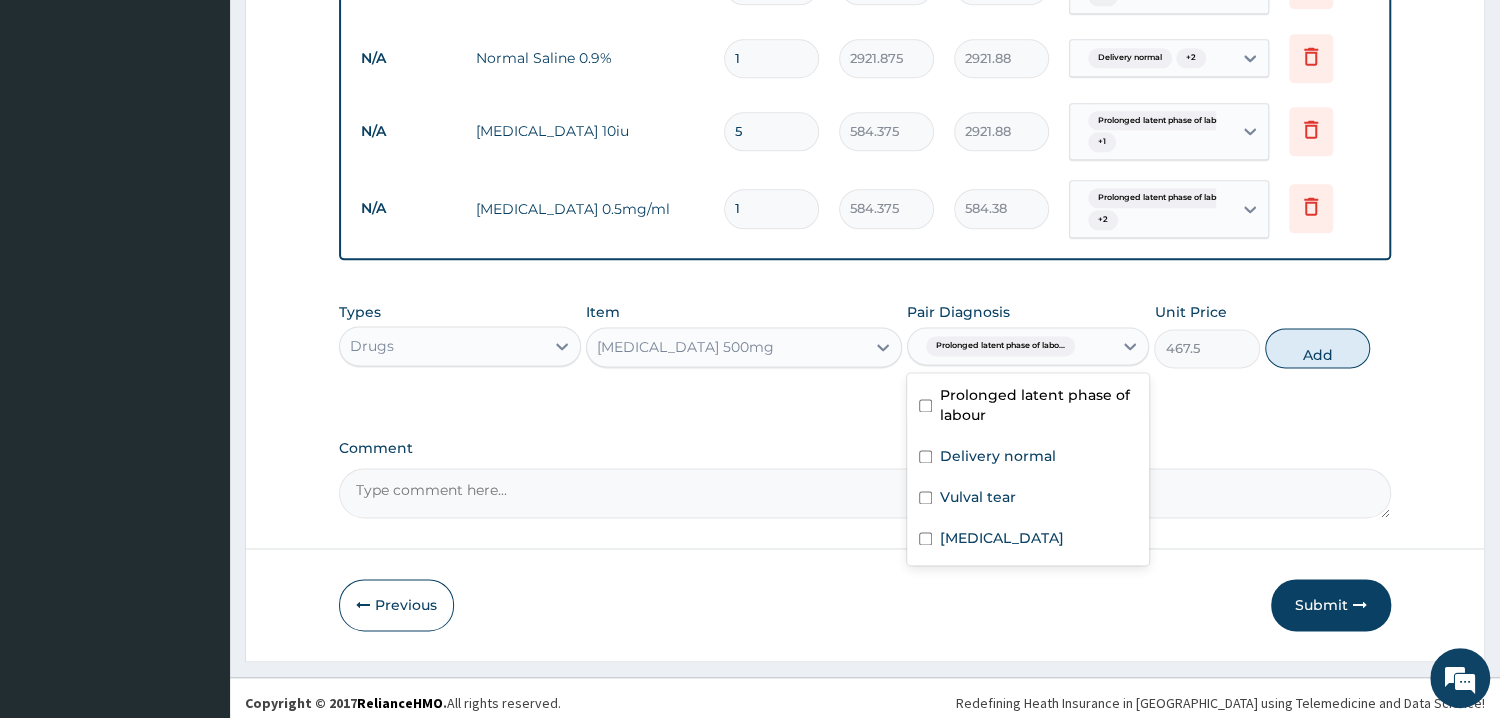 click on "Prolonged latent phase of labour" at bounding box center (1038, 405) 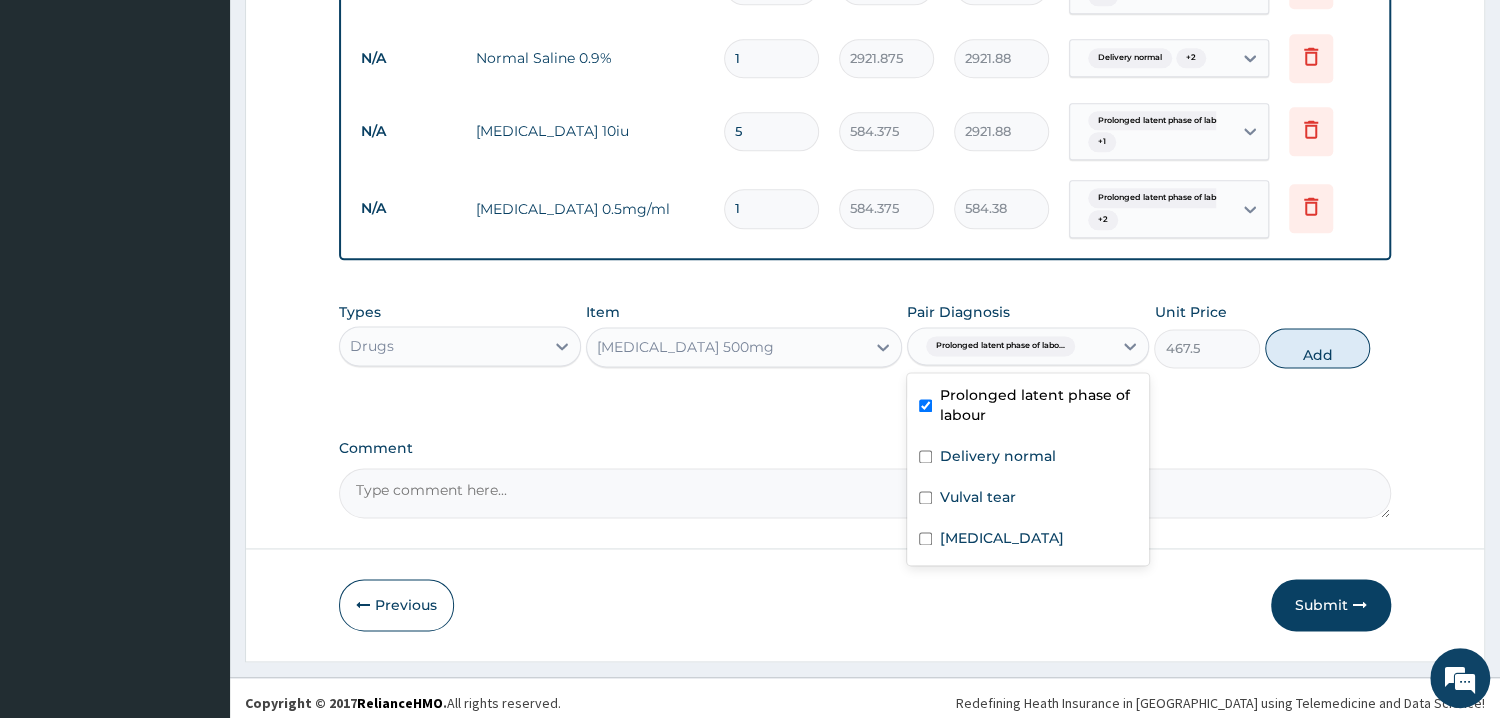 checkbox on "true" 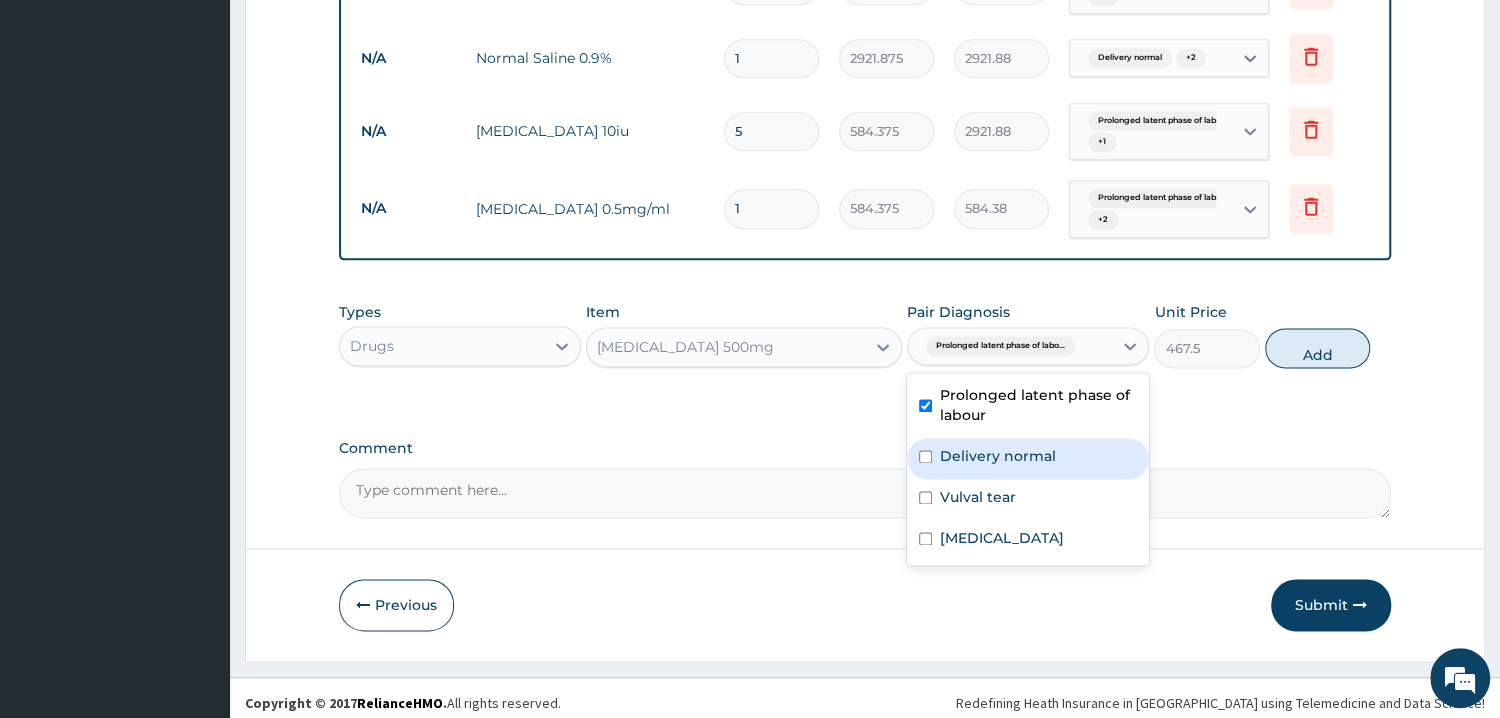 click on "Delivery normal" at bounding box center (1028, 458) 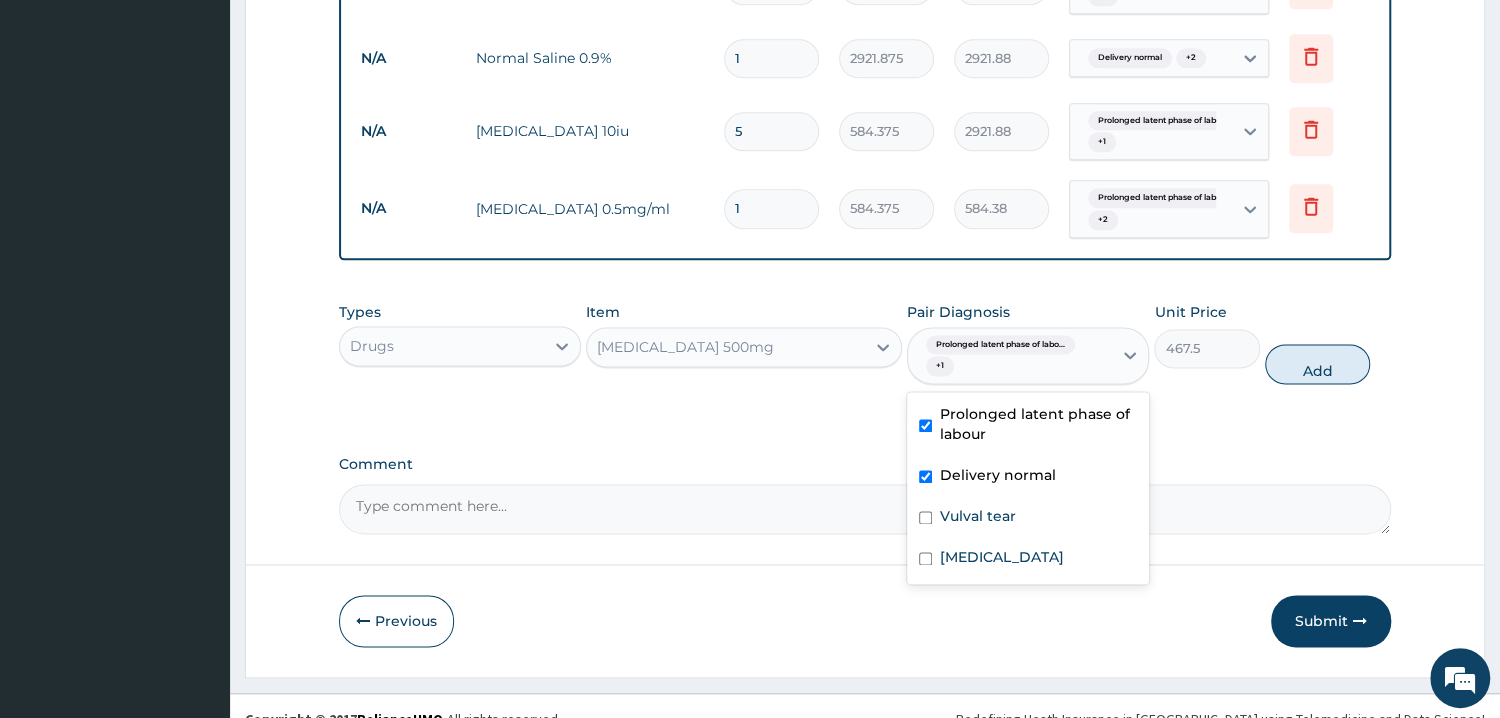 click on "Delivery normal" at bounding box center [998, 475] 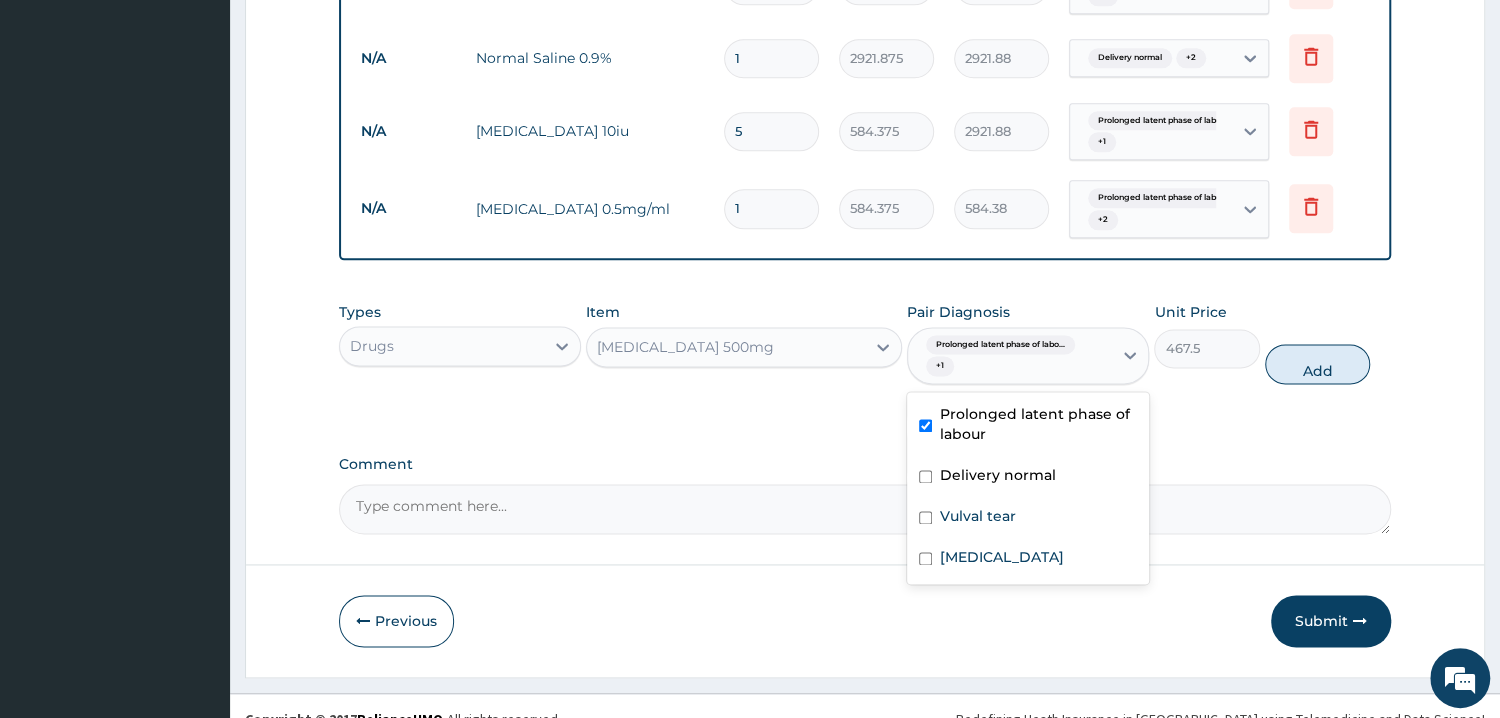 checkbox on "false" 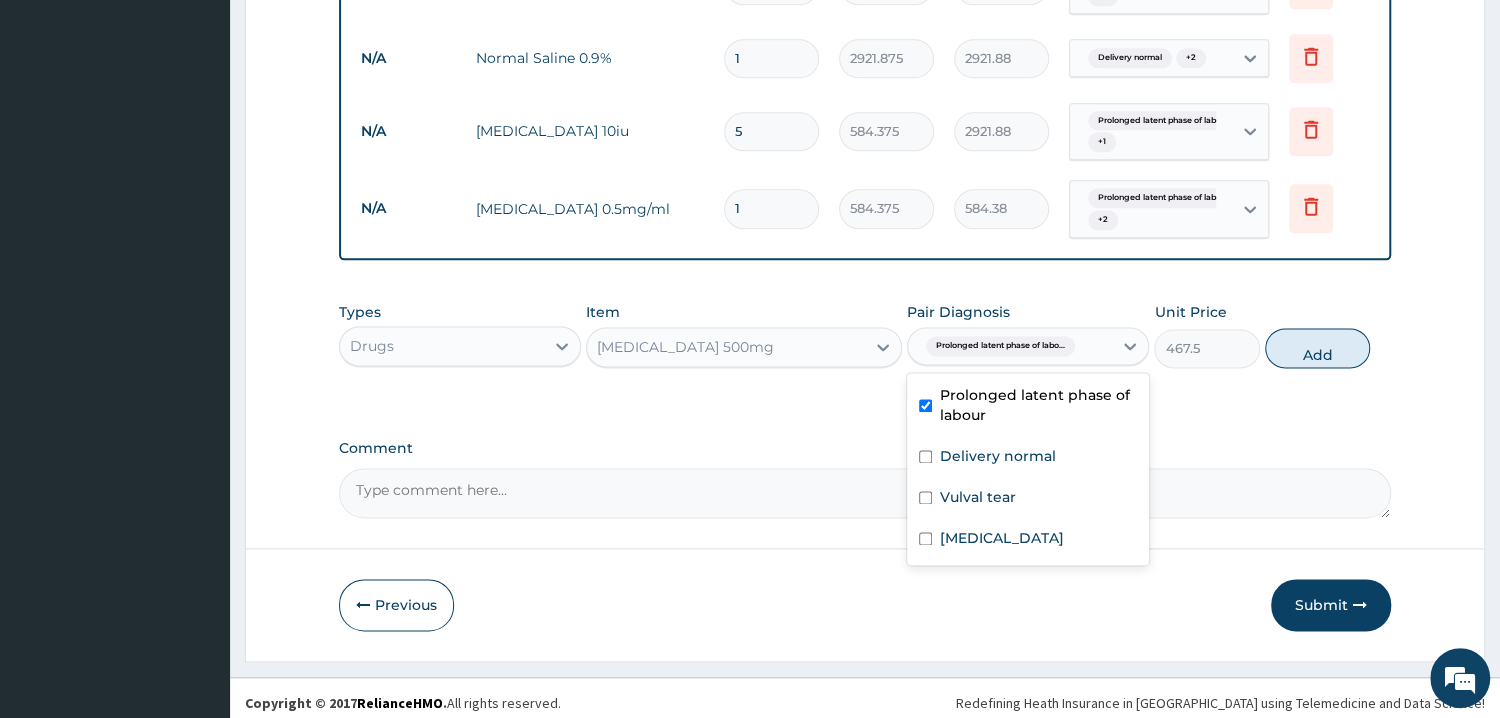 click on "Prolonged latent phase of labour" at bounding box center (1038, 405) 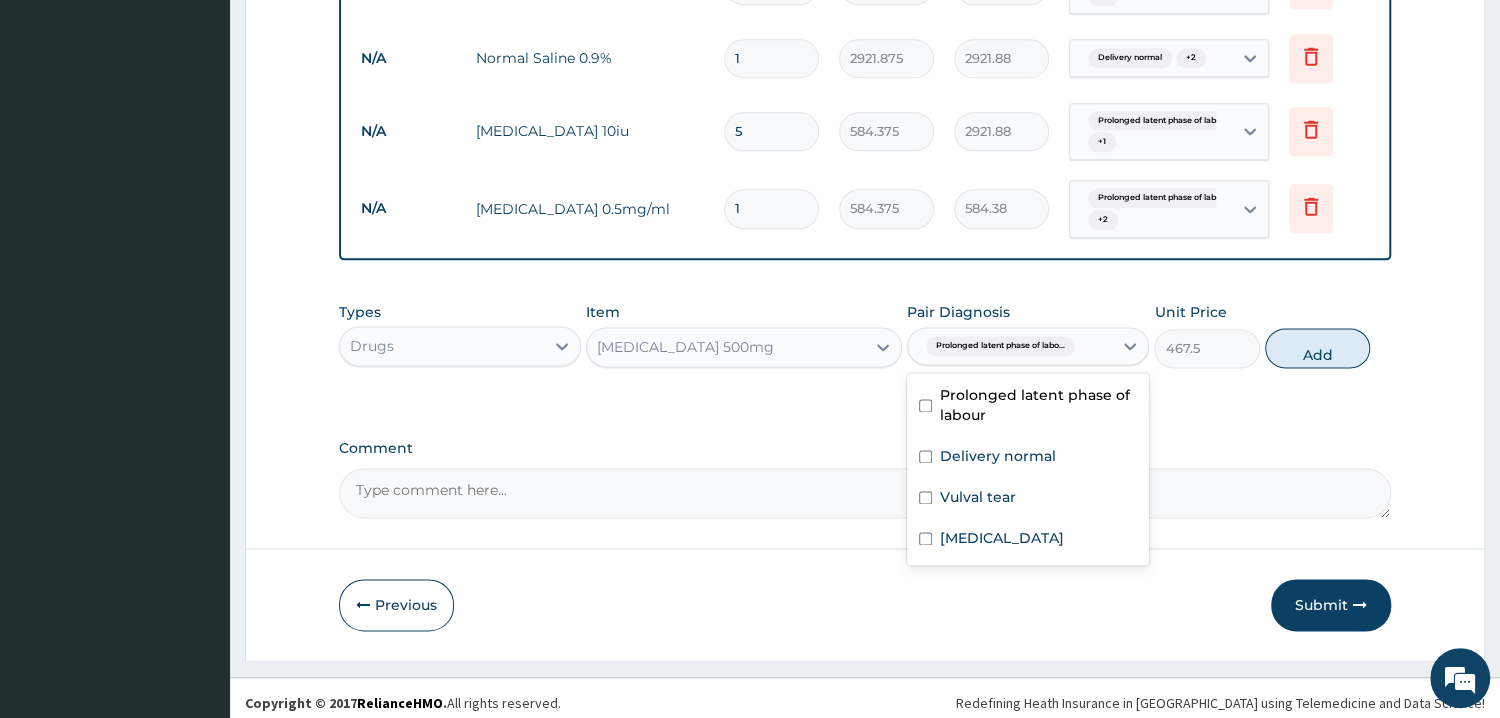checkbox on "false" 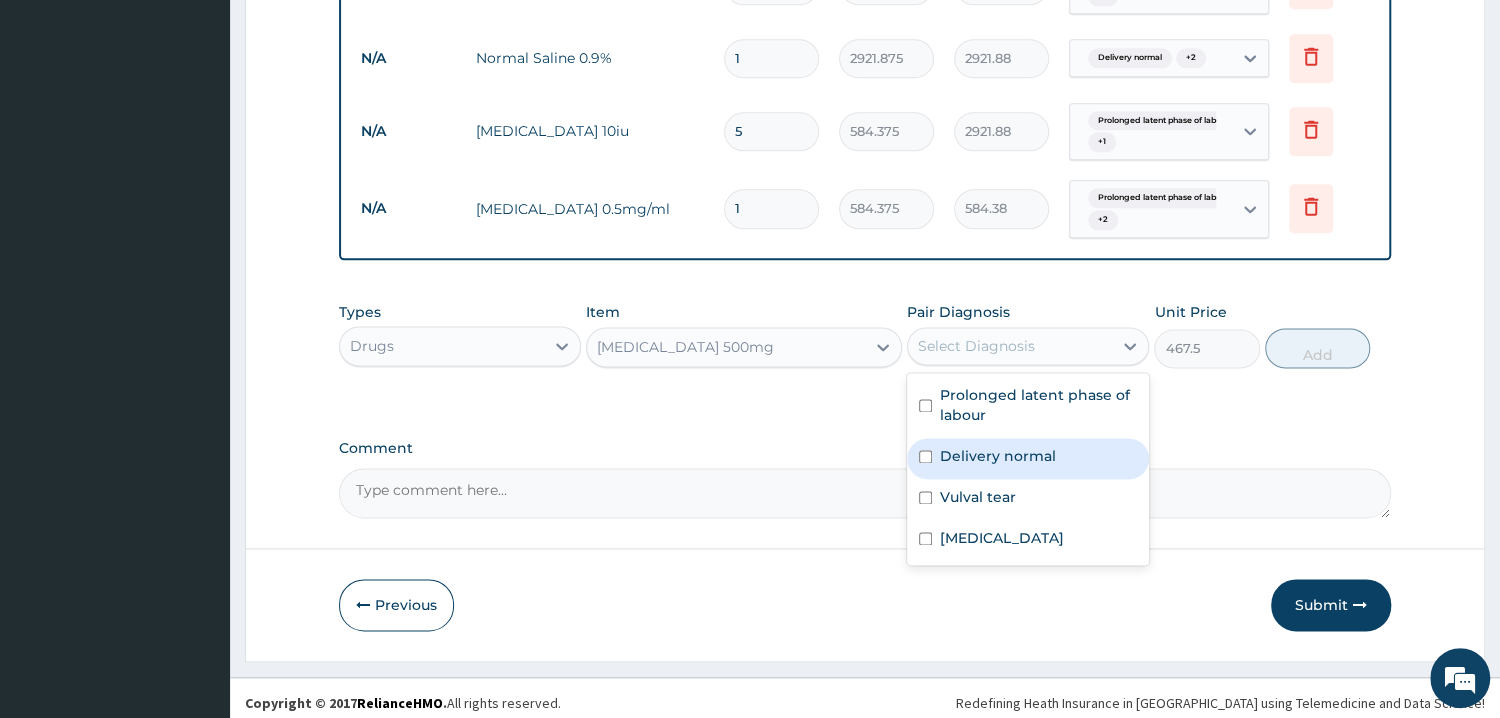 click on "Delivery normal" at bounding box center (998, 456) 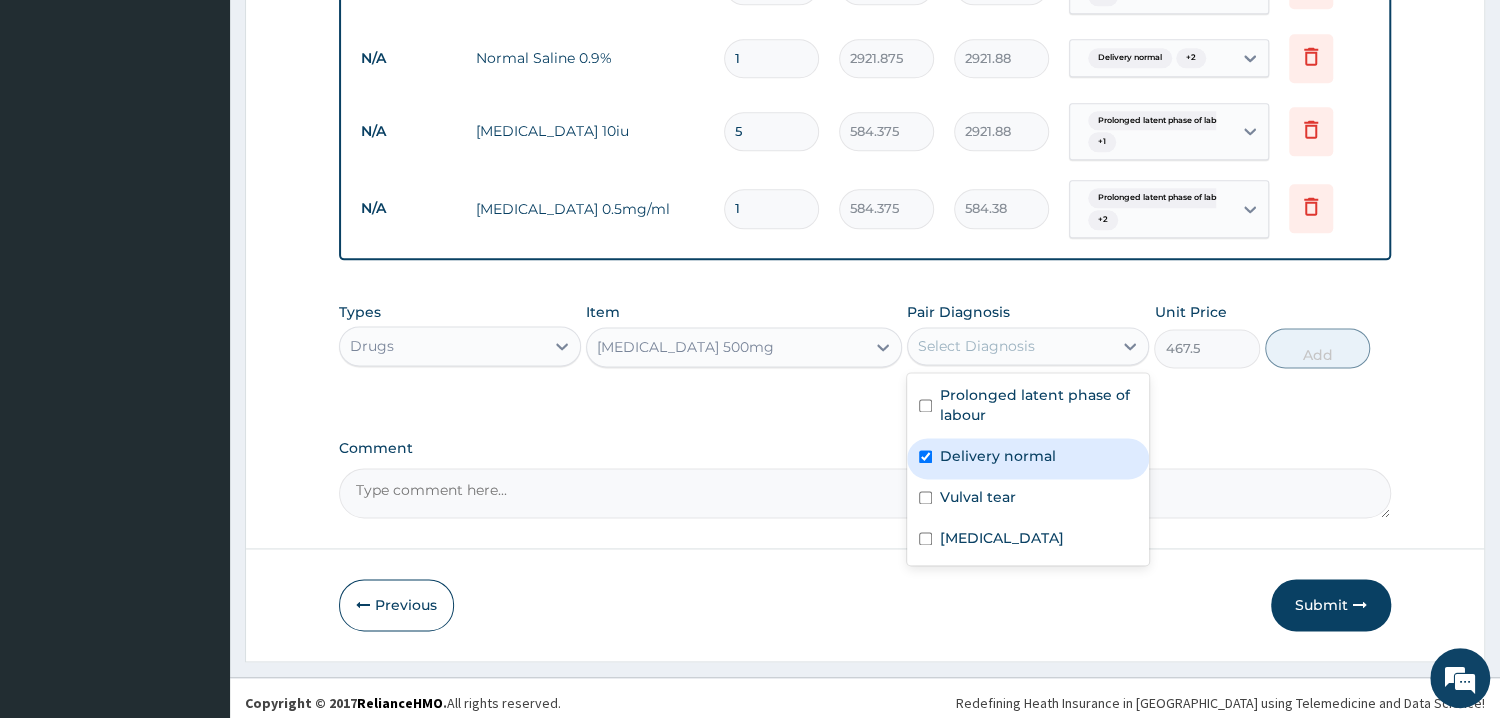 checkbox on "true" 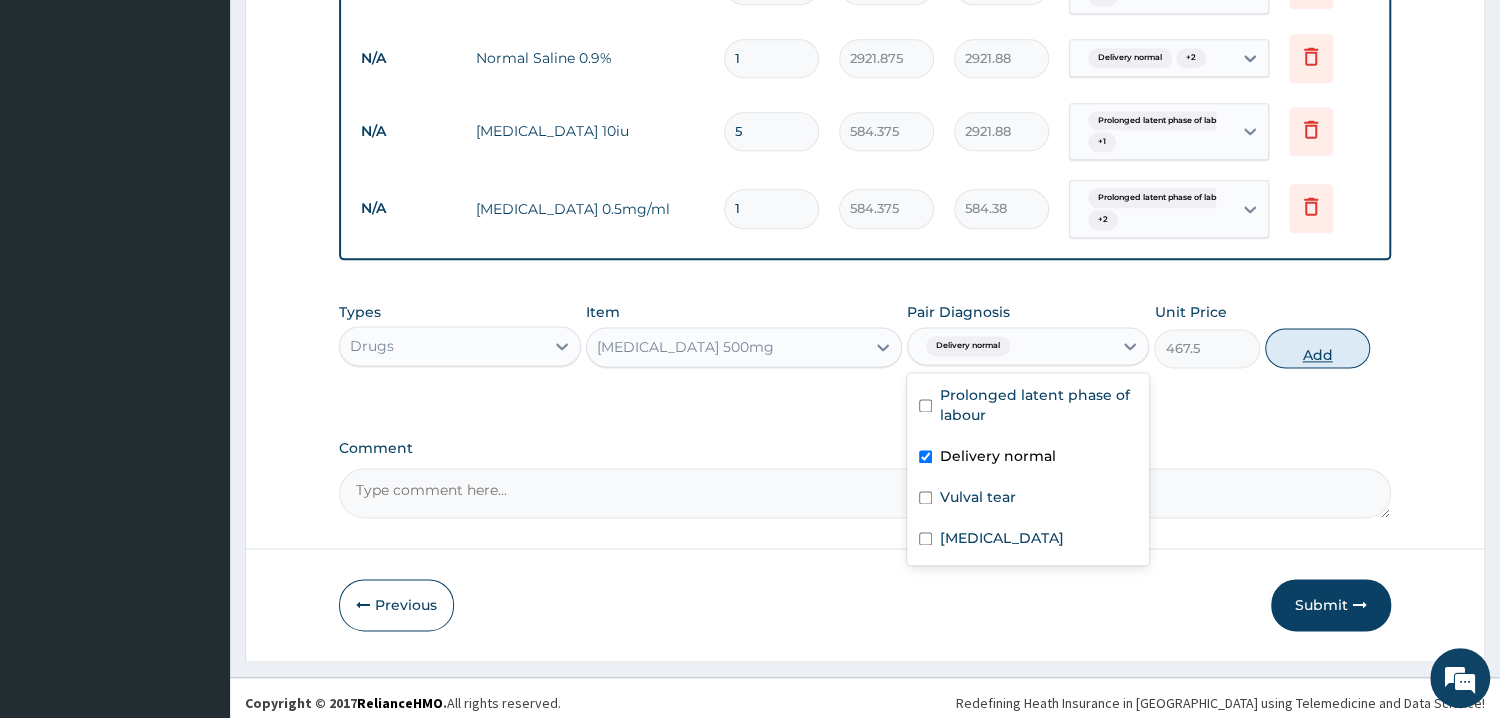 click on "Add" at bounding box center [1317, 348] 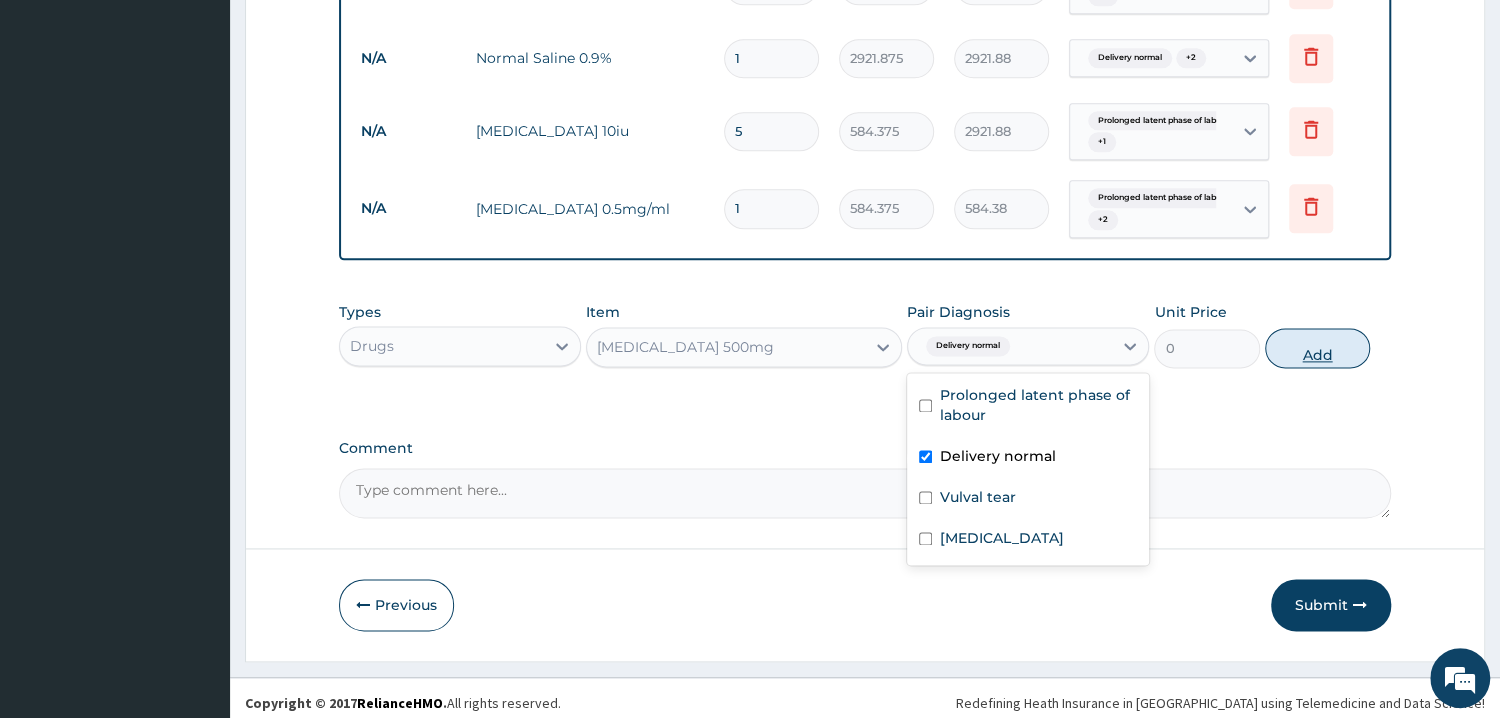 click on "PA Code / Prescription Code PA/A6429F PA/5A896D PA/BC45F1 Encounter Date 11-07-2025 Important Notice Please enter PA codes before entering items that are not attached to a PA code   All diagnoses entered must be linked to a claim item. Diagnosis & Claim Items that are visible but inactive cannot be edited because they were imported from an already approved PA code. Diagnosis Prolonged latent phase of labour confirmed Delivery normal confirmed Vulval tear confirmed Anemia confirmed NB: All diagnosis must be linked to a claim item Claim Items Type Name Quantity Unit Price Total Price Pair Diagnosis Actions Procedures two bedded (feeding inclusive) 2 24000 48000.00 Prolonged latent phase of labo... Delete Procedures normal delivery (excluding accommodation & drugs) 1 114000 114000.00 Prolonged latent phase of labo... Delete Laboratory grouping & xmatching only 1 4675 4675.00 Prolonged latent phase of labo... Delete Procedures gynaecologist consult 1 20000 20000.00 Delivery normal  + 1 Delete Procedures 1 89250 1" at bounding box center (865, -386) 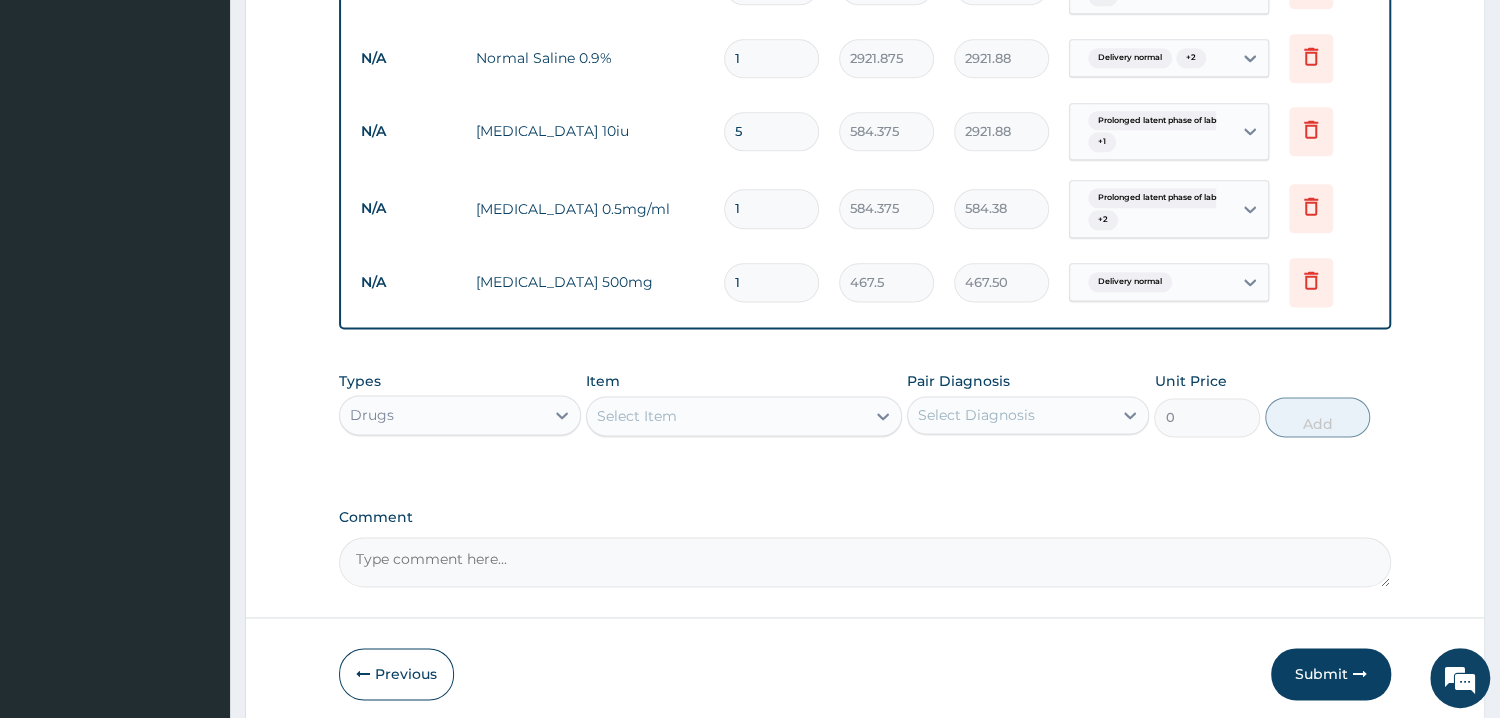 click on "1" at bounding box center (771, 282) 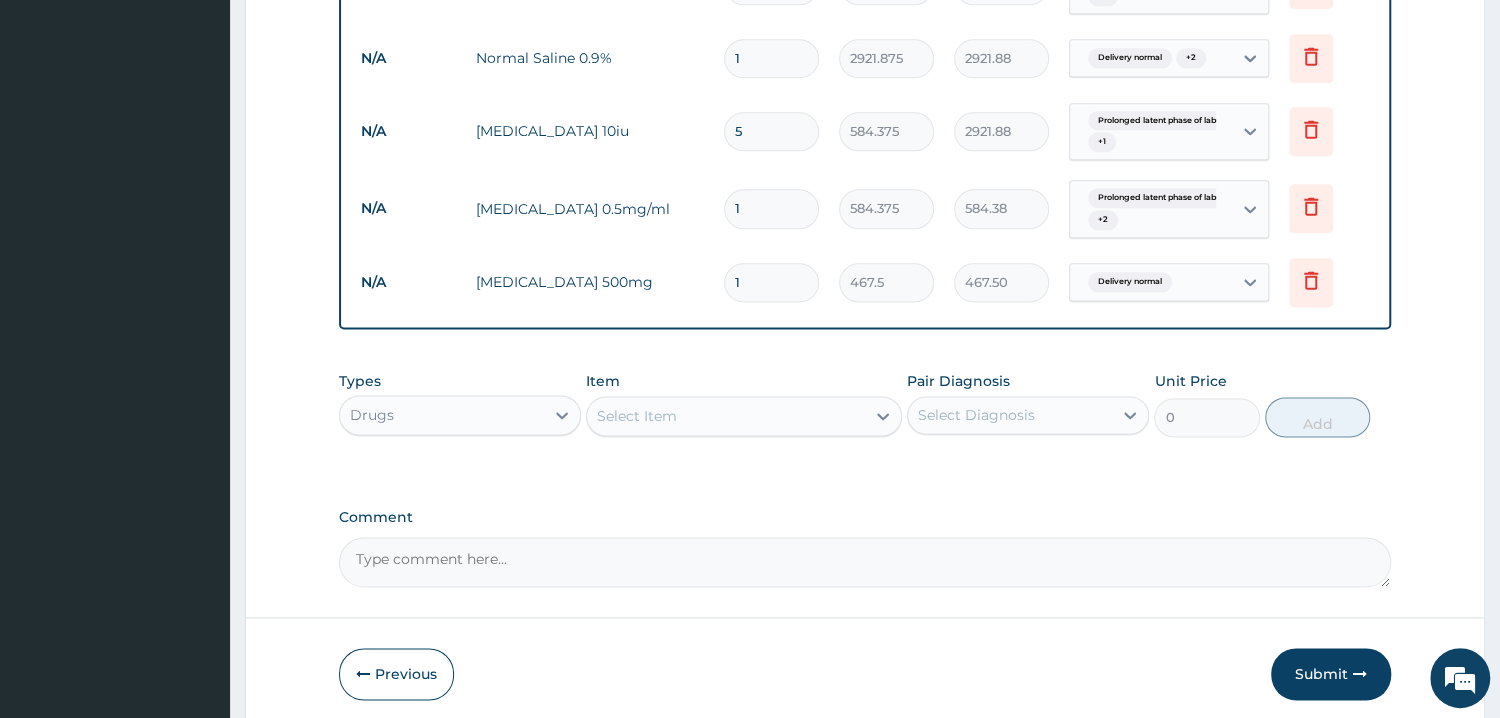 type on "10" 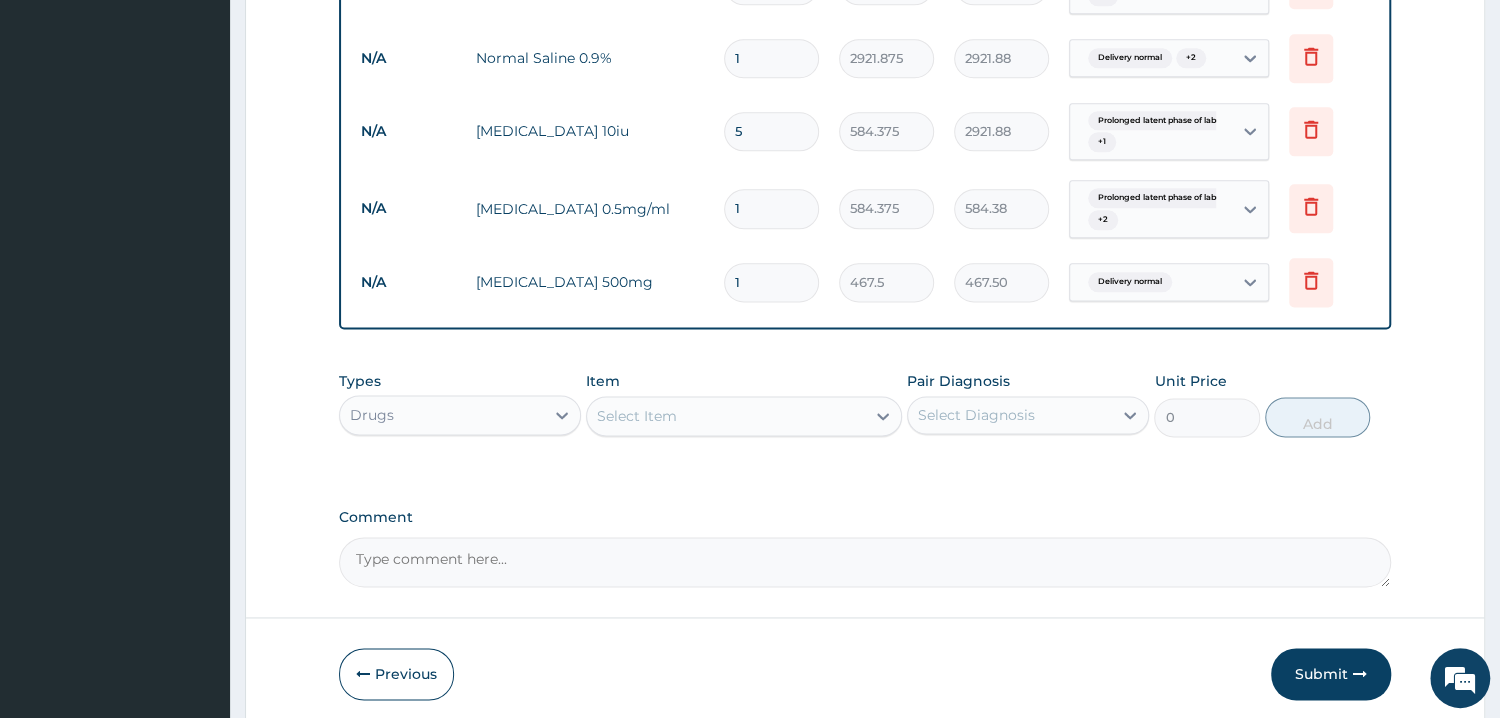 type on "4675.00" 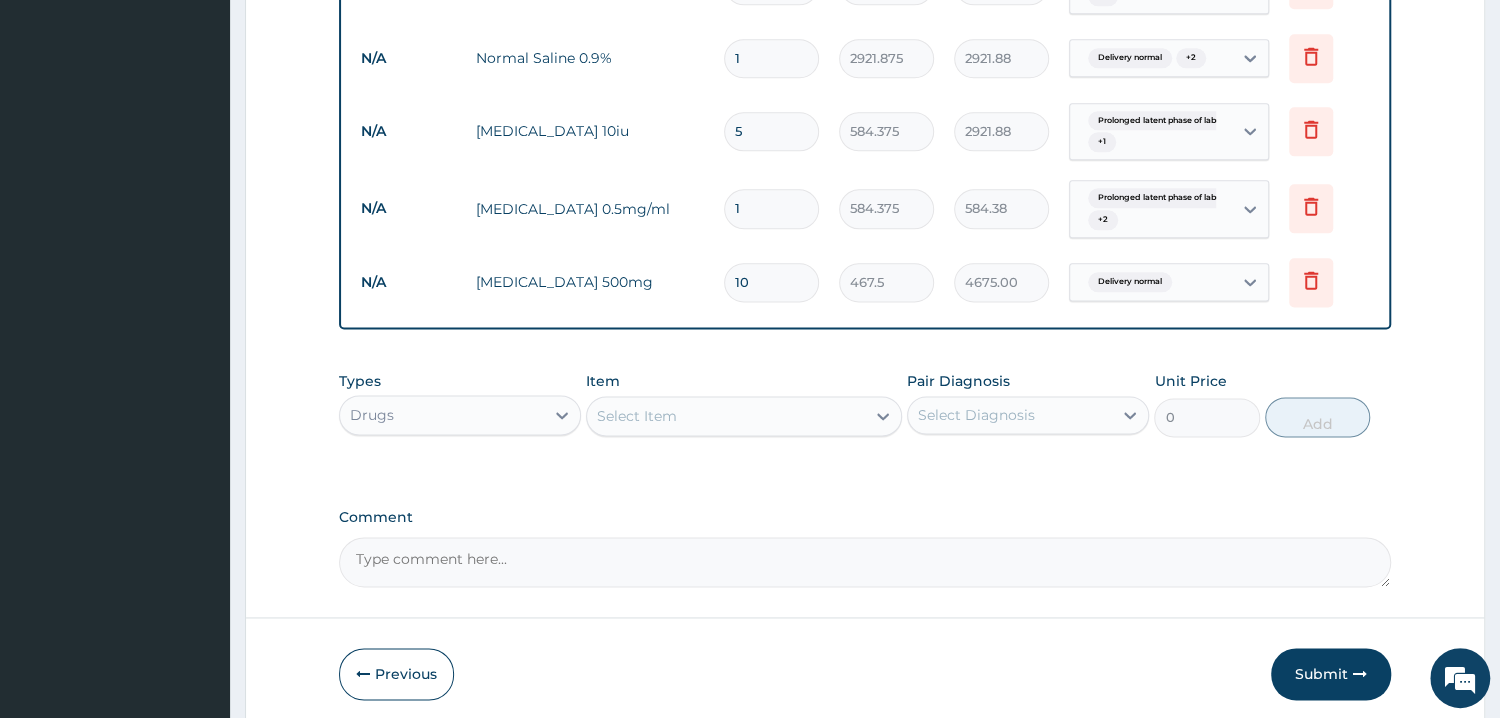 type on "10" 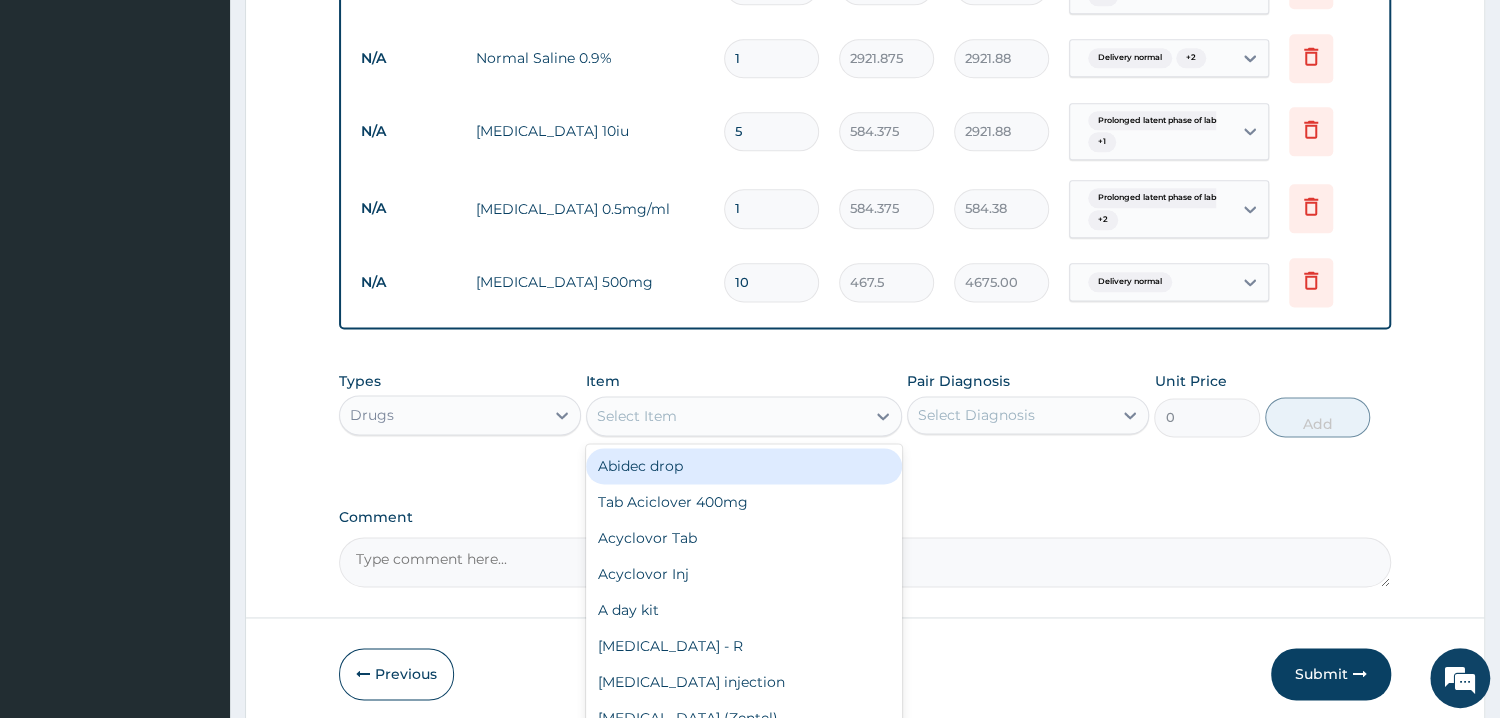 click on "Select Item" at bounding box center (726, 416) 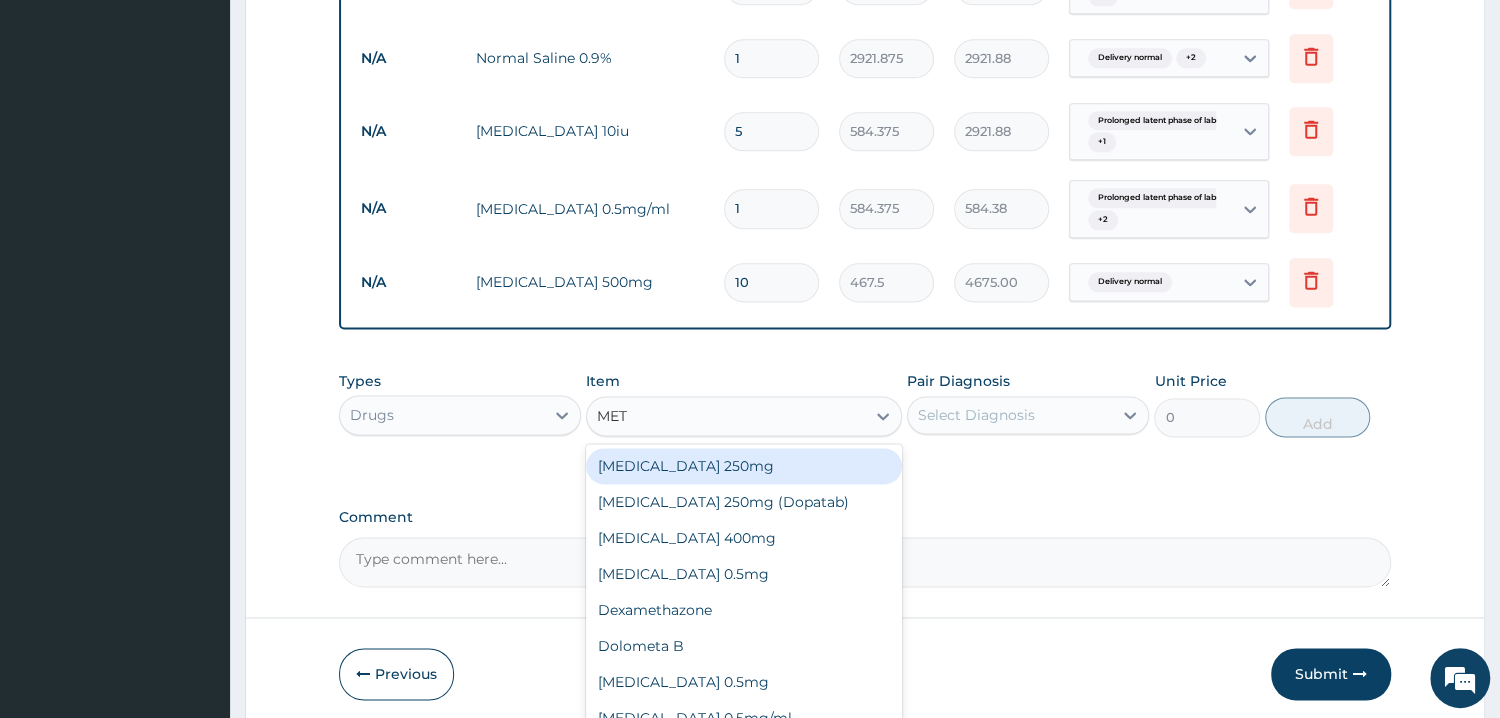 type on "METR" 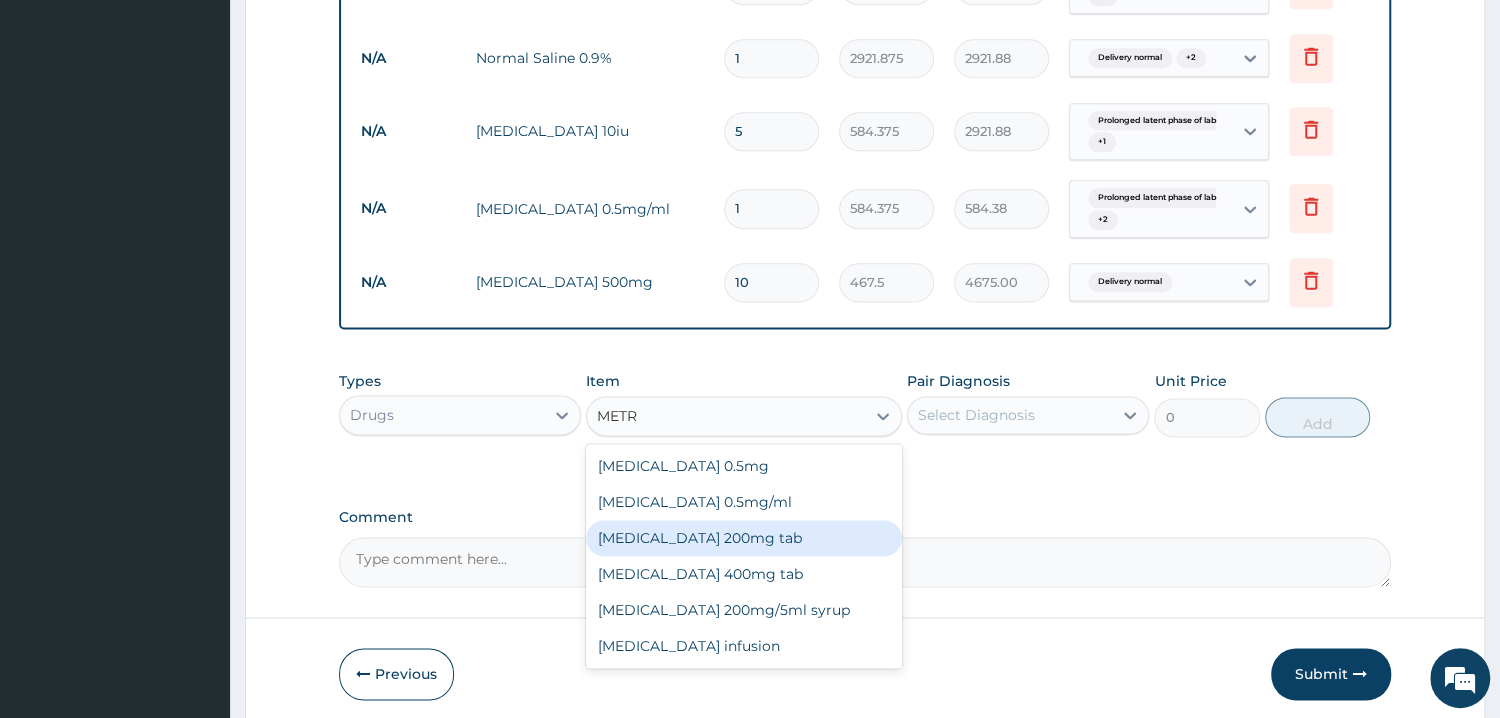 click on "[MEDICAL_DATA] 200mg tab" at bounding box center (744, 538) 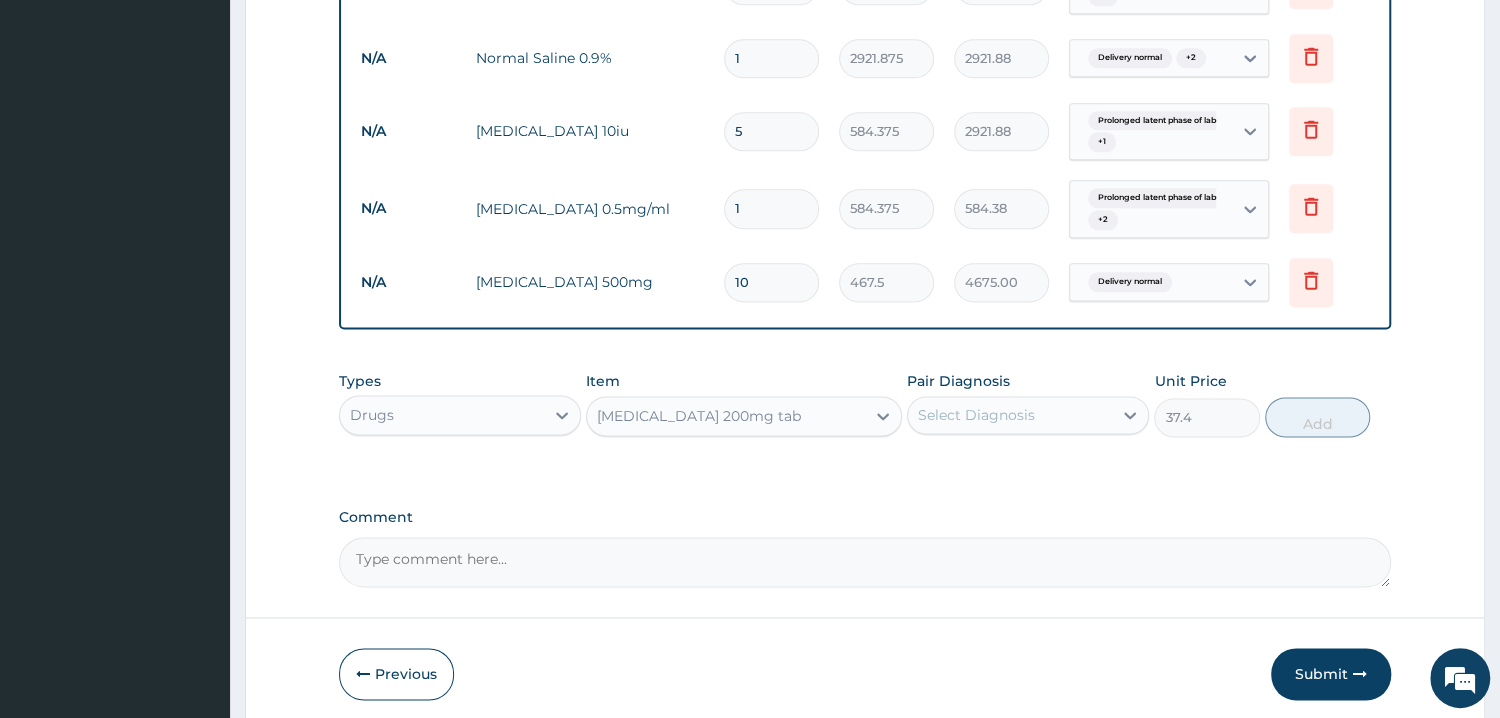 click on "Pair Diagnosis Select Diagnosis" at bounding box center [1028, 404] 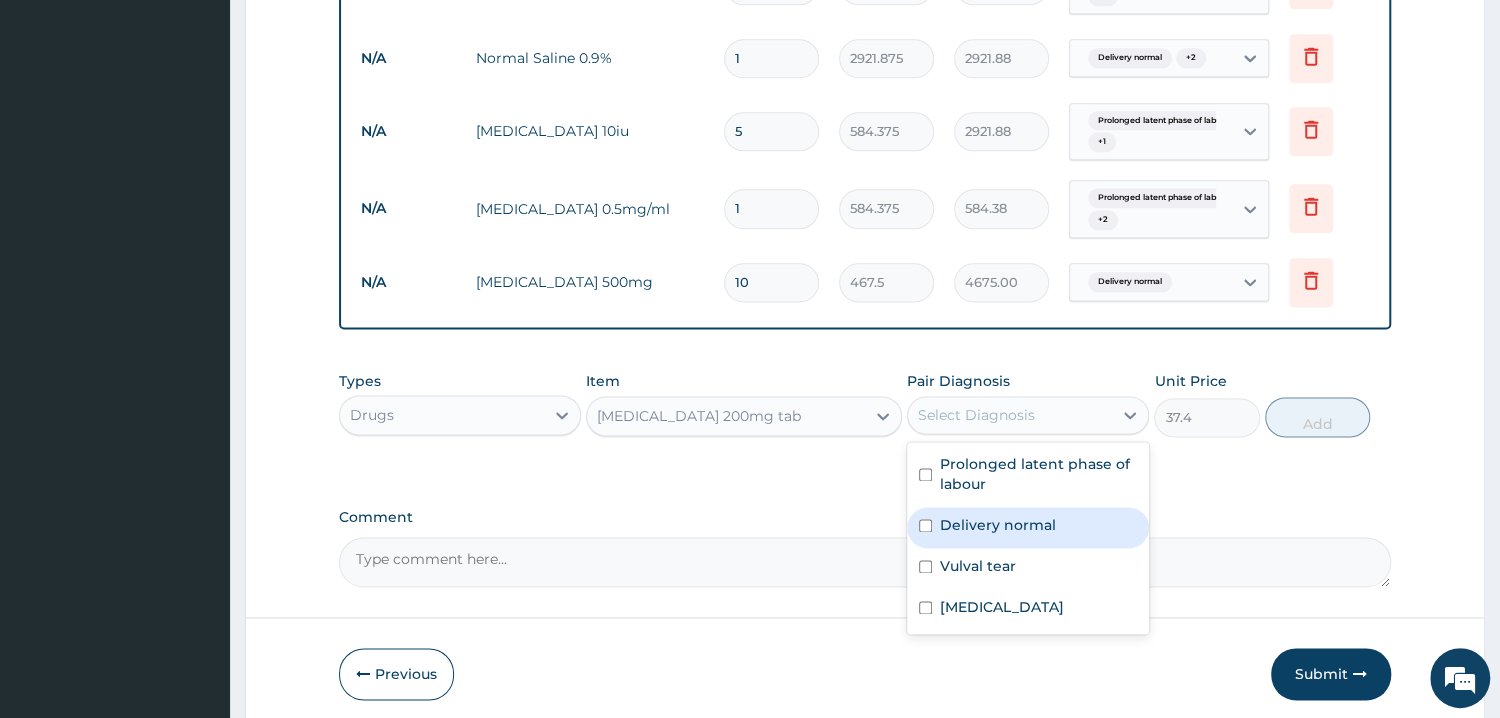 click on "Delivery normal" at bounding box center [1028, 527] 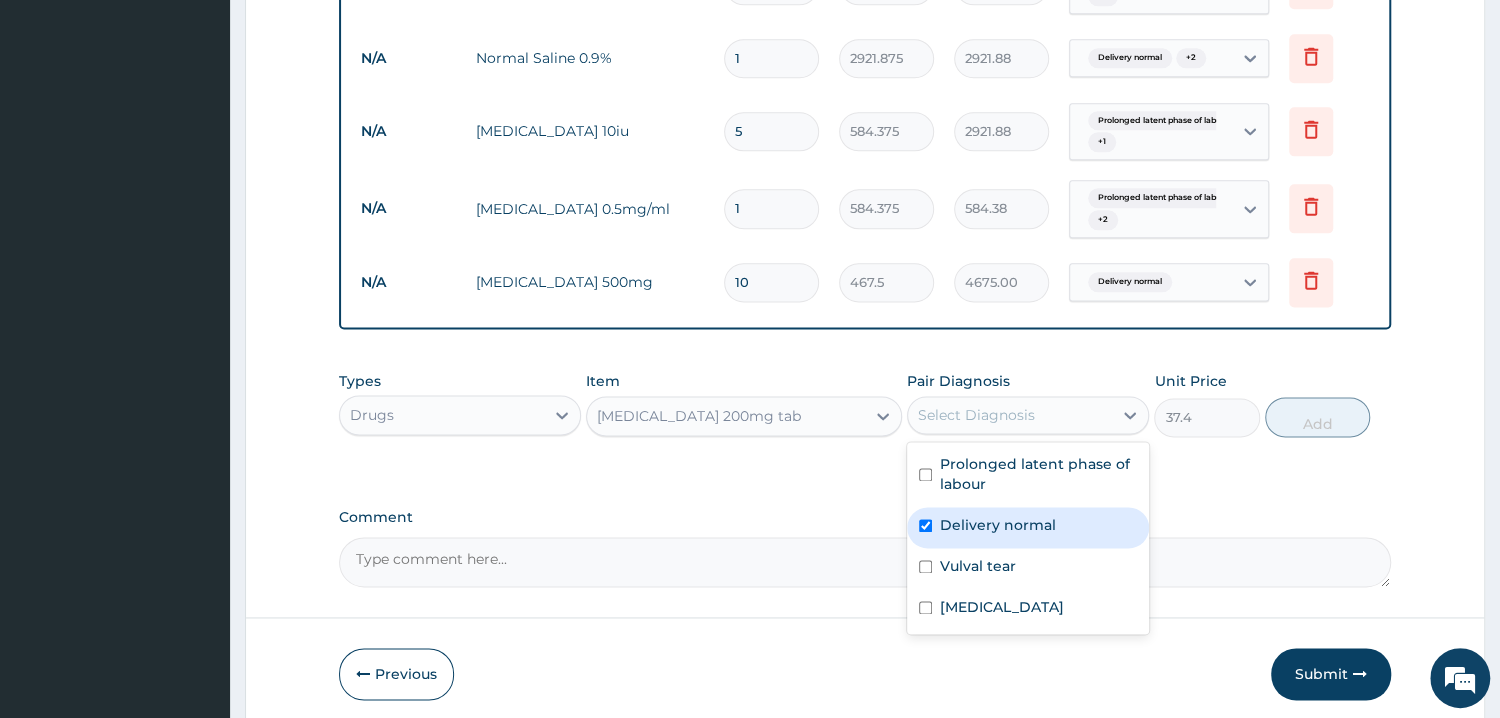 checkbox on "true" 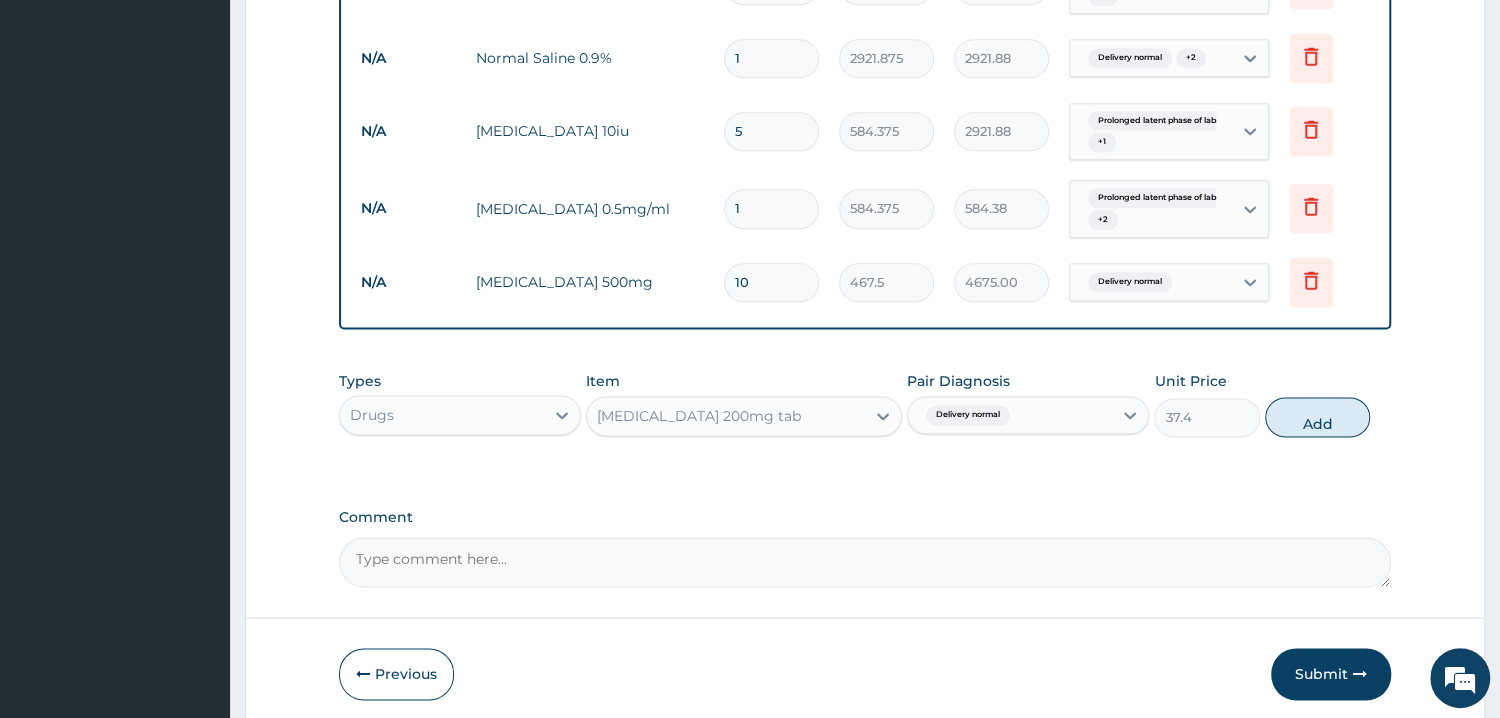 click on "Types Drugs Item Metronidazole 200mg tab Pair Diagnosis Delivery normal Unit Price 37.4 Add" at bounding box center (865, 404) 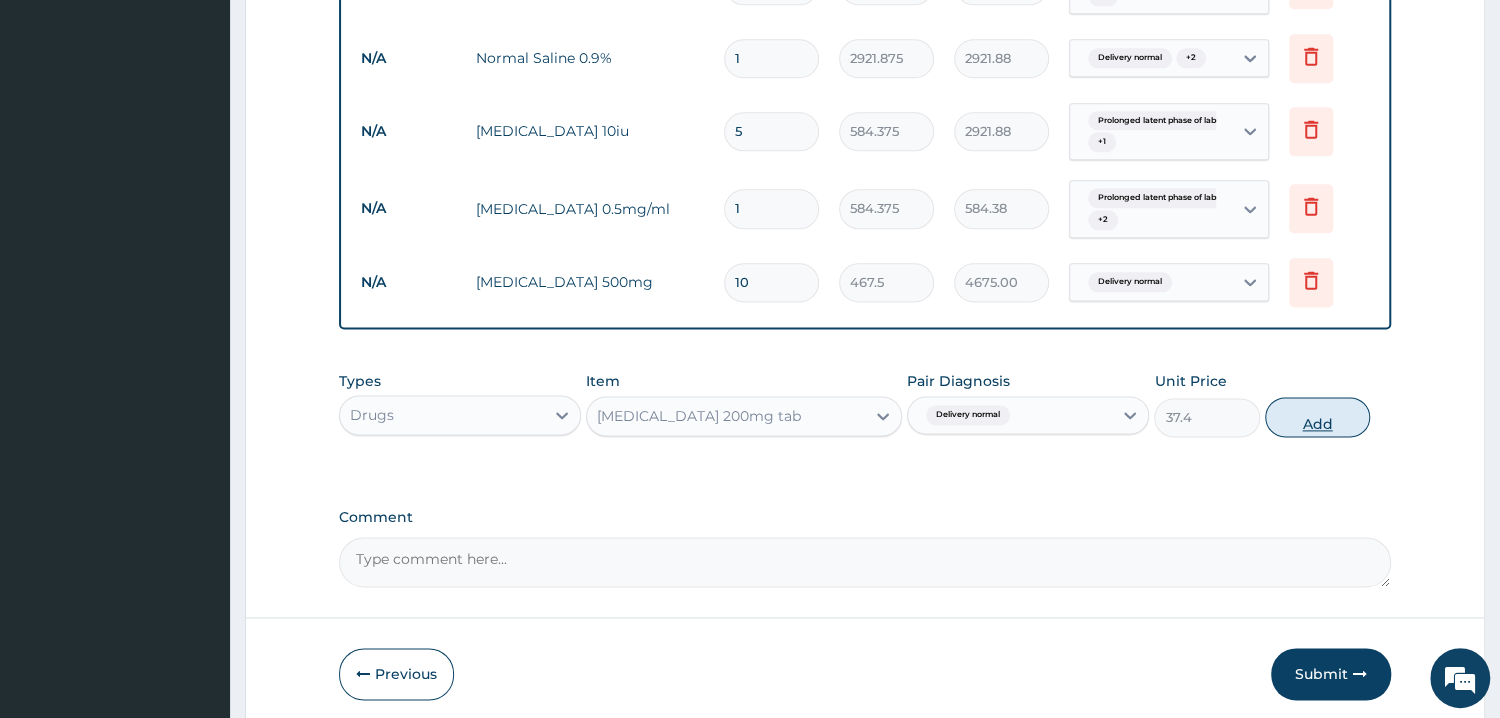 click on "Add" at bounding box center (1317, 417) 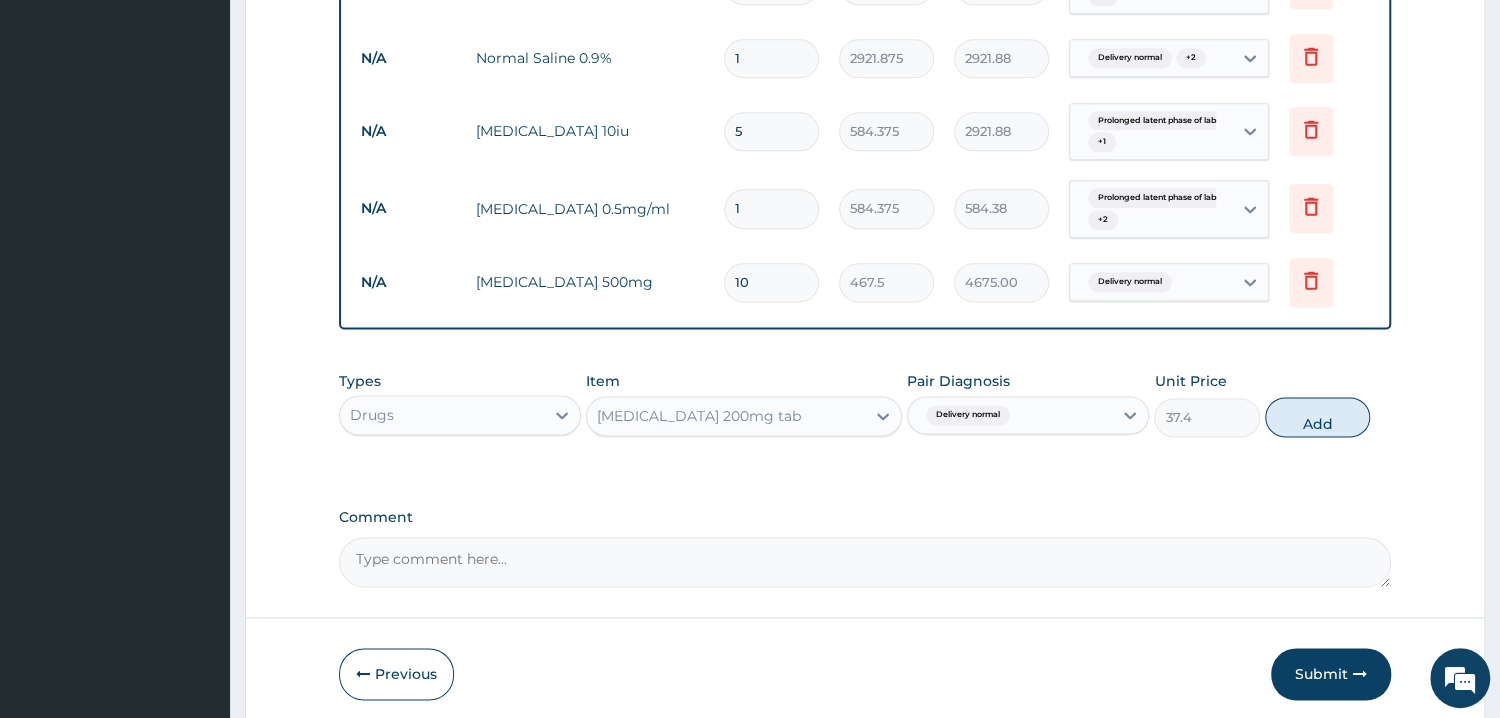 type on "0" 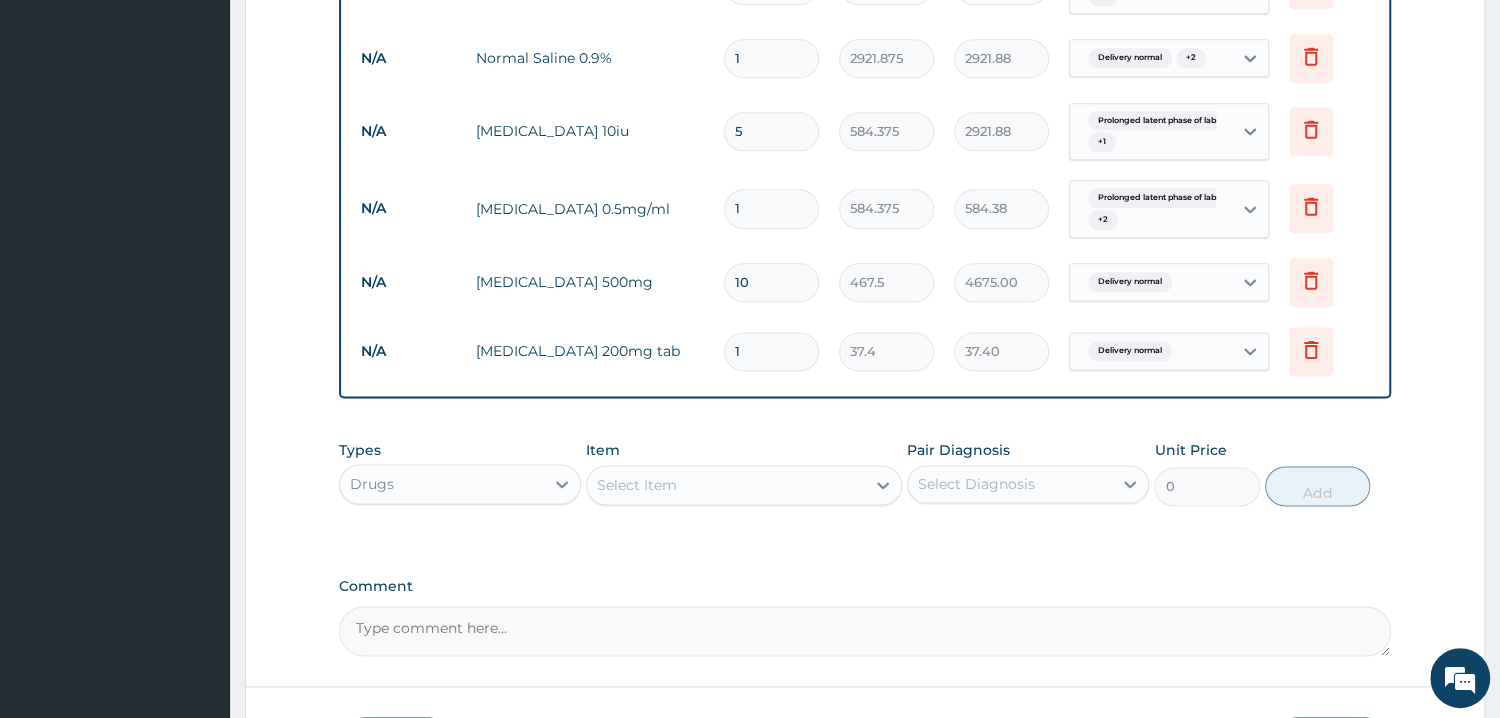 type 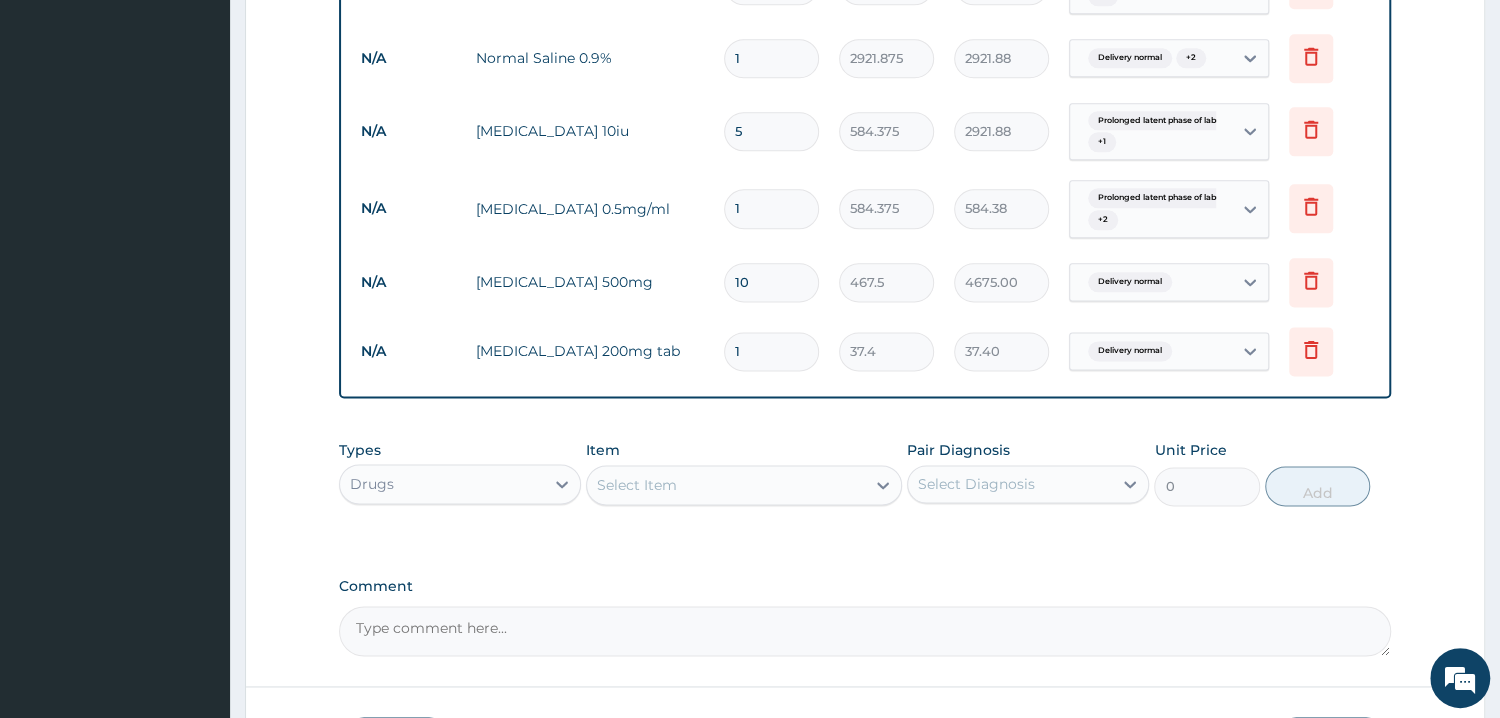 type on "0.00" 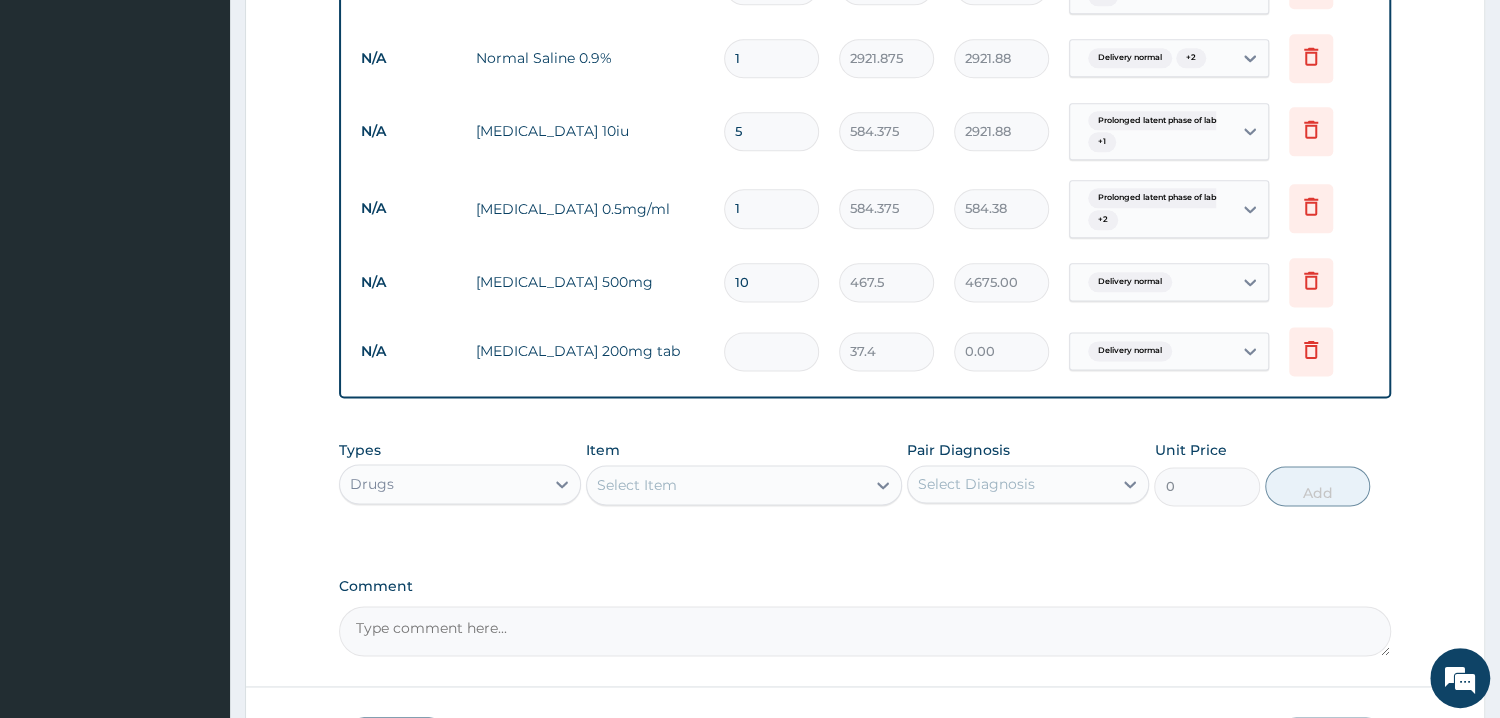 type on "3" 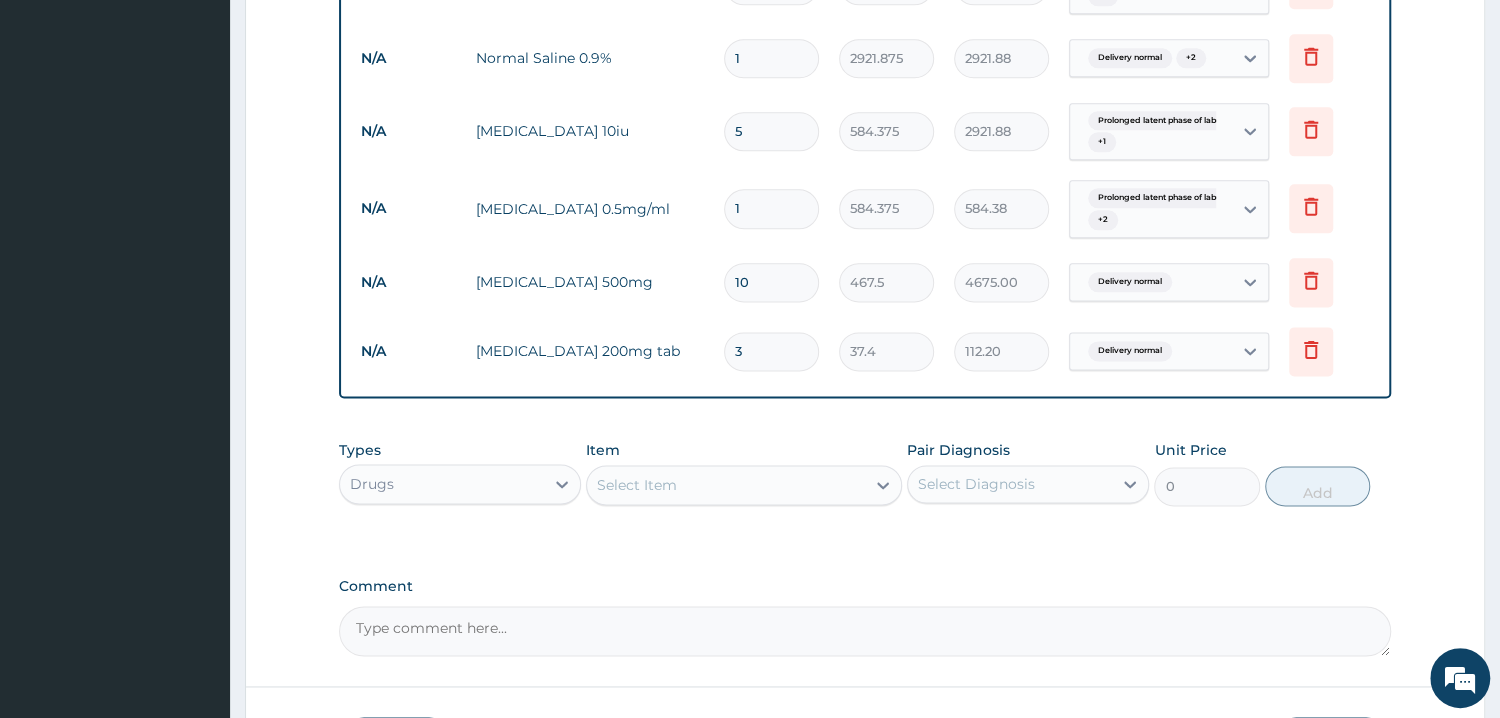 type on "30" 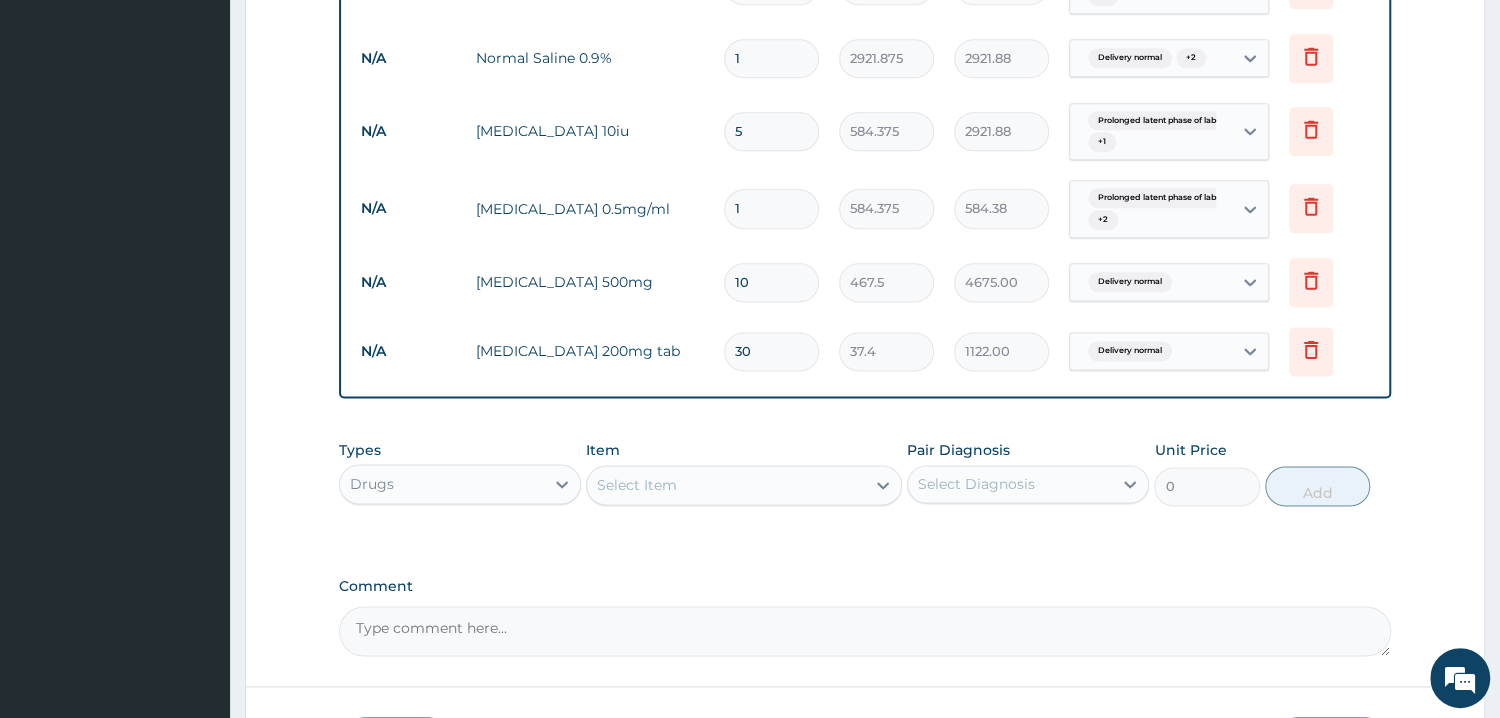 type on "30" 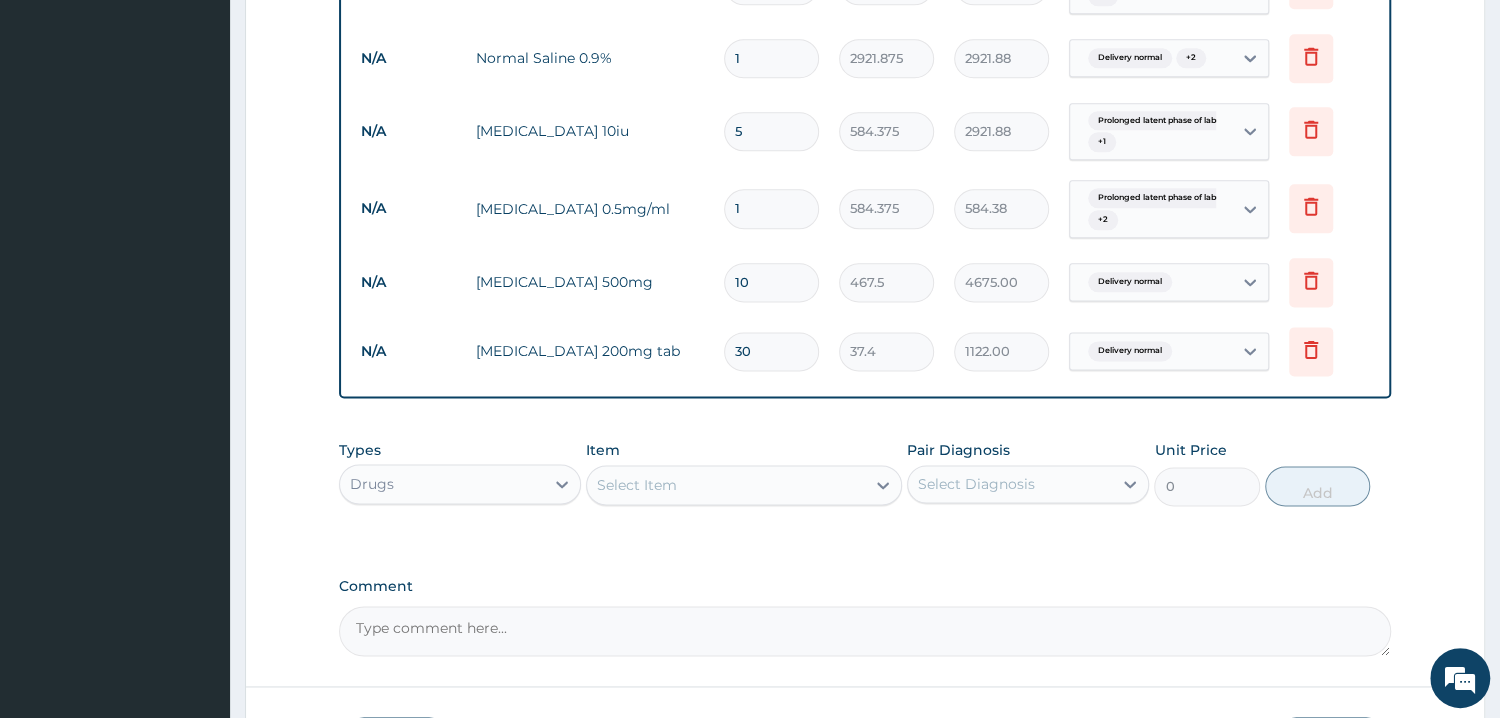 click on "Select Item" at bounding box center [637, 485] 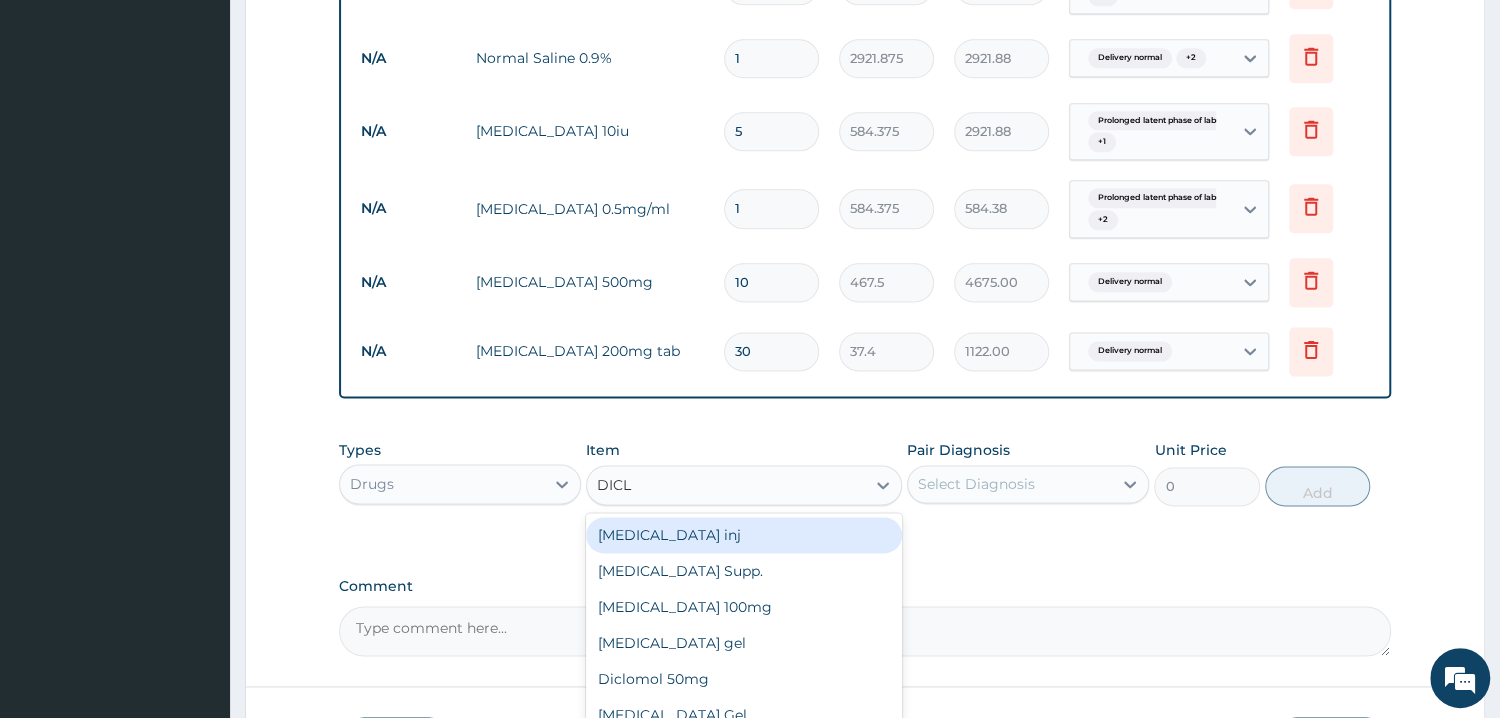 type on "DICLO" 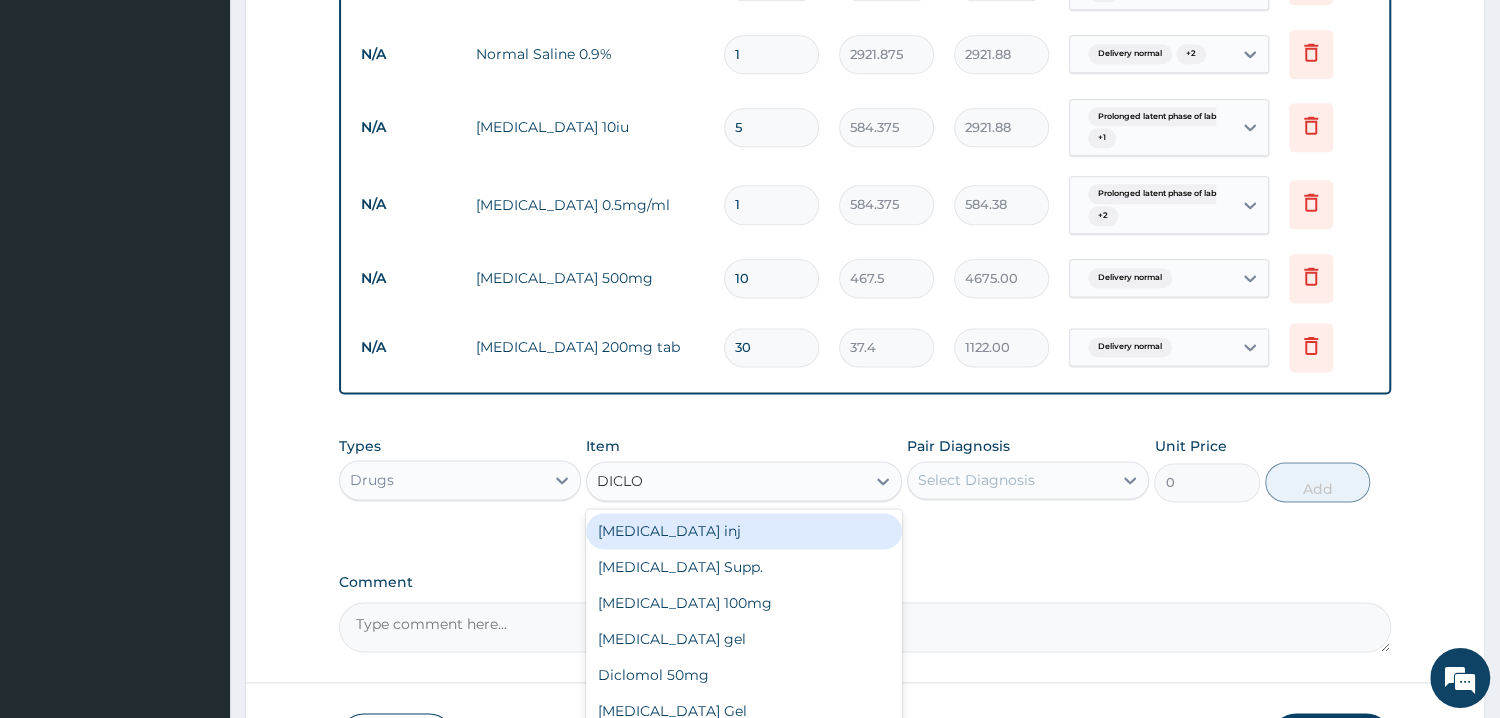scroll, scrollTop: 1589, scrollLeft: 0, axis: vertical 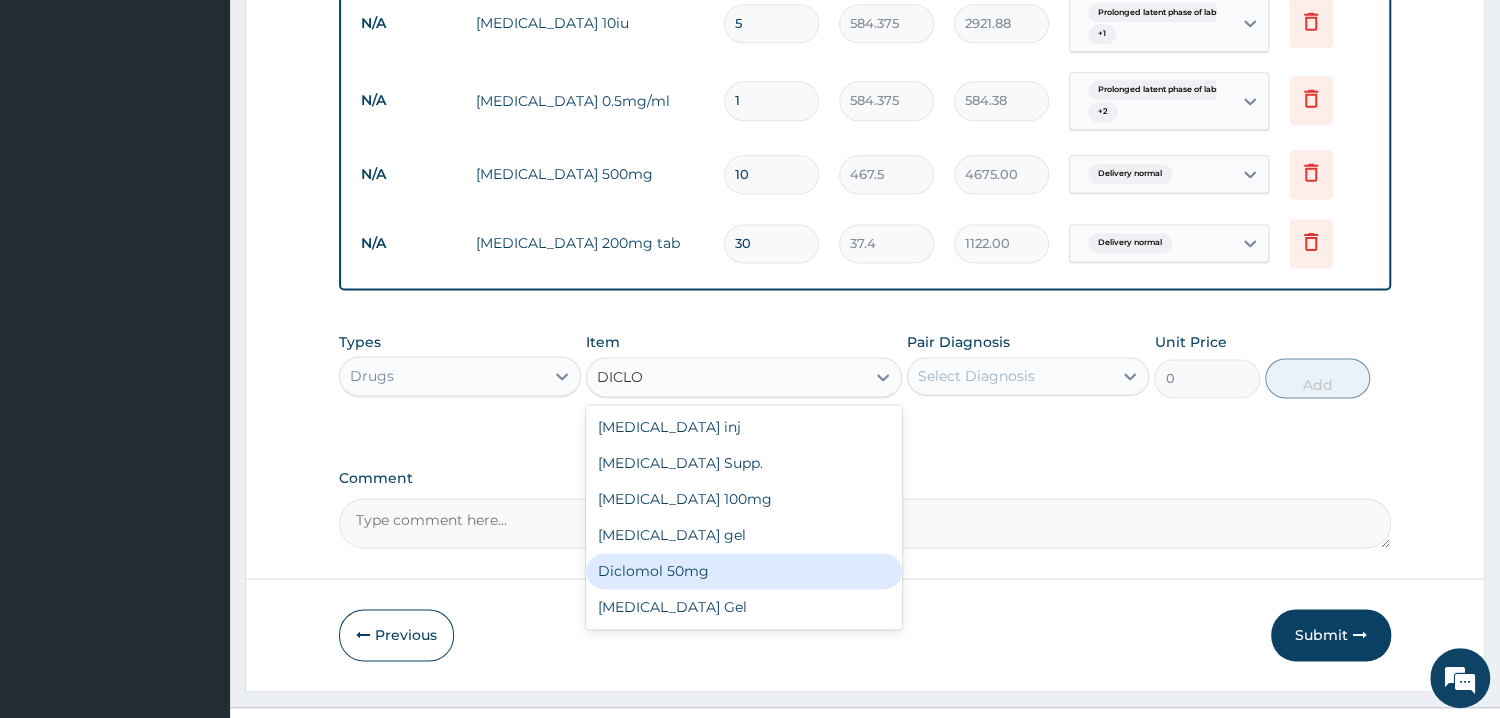 click on "Diclomol 50mg" at bounding box center (744, 571) 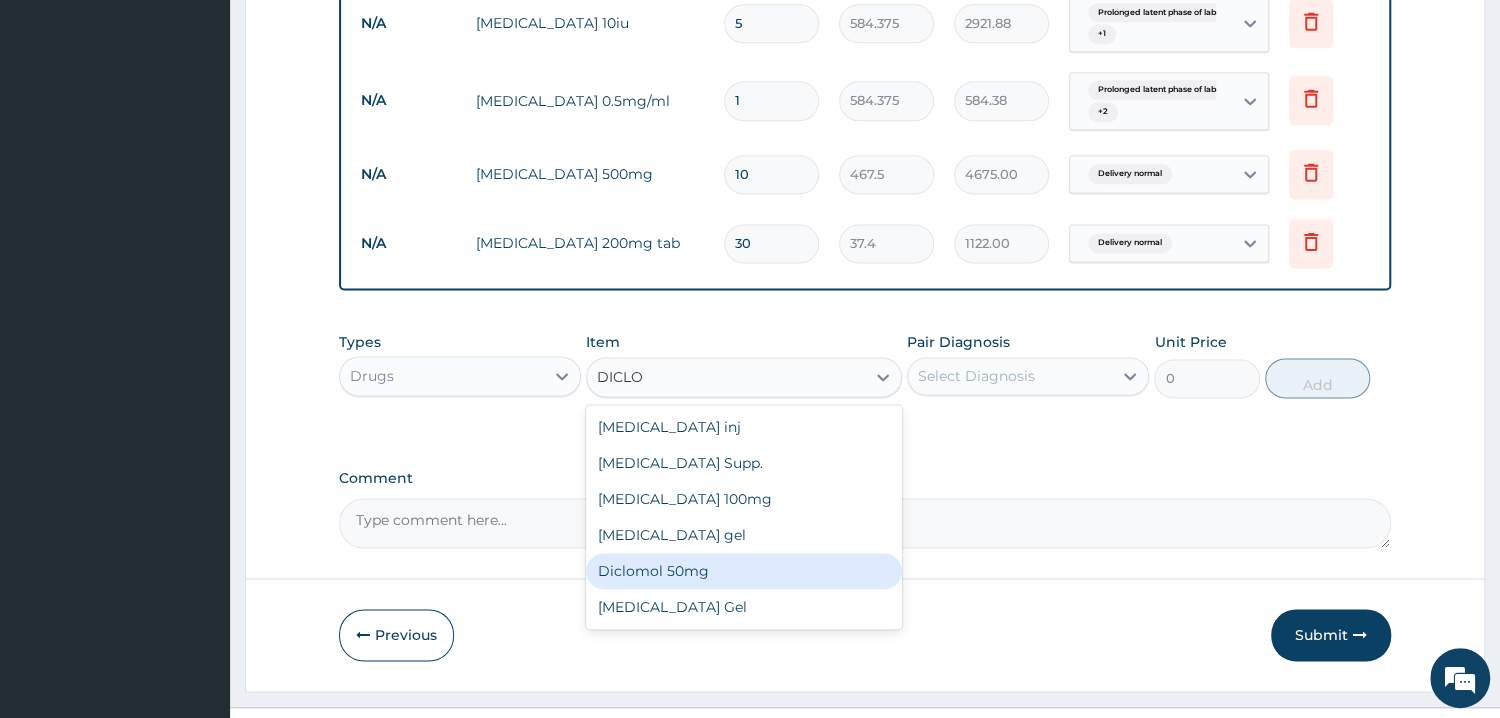 type 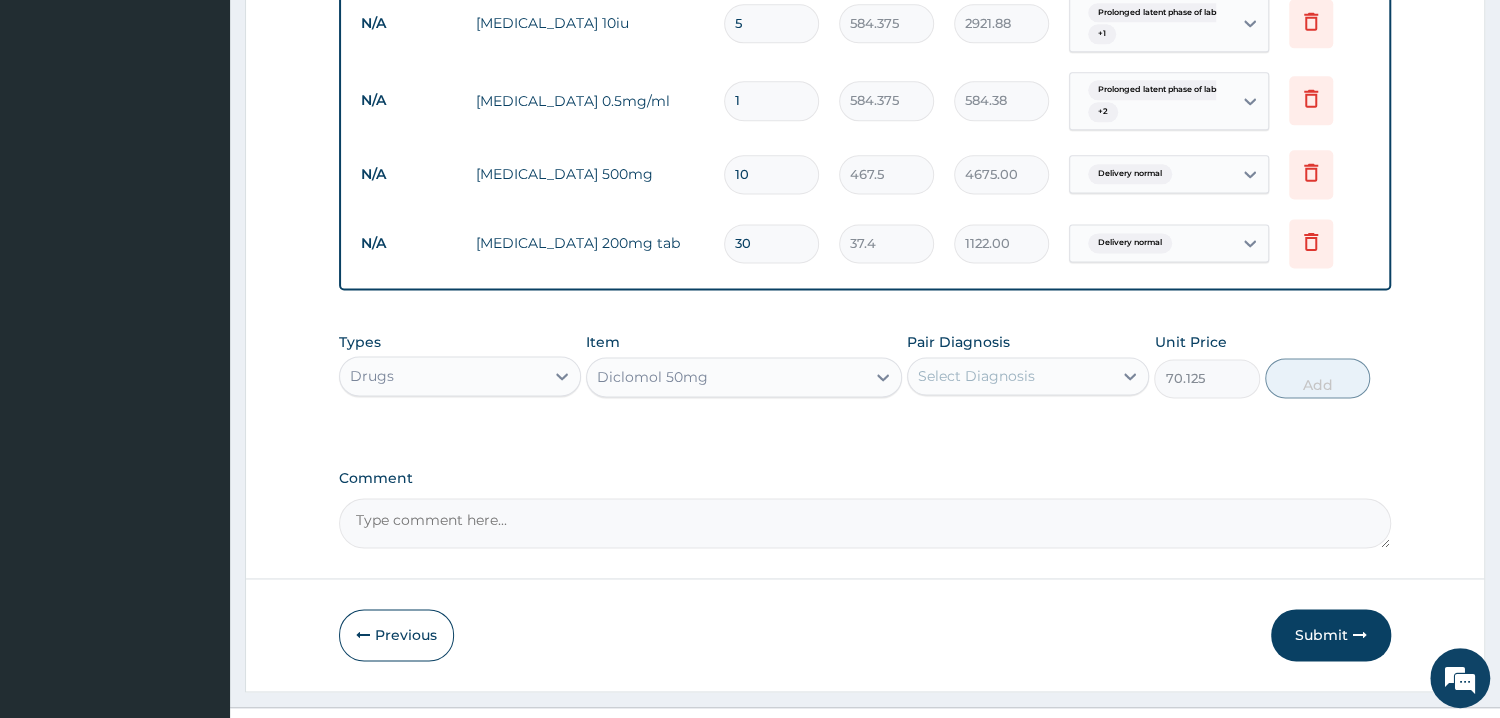 drag, startPoint x: 1023, startPoint y: 358, endPoint x: 1023, endPoint y: 382, distance: 24 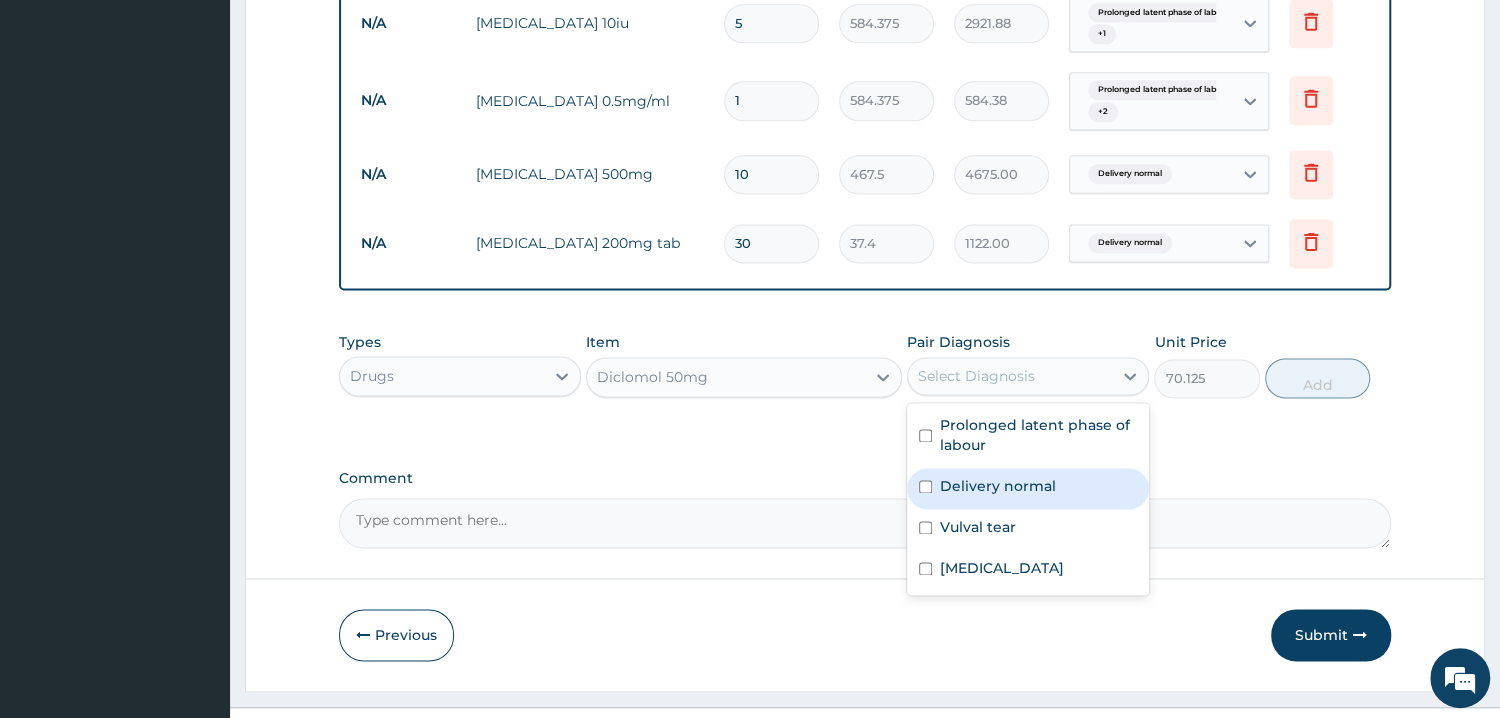 click on "Delivery normal" at bounding box center (998, 486) 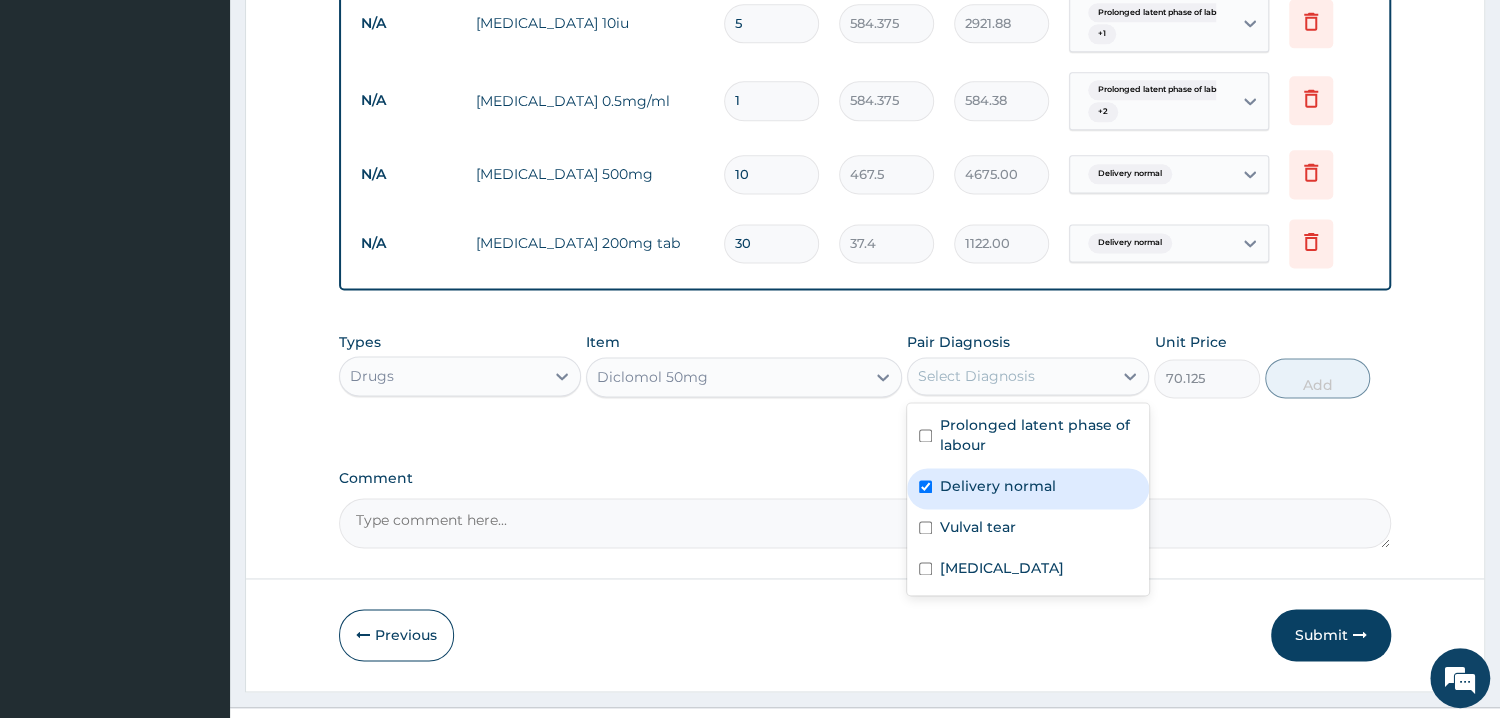 checkbox on "true" 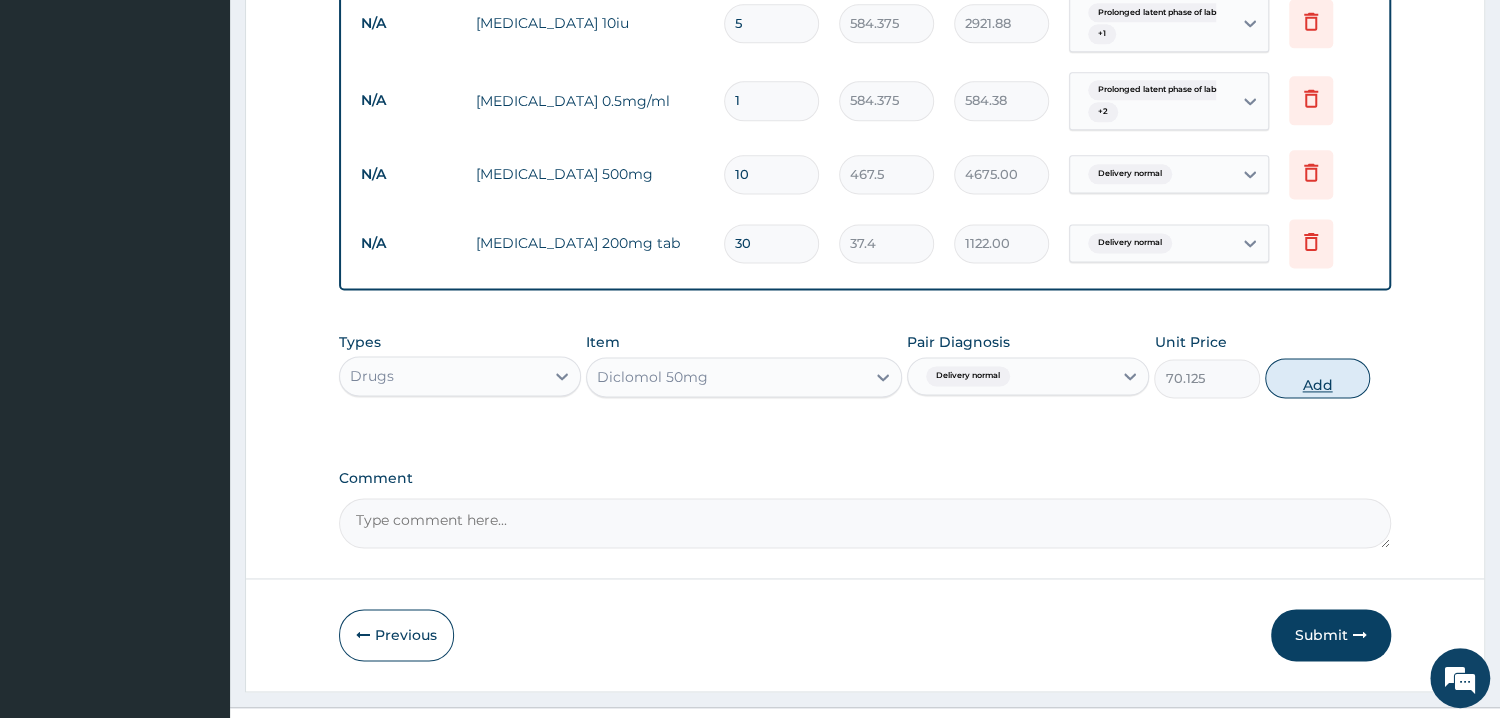 click on "Add" at bounding box center (1317, 378) 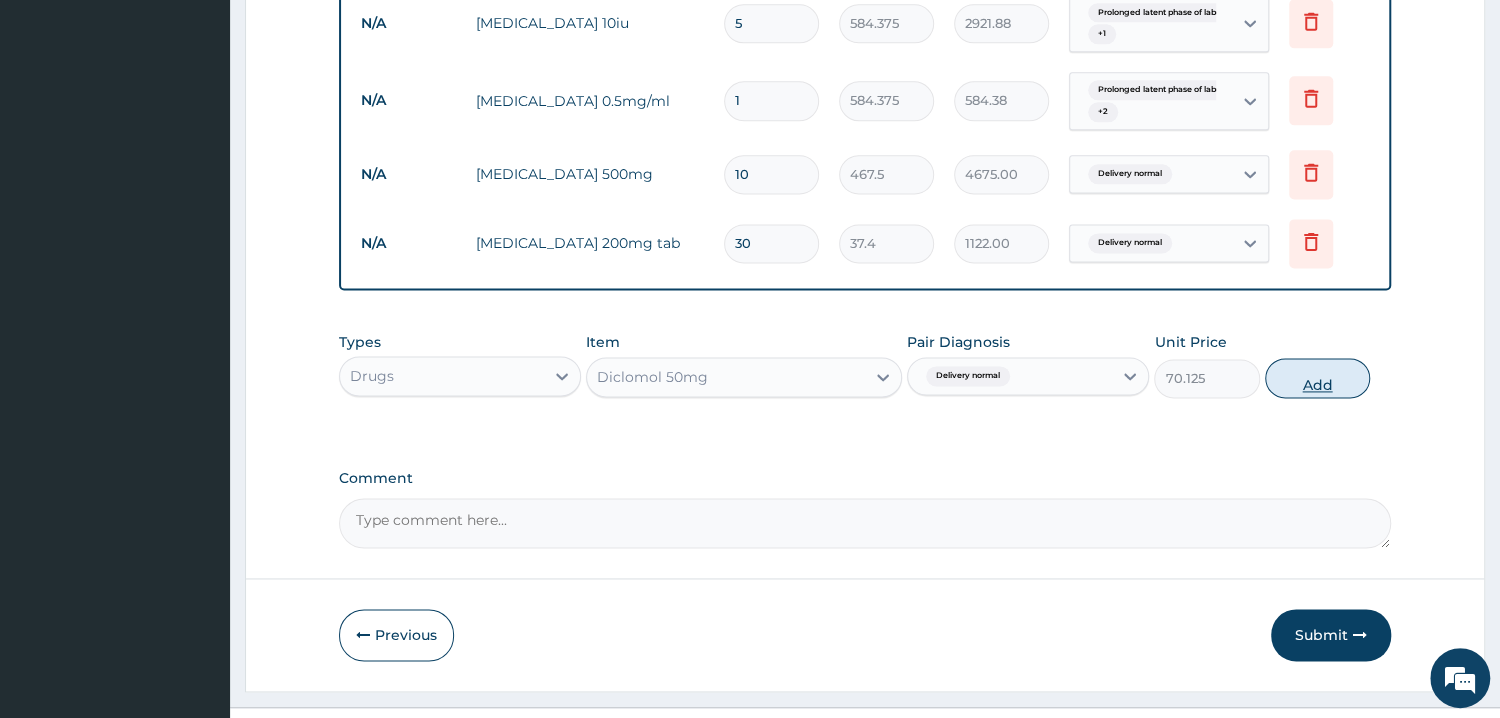 click on "PA Code / Prescription Code PA/A6429F PA/5A896D PA/BC45F1 Encounter Date 11-07-2025 Important Notice Please enter PA codes before entering items that are not attached to a PA code   All diagnoses entered must be linked to a claim item. Diagnosis & Claim Items that are visible but inactive cannot be edited because they were imported from an already approved PA code. Diagnosis Prolonged latent phase of labour confirmed Delivery normal confirmed Vulval tear confirmed Anemia confirmed NB: All diagnosis must be linked to a claim item Claim Items Type Name Quantity Unit Price Total Price Pair Diagnosis Actions Procedures two bedded (feeding inclusive) 2 24000 48000.00 Prolonged latent phase of labo... Delete Procedures normal delivery (excluding accommodation & drugs) 1 114000 114000.00 Prolonged latent phase of labo... Delete Laboratory grouping & xmatching only 1 4675 4675.00 Prolonged latent phase of labo... Delete Procedures gynaecologist consult 1 20000 20000.00 Delivery normal  + 1 Delete Procedures 1 89250 1" at bounding box center [865, -425] 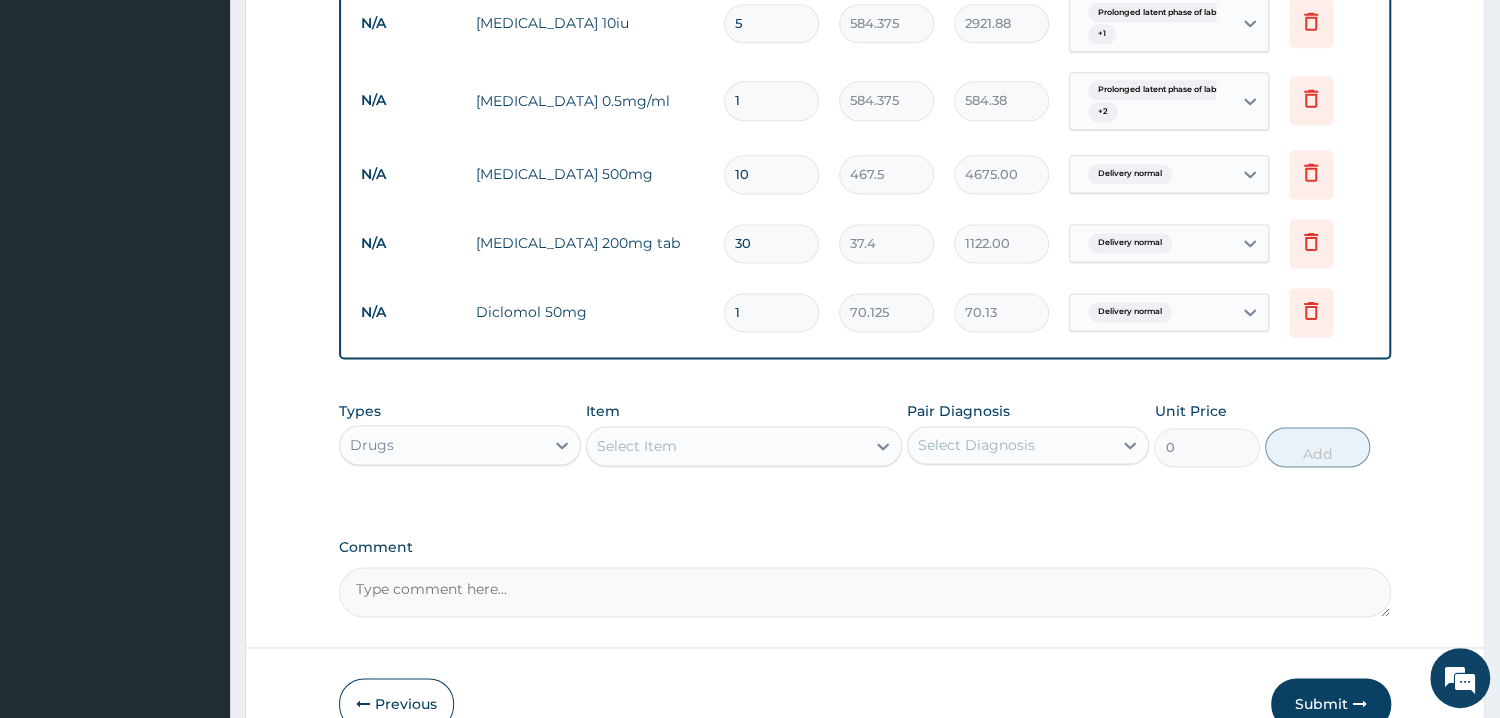 click on "1" at bounding box center [771, 312] 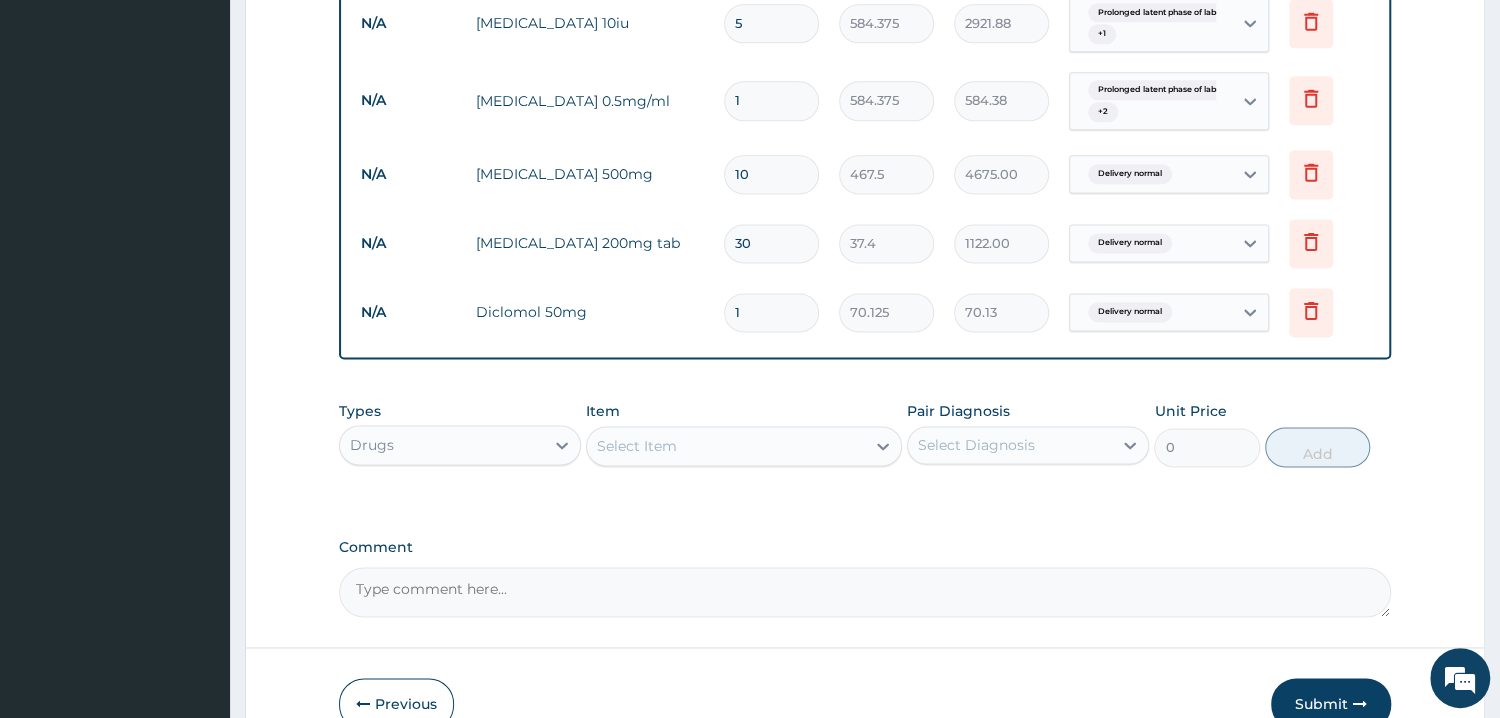 type on "10" 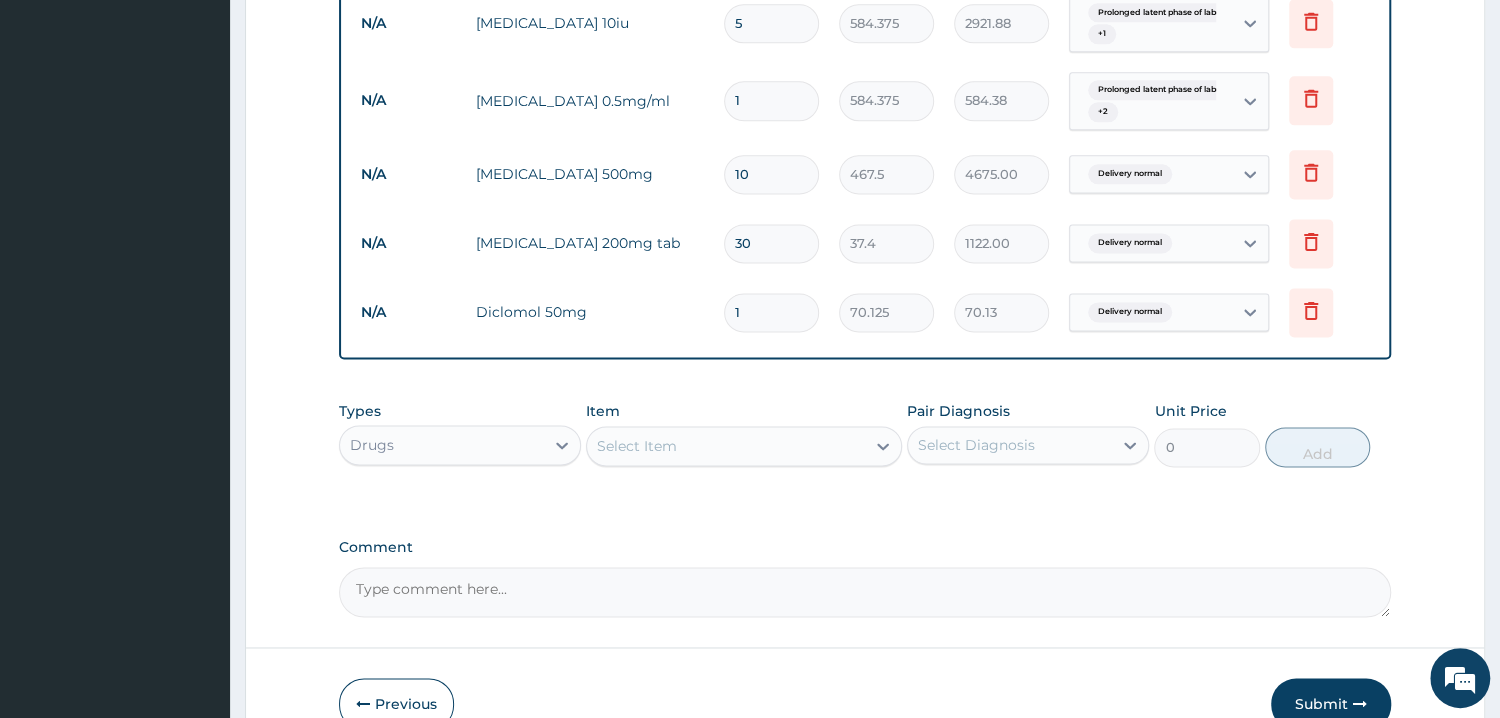 type on "701.25" 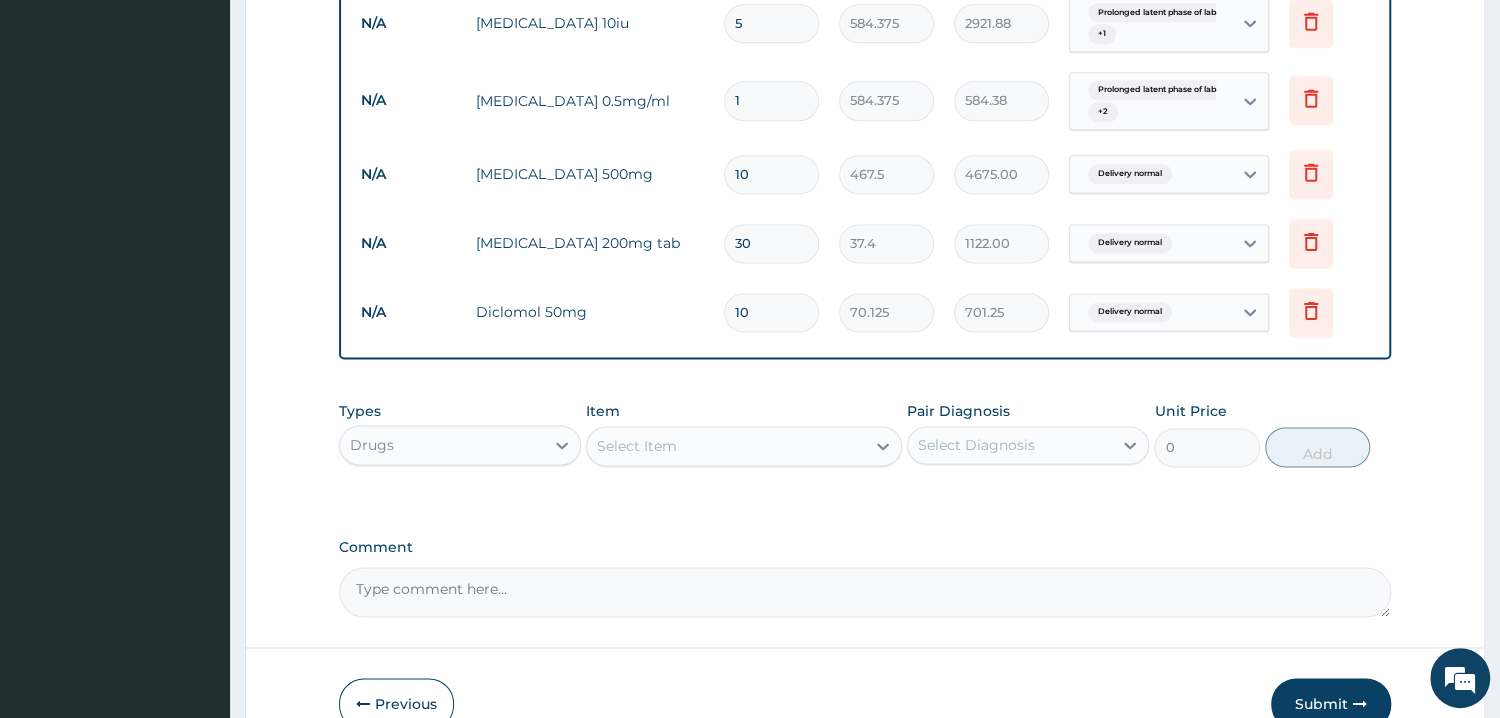 type on "10" 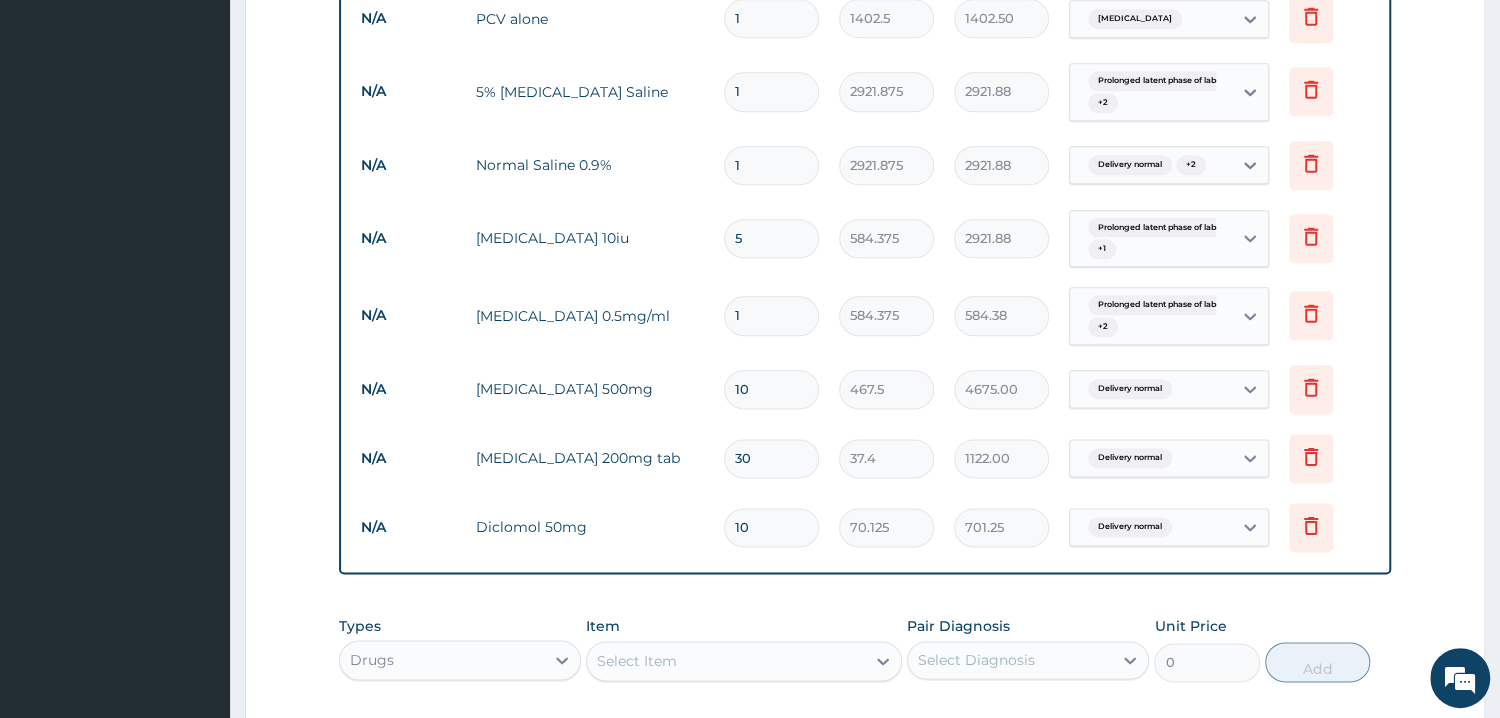 scroll, scrollTop: 1267, scrollLeft: 0, axis: vertical 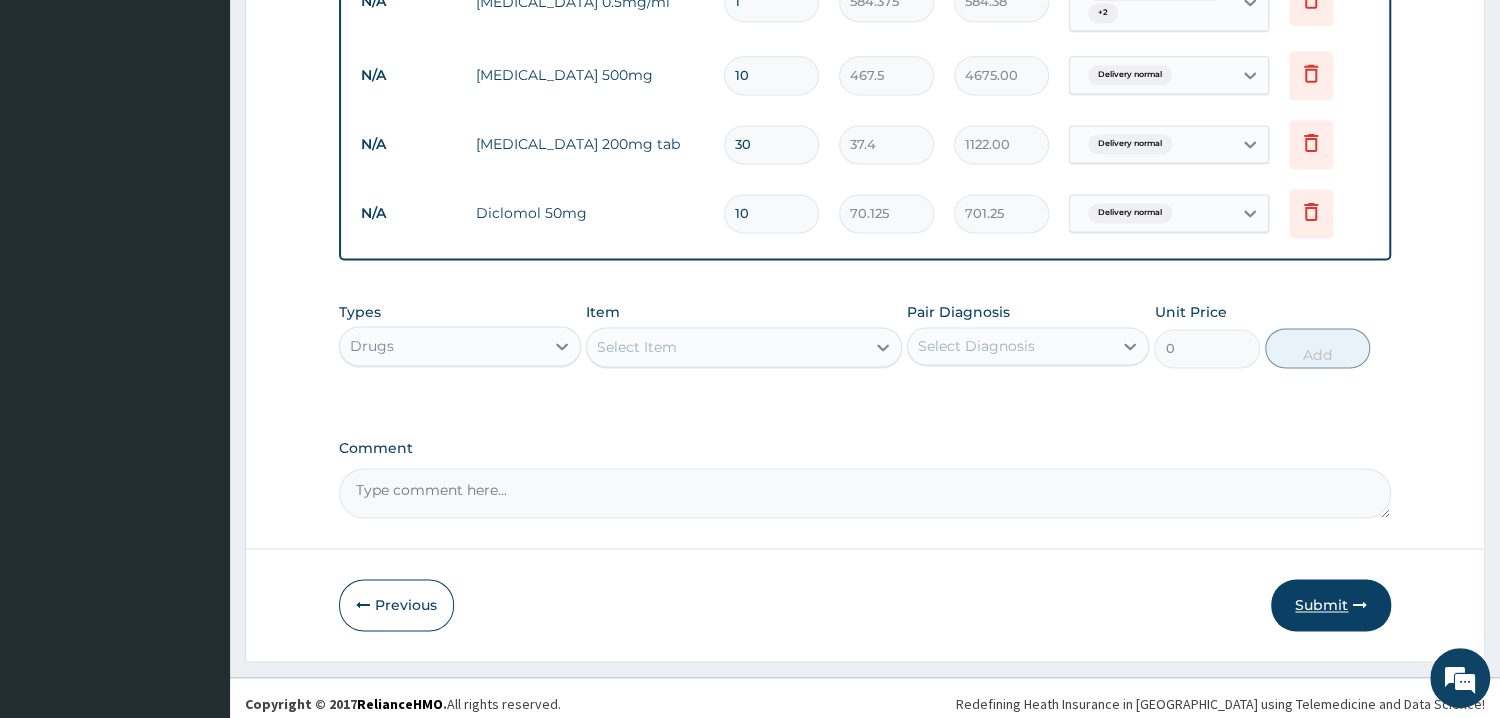 click on "Submit" at bounding box center [1331, 605] 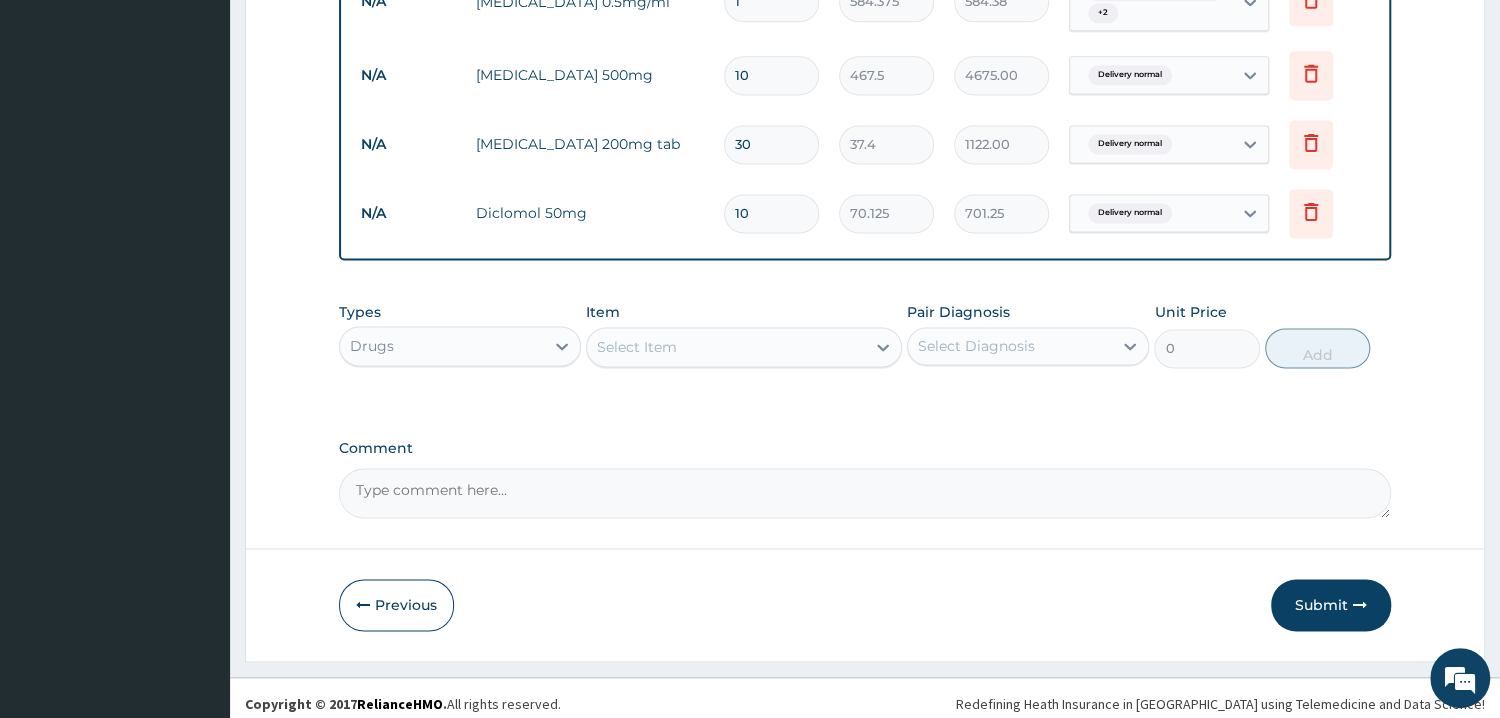 scroll, scrollTop: 64, scrollLeft: 0, axis: vertical 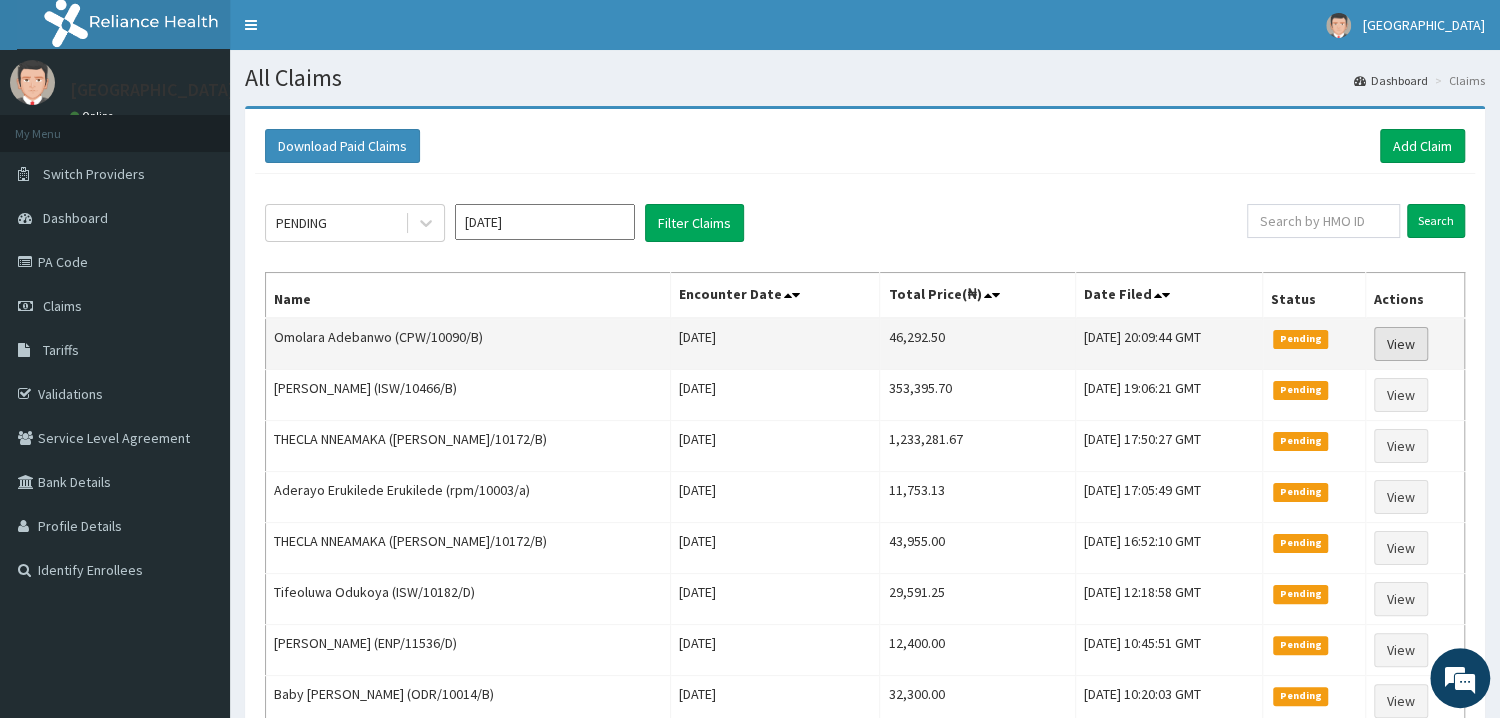 click on "View" at bounding box center (1401, 344) 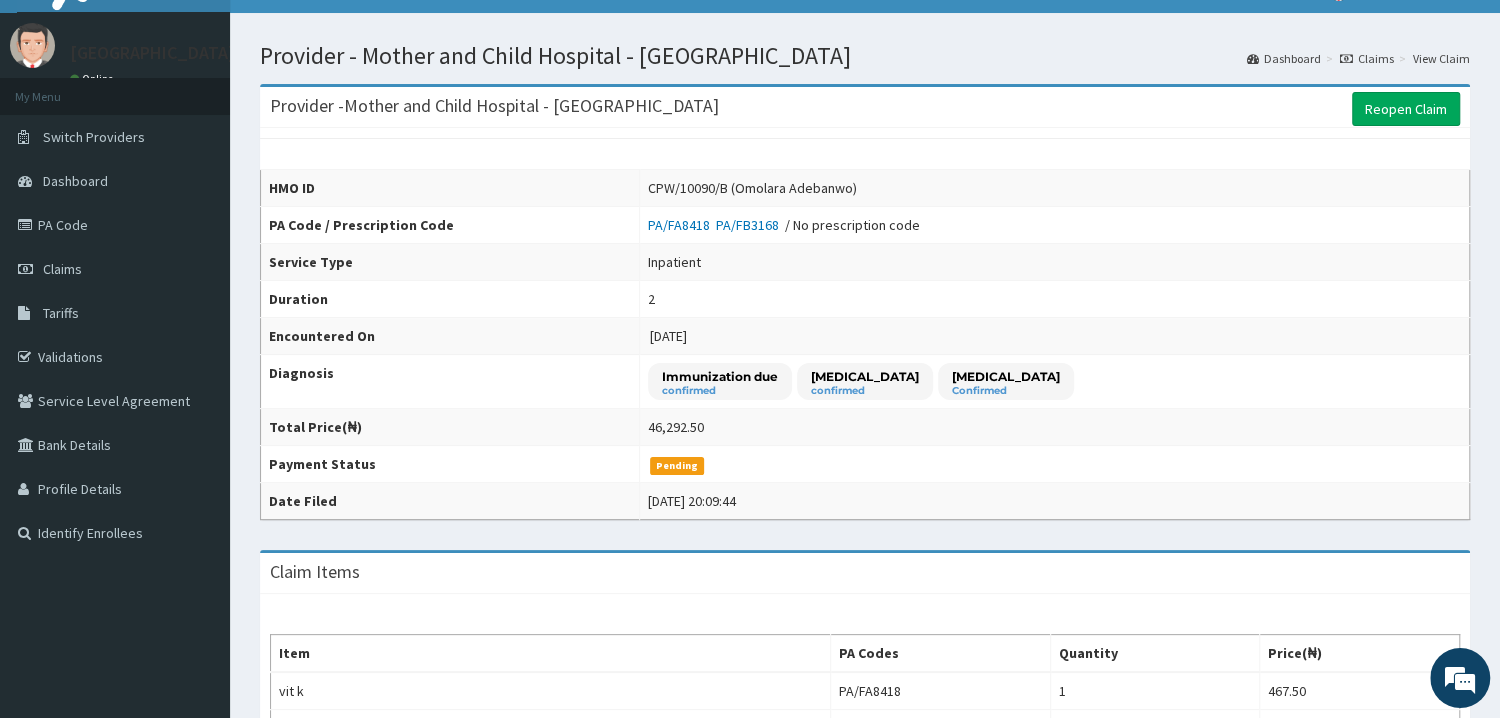 scroll, scrollTop: 0, scrollLeft: 0, axis: both 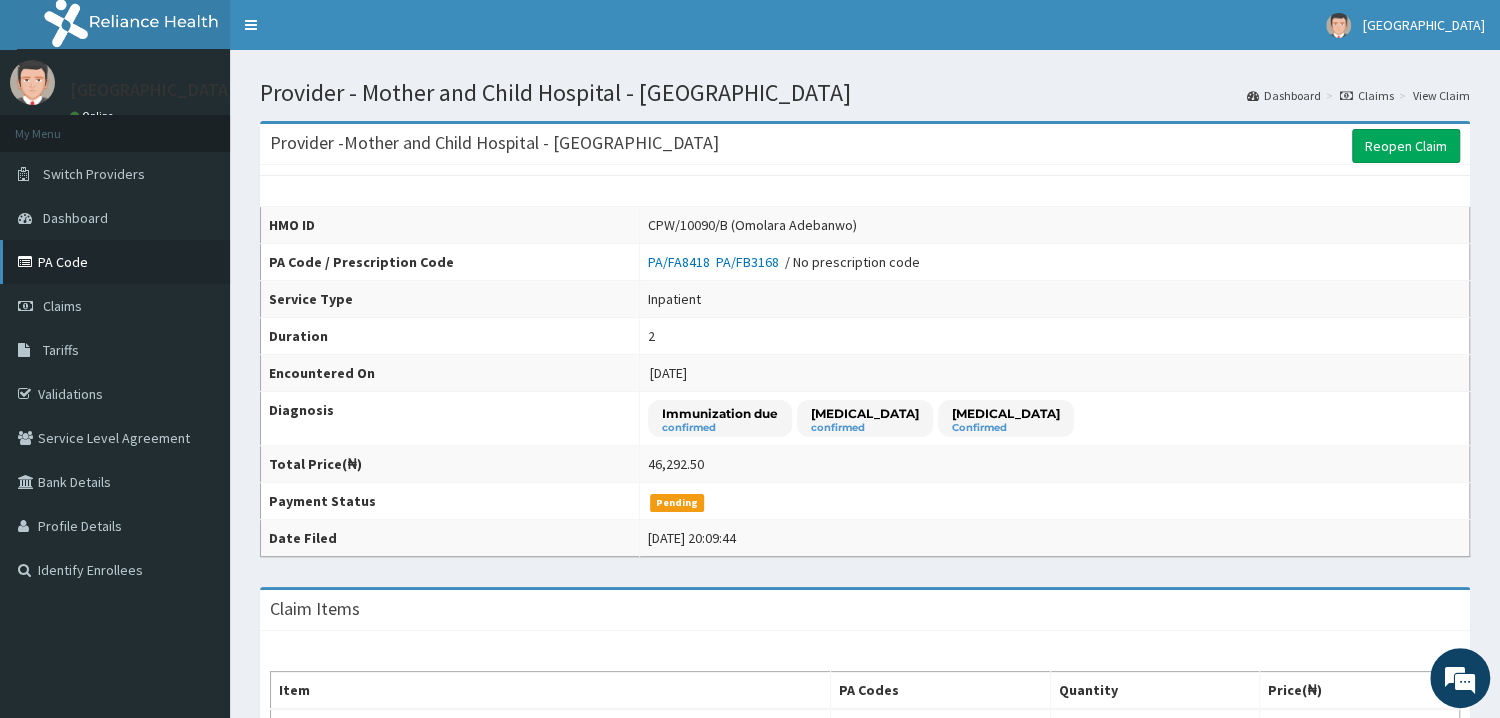click on "PA Code" at bounding box center (115, 262) 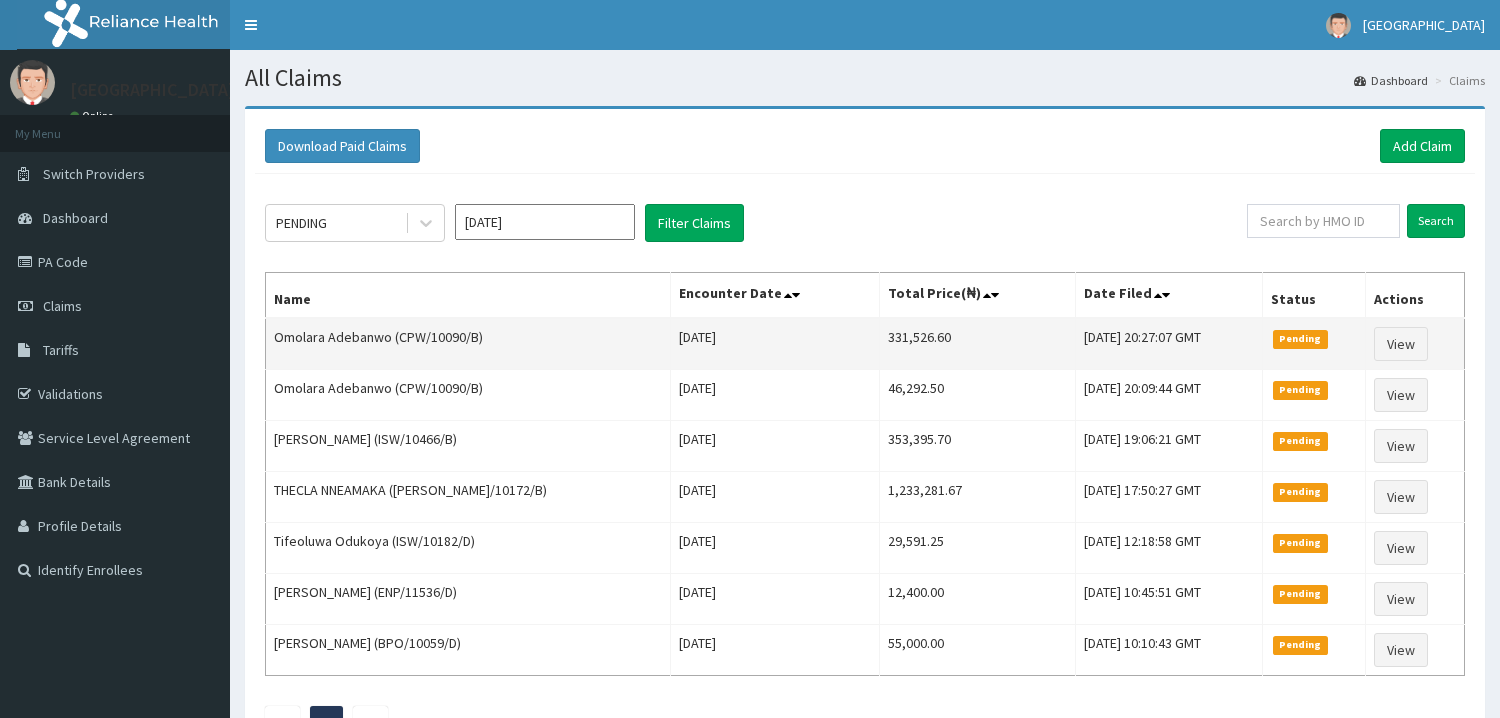 scroll, scrollTop: 0, scrollLeft: 0, axis: both 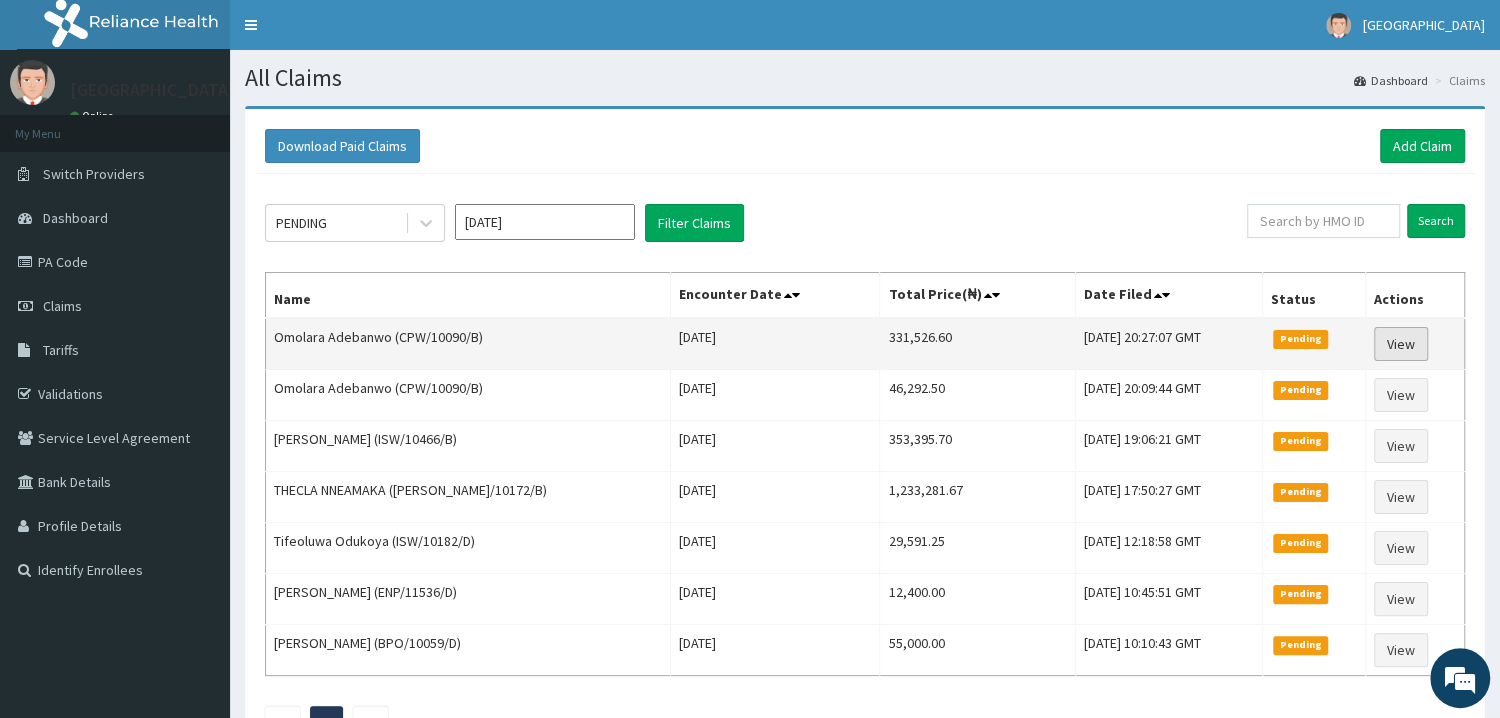 click on "View" at bounding box center (1401, 344) 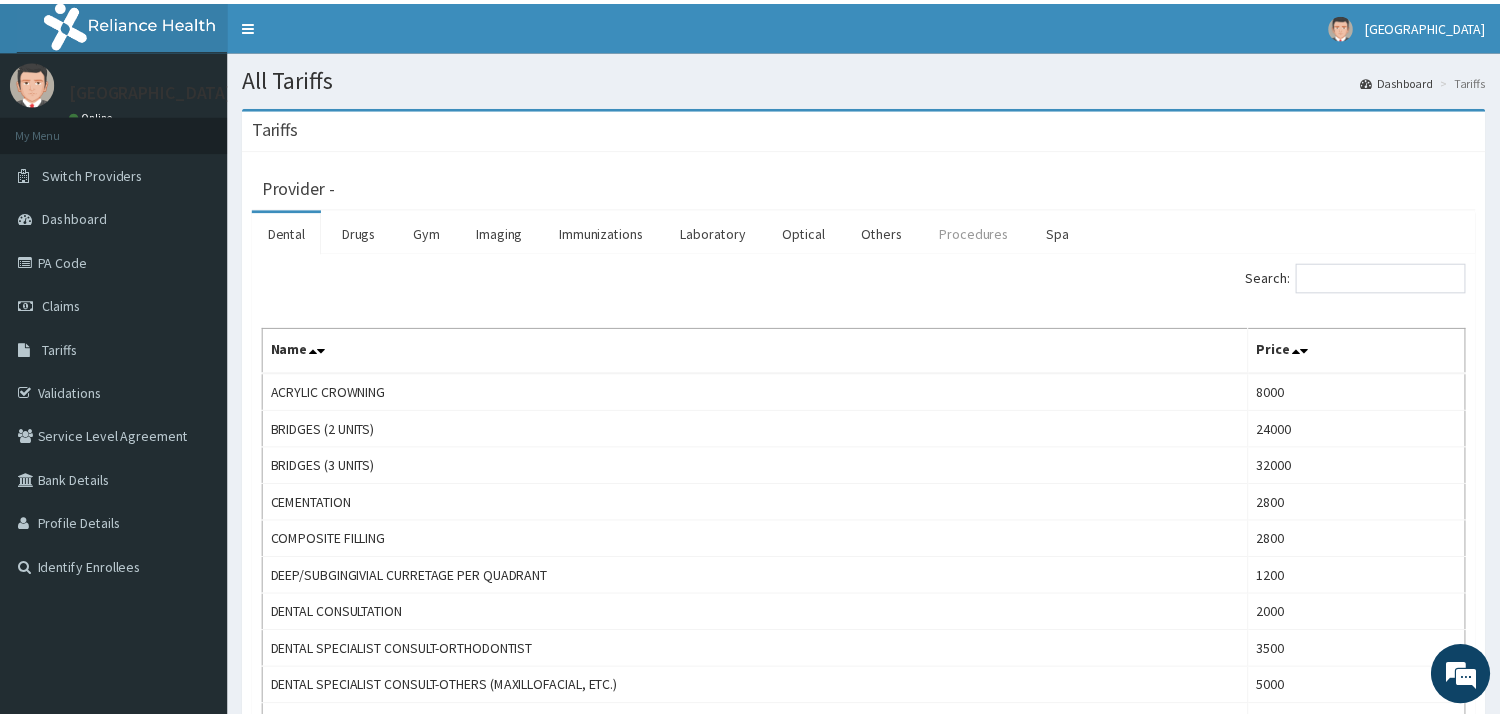 scroll, scrollTop: 0, scrollLeft: 0, axis: both 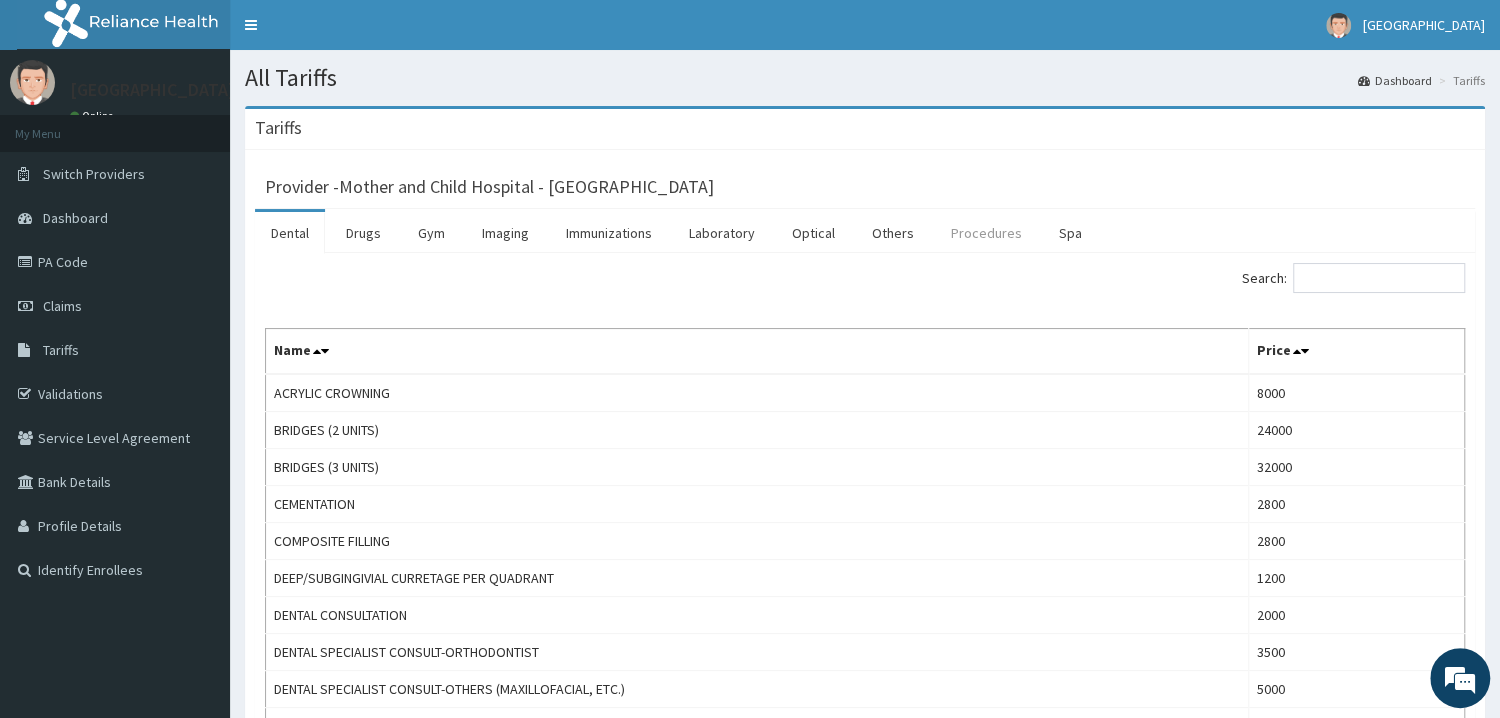 click on "Procedures" at bounding box center [986, 233] 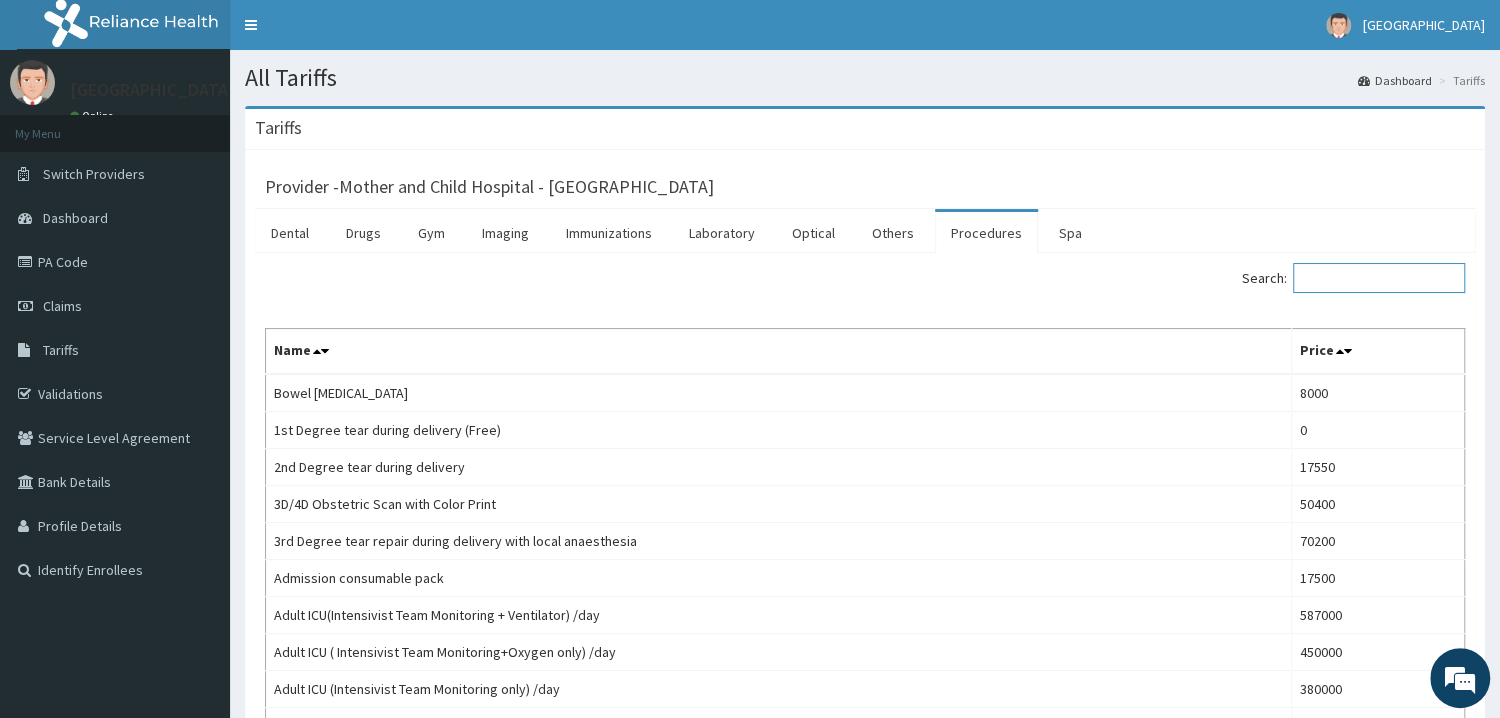 click on "Search:" at bounding box center (1379, 278) 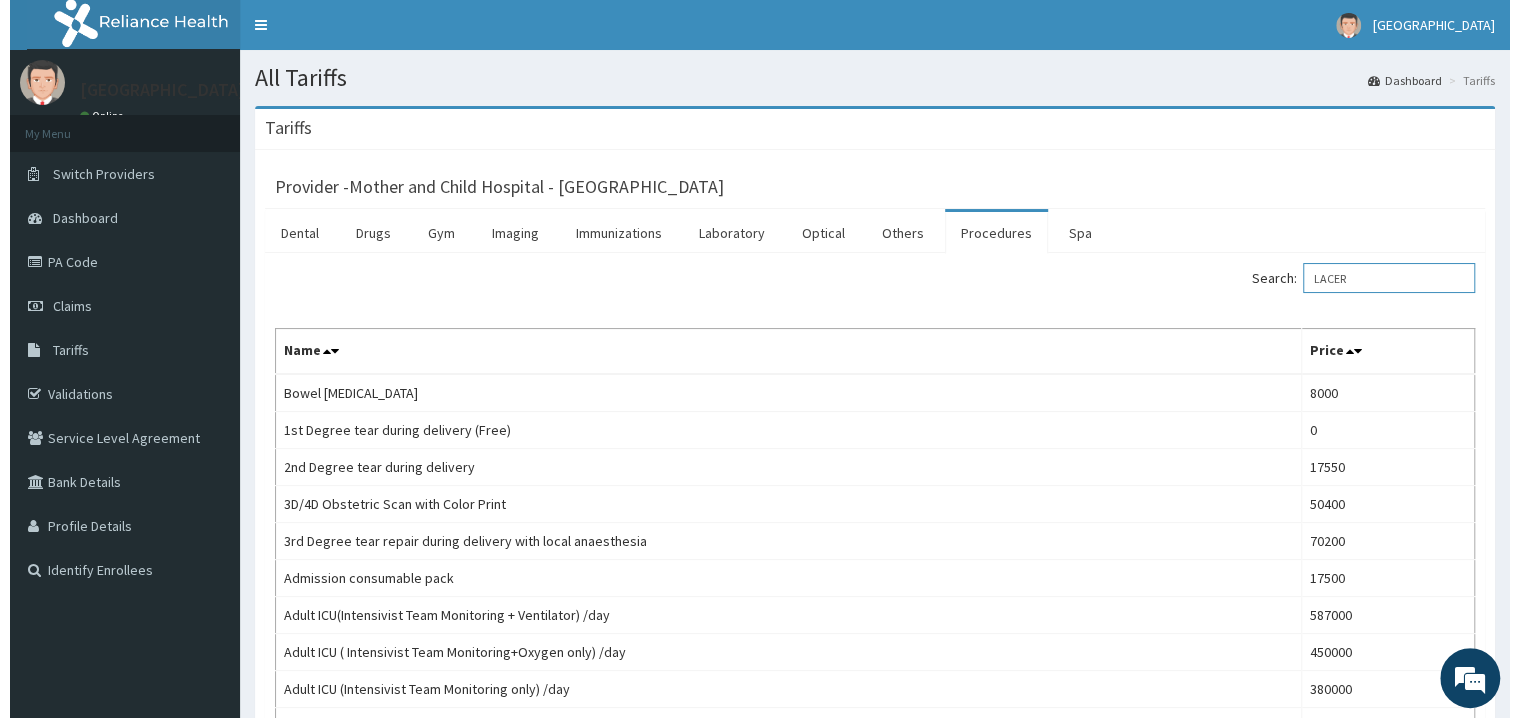 scroll, scrollTop: 0, scrollLeft: 0, axis: both 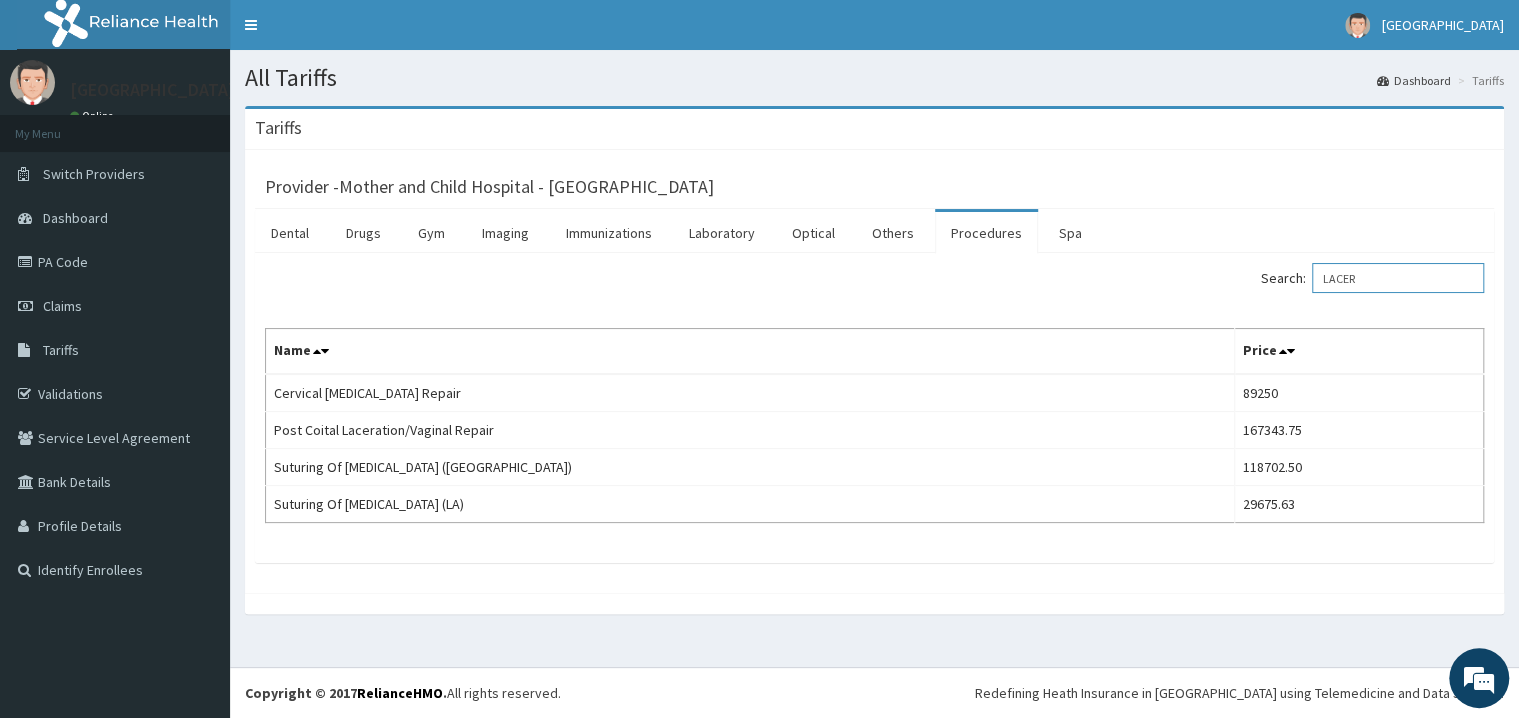 type on "LACER" 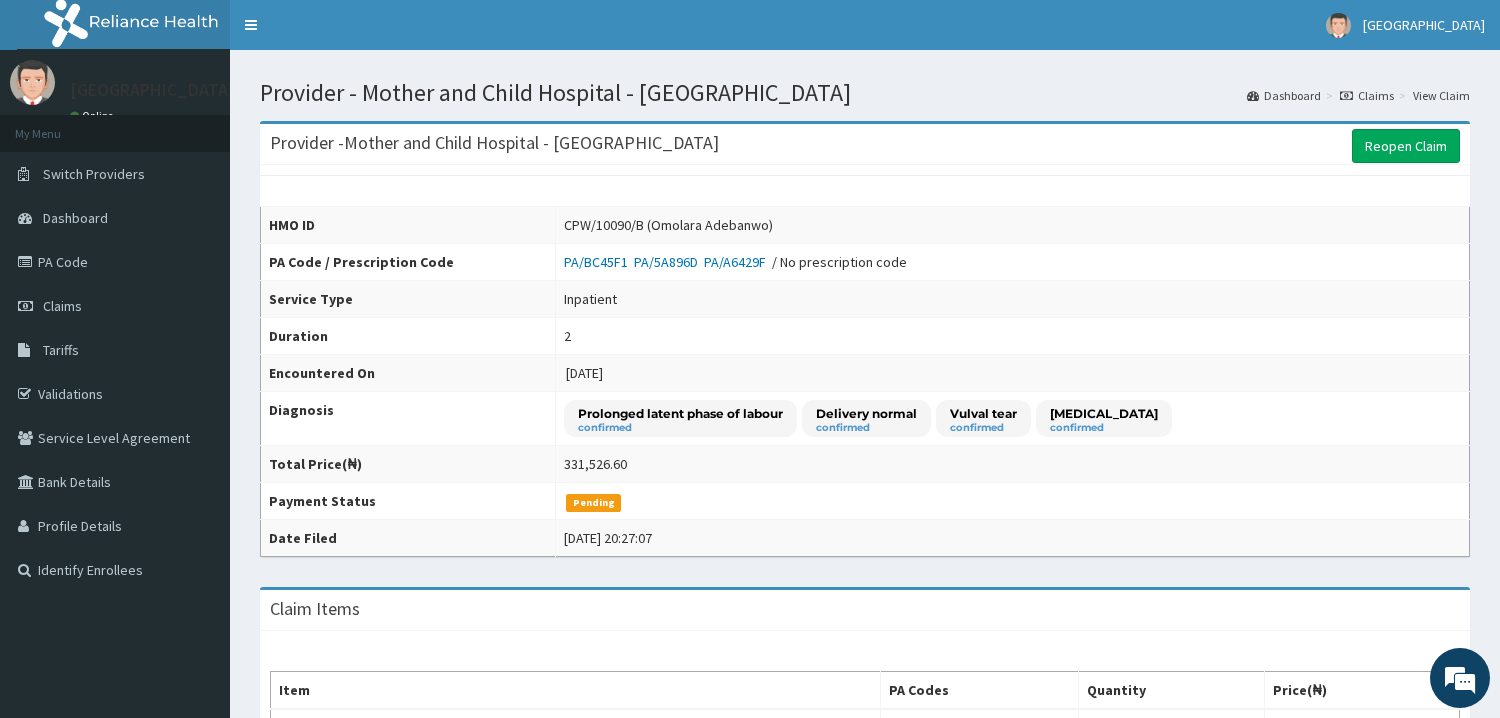 scroll, scrollTop: 0, scrollLeft: 0, axis: both 